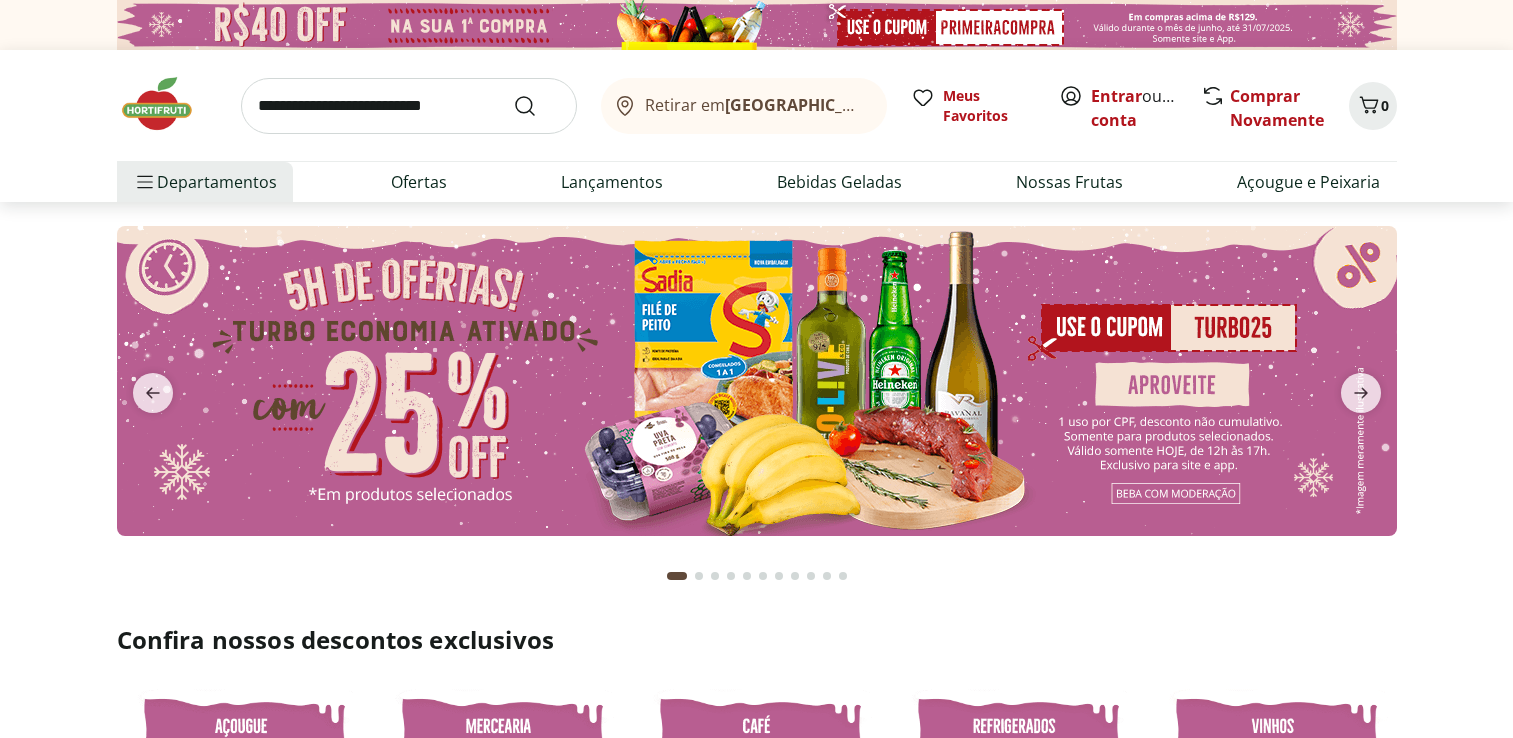 scroll, scrollTop: 0, scrollLeft: 0, axis: both 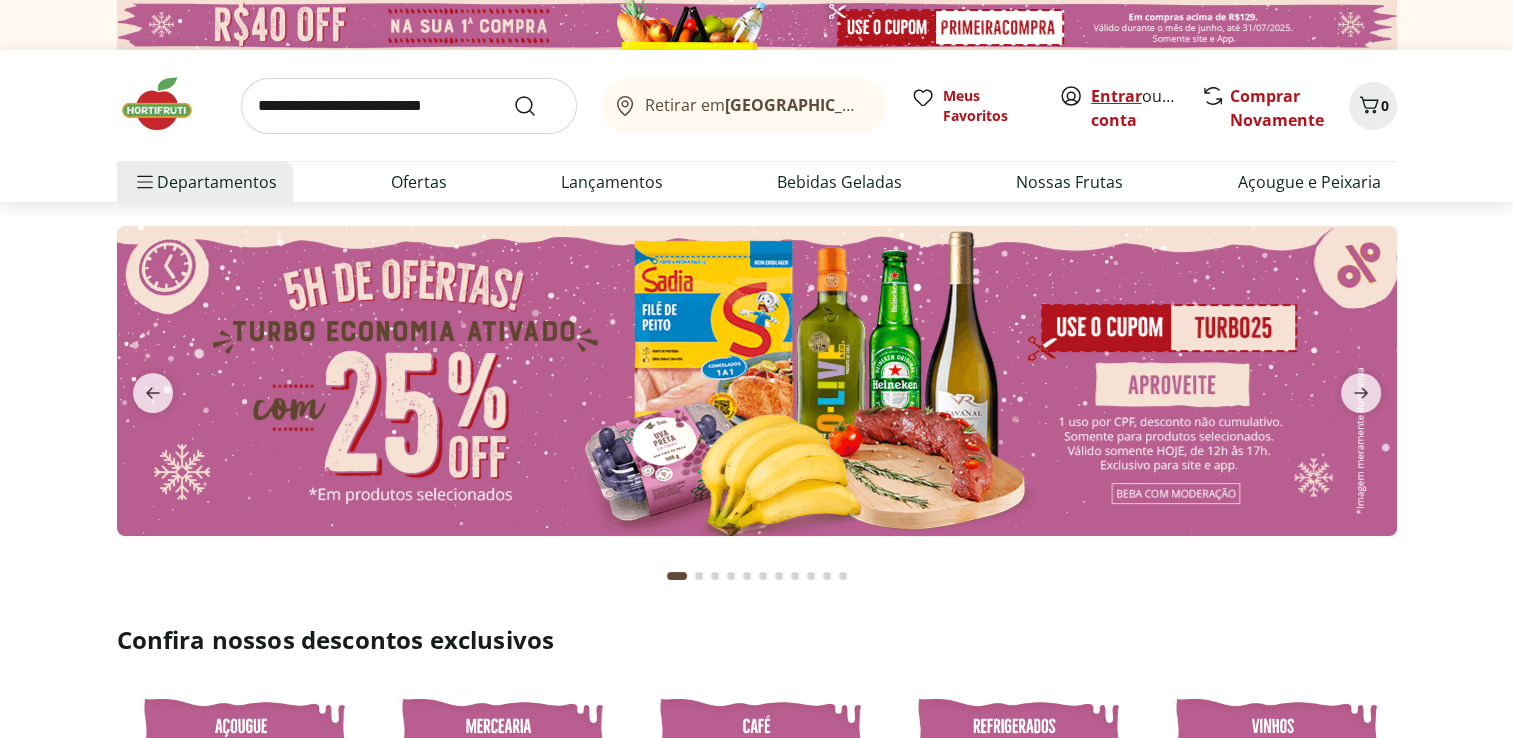 click on "Entrar" at bounding box center [1116, 96] 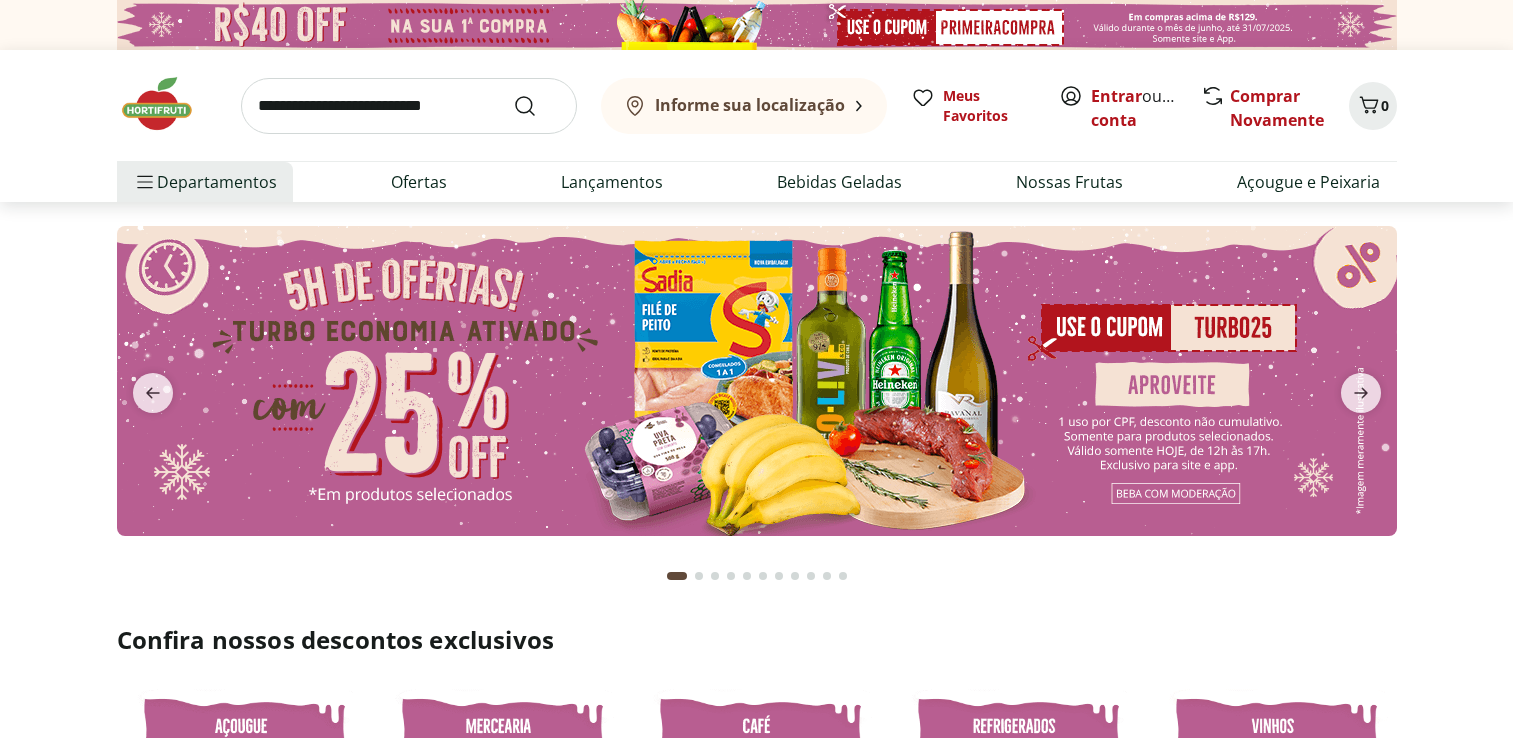 scroll, scrollTop: 0, scrollLeft: 0, axis: both 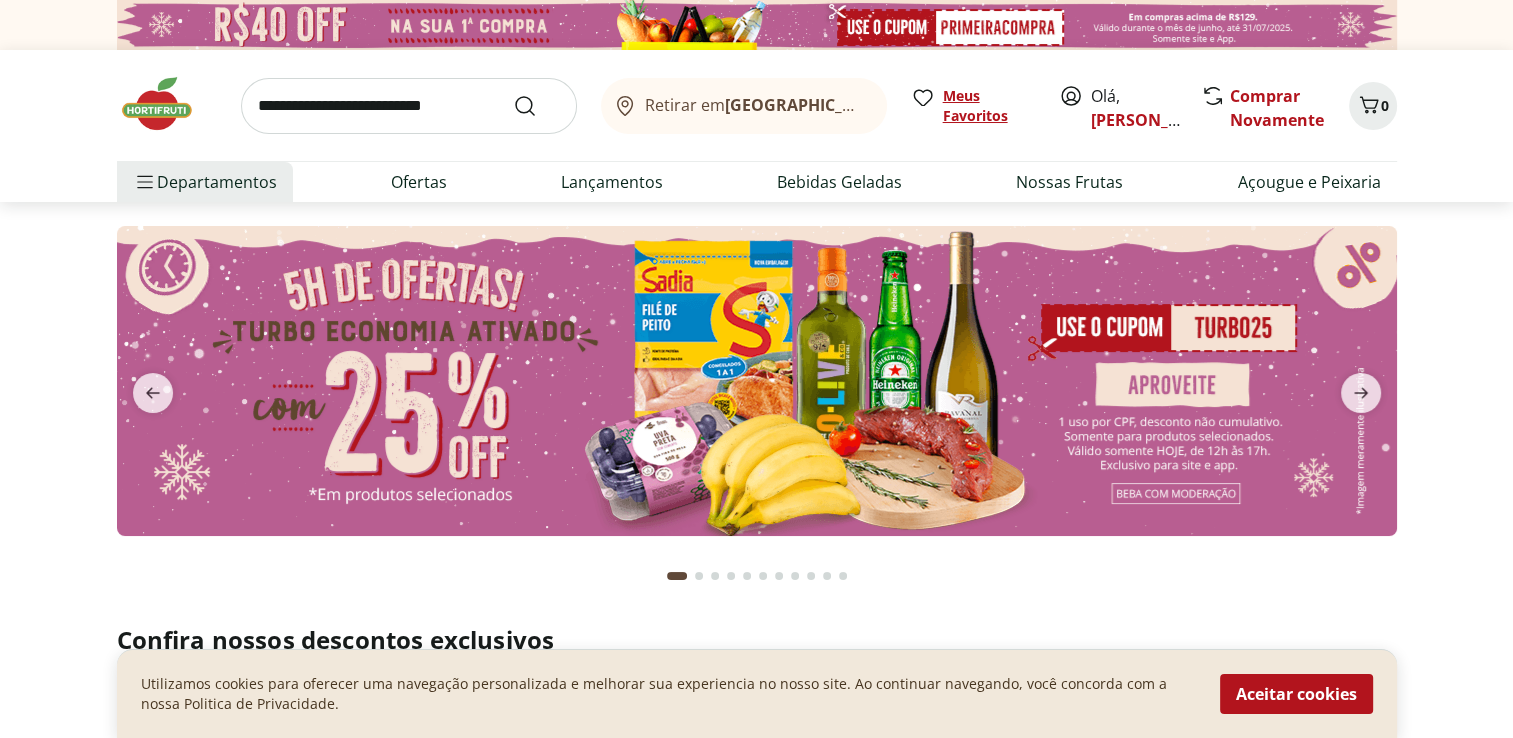 click on "Meus Favoritos" at bounding box center [989, 106] 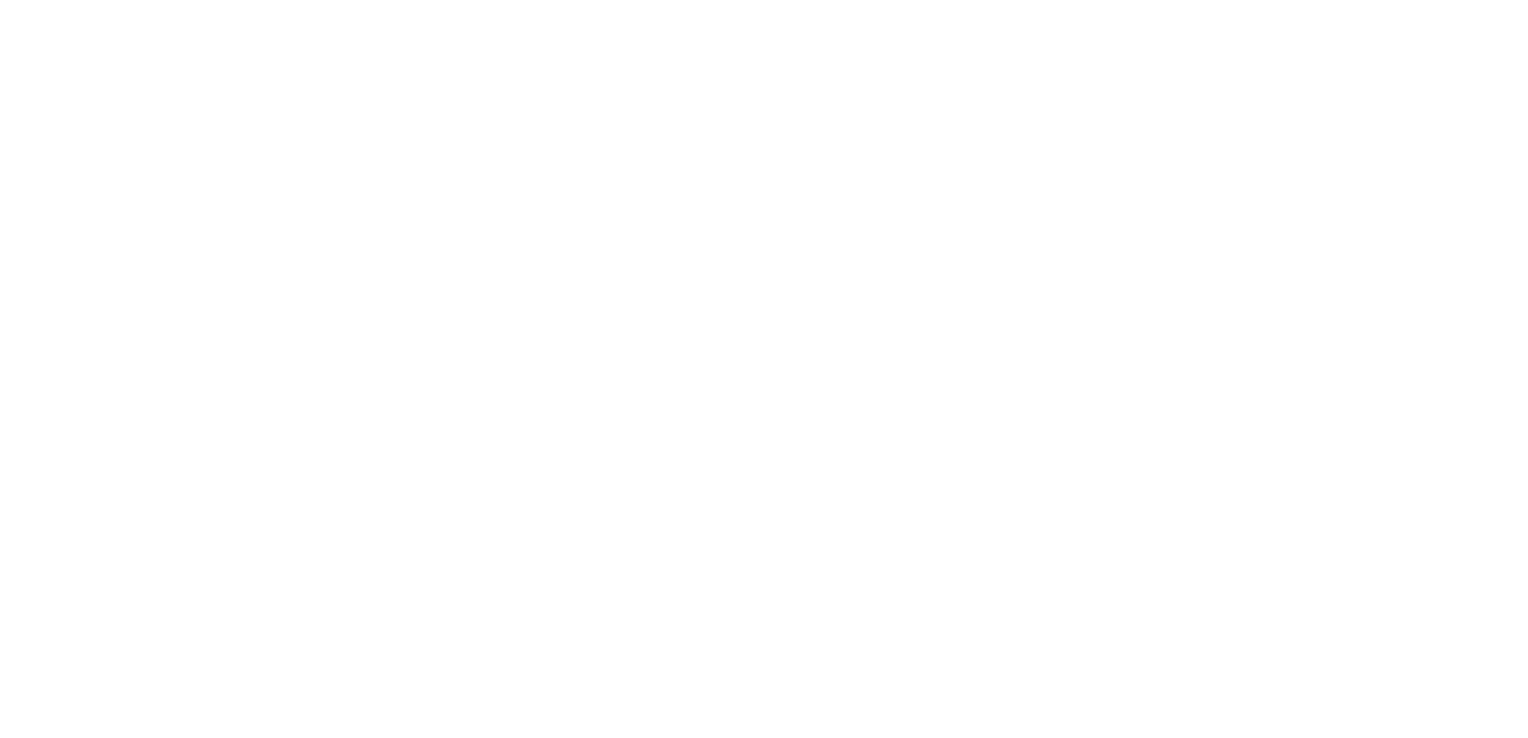 scroll, scrollTop: 0, scrollLeft: 0, axis: both 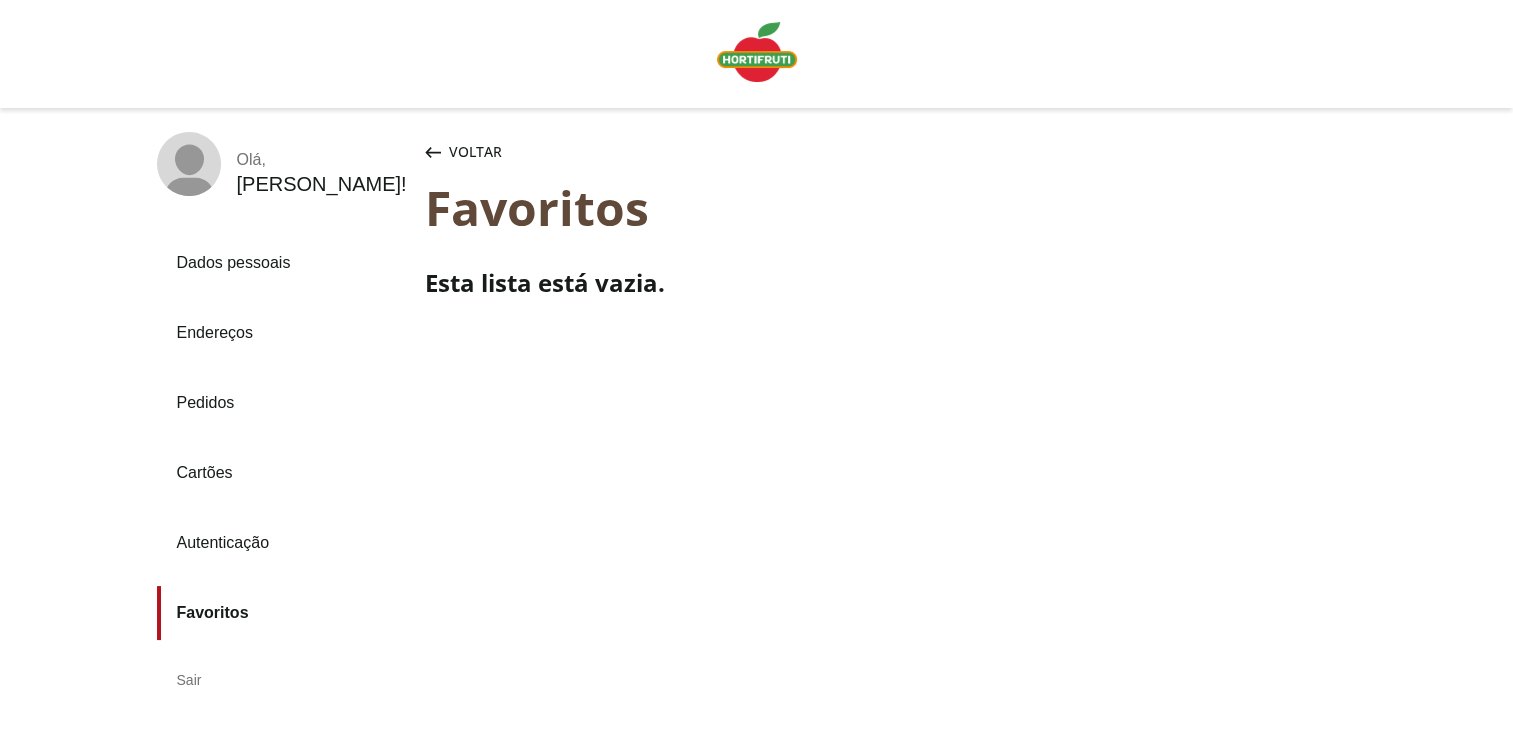 click on "Voltar" at bounding box center [475, 152] 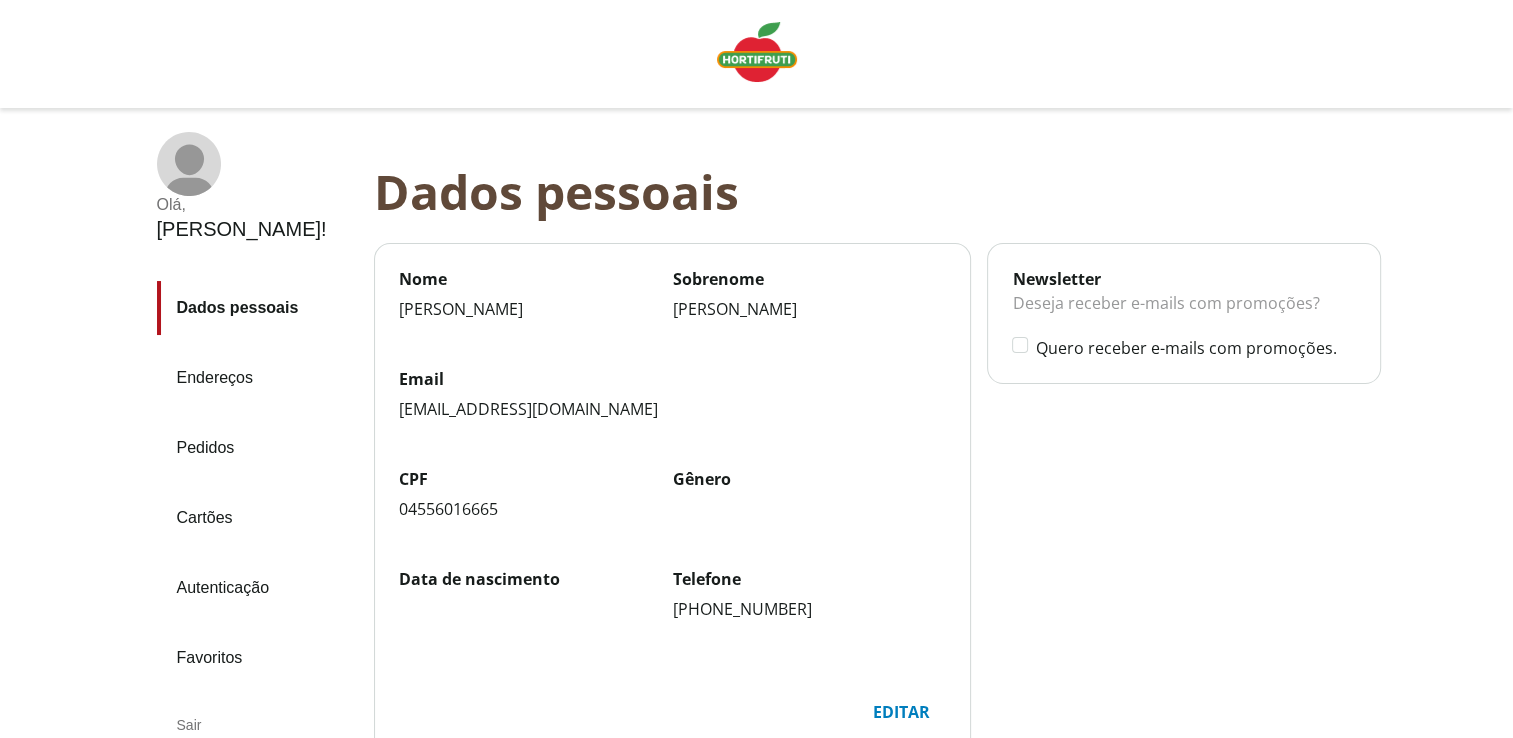 click at bounding box center [757, 52] 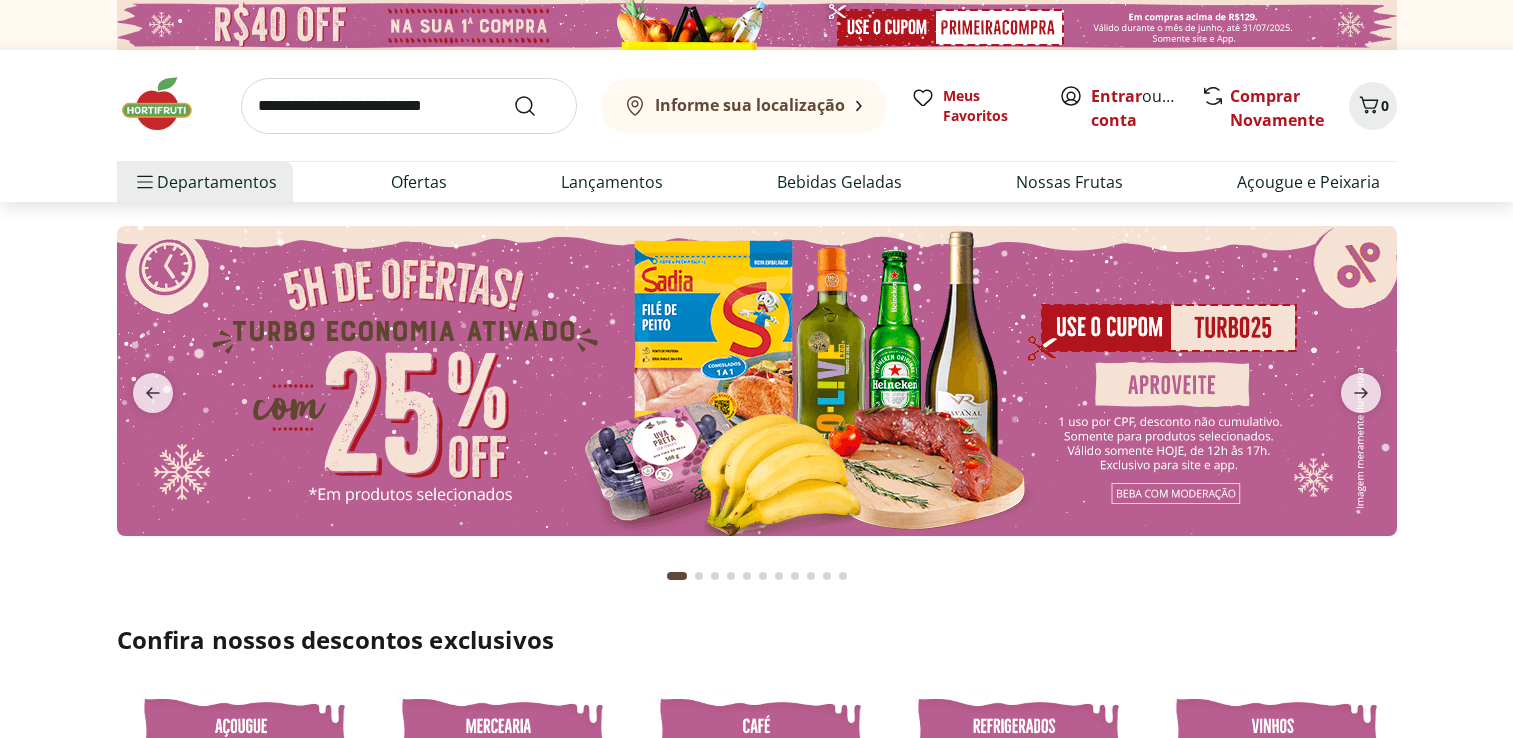 scroll, scrollTop: 0, scrollLeft: 0, axis: both 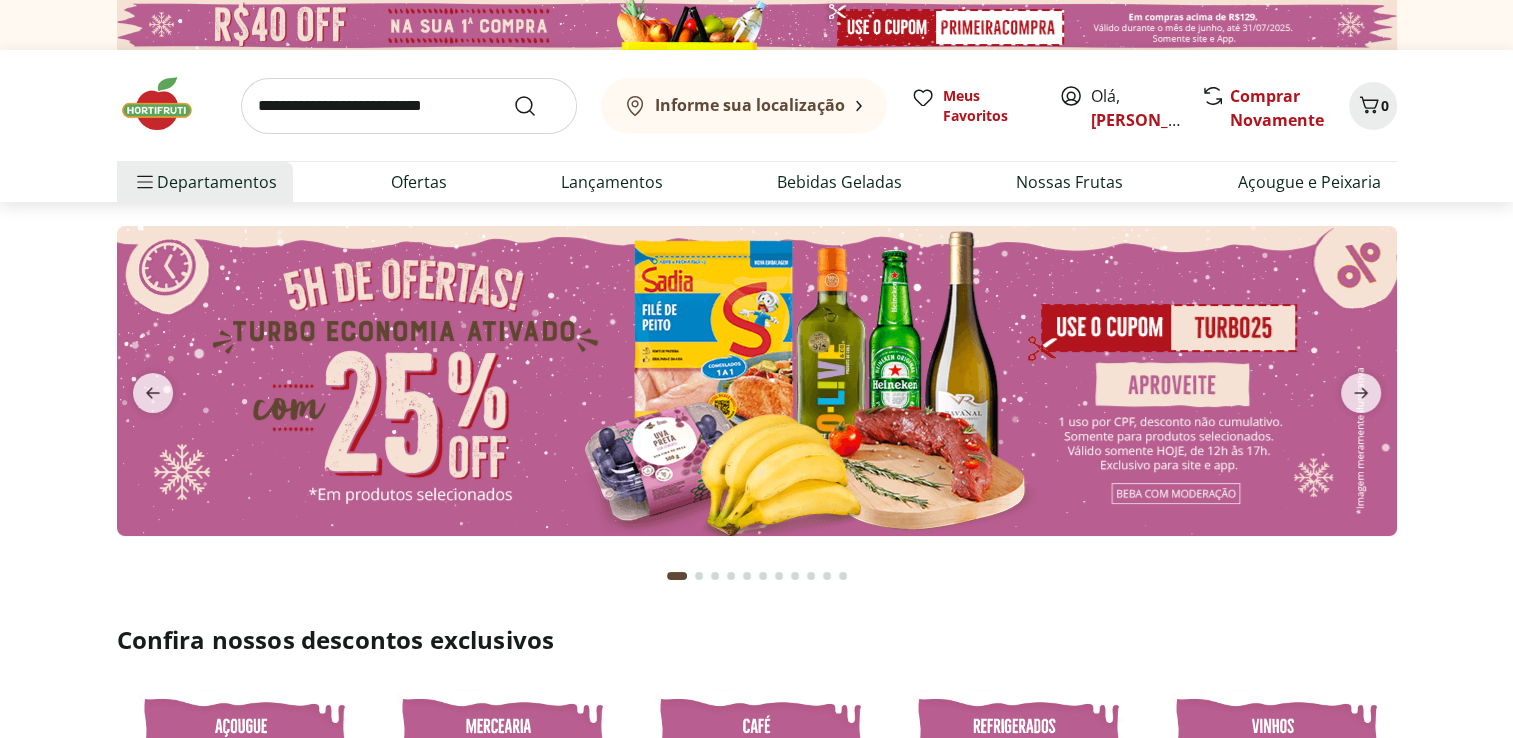 click at bounding box center (409, 106) 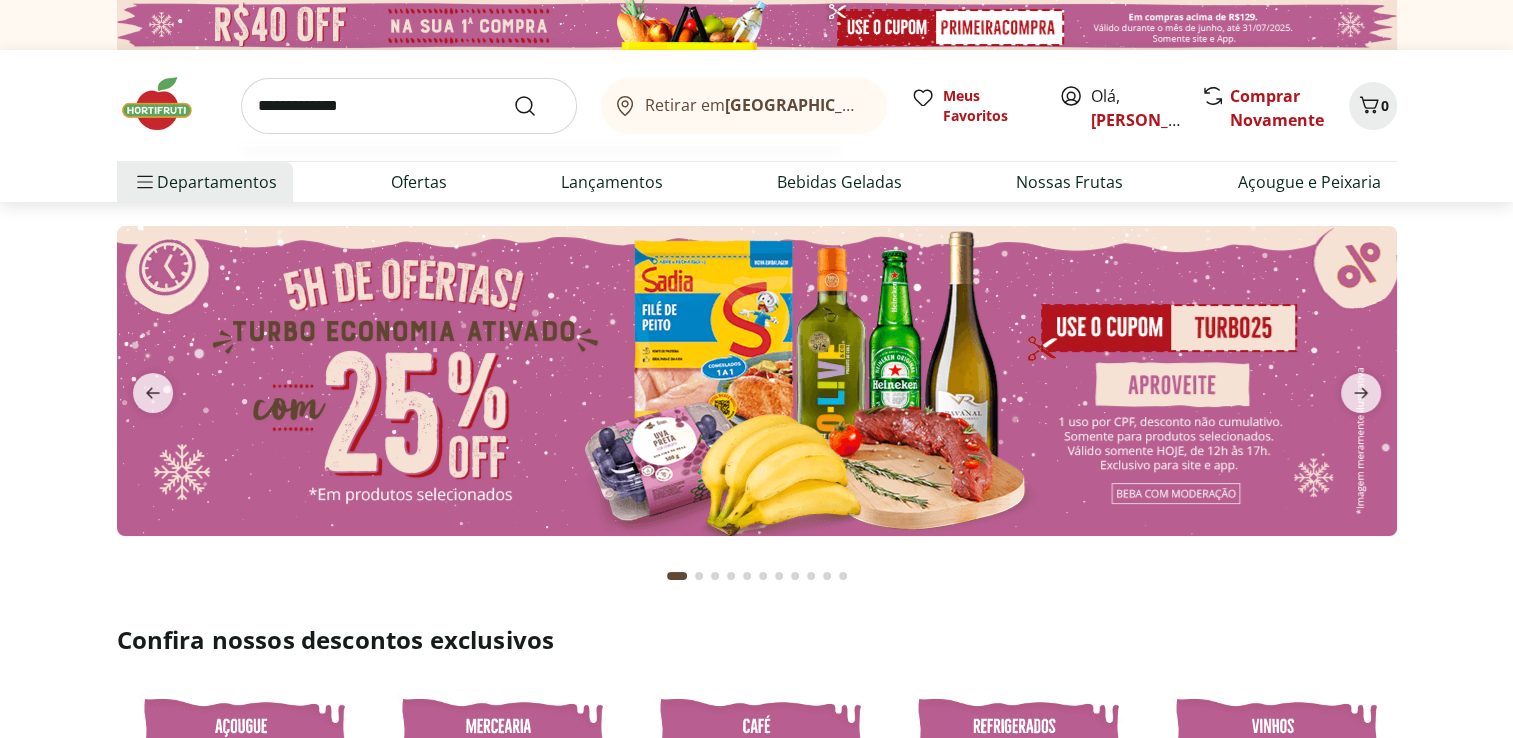 type on "**********" 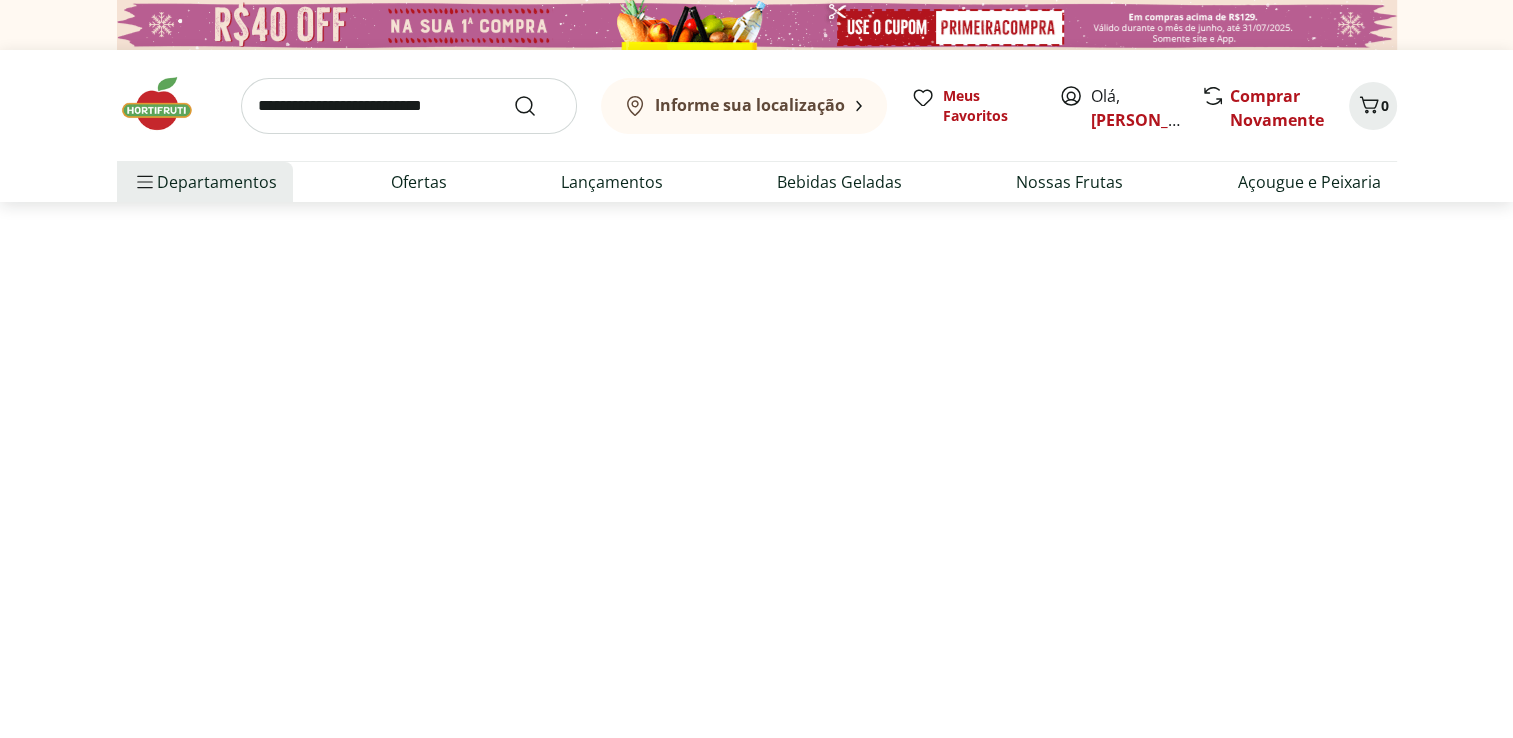 select on "**********" 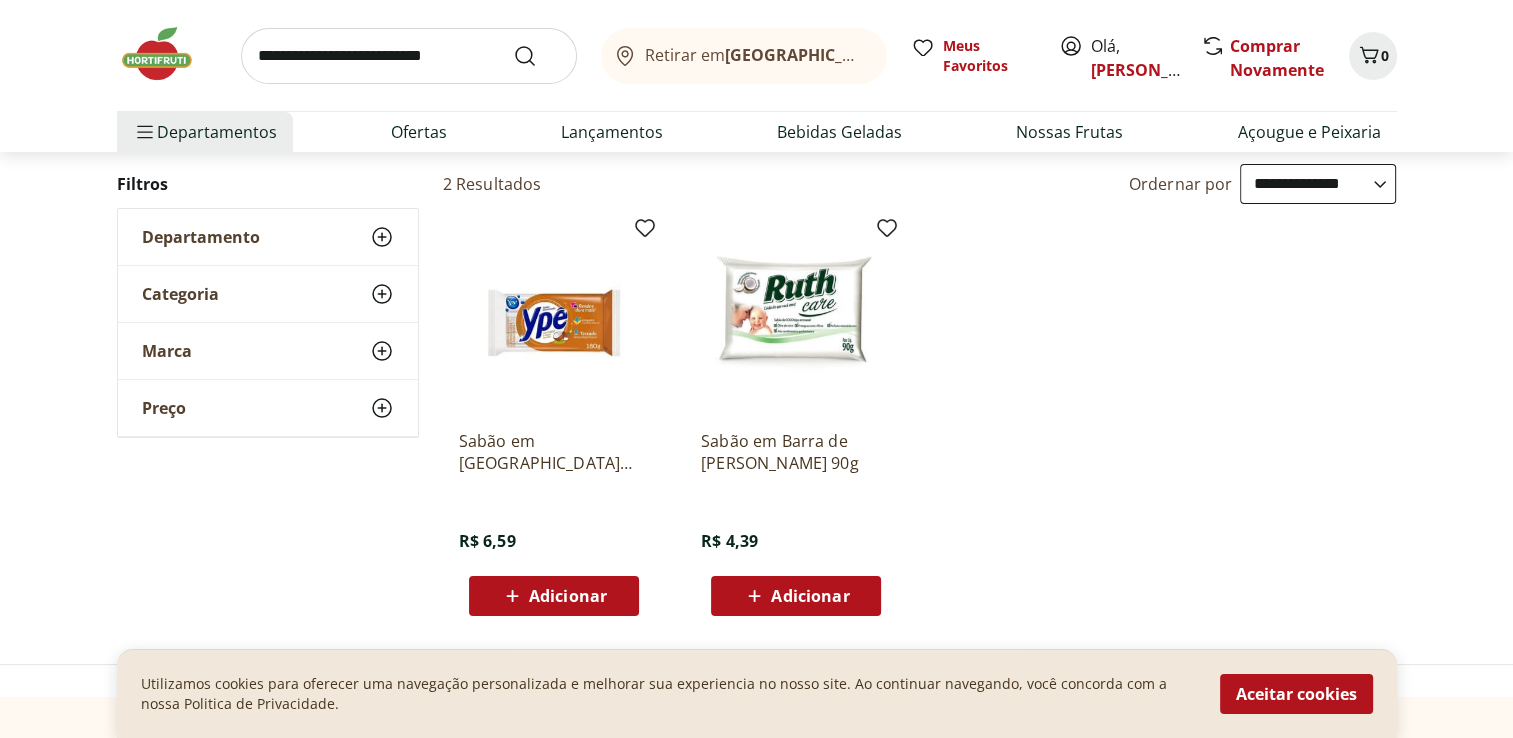 scroll, scrollTop: 200, scrollLeft: 0, axis: vertical 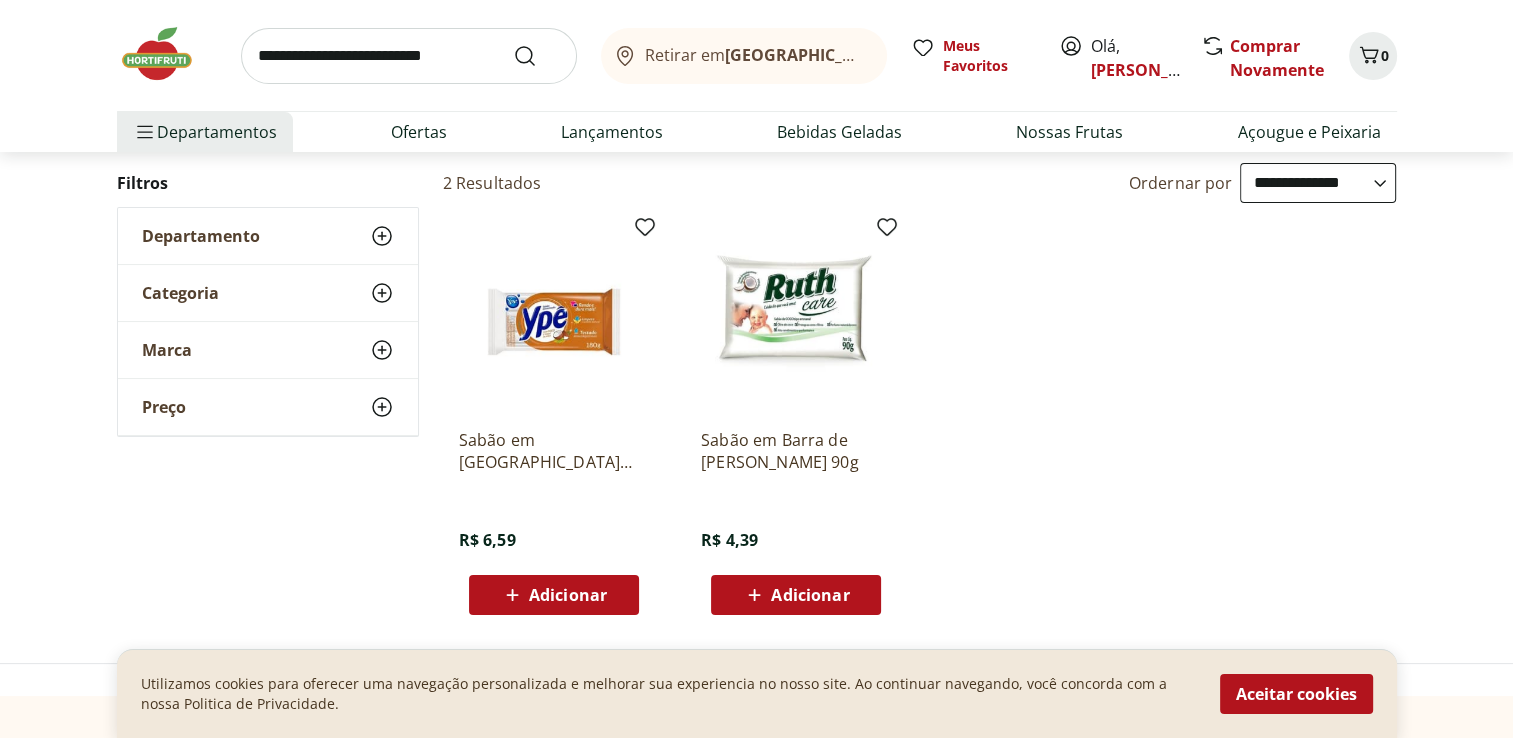 click on "Adicionar" at bounding box center (810, 595) 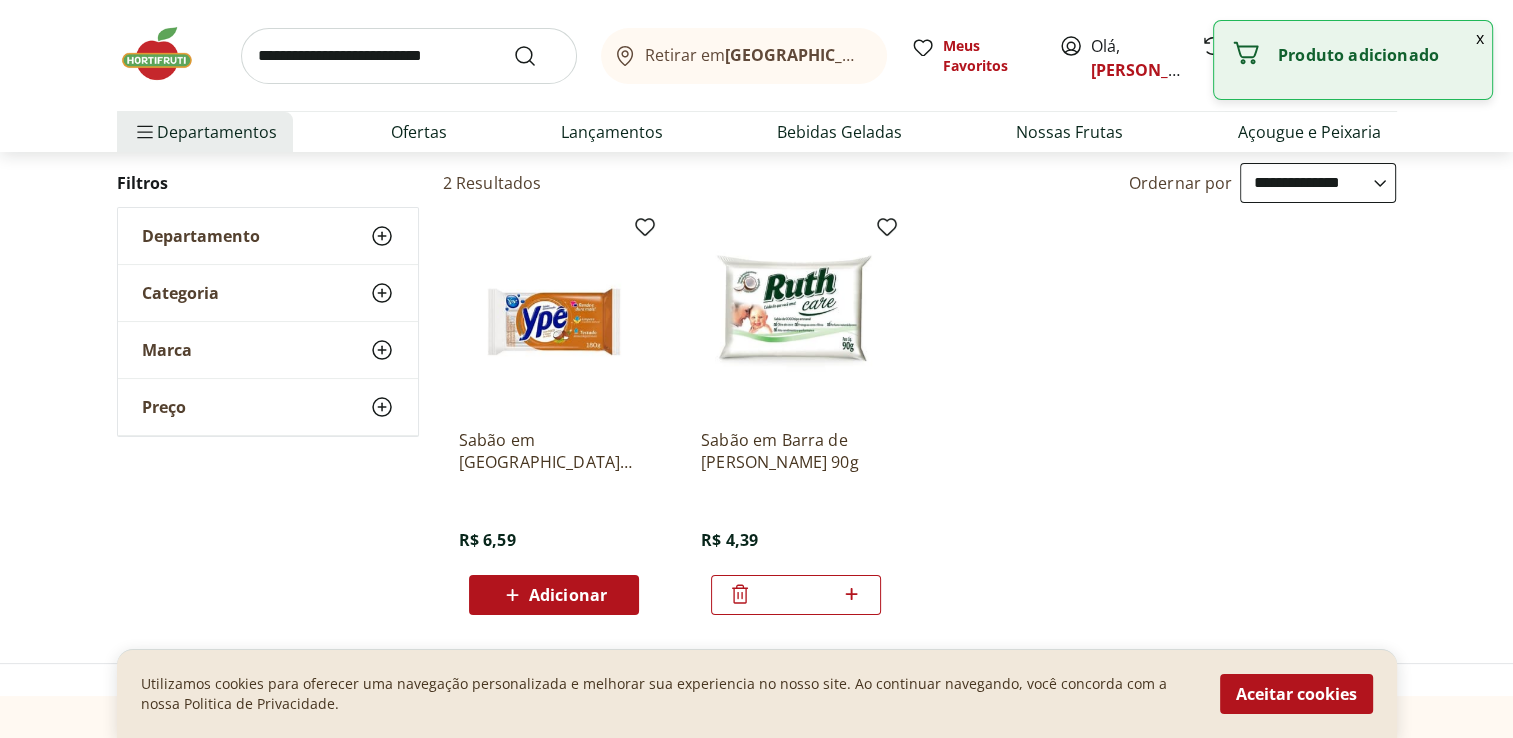 click at bounding box center (409, 56) 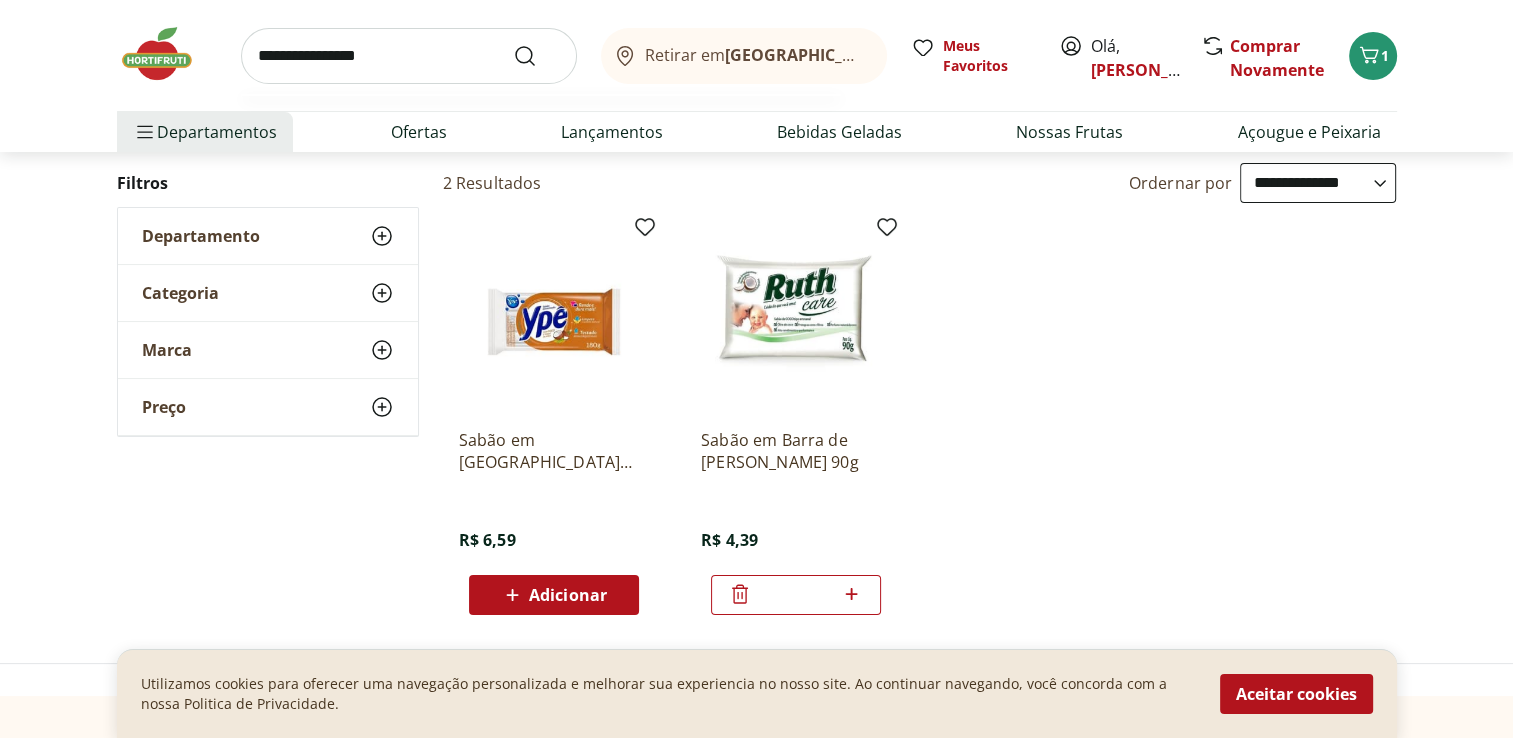 type on "**********" 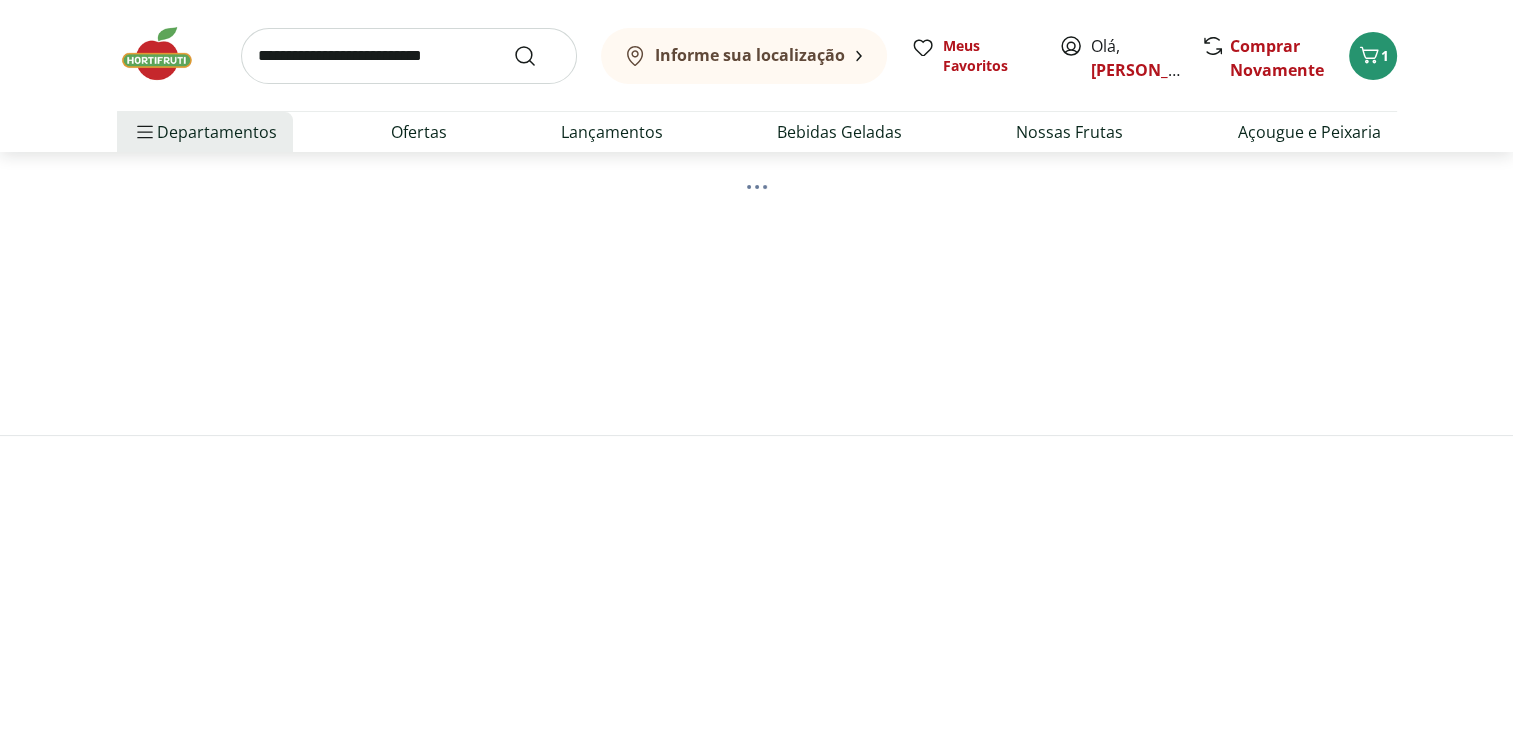 scroll, scrollTop: 0, scrollLeft: 0, axis: both 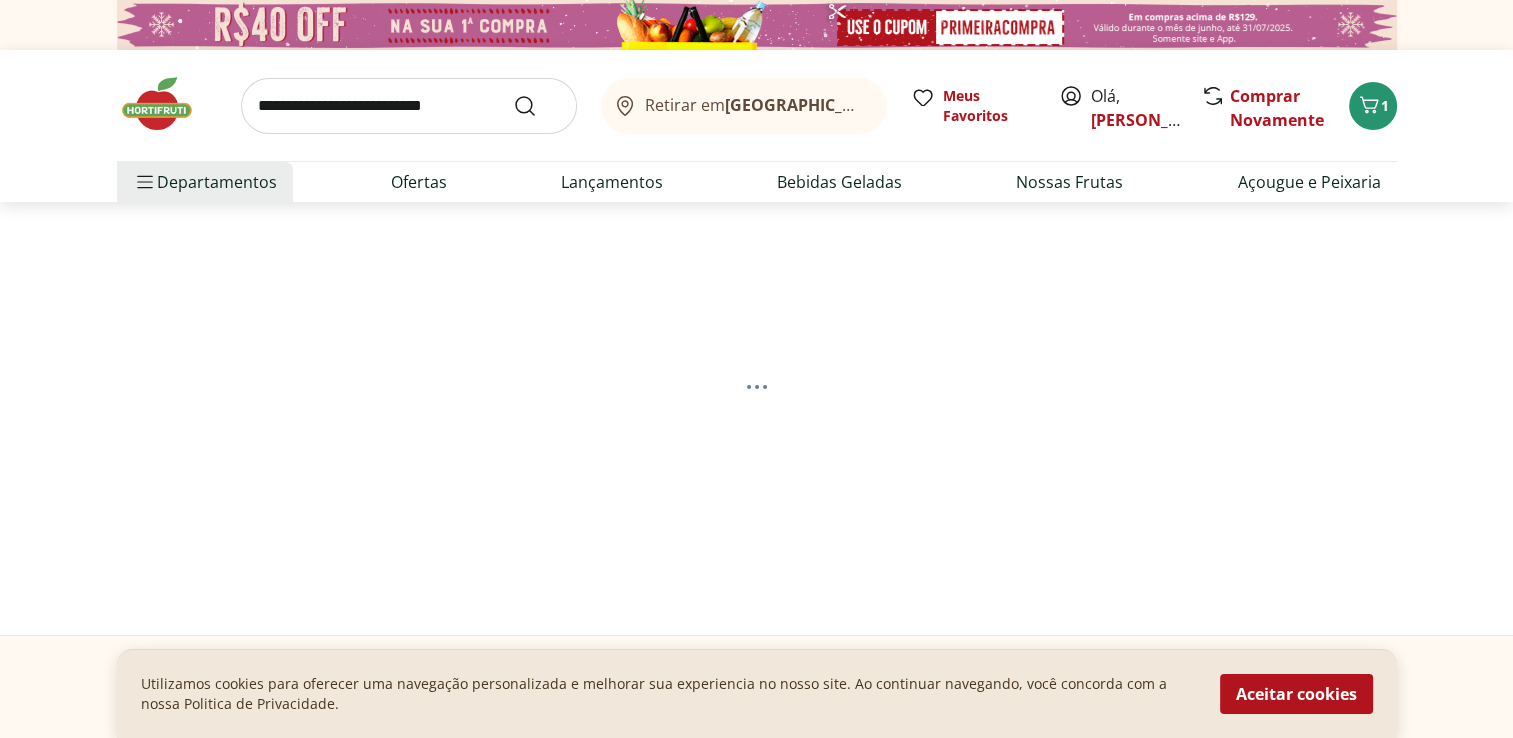 select on "**********" 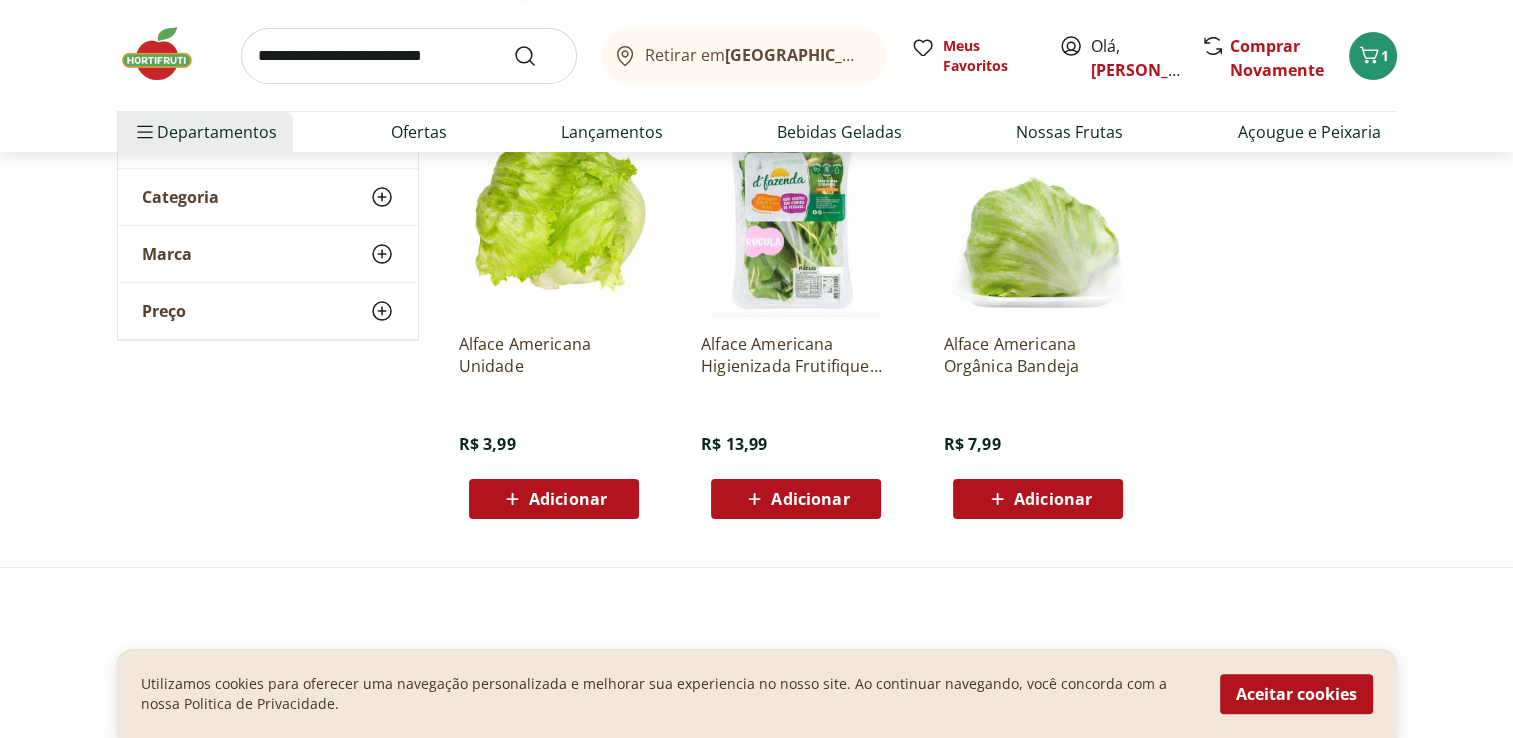 scroll, scrollTop: 300, scrollLeft: 0, axis: vertical 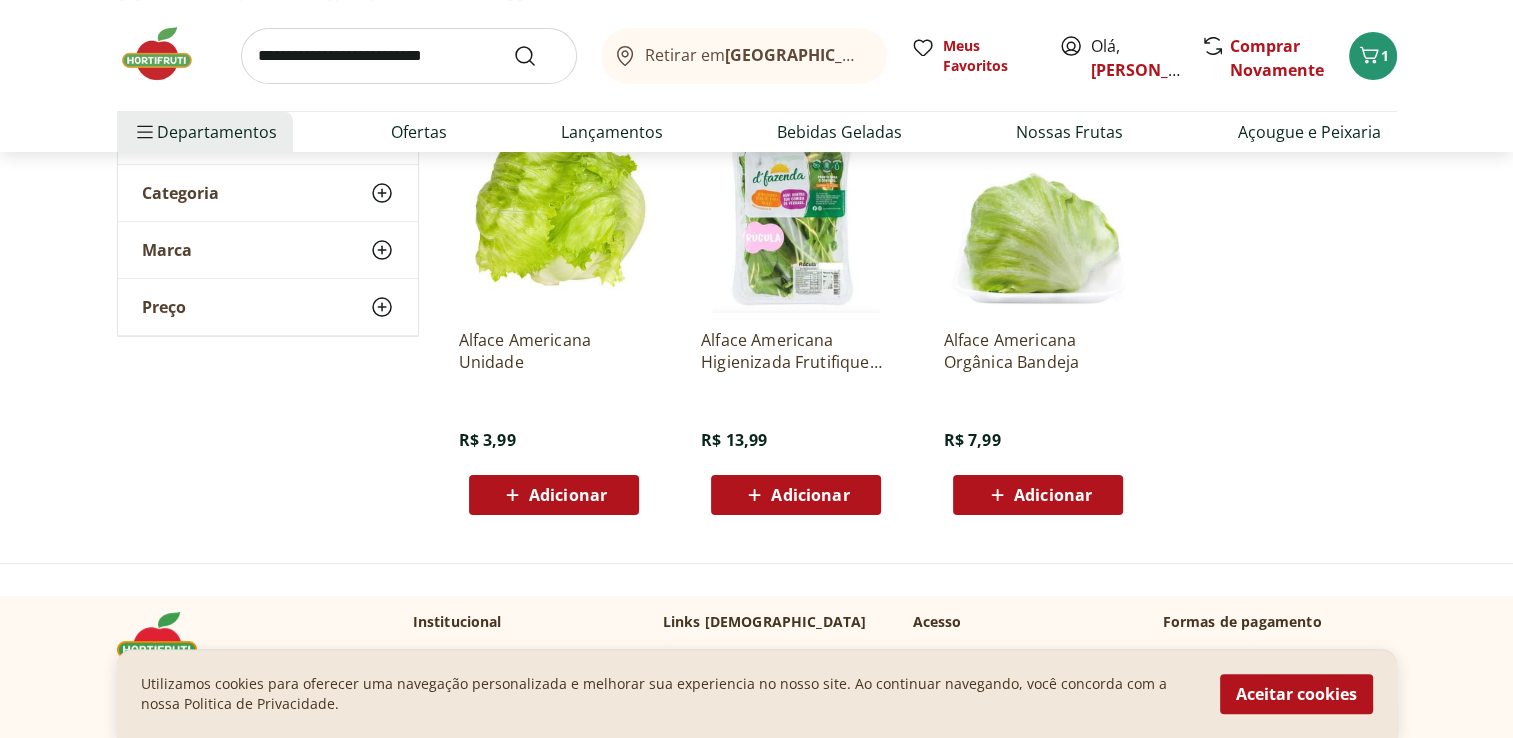 click on "Adicionar" at bounding box center (568, 495) 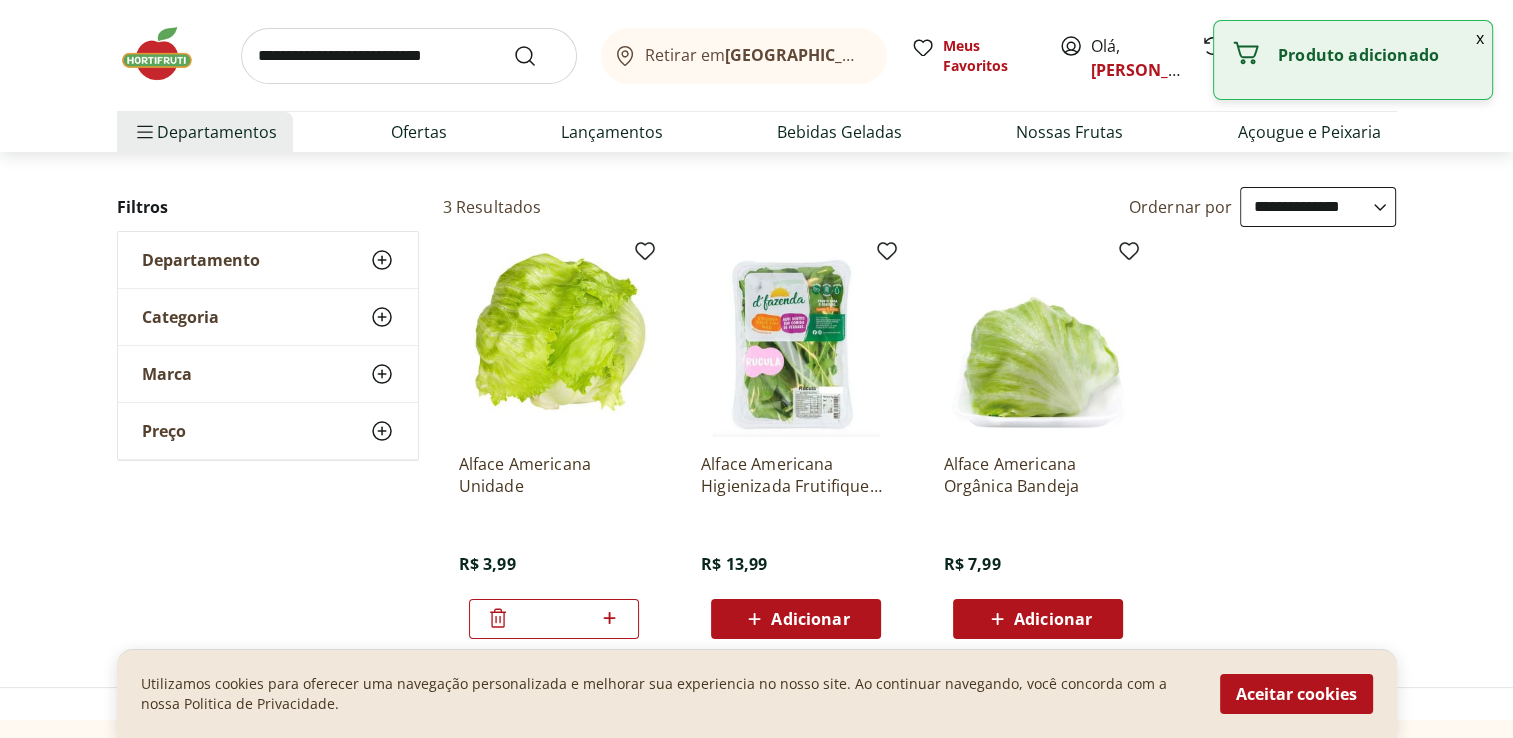 scroll, scrollTop: 0, scrollLeft: 0, axis: both 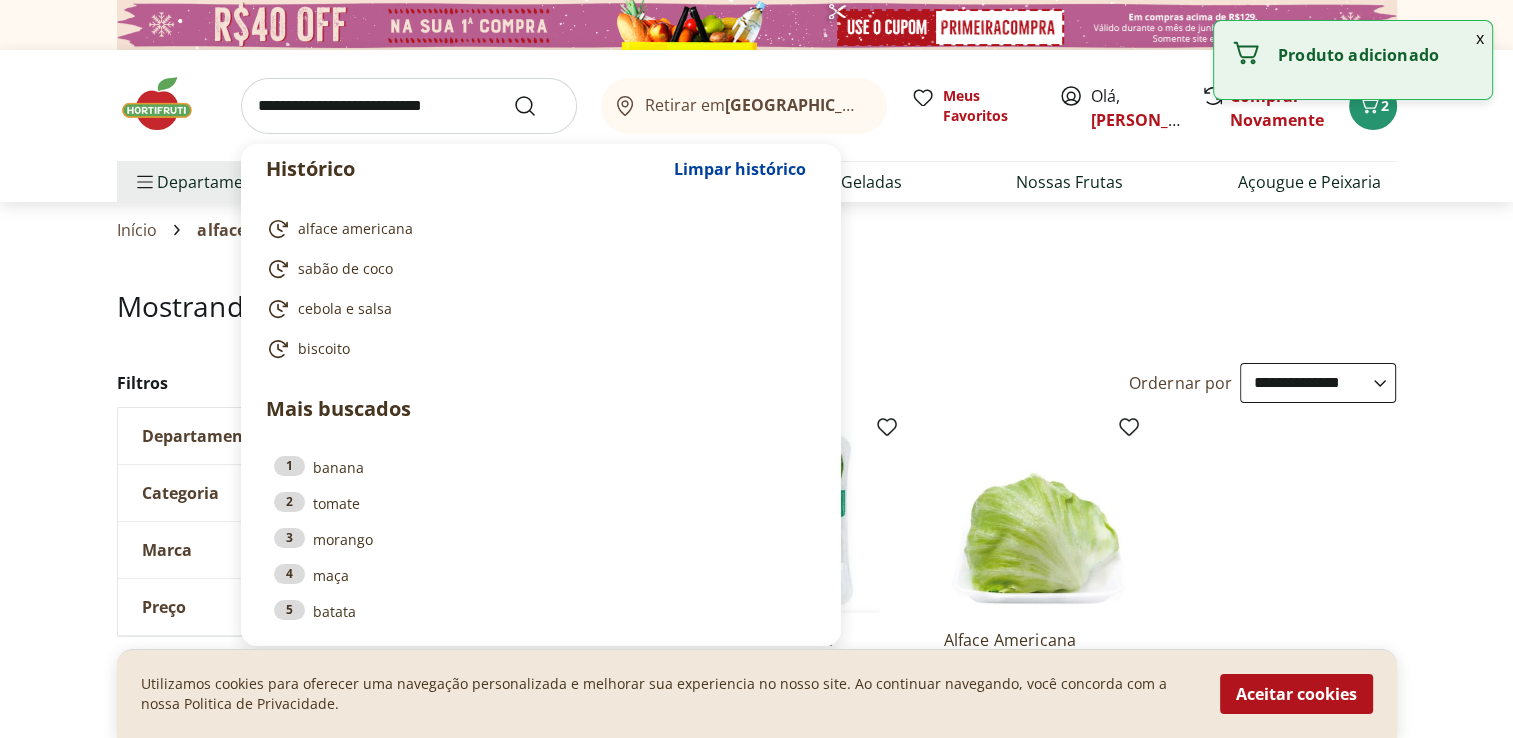 click at bounding box center [409, 106] 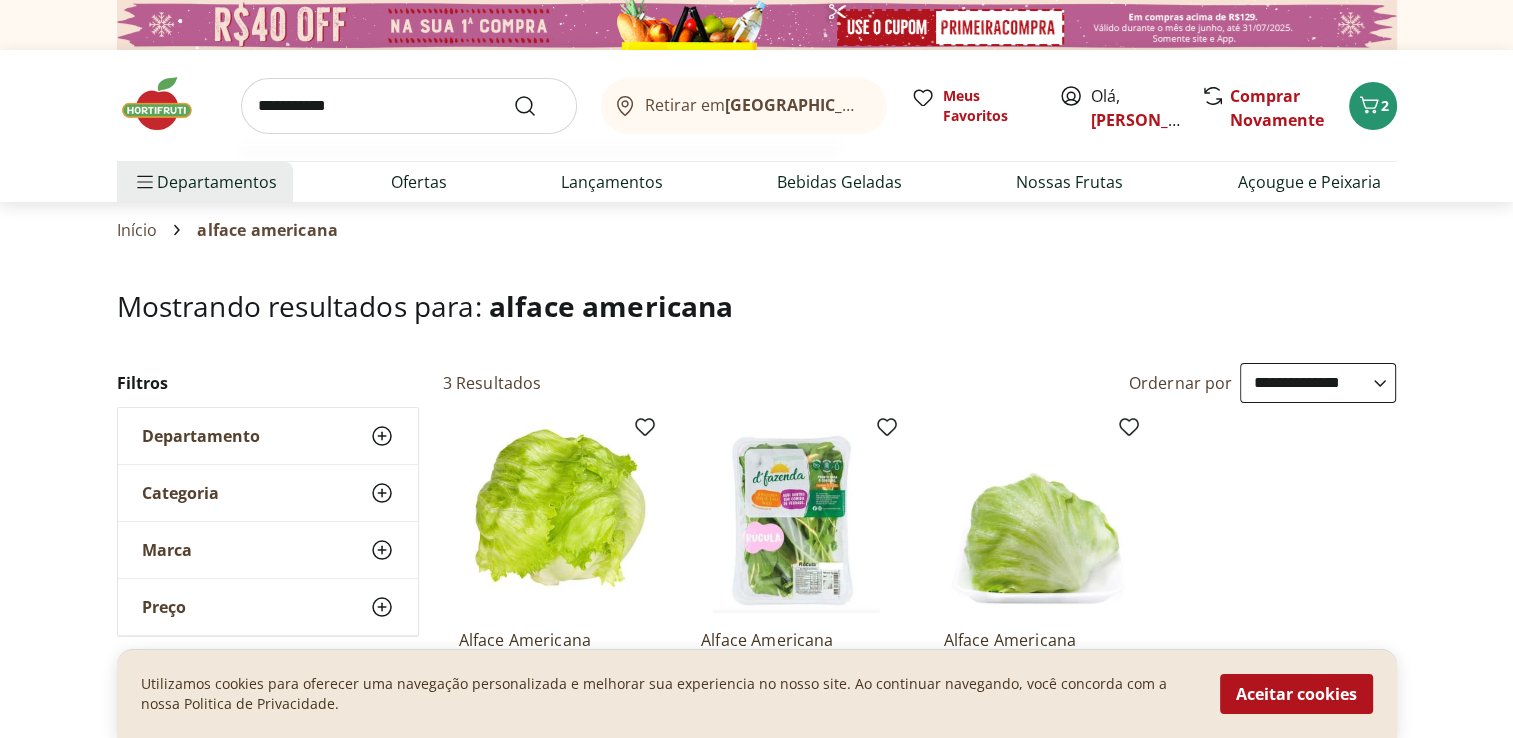 type on "**********" 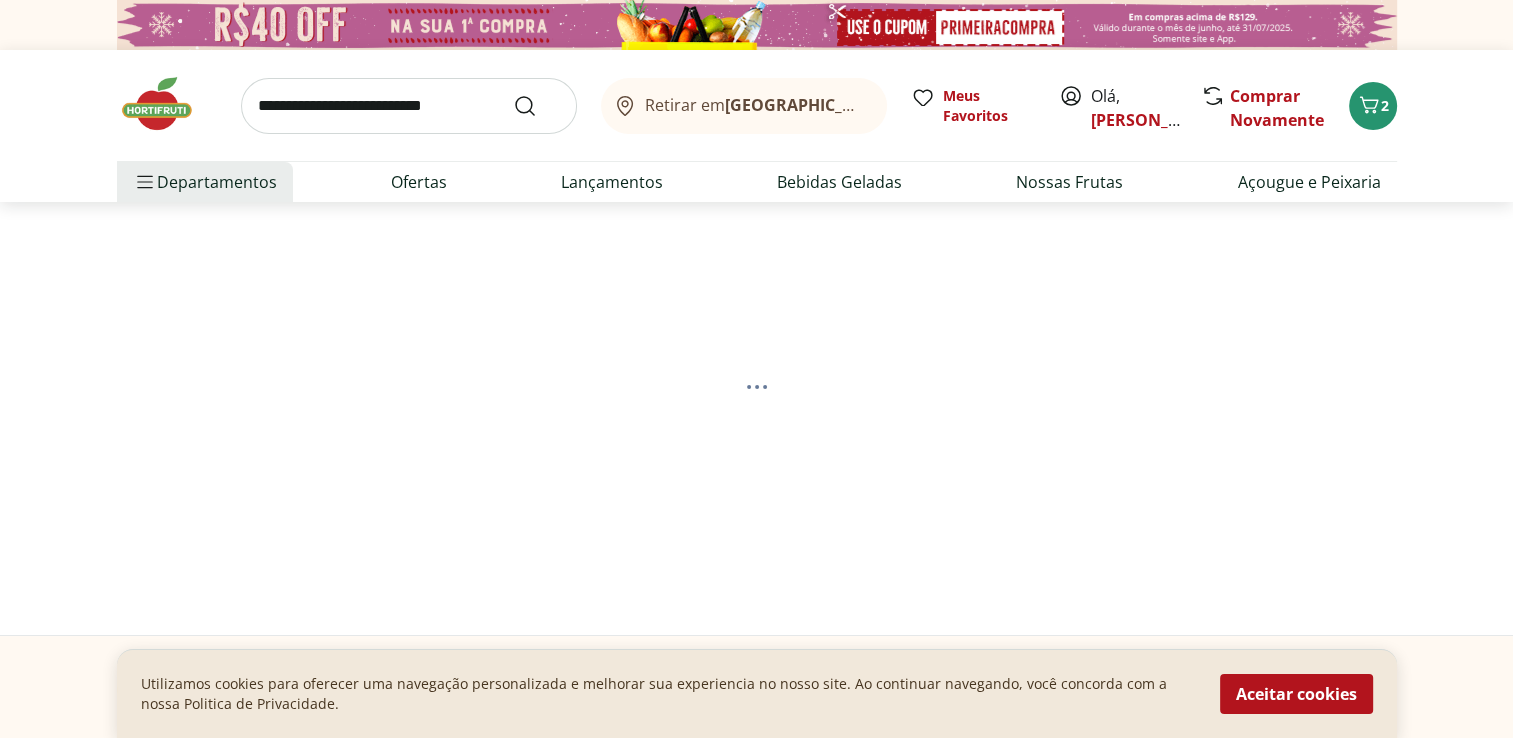select on "**********" 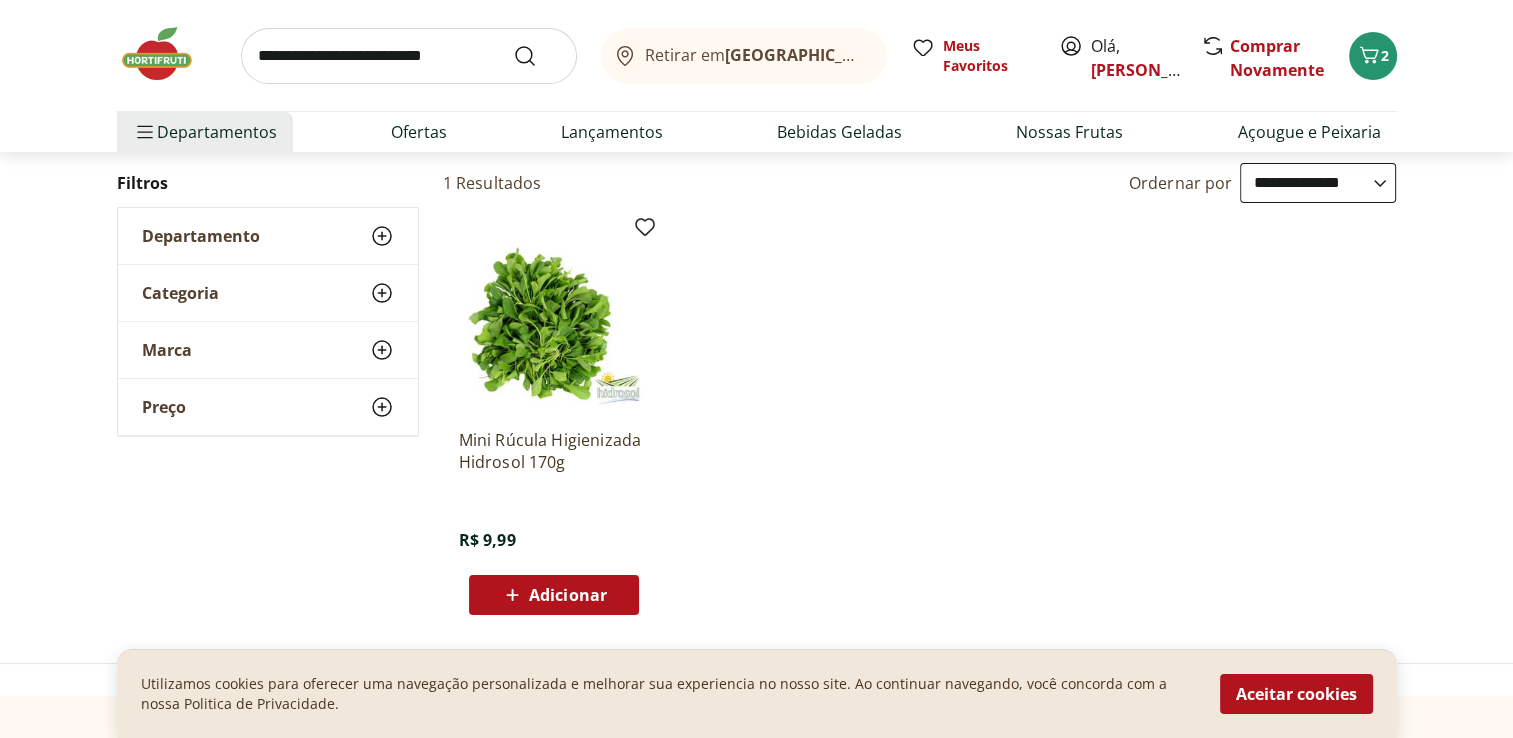 scroll, scrollTop: 400, scrollLeft: 0, axis: vertical 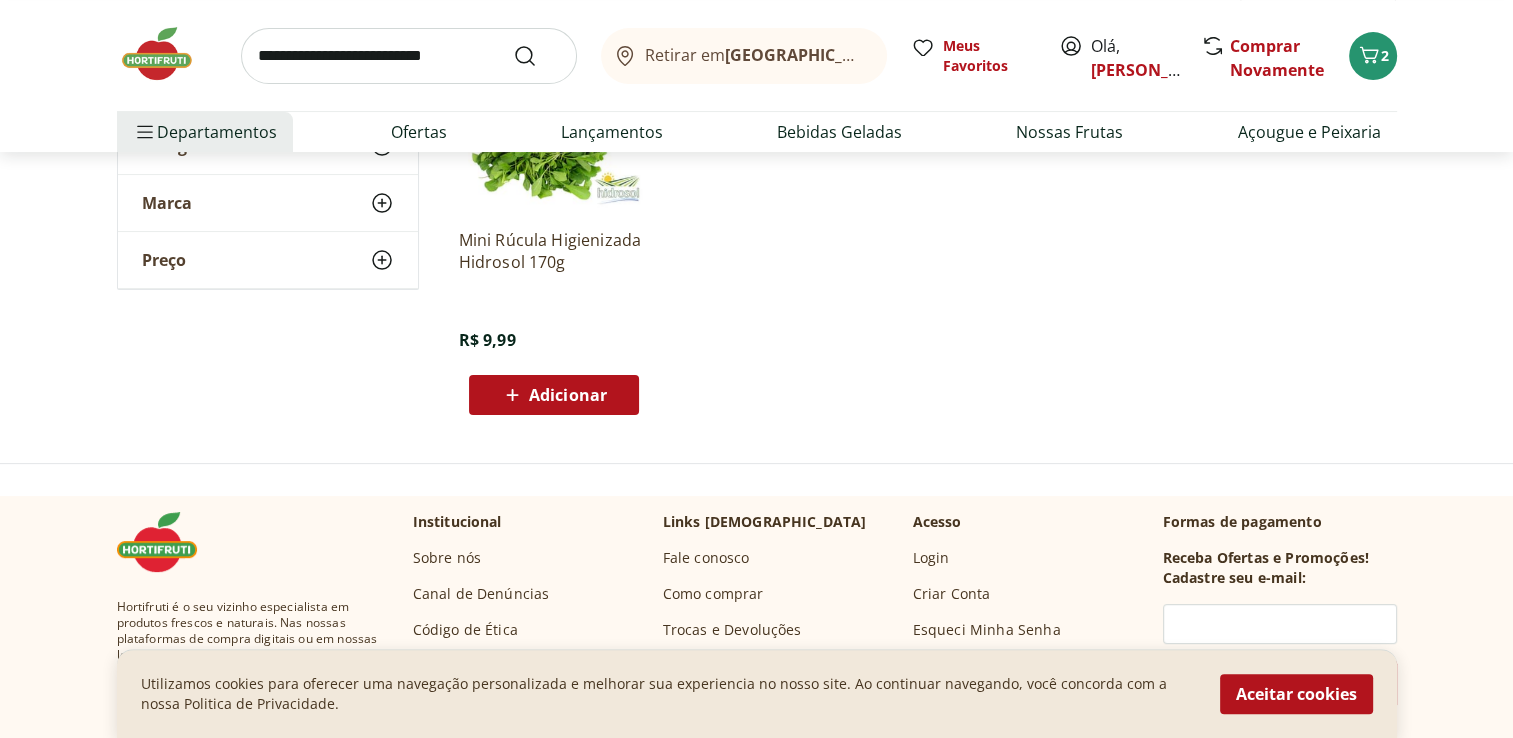 click on "Adicionar" at bounding box center (568, 395) 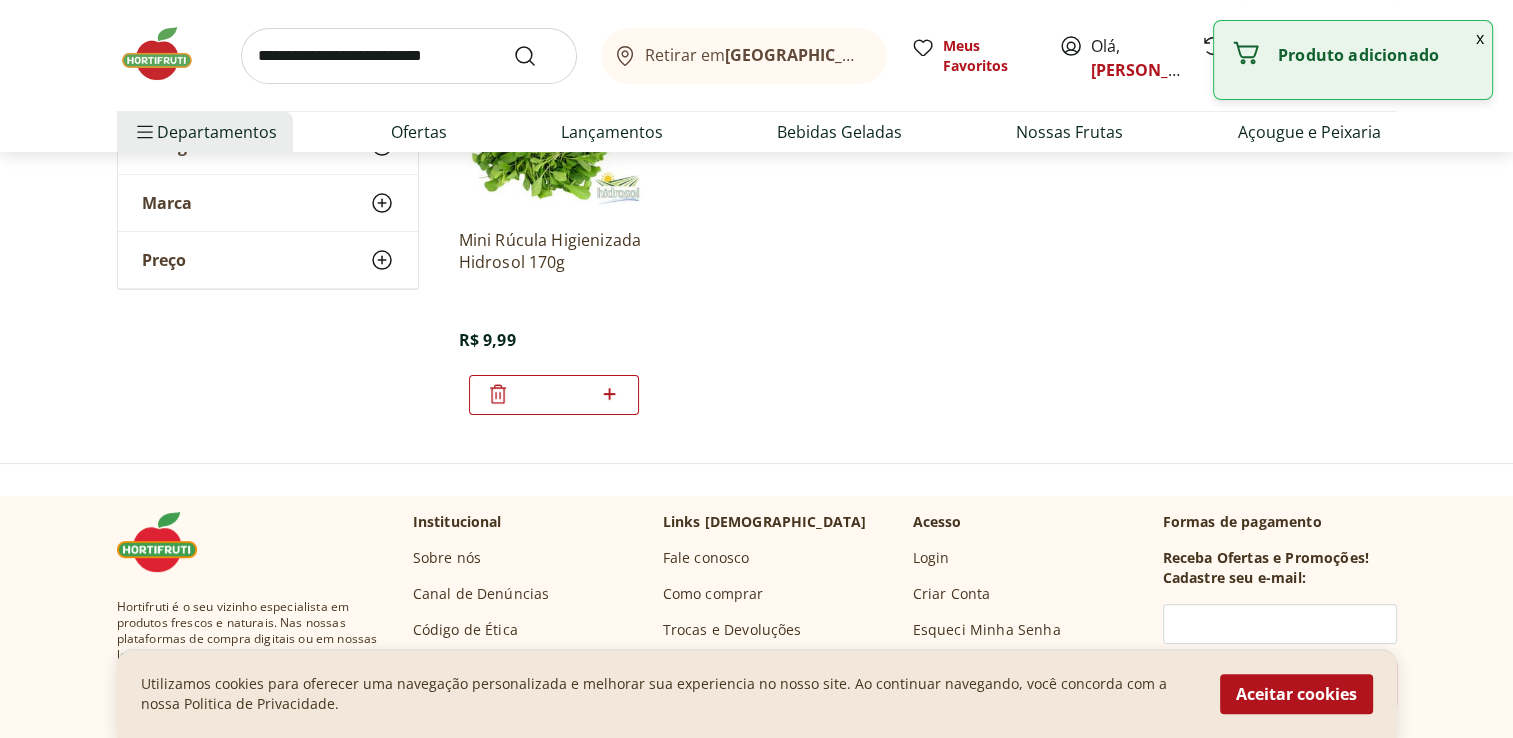 scroll, scrollTop: 0, scrollLeft: 0, axis: both 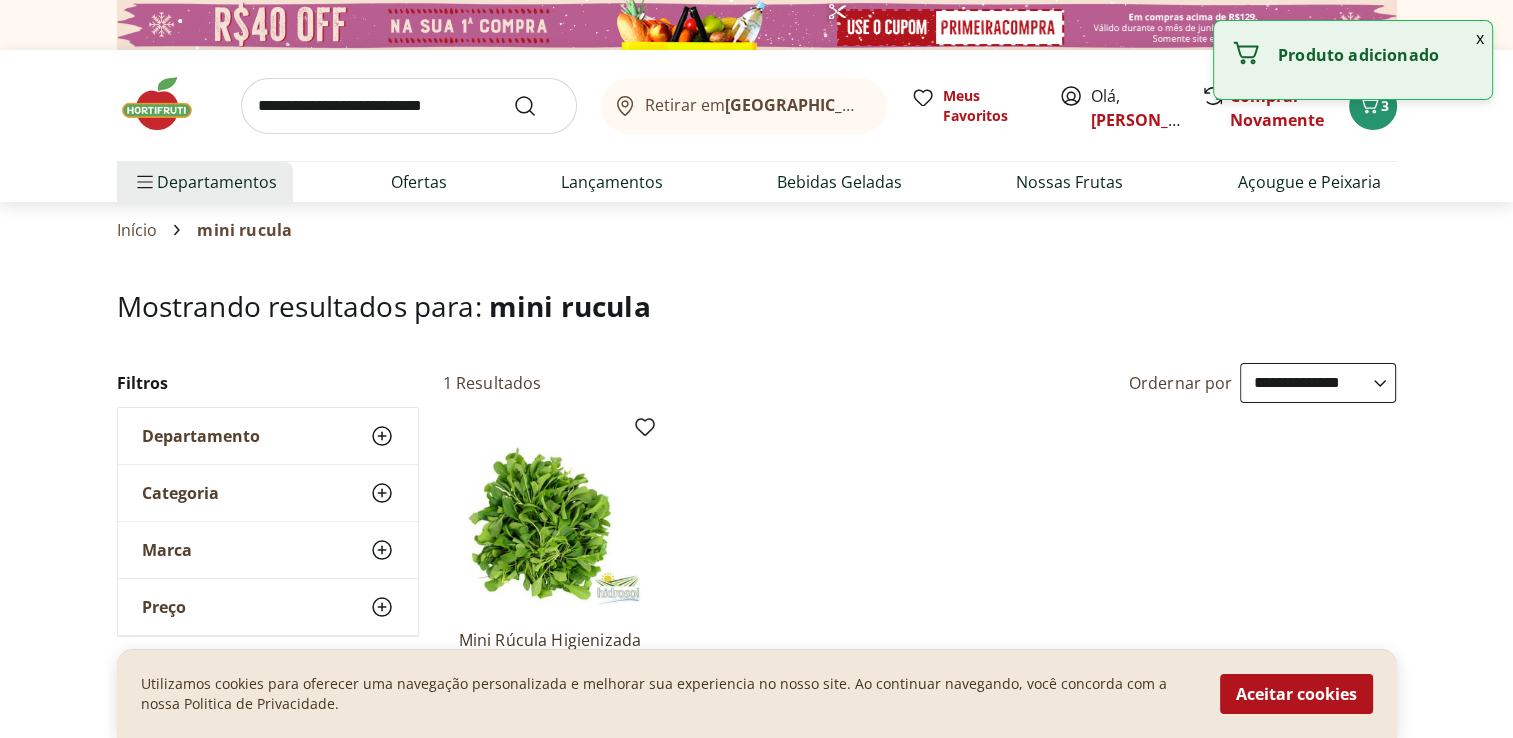 click at bounding box center [409, 106] 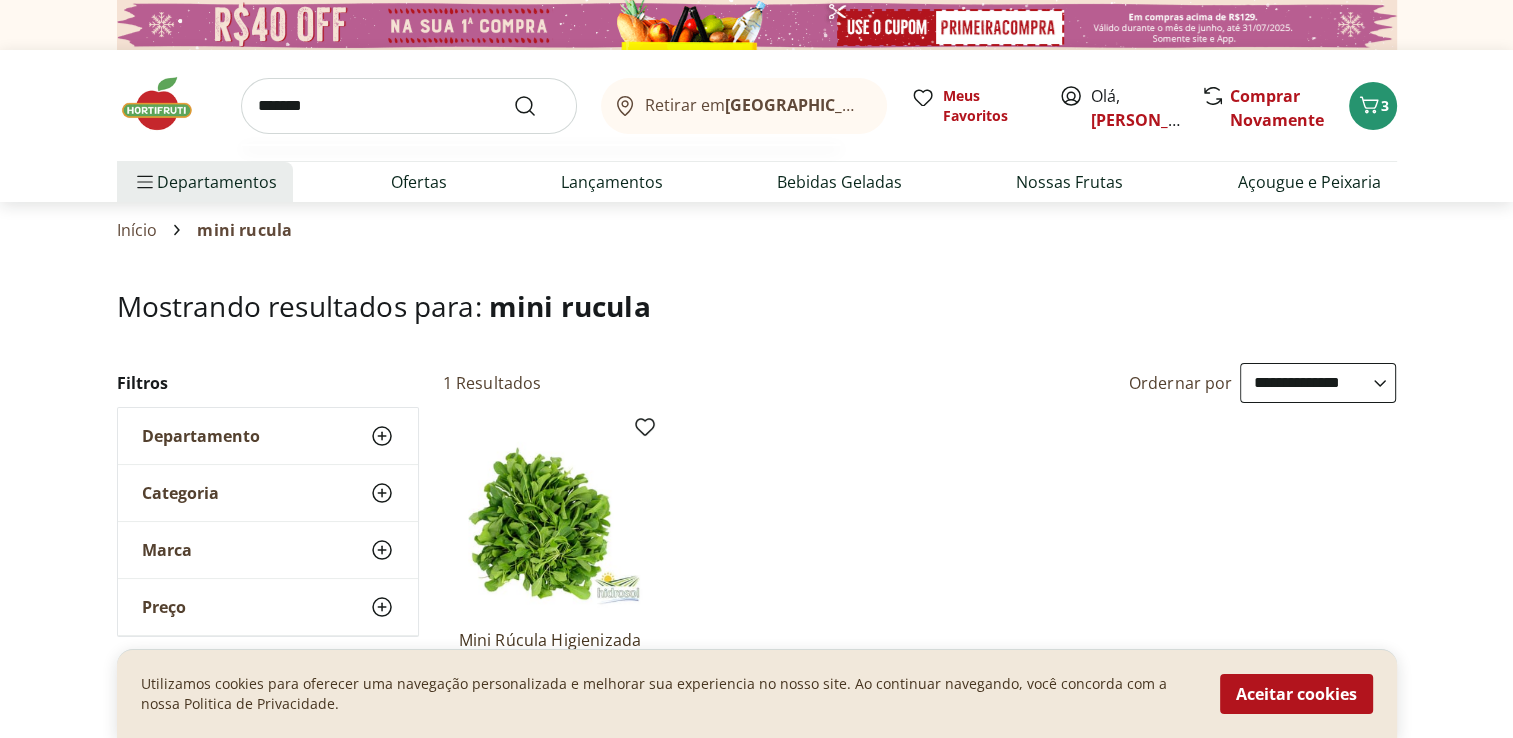 type on "*******" 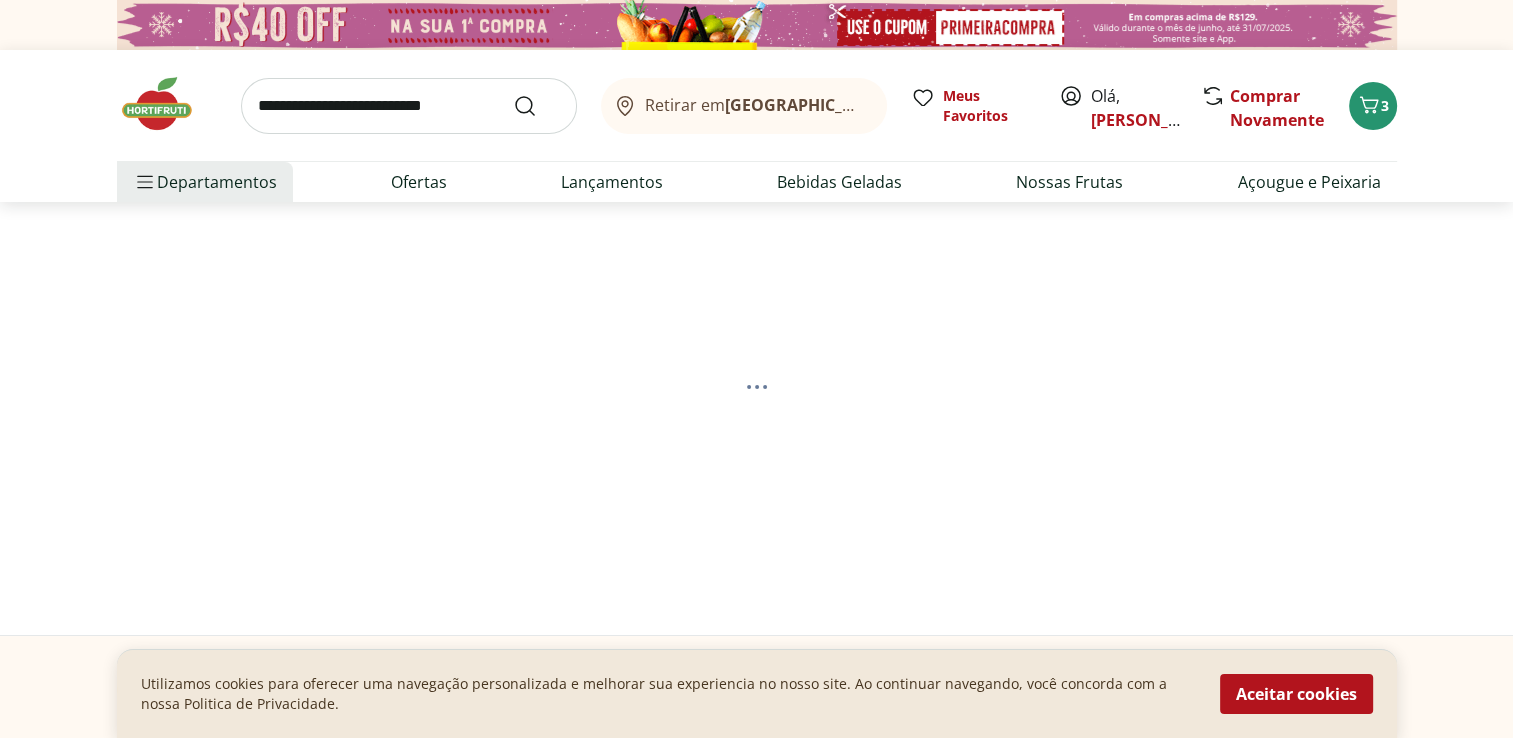 select on "**********" 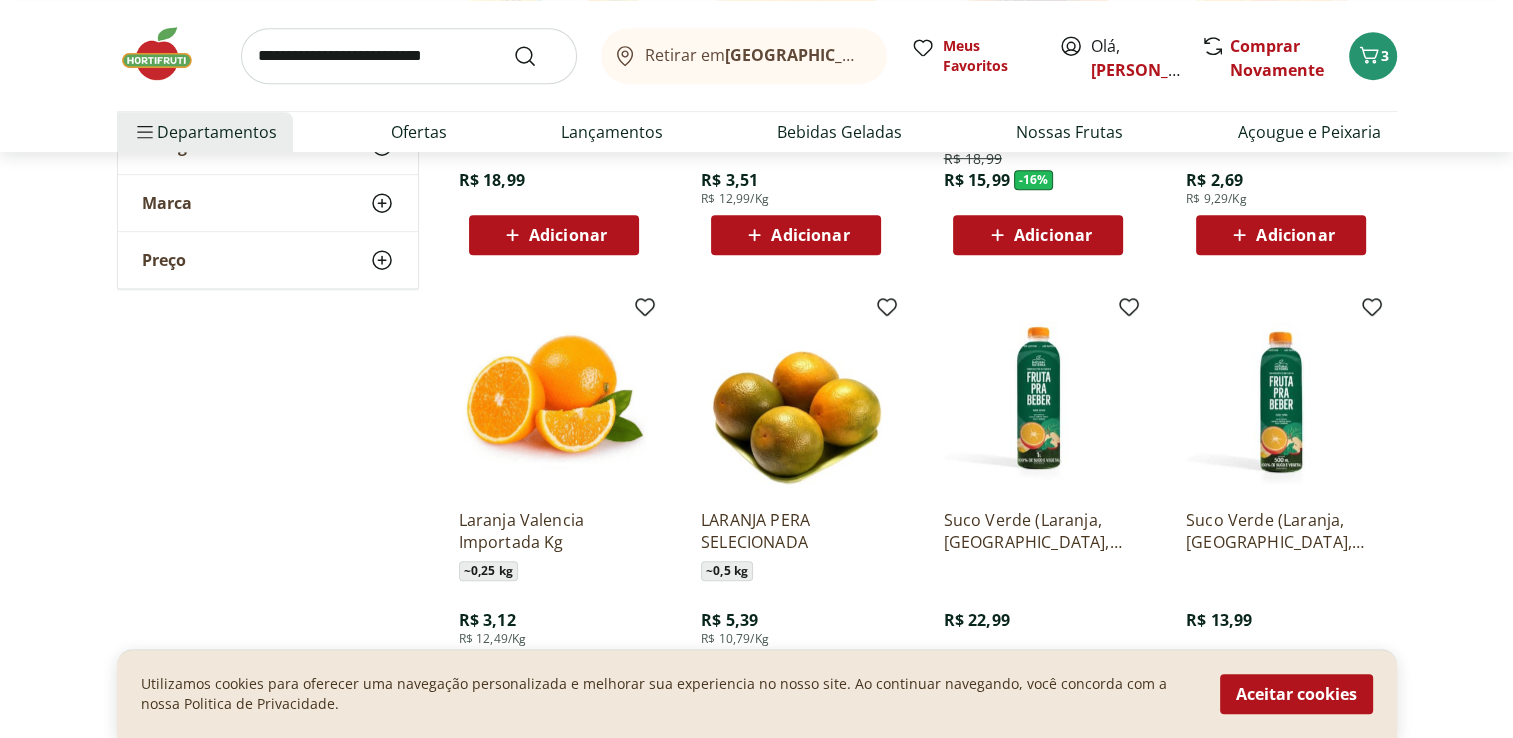 scroll, scrollTop: 900, scrollLeft: 0, axis: vertical 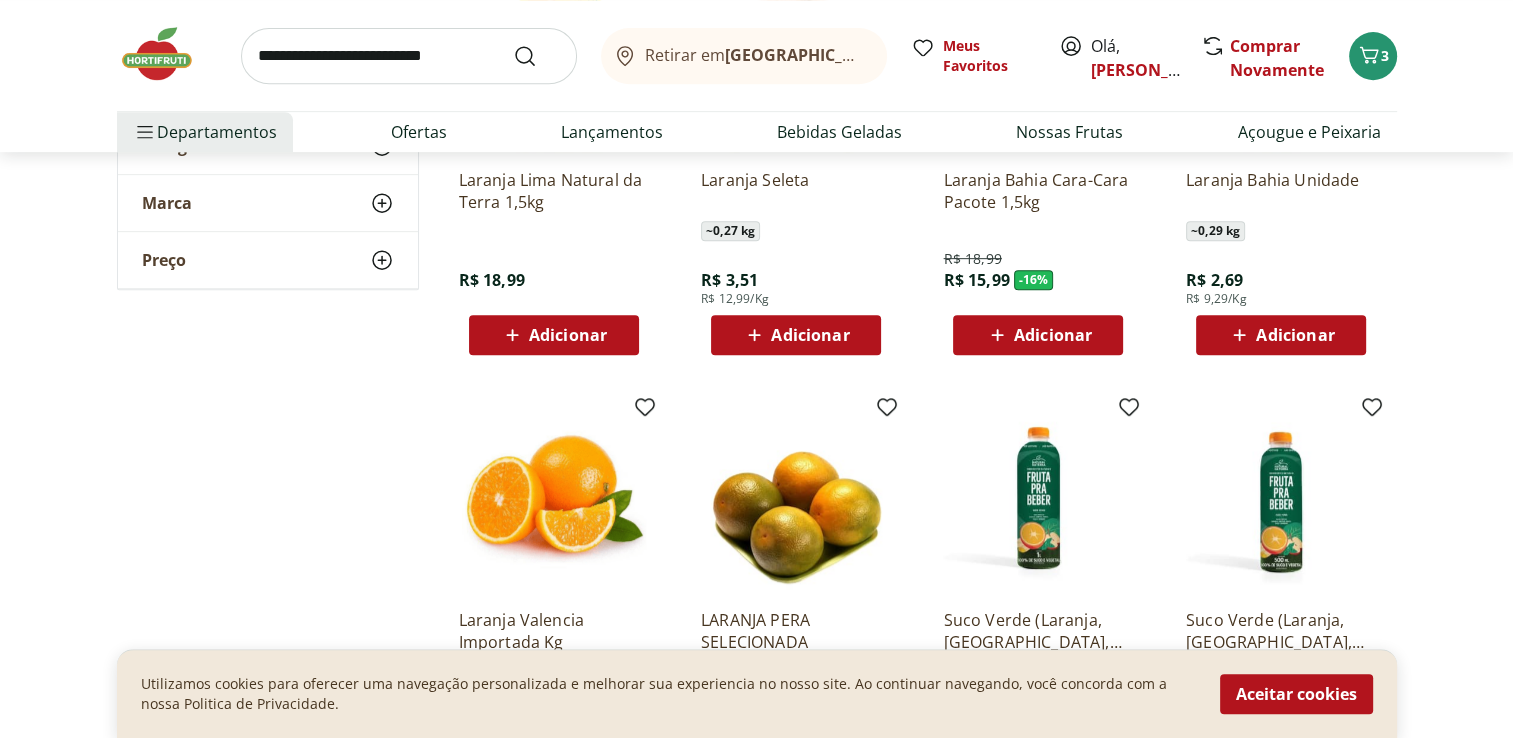 click on "Adicionar" at bounding box center (1295, 335) 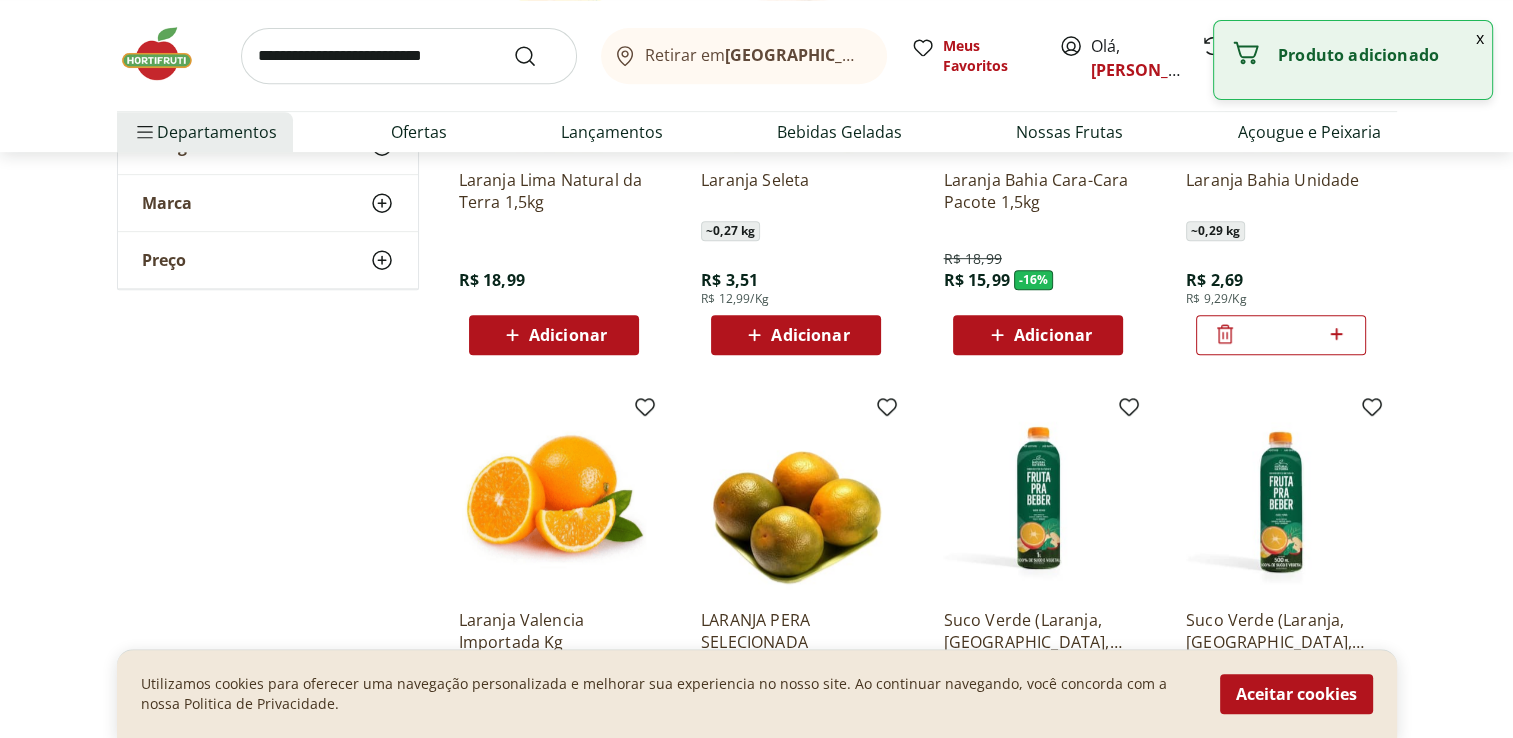 click 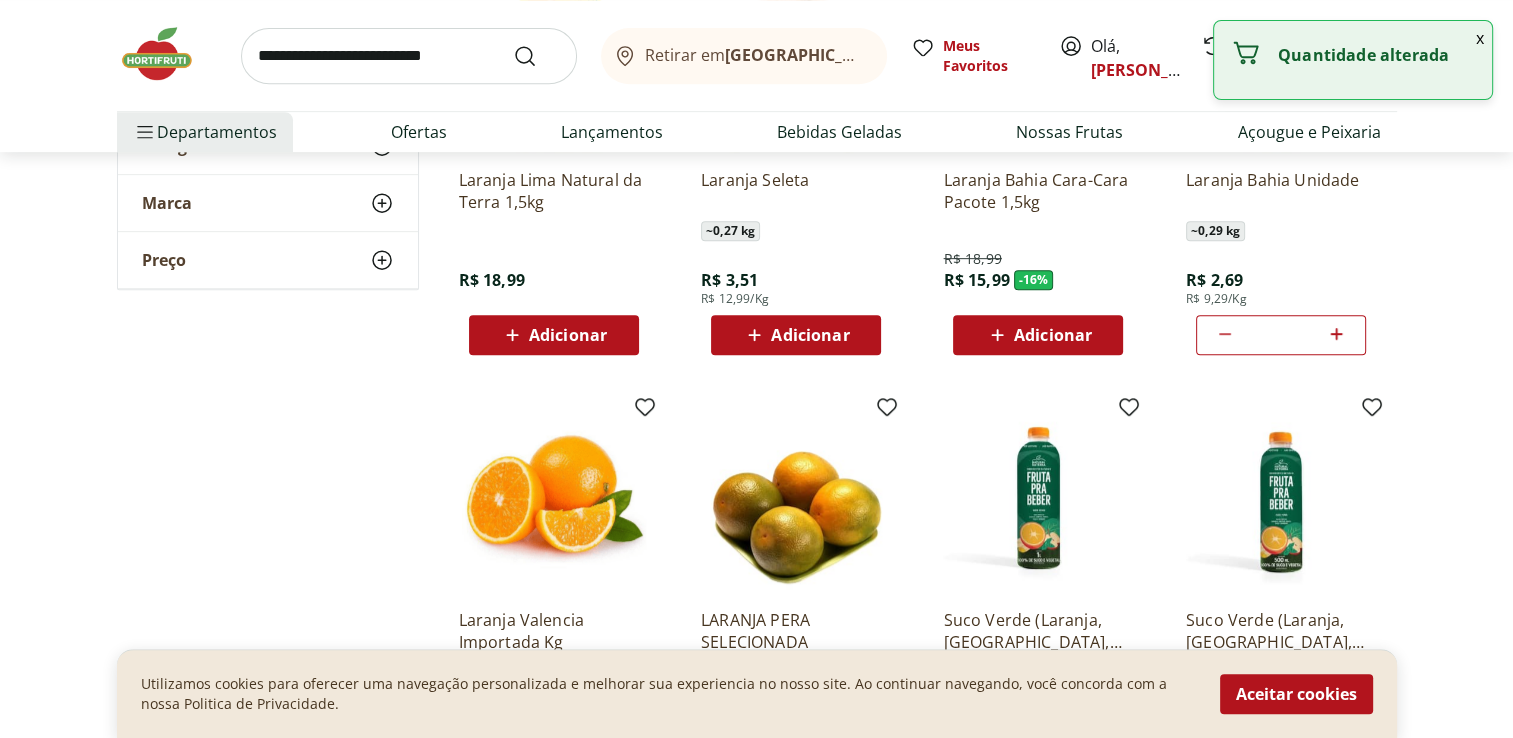 click 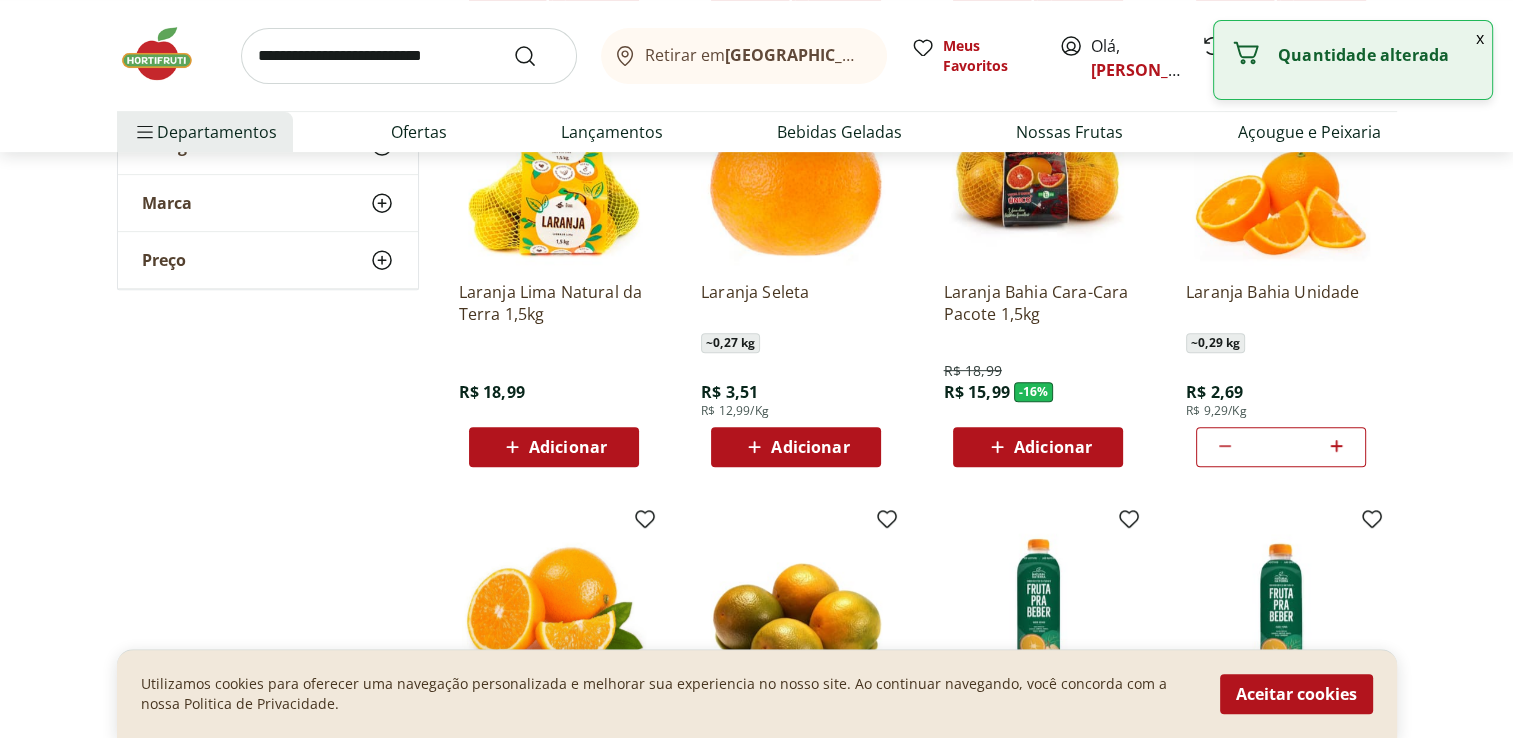 scroll, scrollTop: 700, scrollLeft: 0, axis: vertical 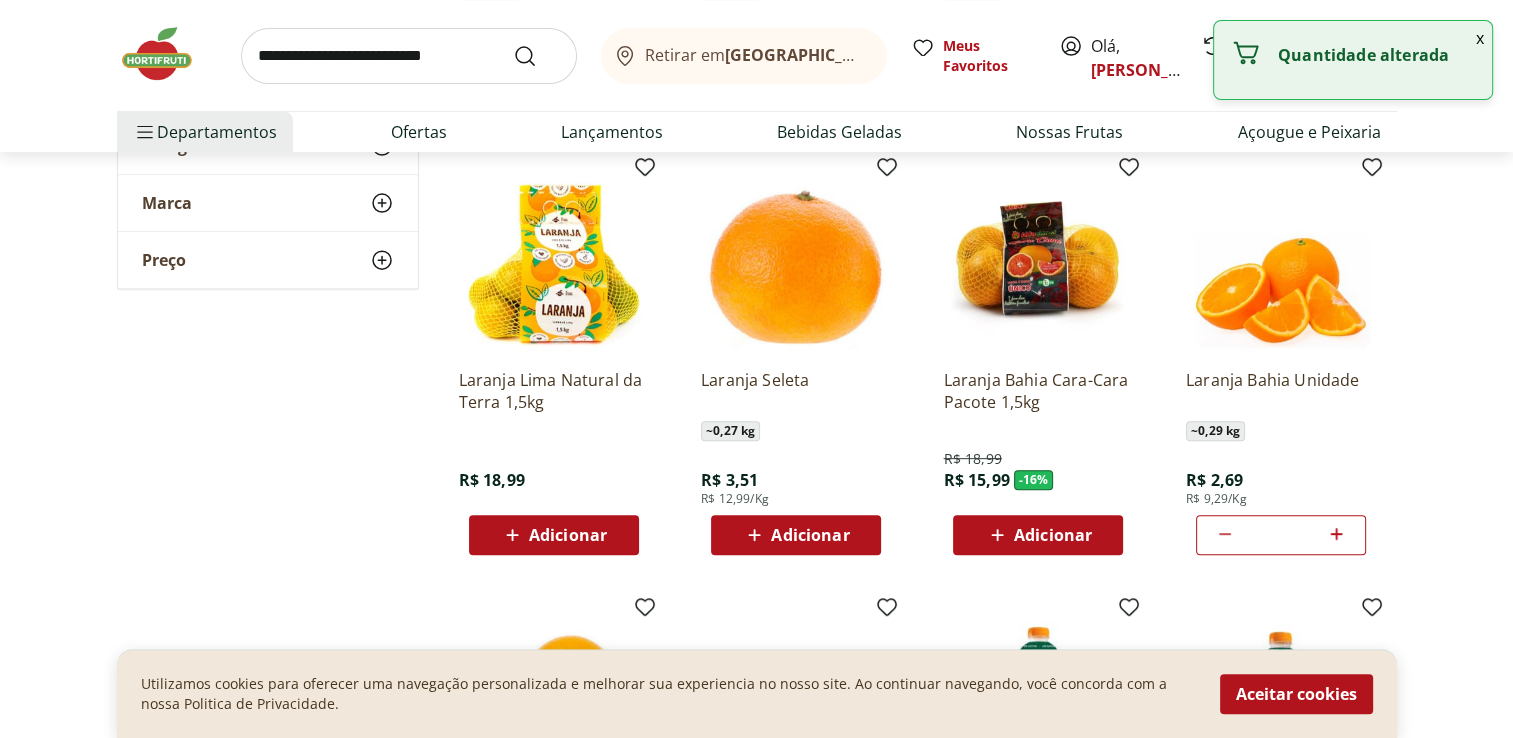 click on "Adicionar" at bounding box center (810, 535) 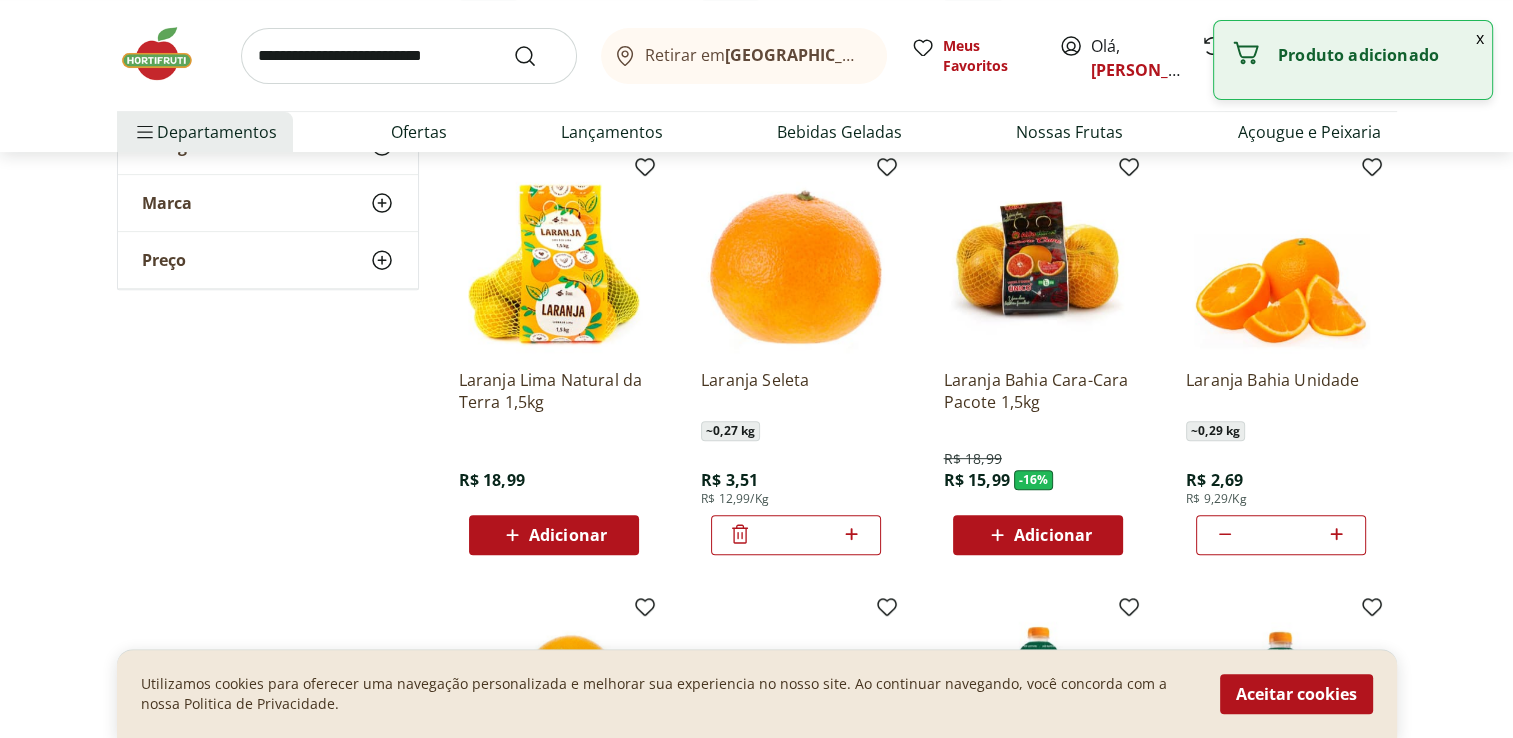 click 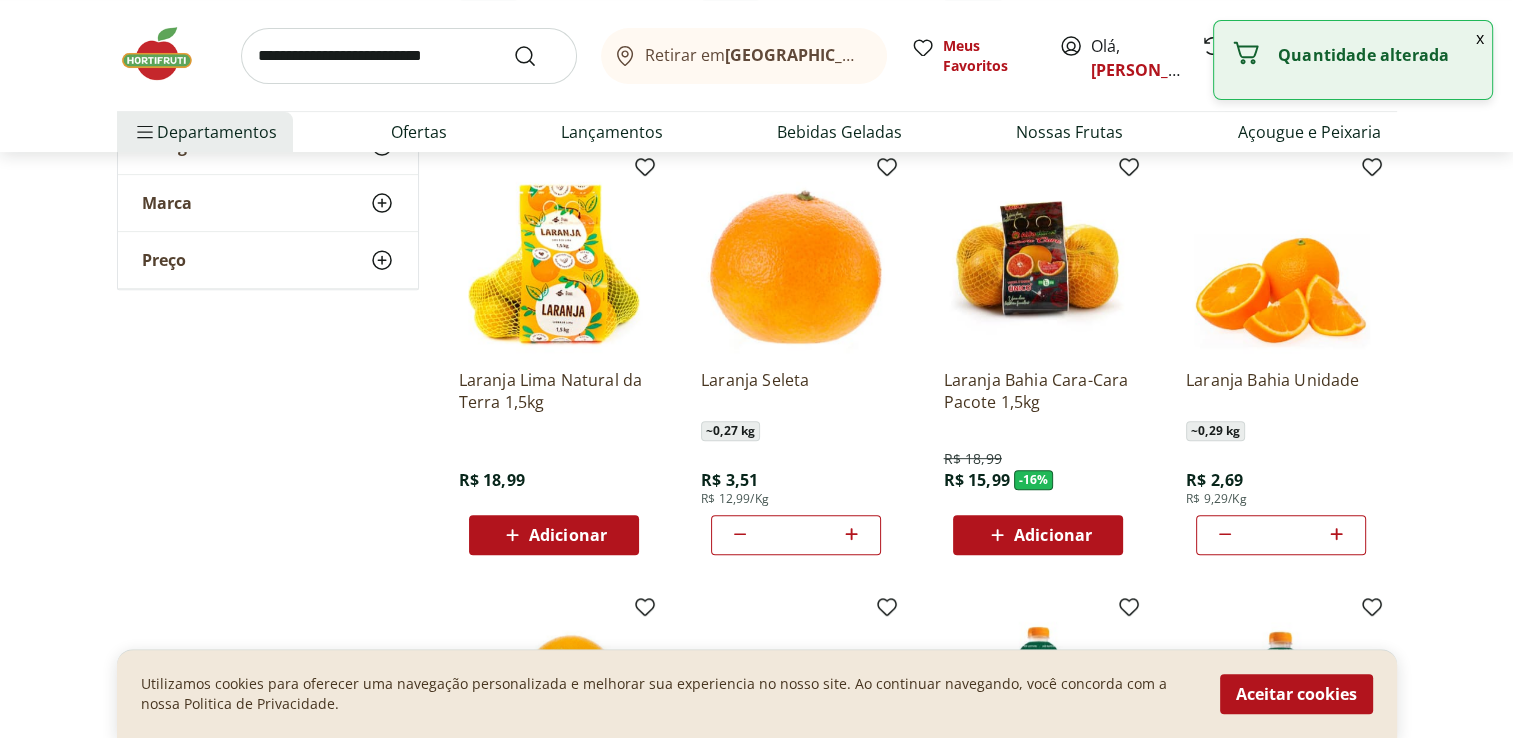 click 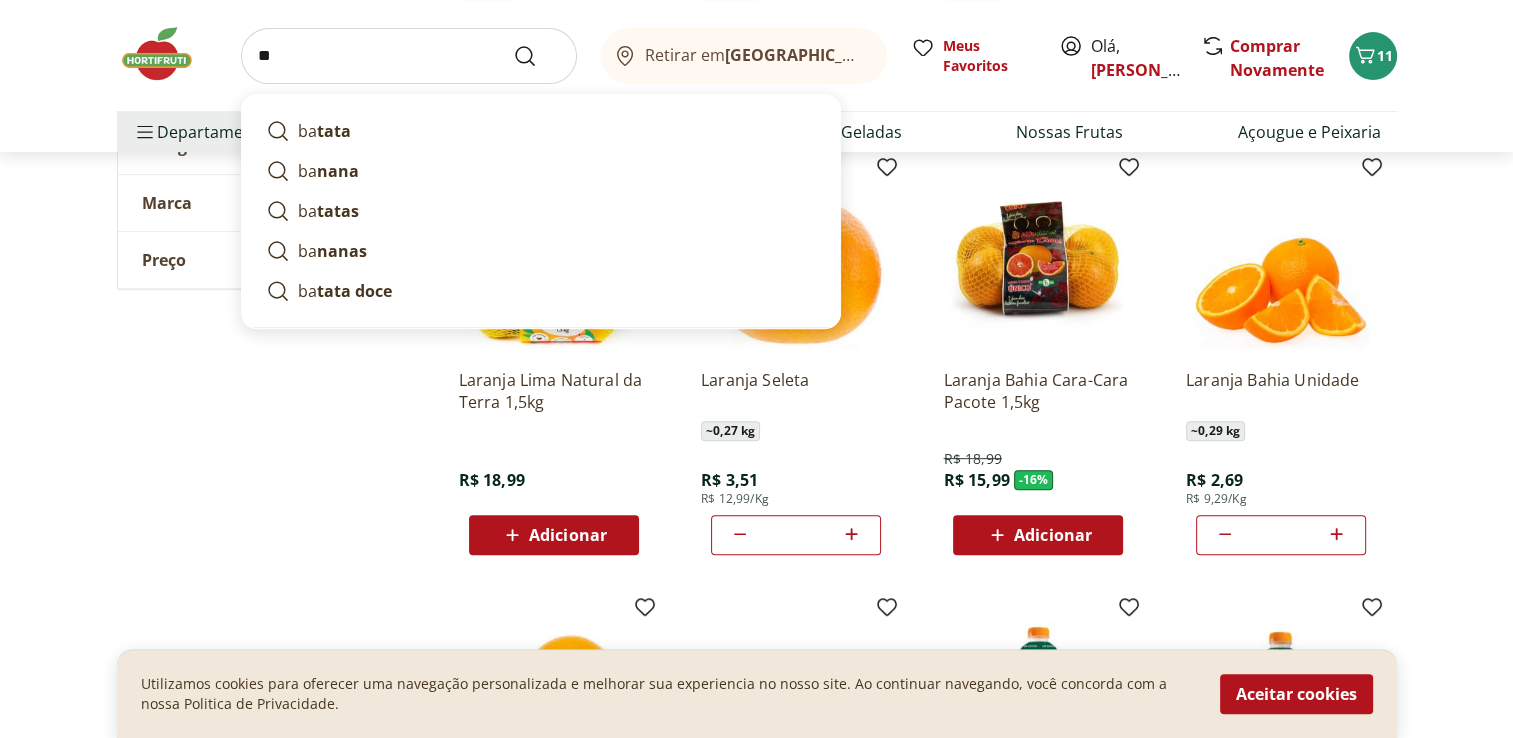 type on "*" 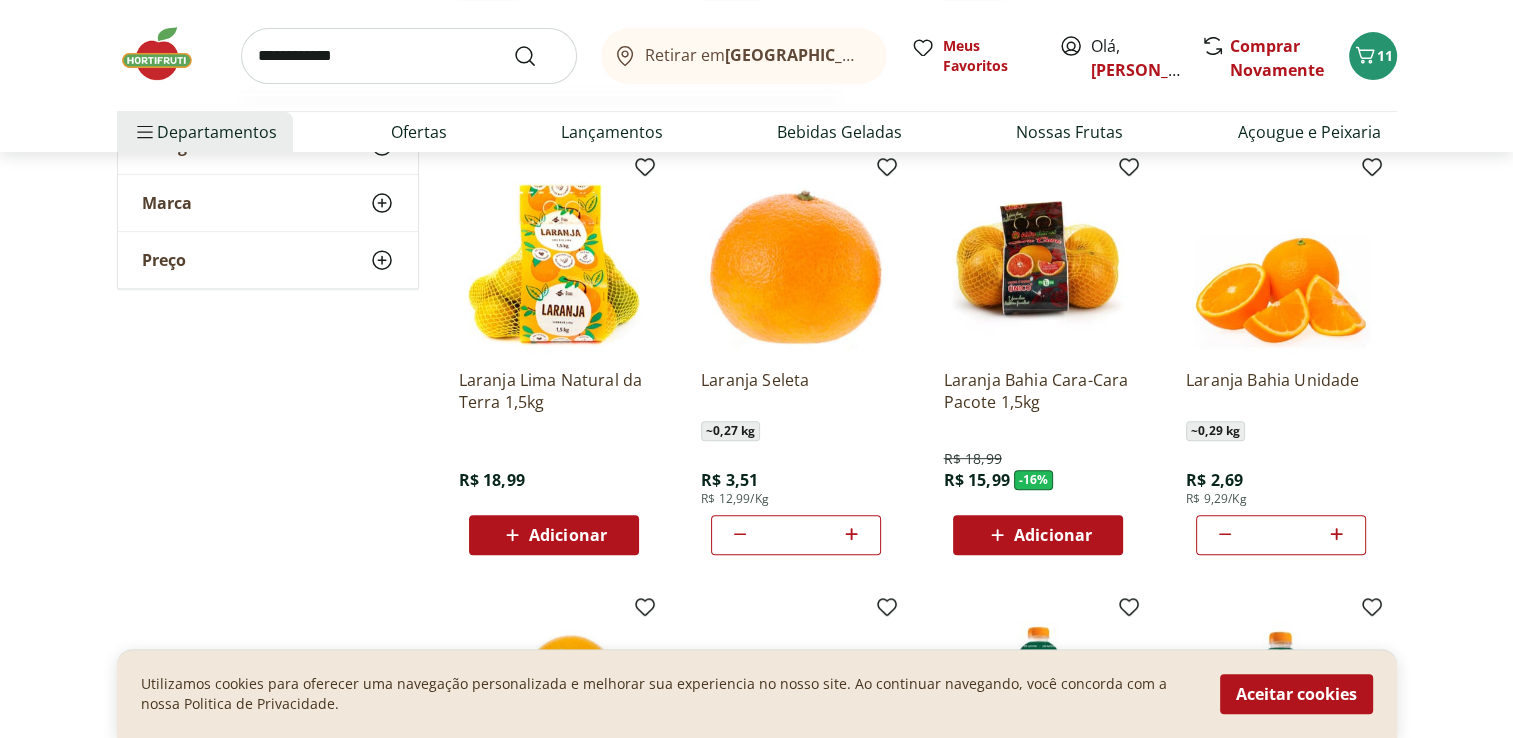 type on "**********" 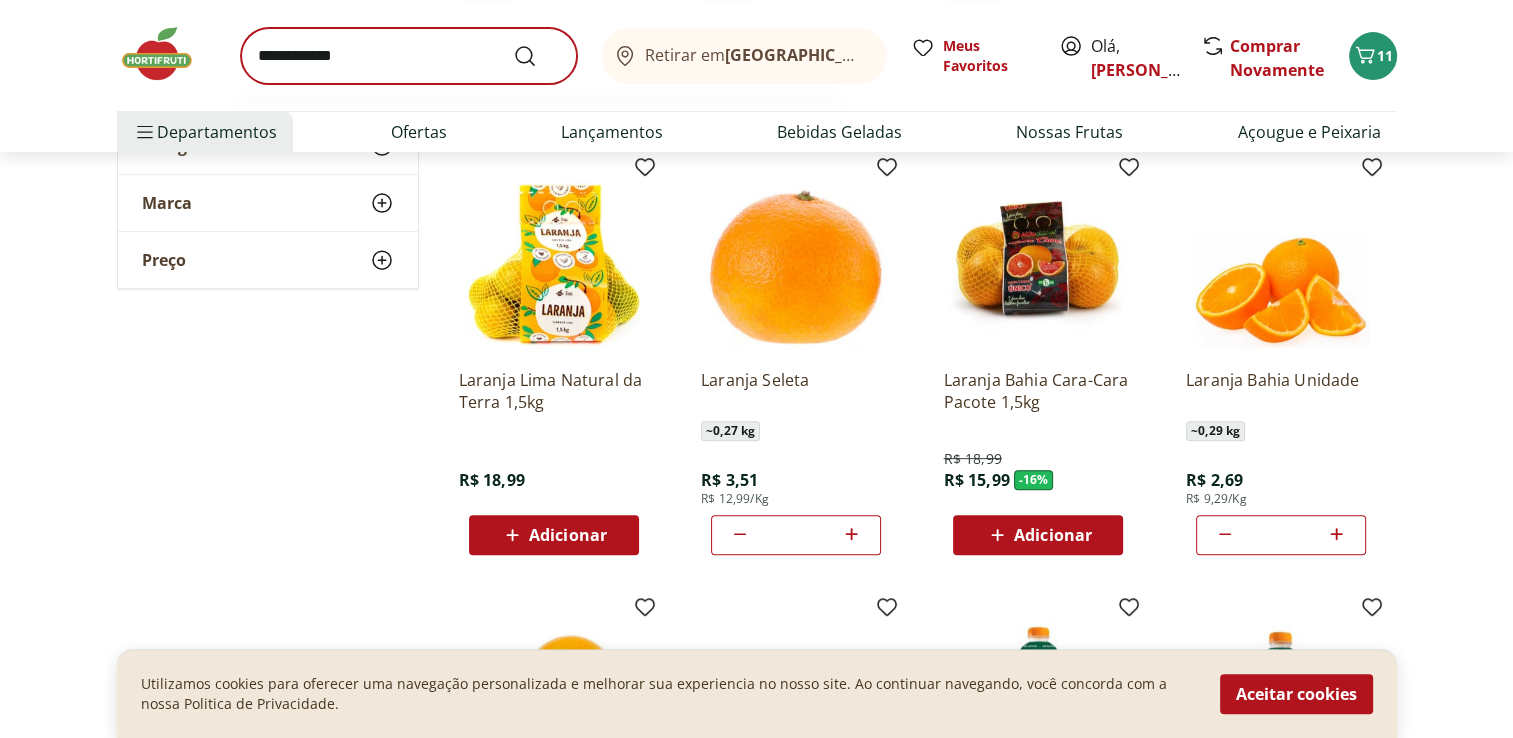 scroll, scrollTop: 0, scrollLeft: 0, axis: both 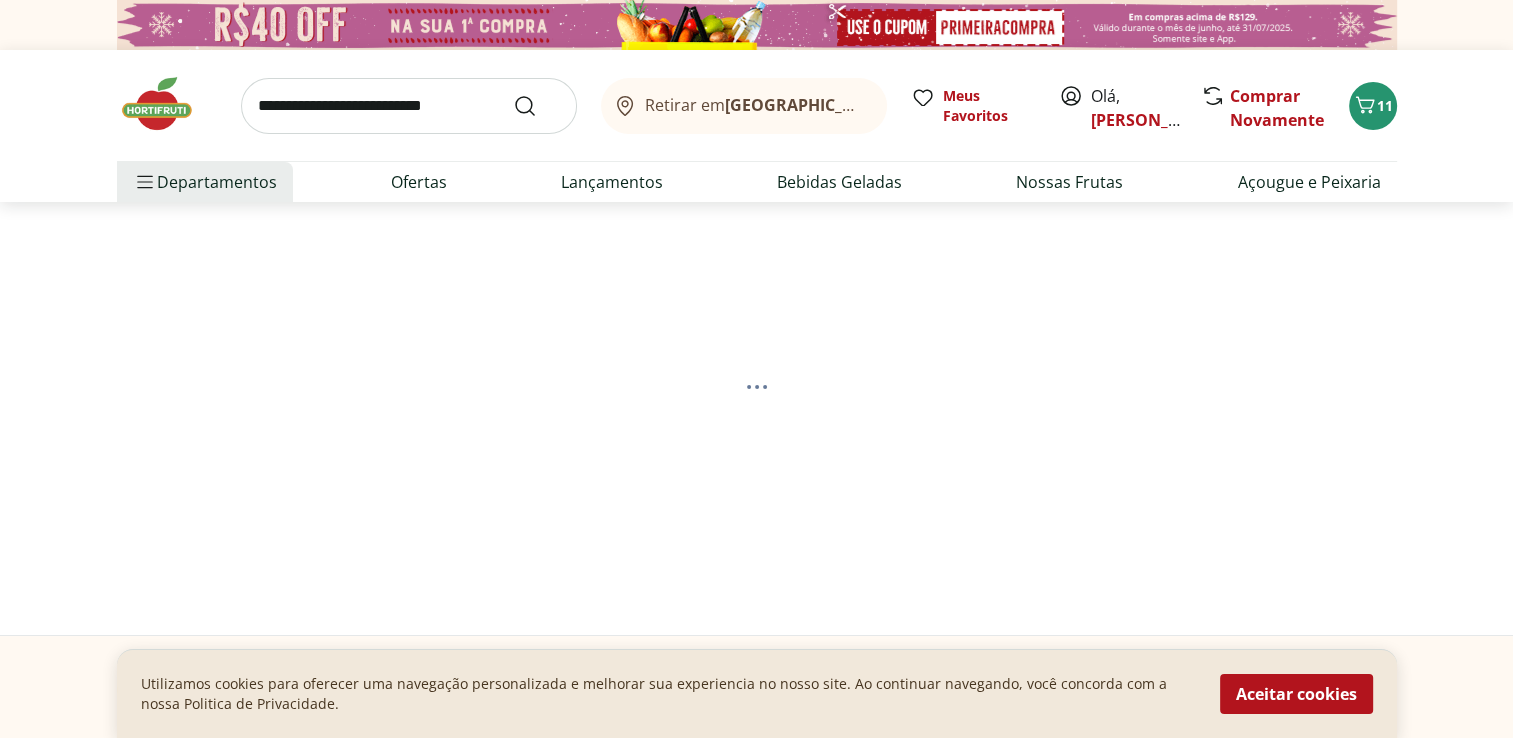 select on "**********" 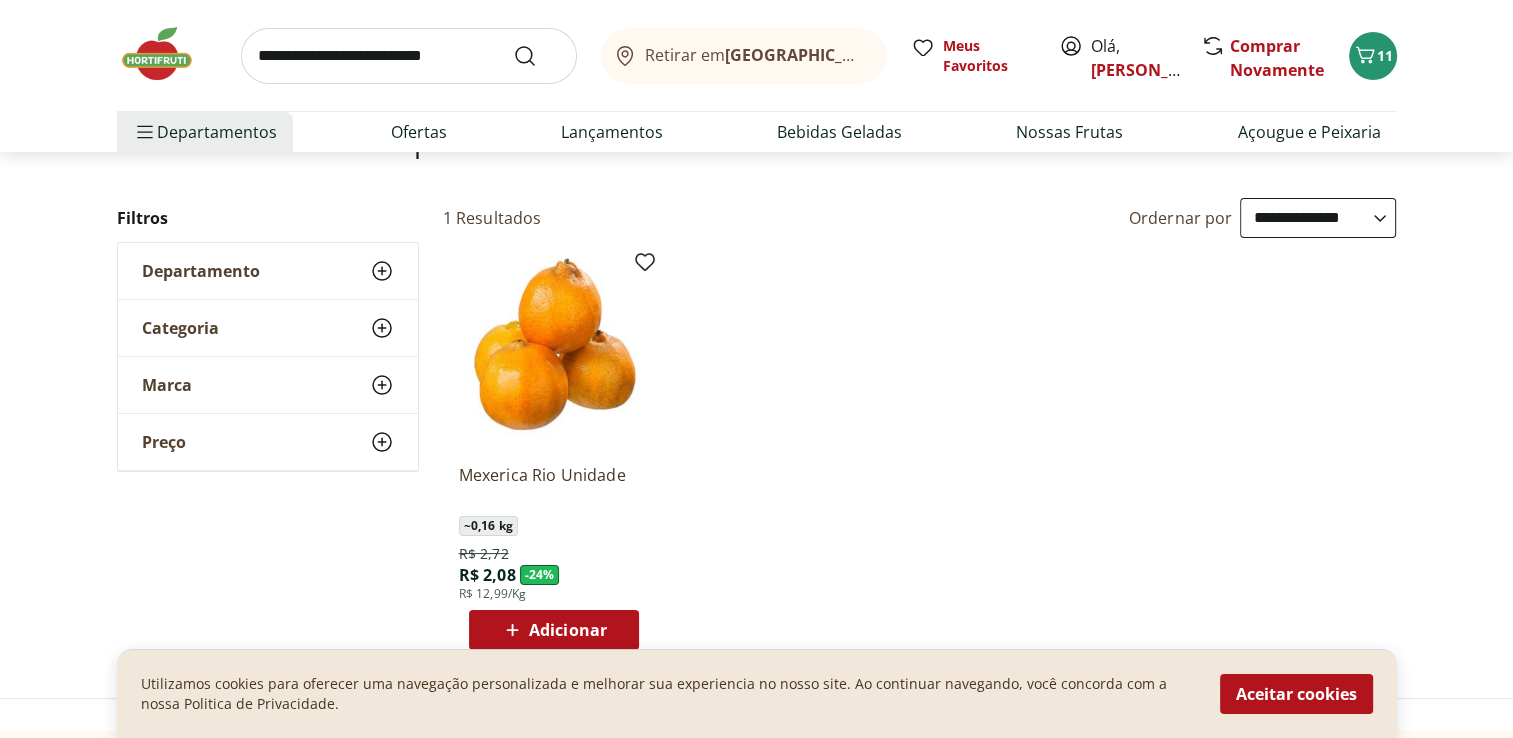 scroll, scrollTop: 200, scrollLeft: 0, axis: vertical 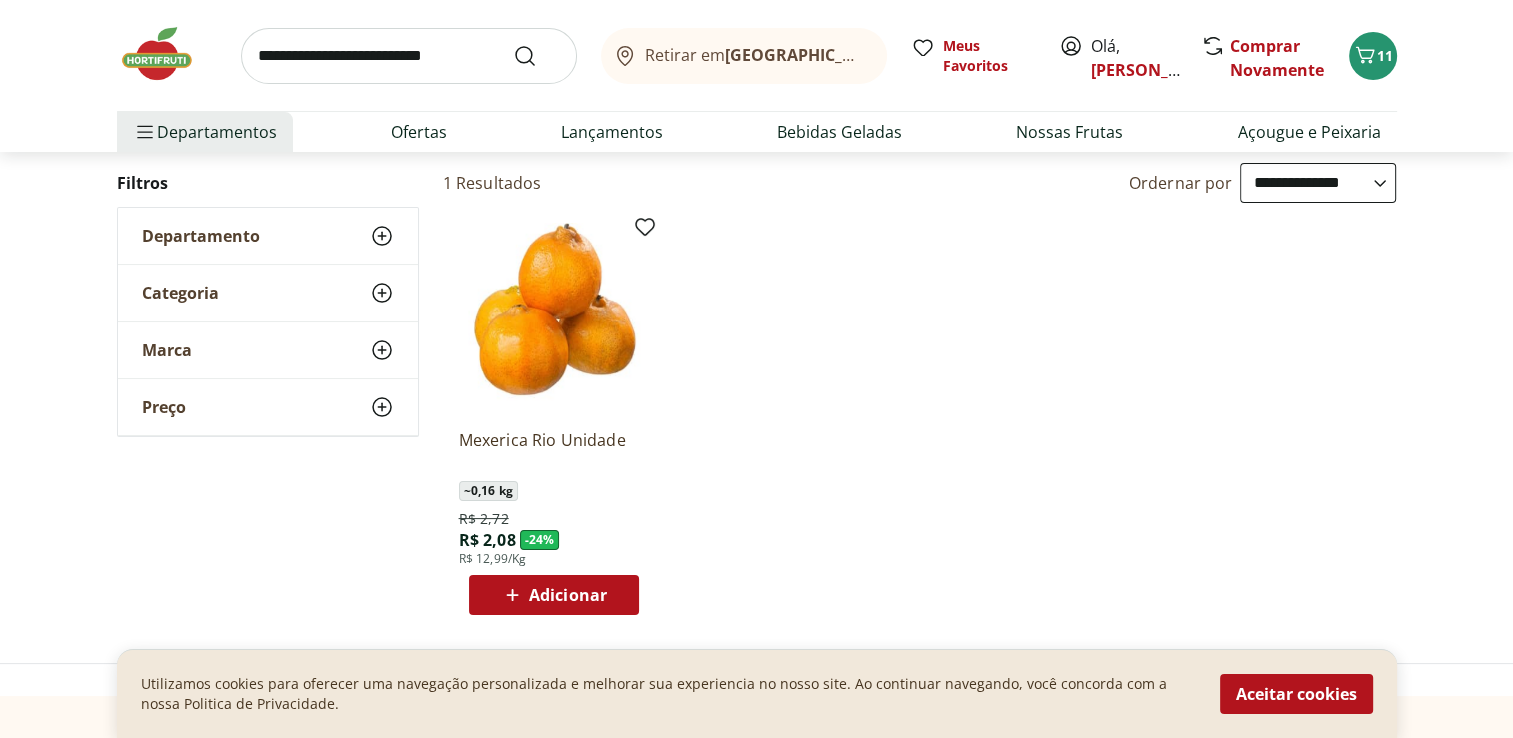 click on "Adicionar" at bounding box center [568, 595] 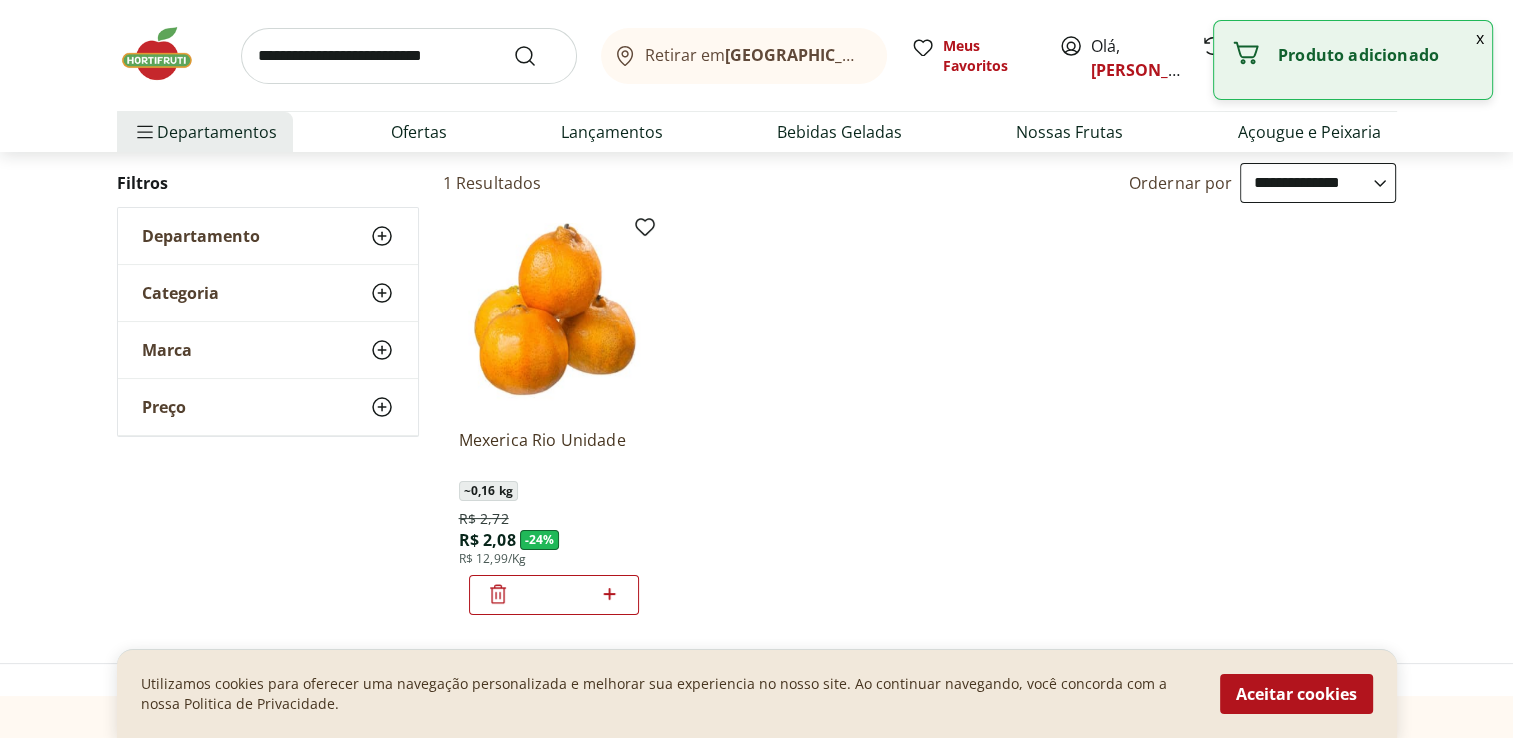 click 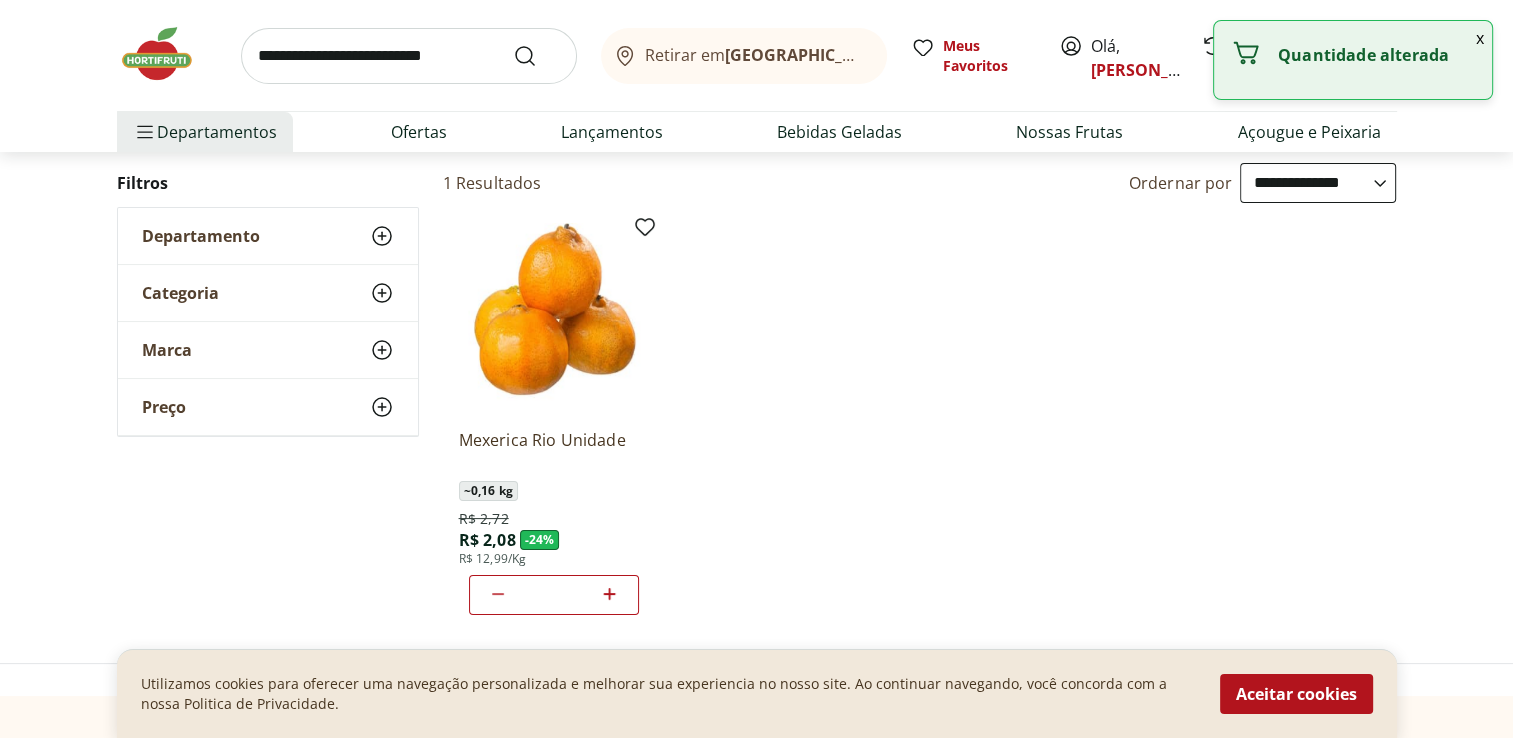 scroll, scrollTop: 0, scrollLeft: 0, axis: both 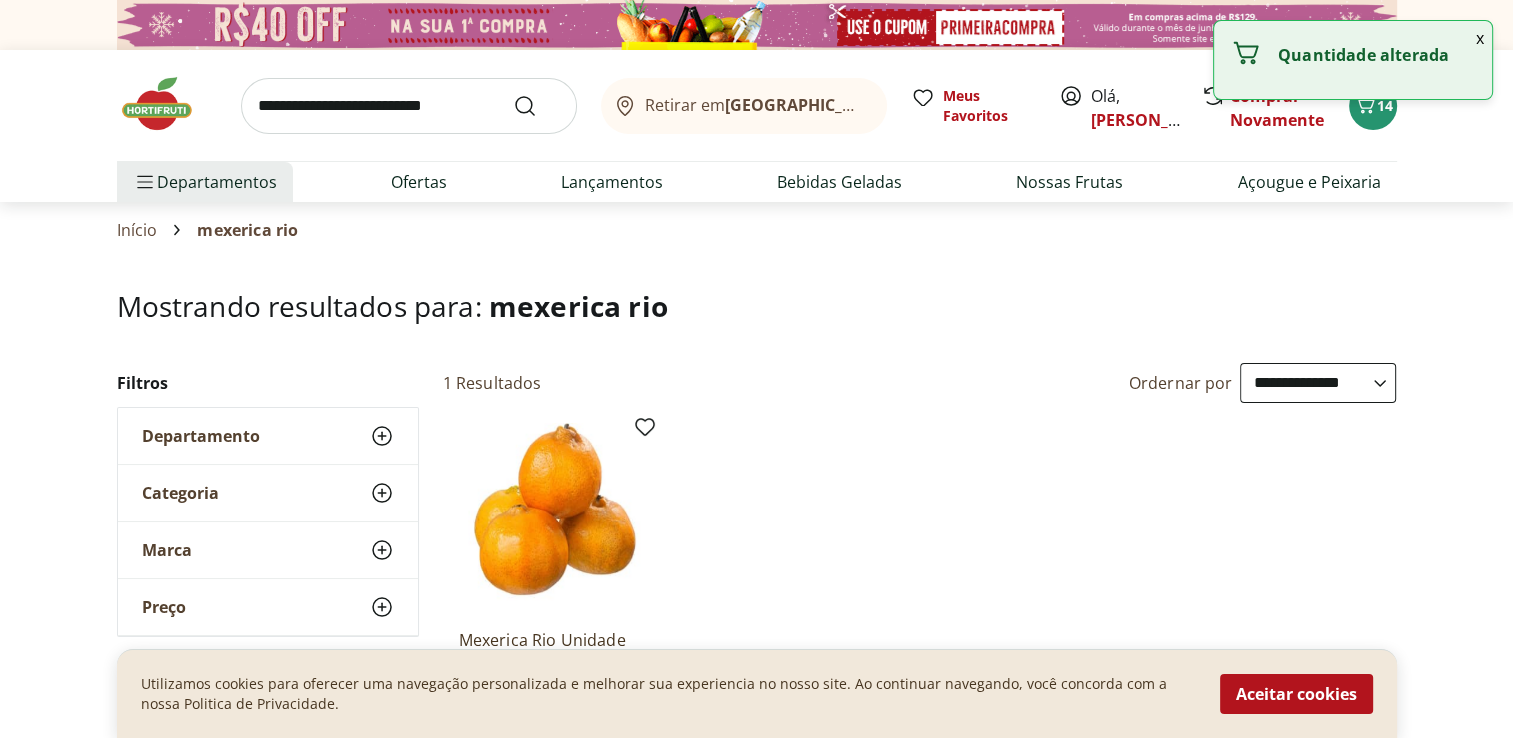 click at bounding box center [409, 106] 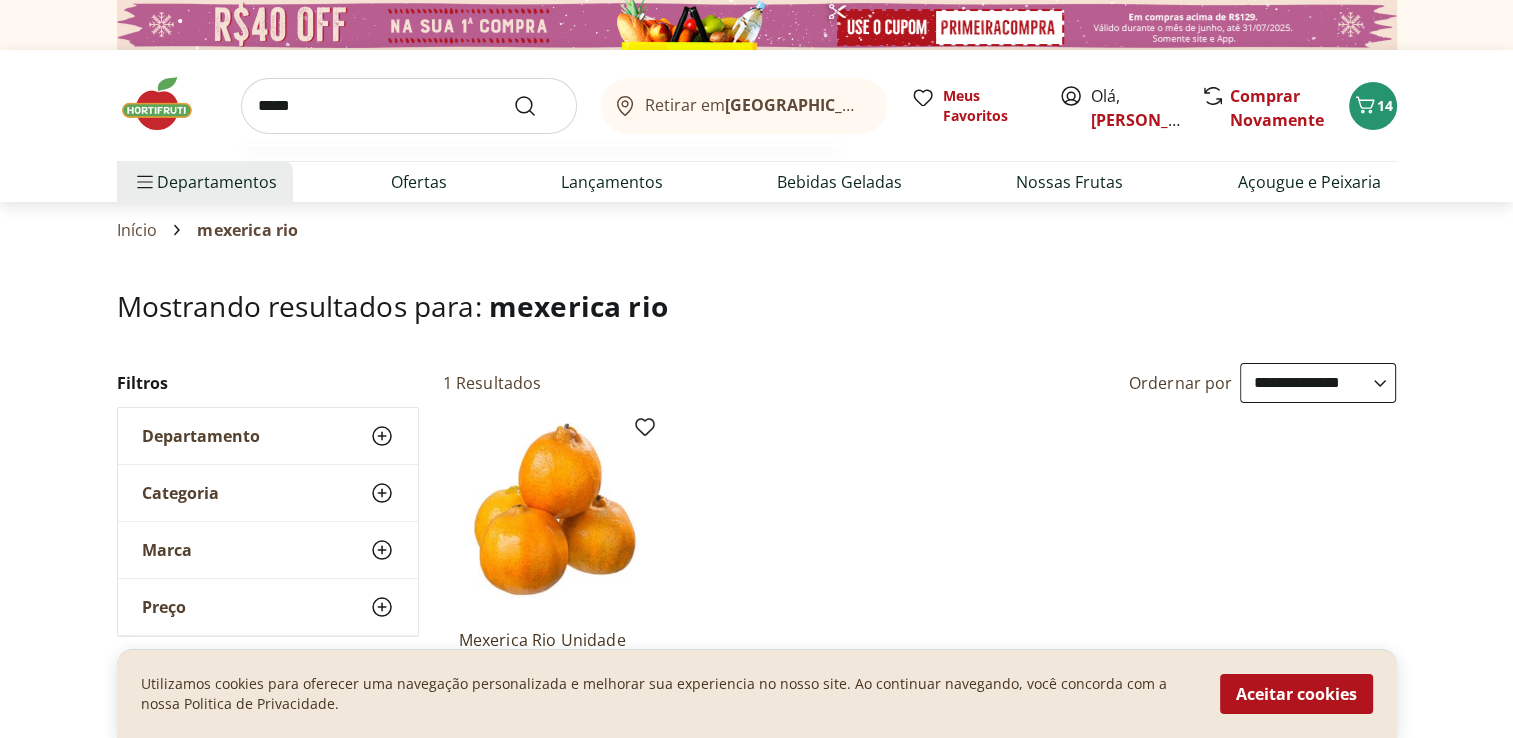 type on "*****" 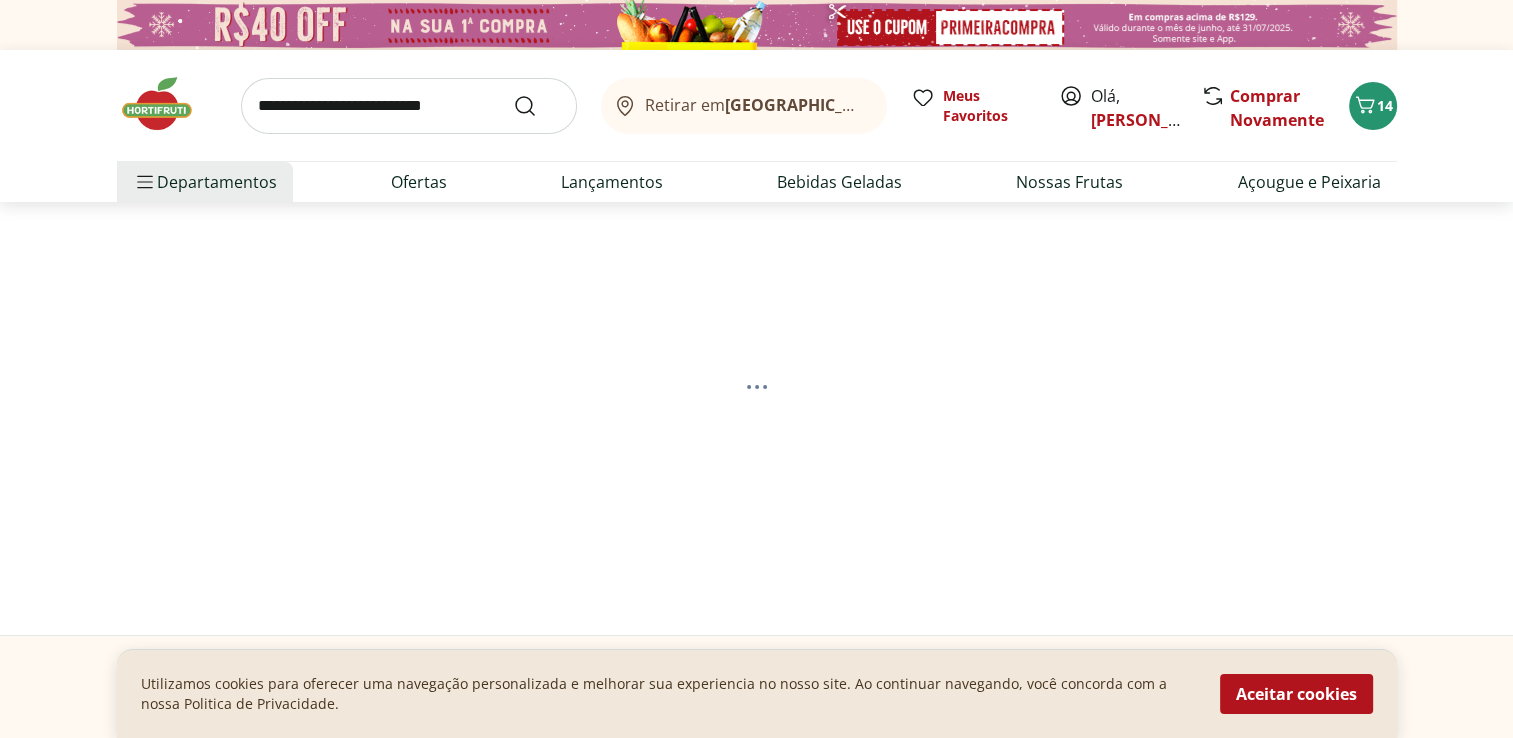 select on "**********" 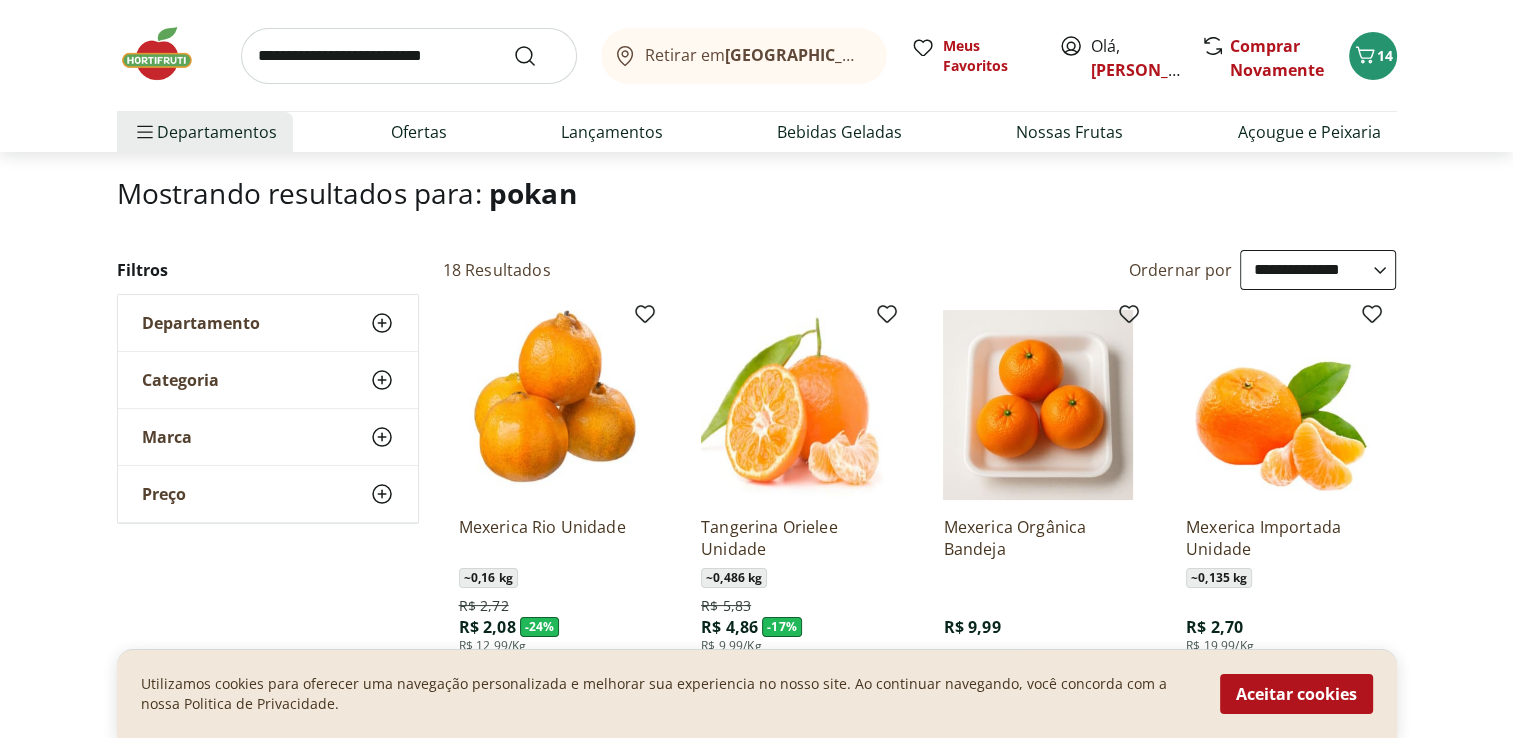 scroll, scrollTop: 100, scrollLeft: 0, axis: vertical 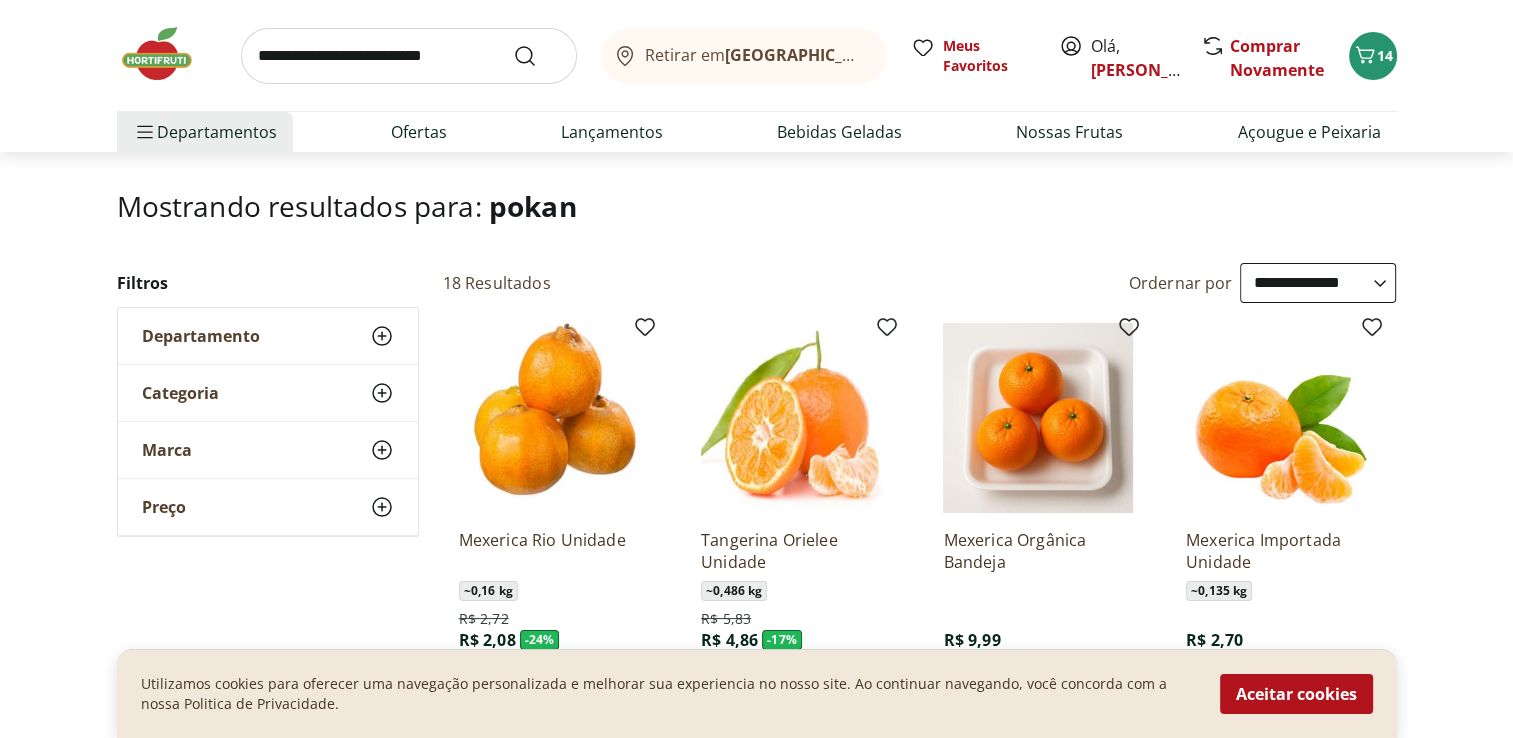 click at bounding box center [409, 56] 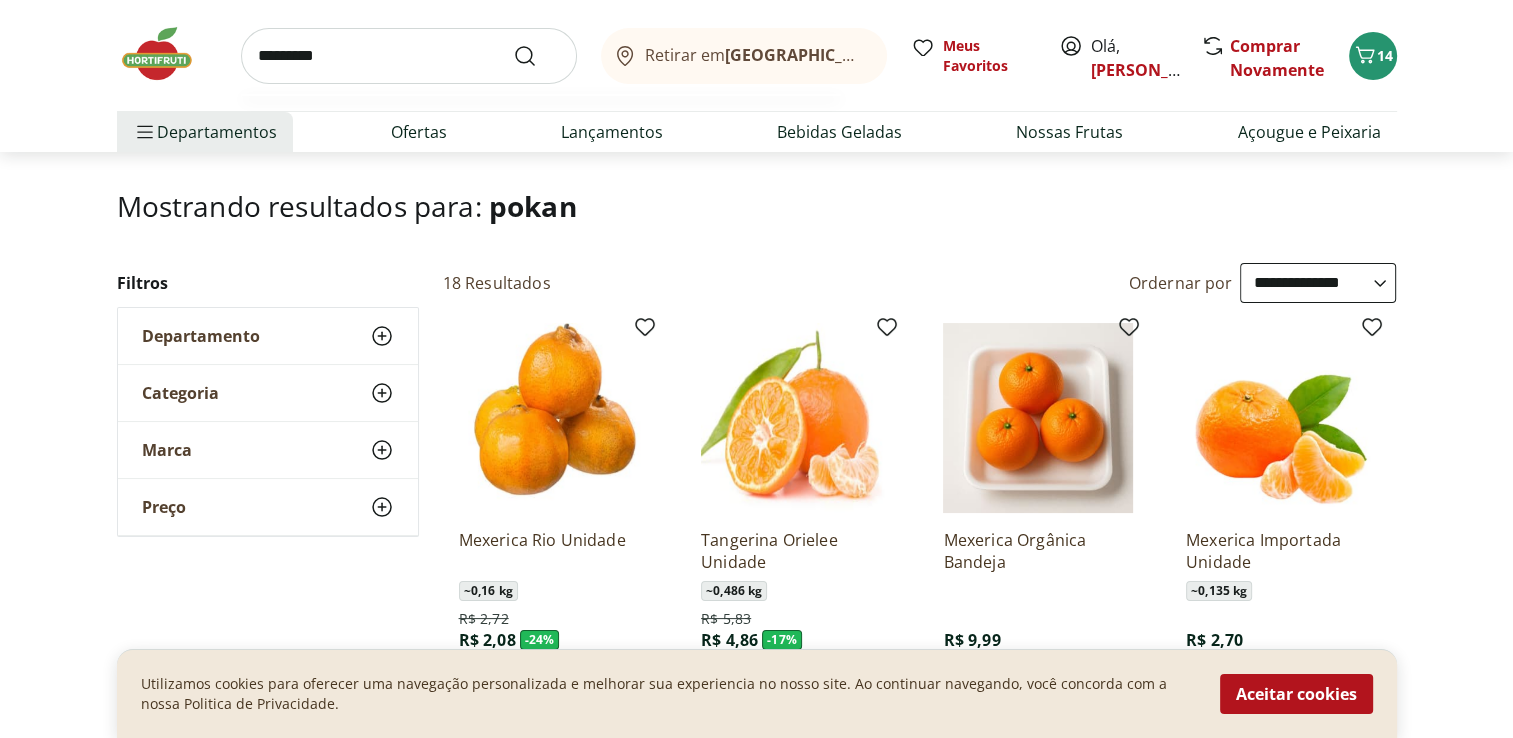 type on "*********" 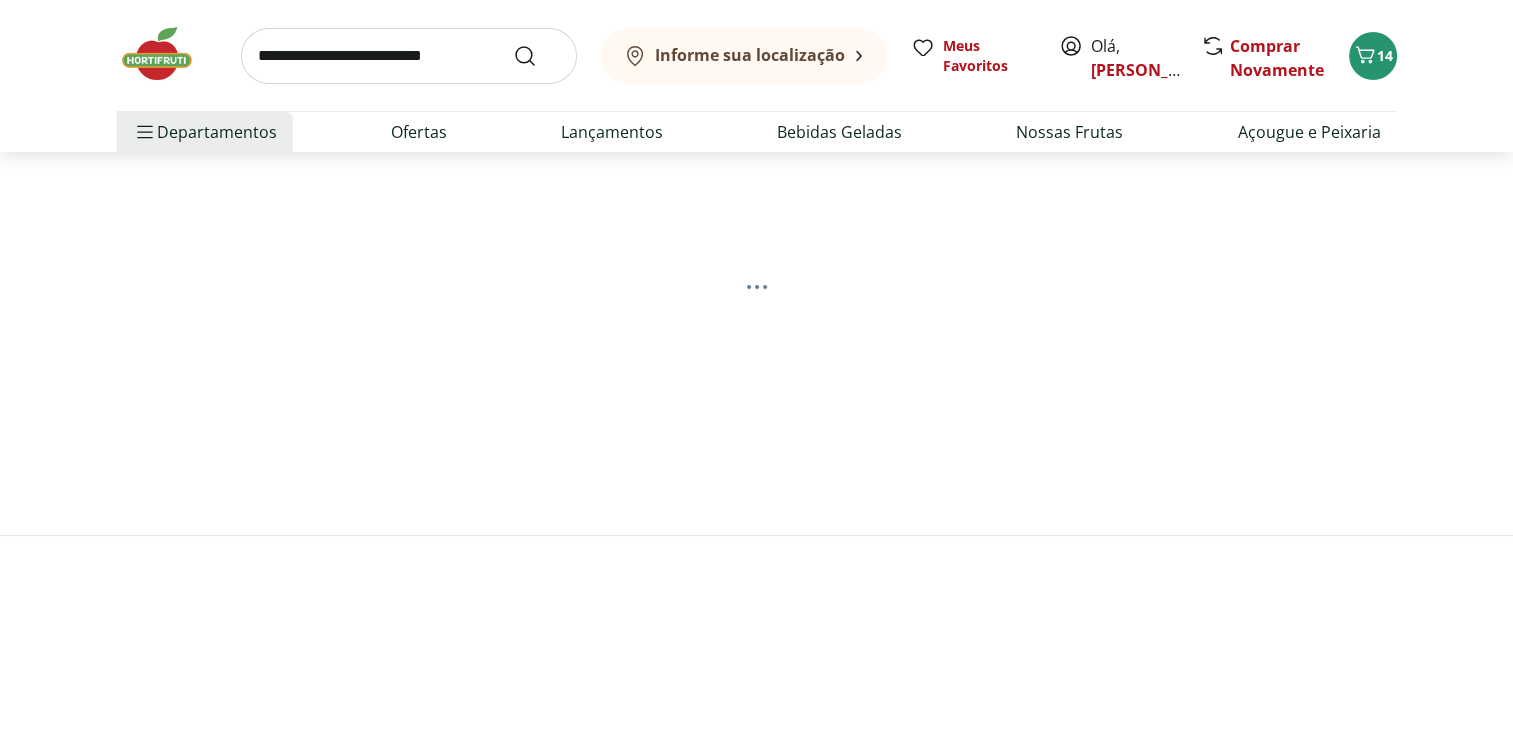 scroll, scrollTop: 0, scrollLeft: 0, axis: both 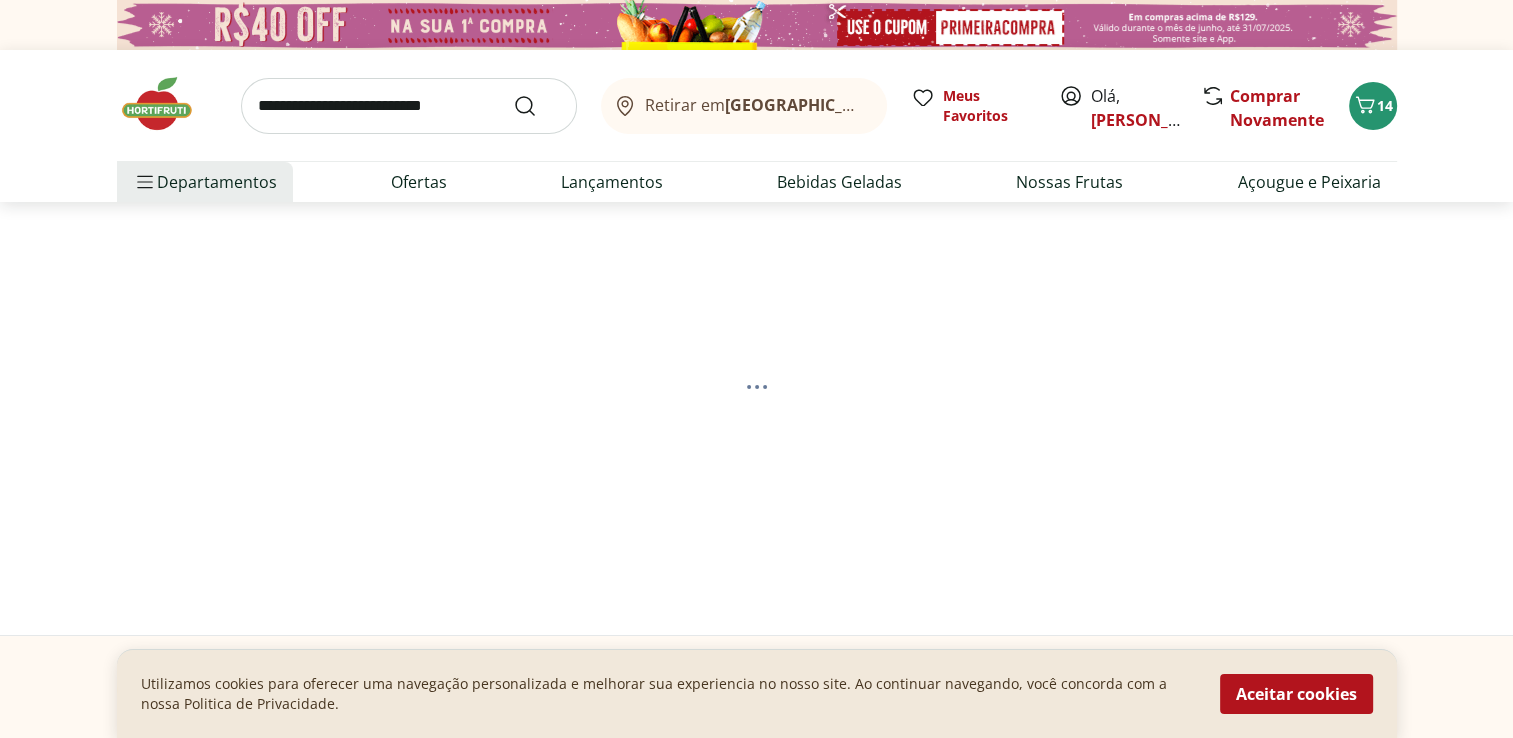 select on "**********" 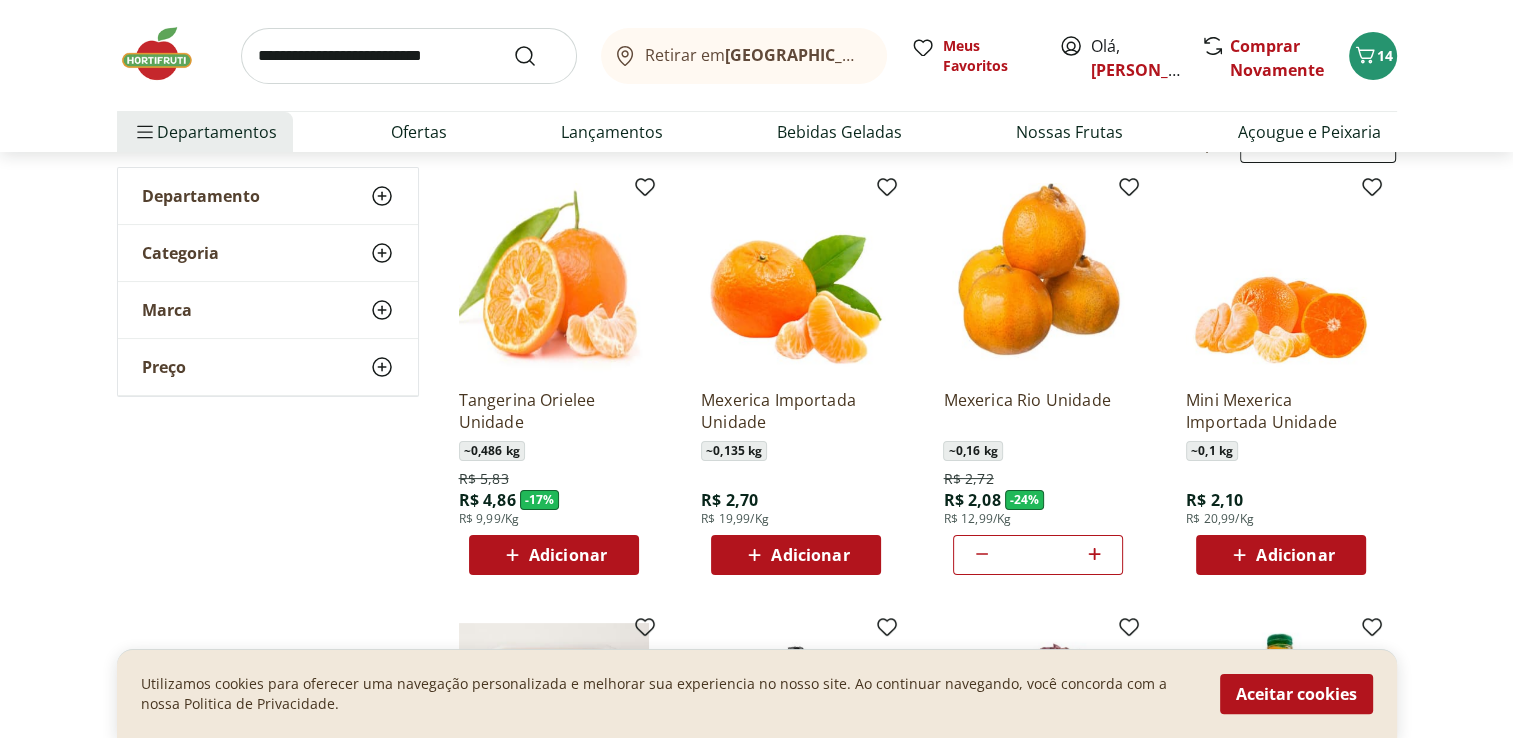 scroll, scrollTop: 0, scrollLeft: 0, axis: both 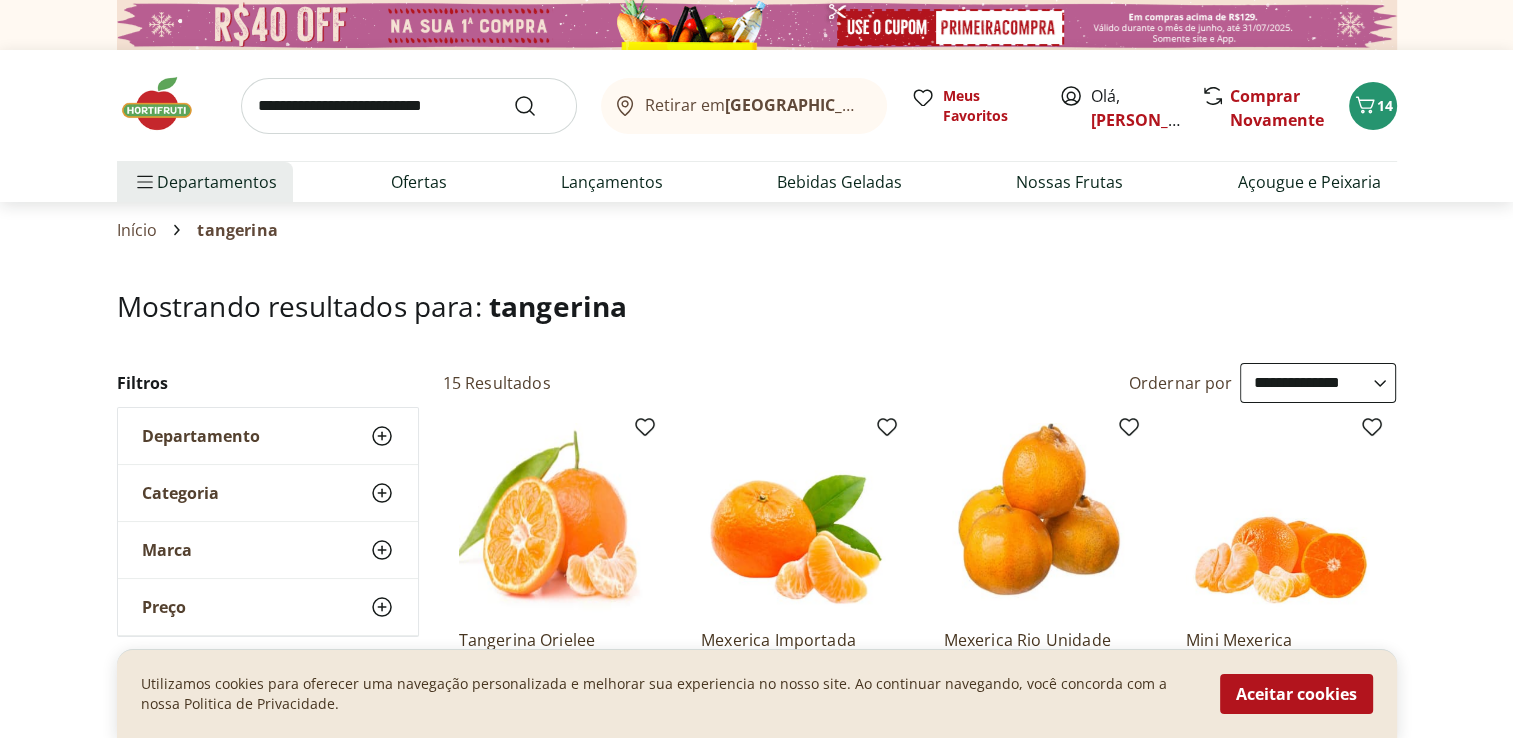 click at bounding box center [409, 106] 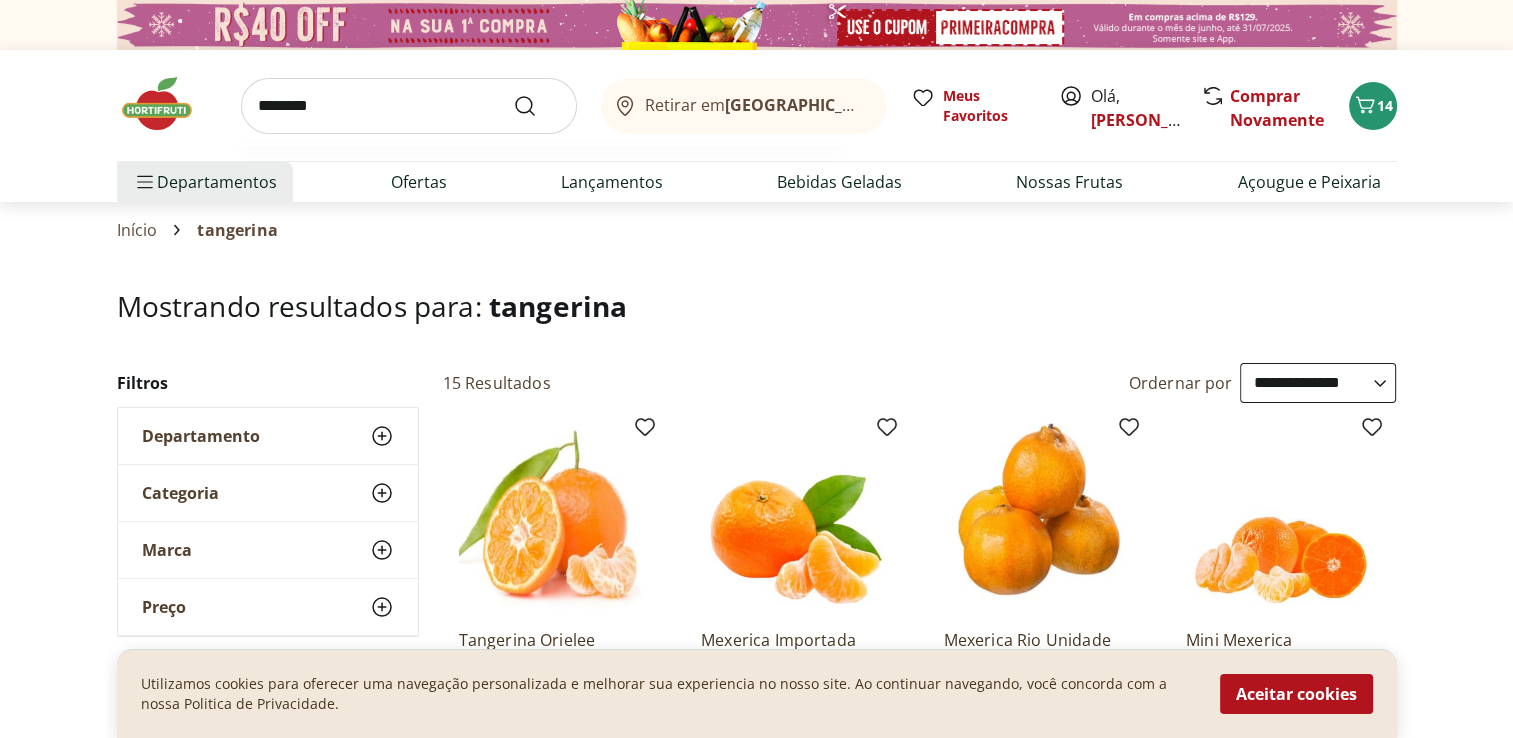type on "********" 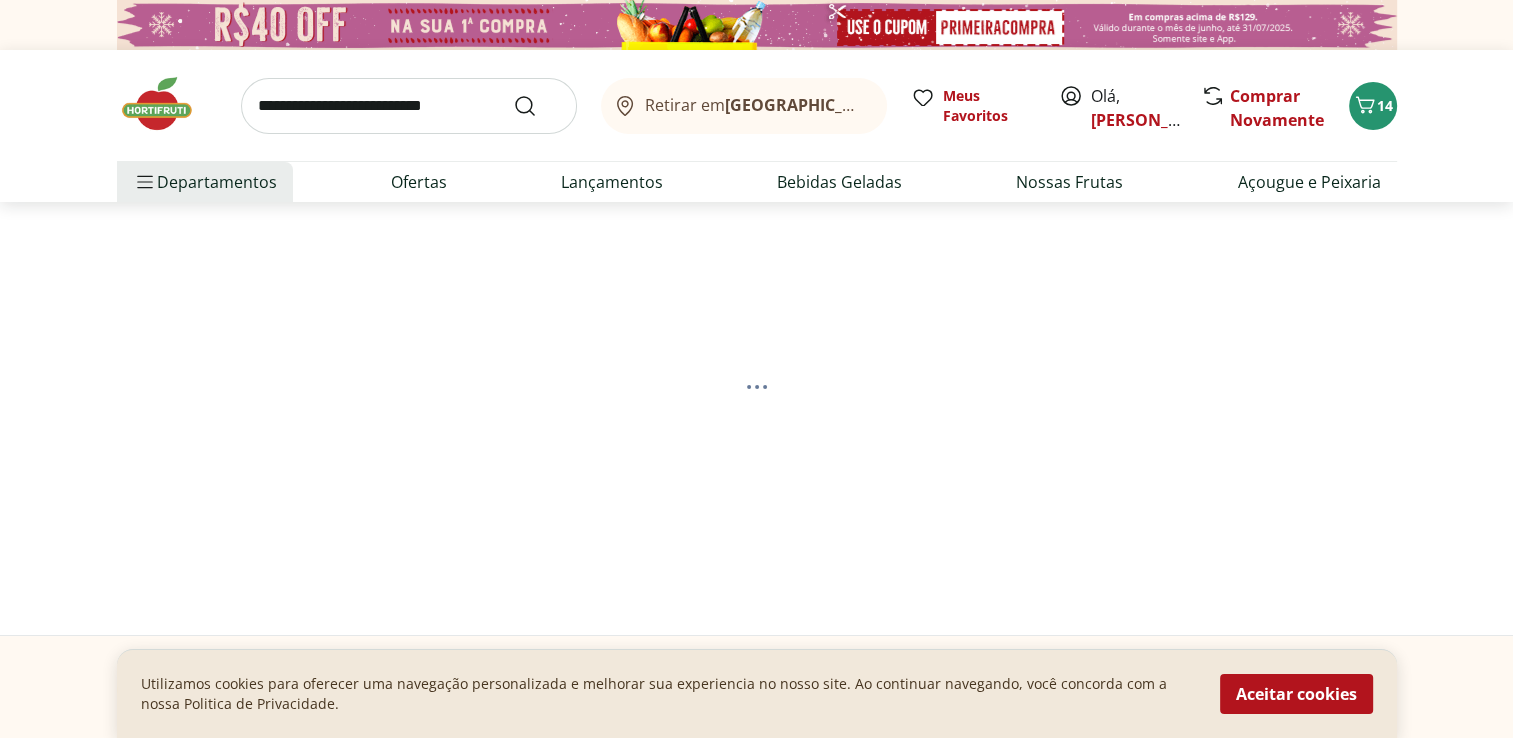 select on "**********" 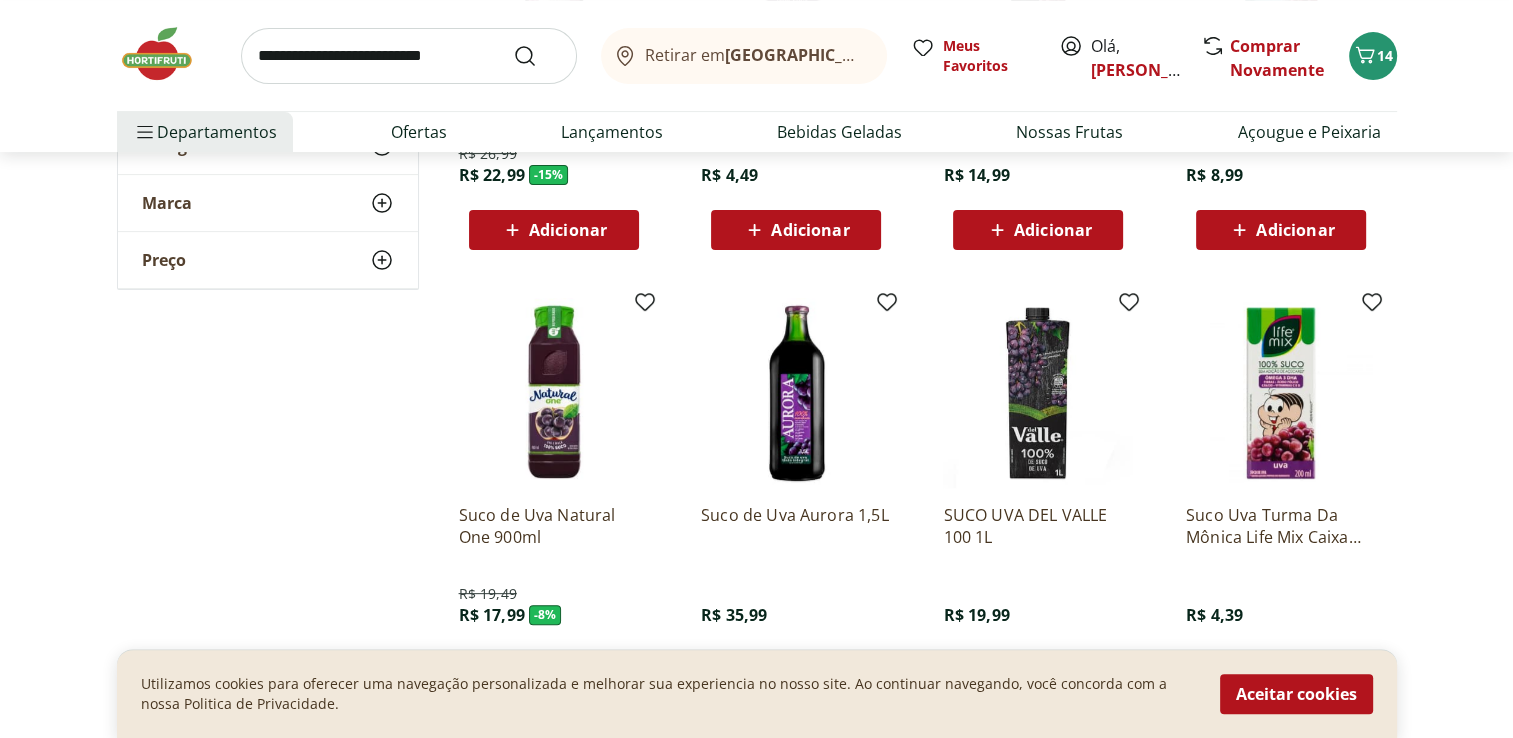 scroll, scrollTop: 600, scrollLeft: 0, axis: vertical 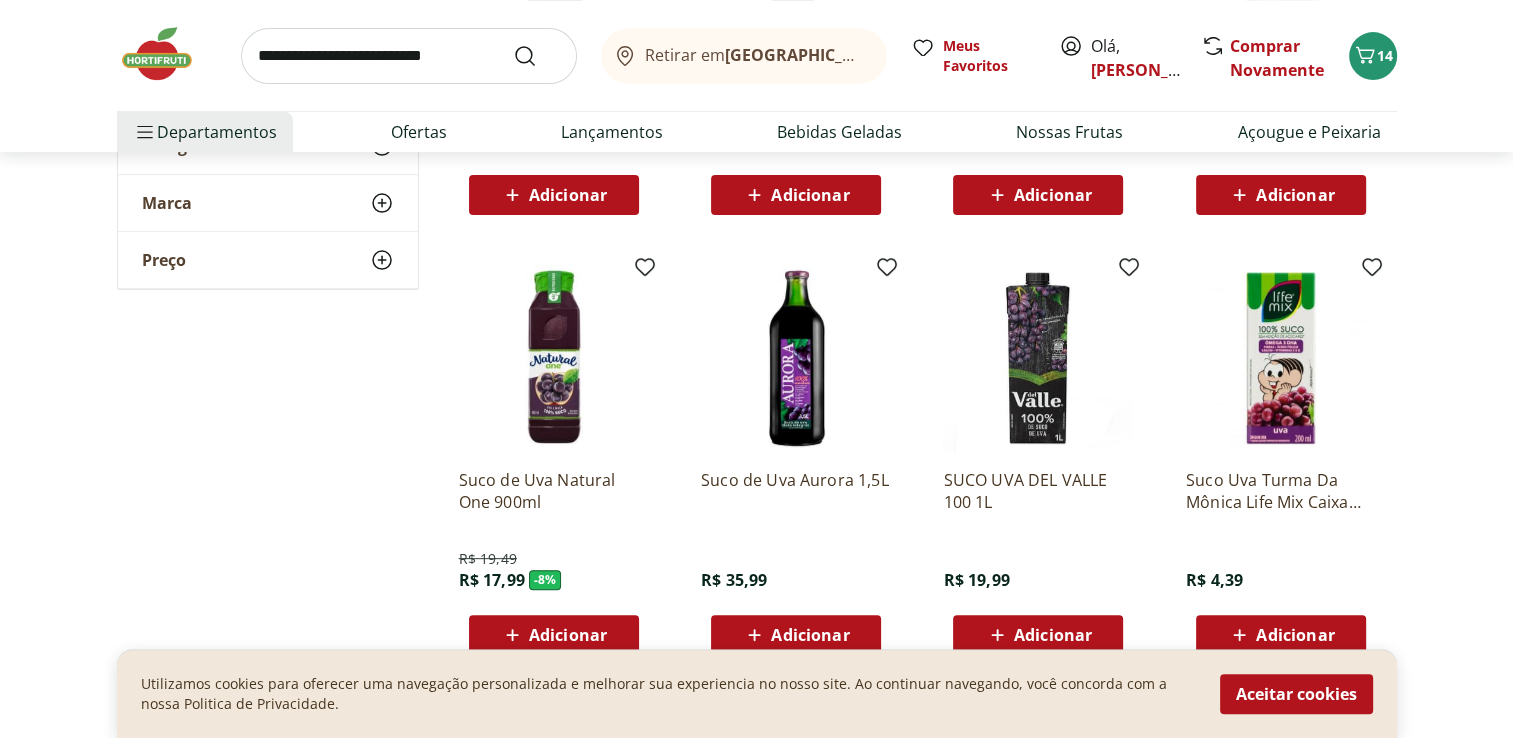 click on "Adicionar" at bounding box center [1053, 635] 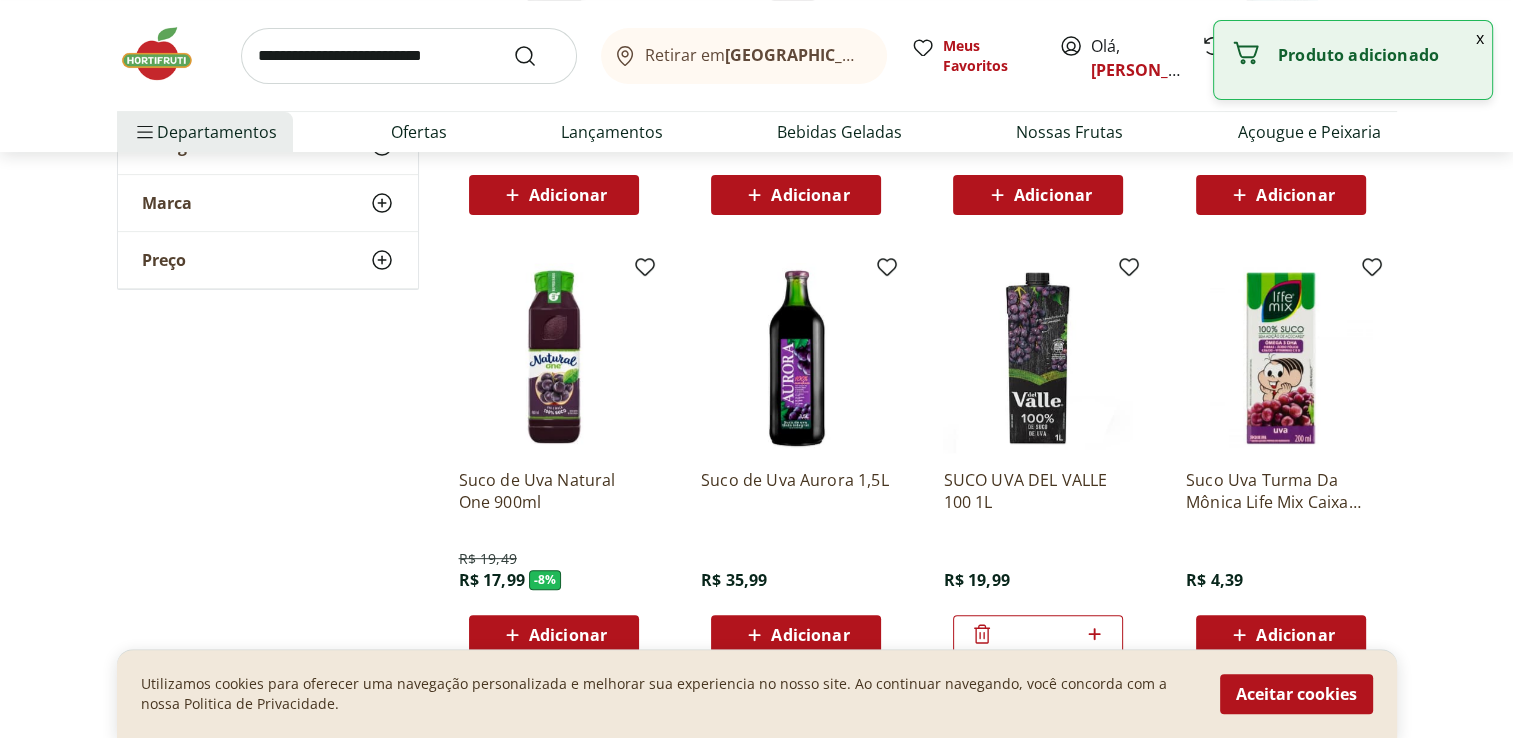click 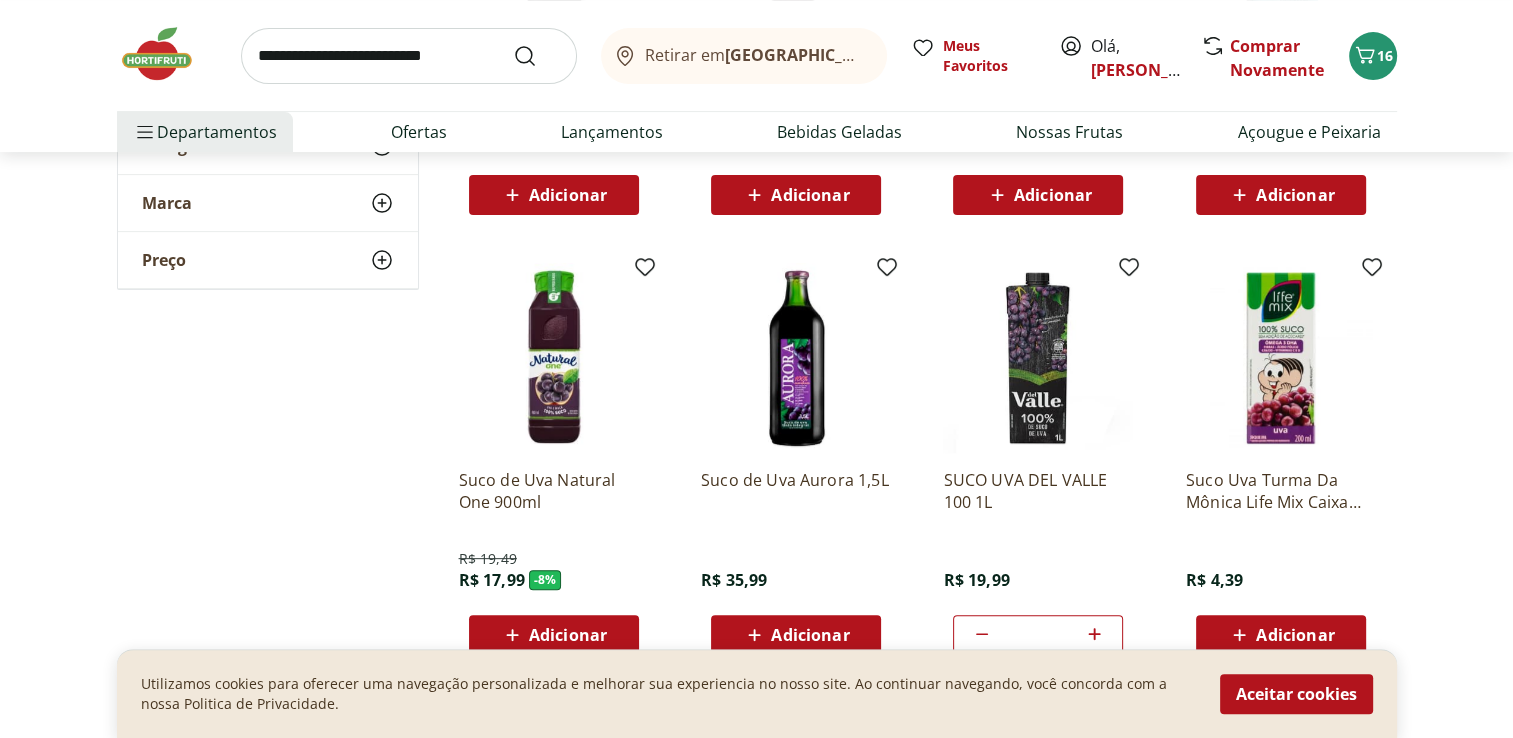 scroll, scrollTop: 700, scrollLeft: 0, axis: vertical 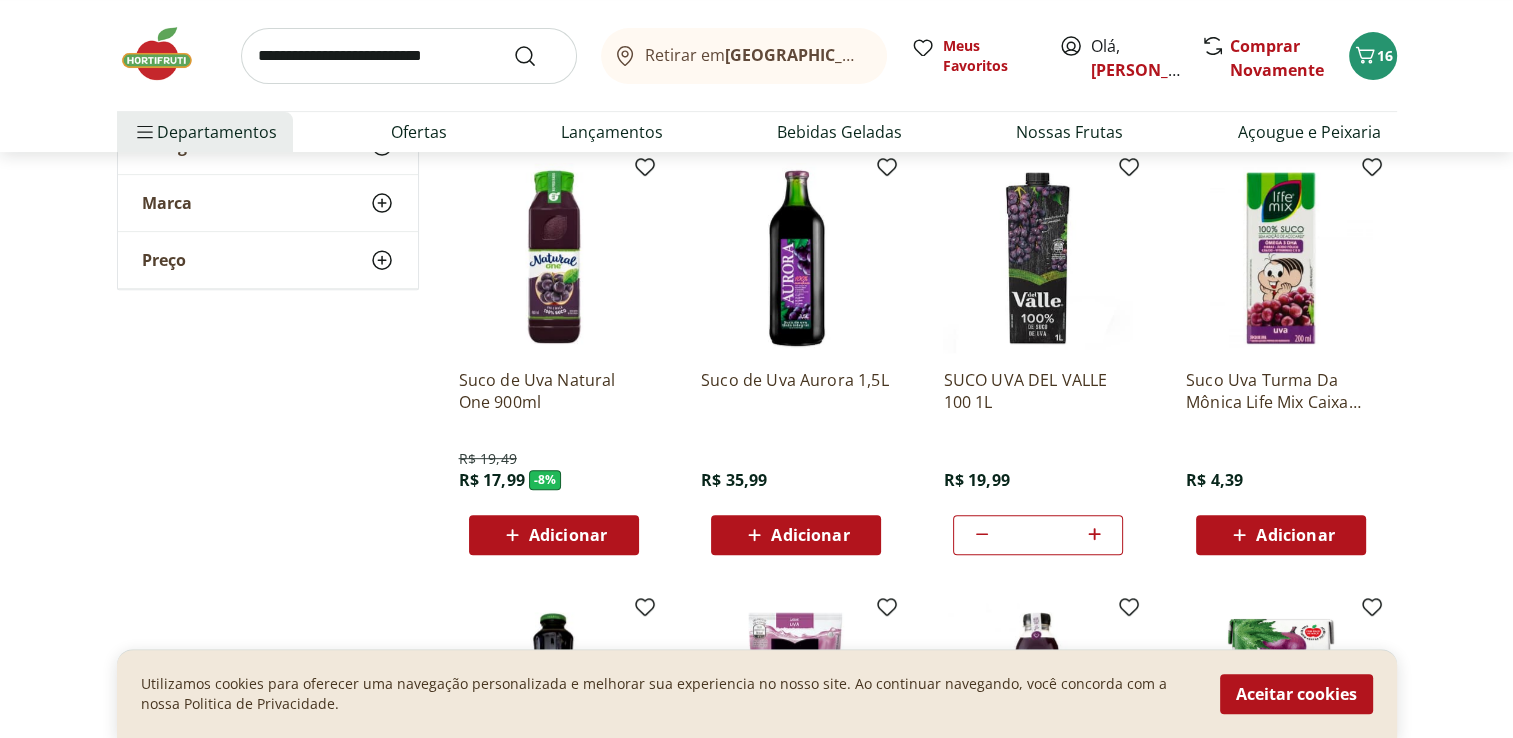 click on "Adicionar" at bounding box center [568, 535] 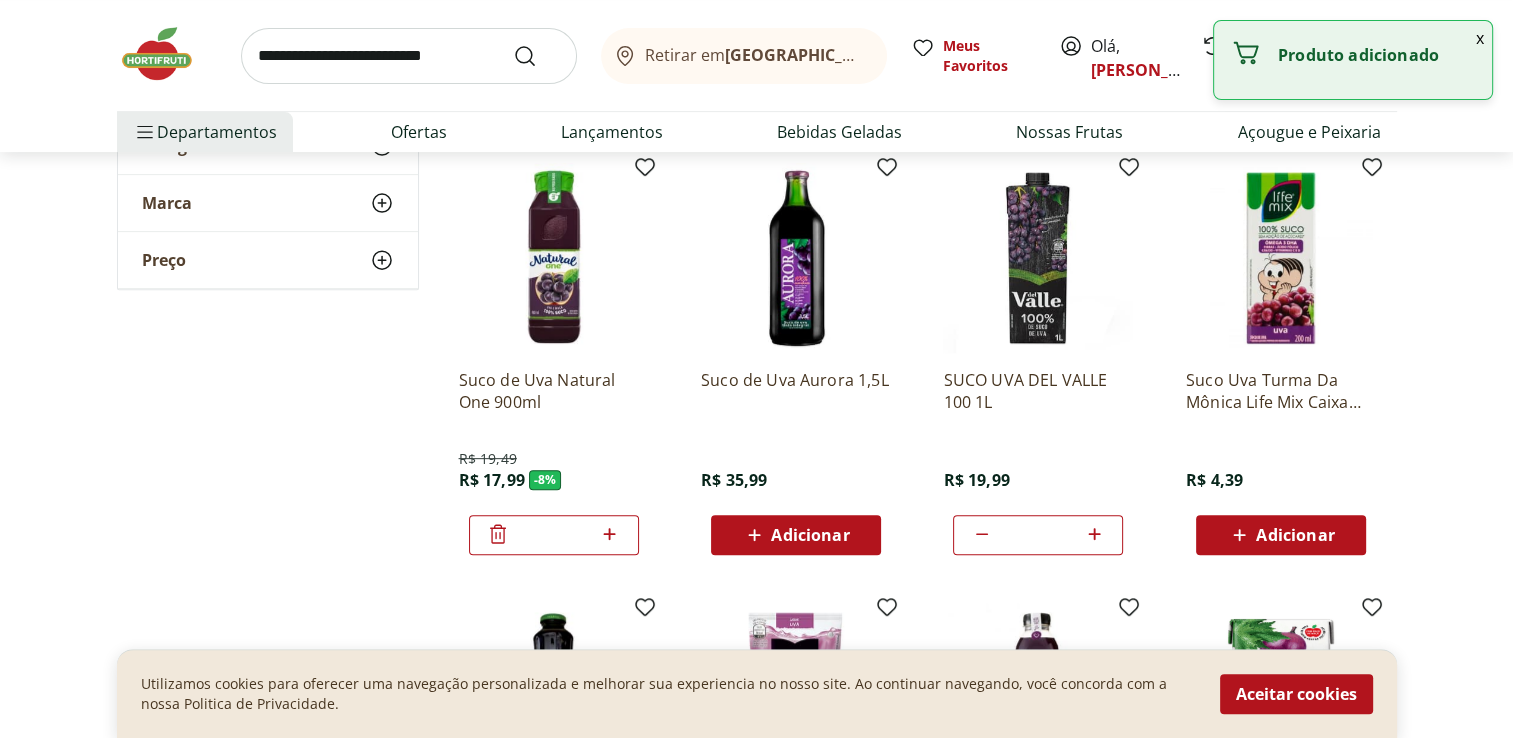 click 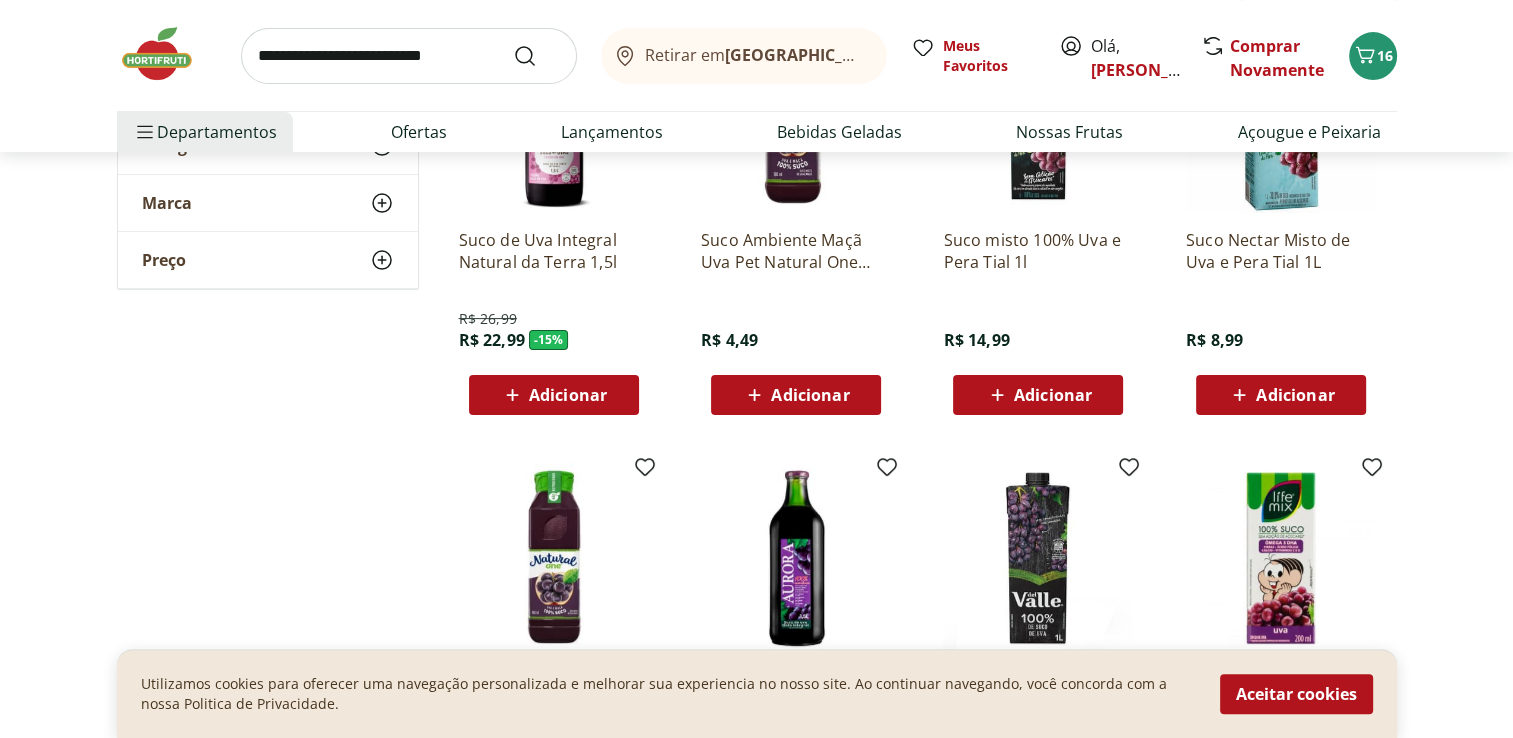scroll, scrollTop: 0, scrollLeft: 0, axis: both 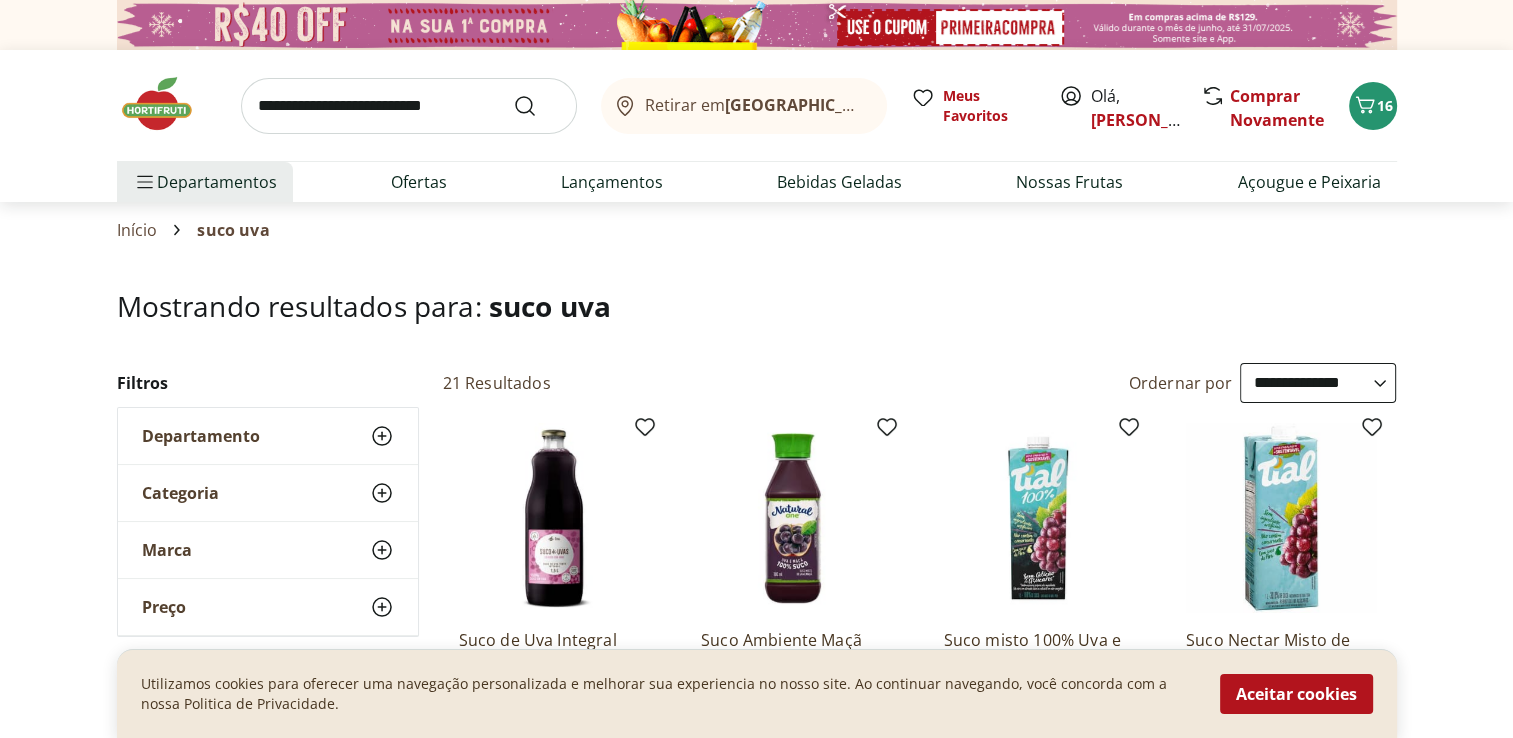 click at bounding box center [409, 106] 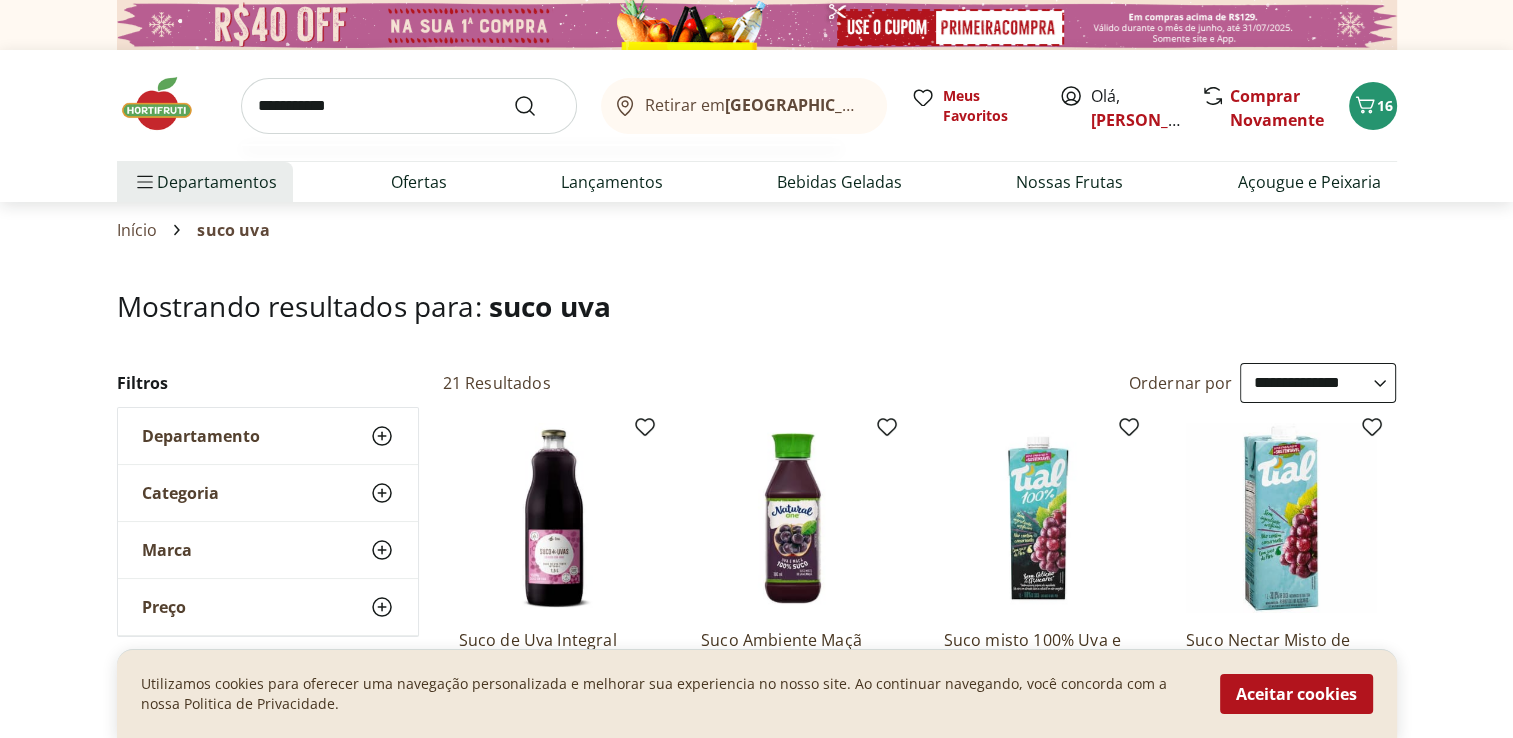 type on "**********" 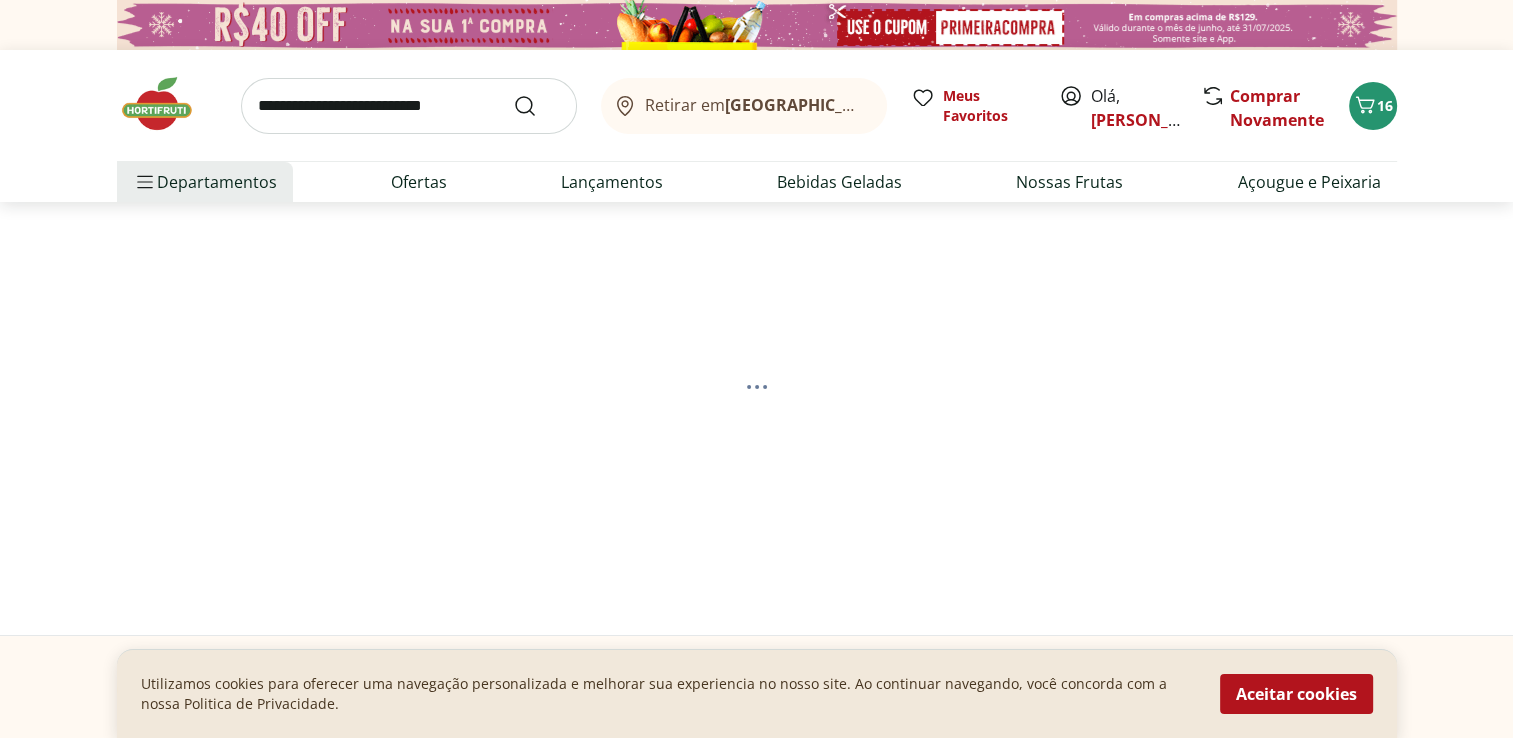 select on "**********" 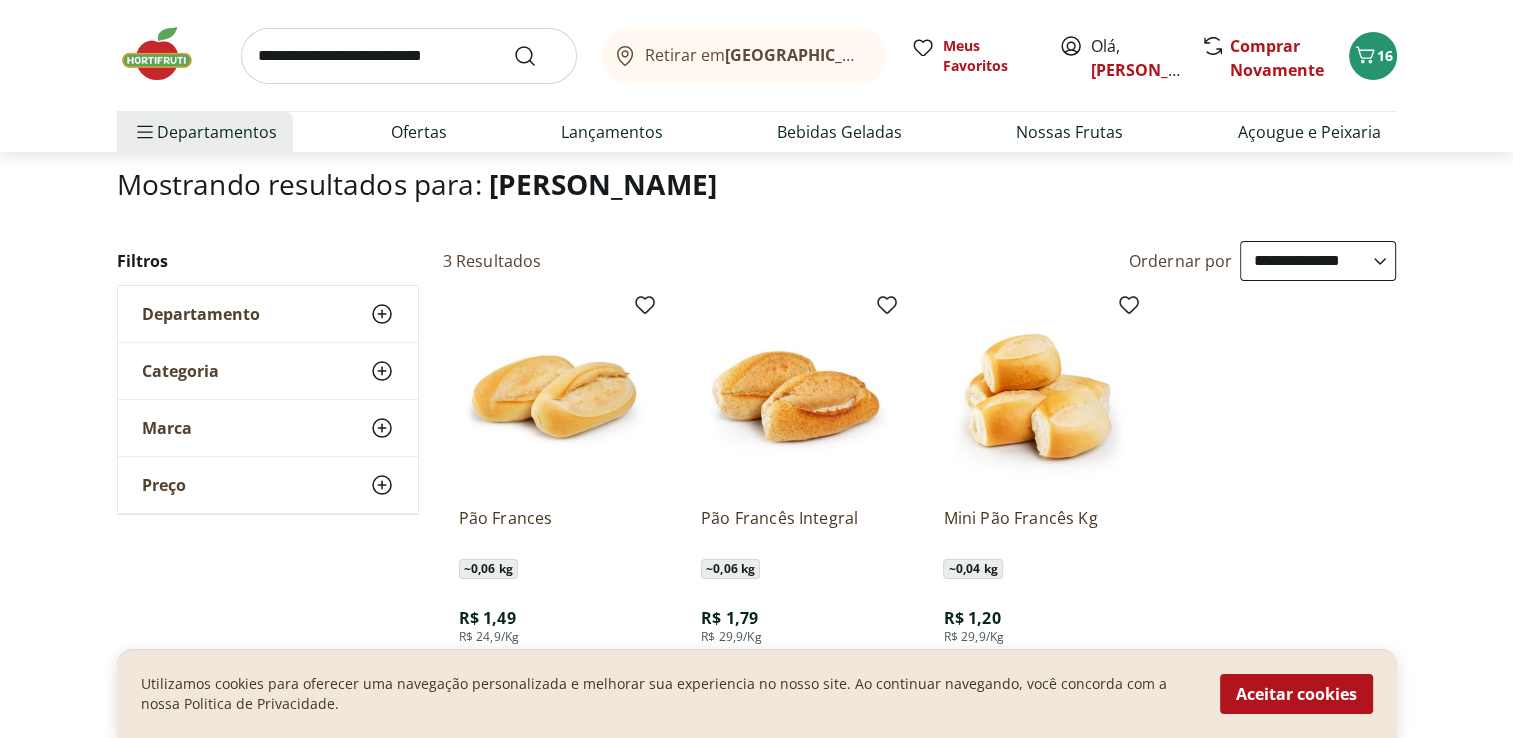 scroll, scrollTop: 300, scrollLeft: 0, axis: vertical 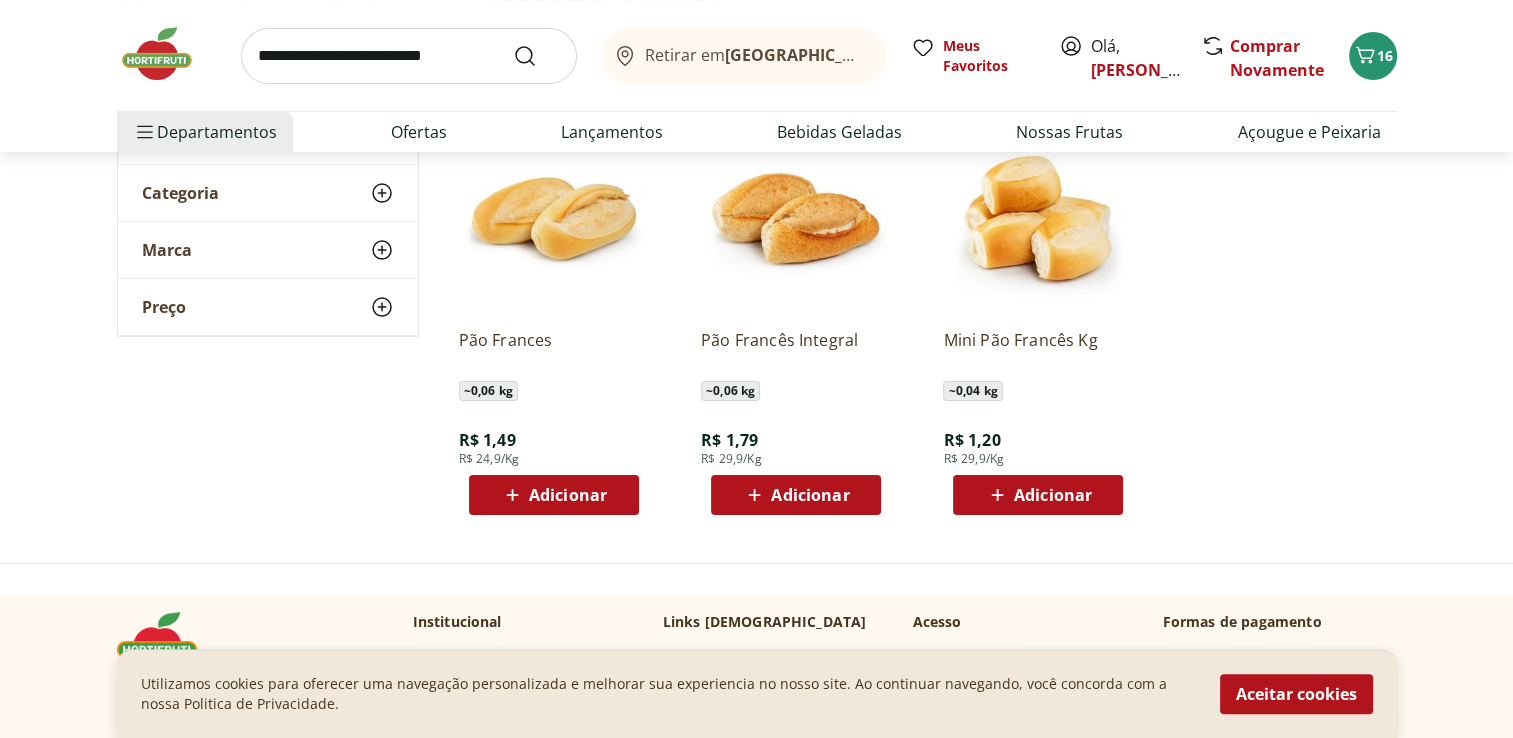 click on "Adicionar" at bounding box center [568, 495] 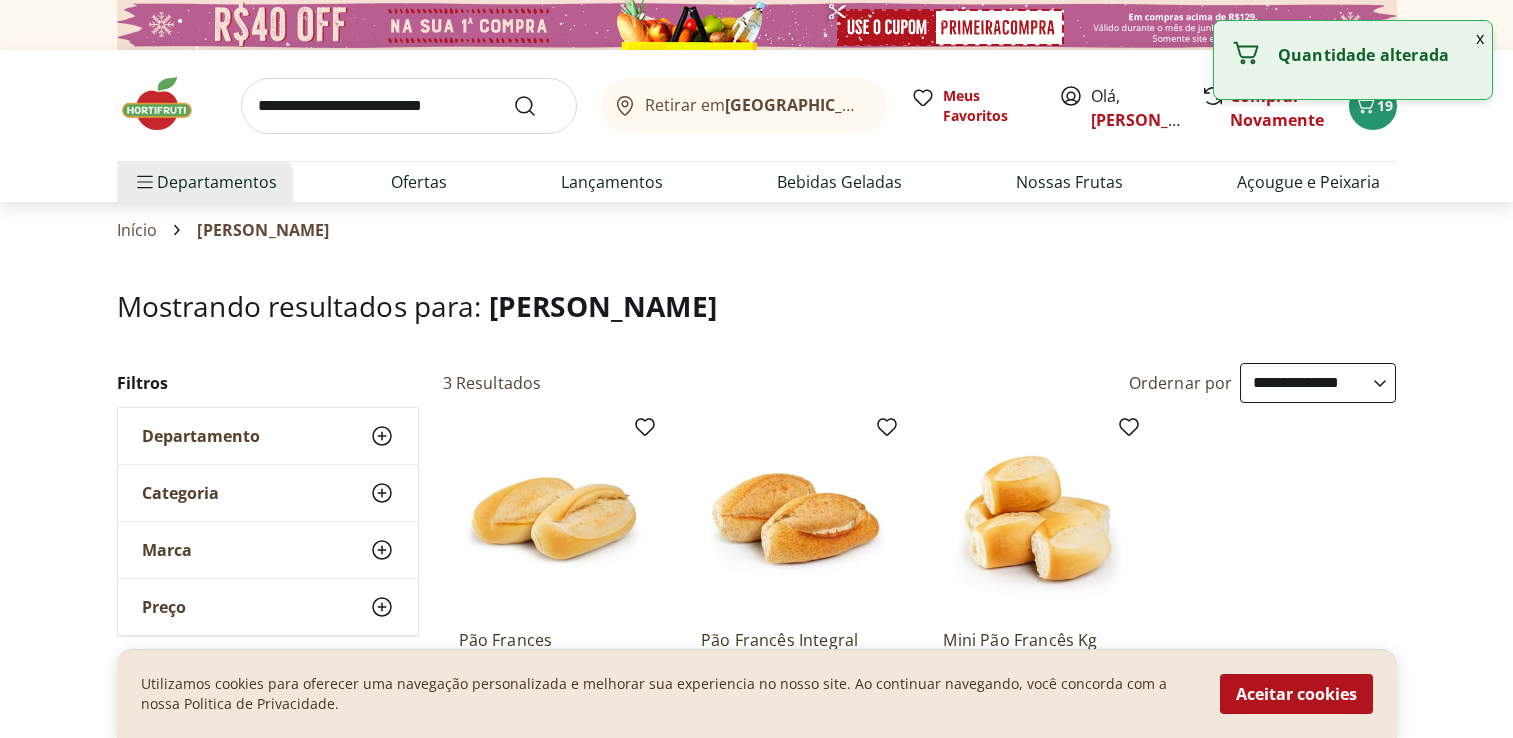 select on "**********" 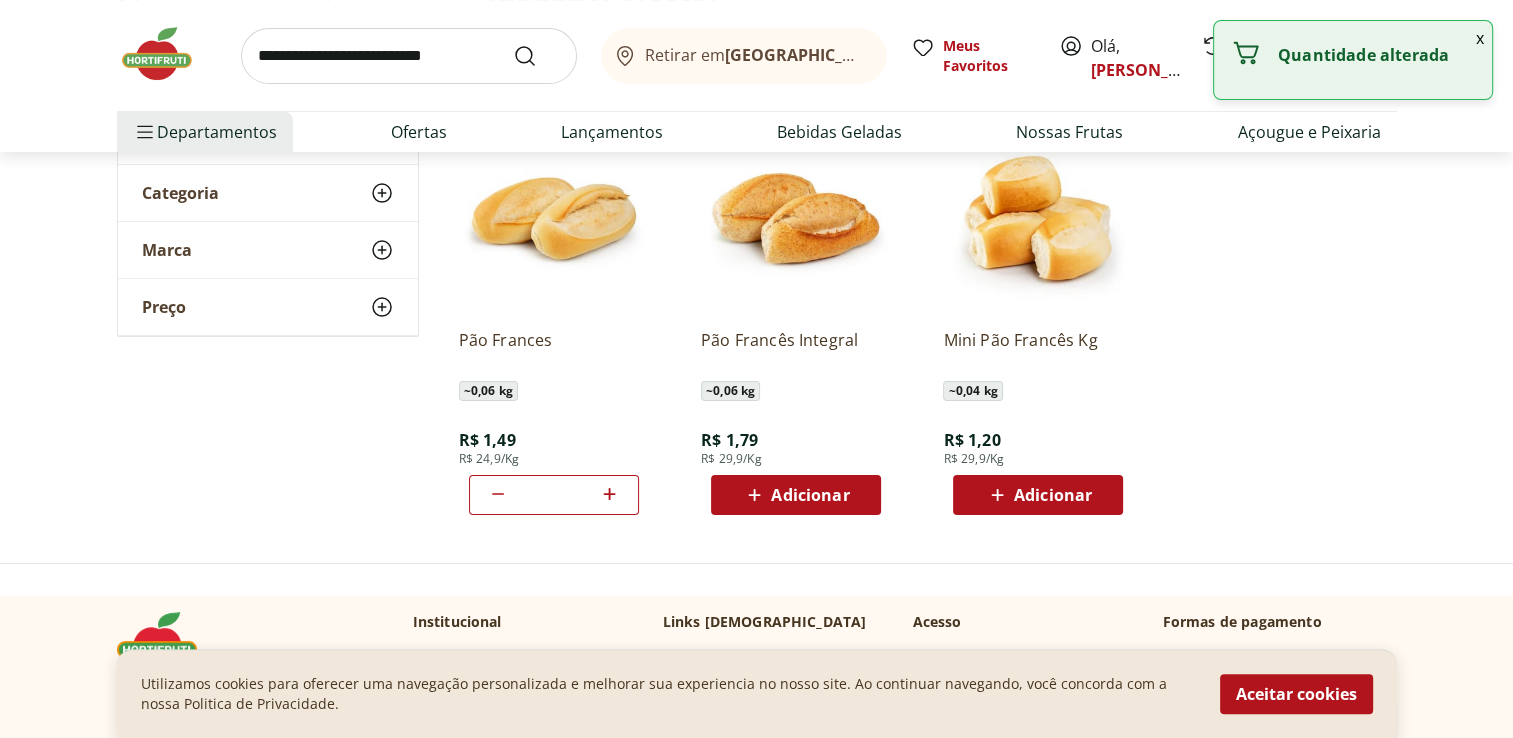 scroll, scrollTop: 0, scrollLeft: 0, axis: both 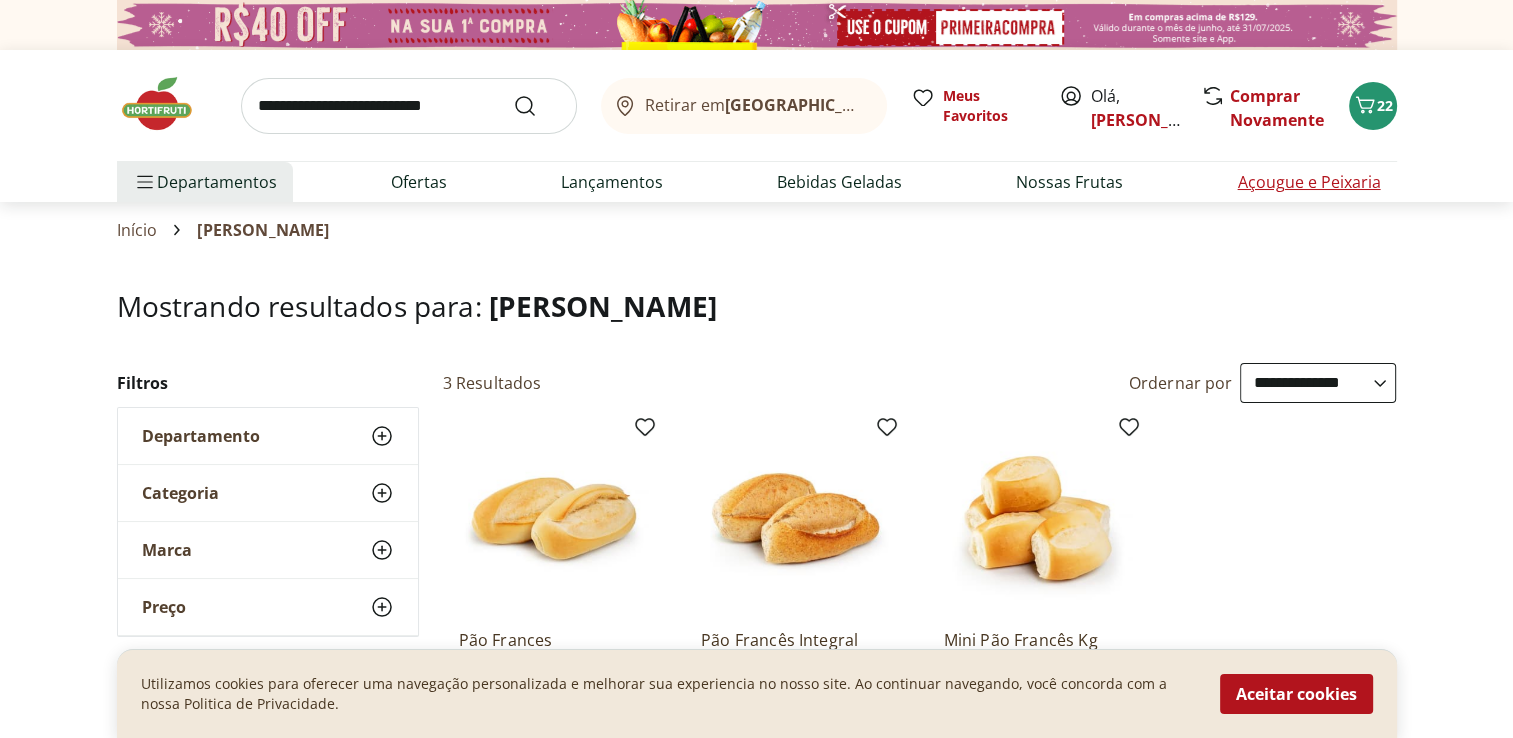 click on "Açougue e Peixaria" at bounding box center [1308, 182] 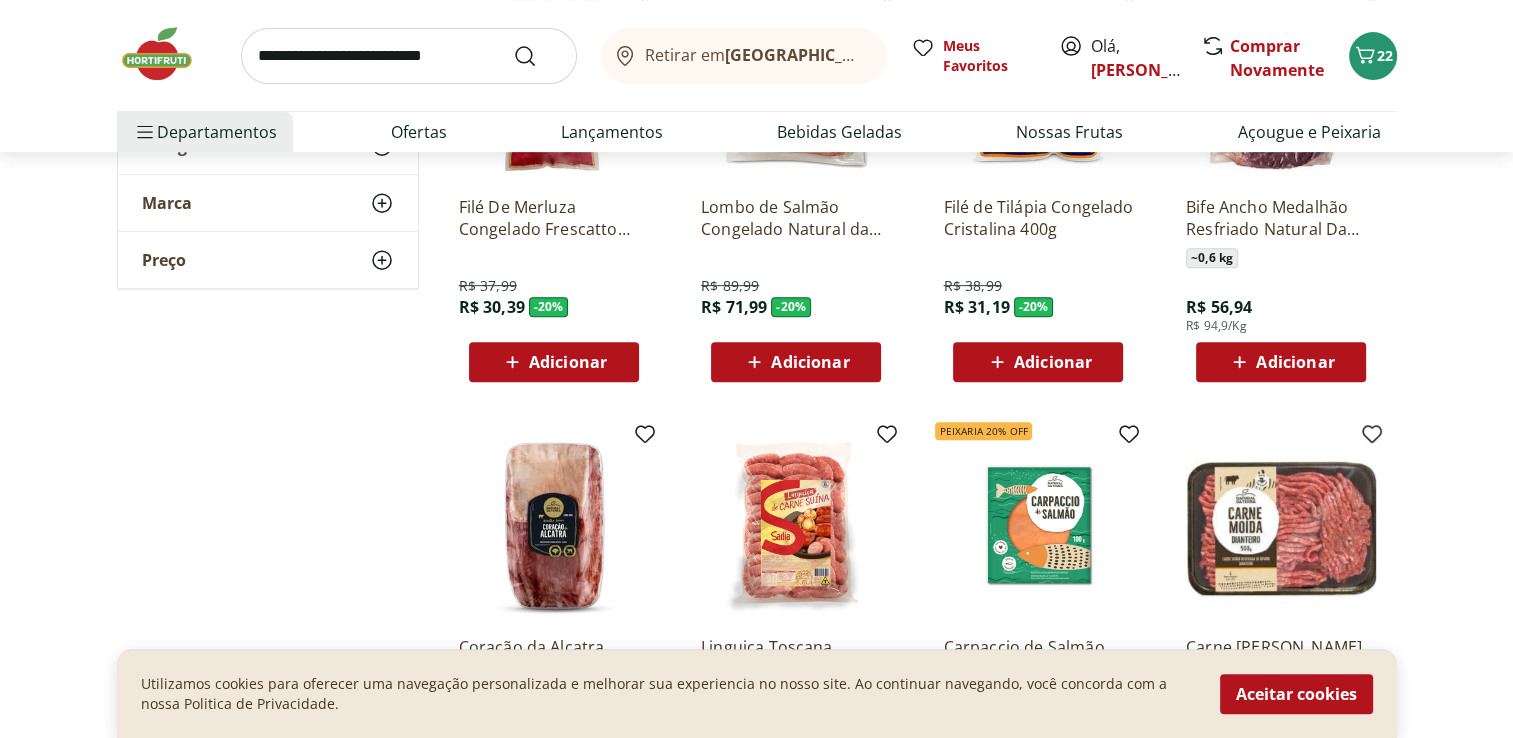 scroll, scrollTop: 1000, scrollLeft: 0, axis: vertical 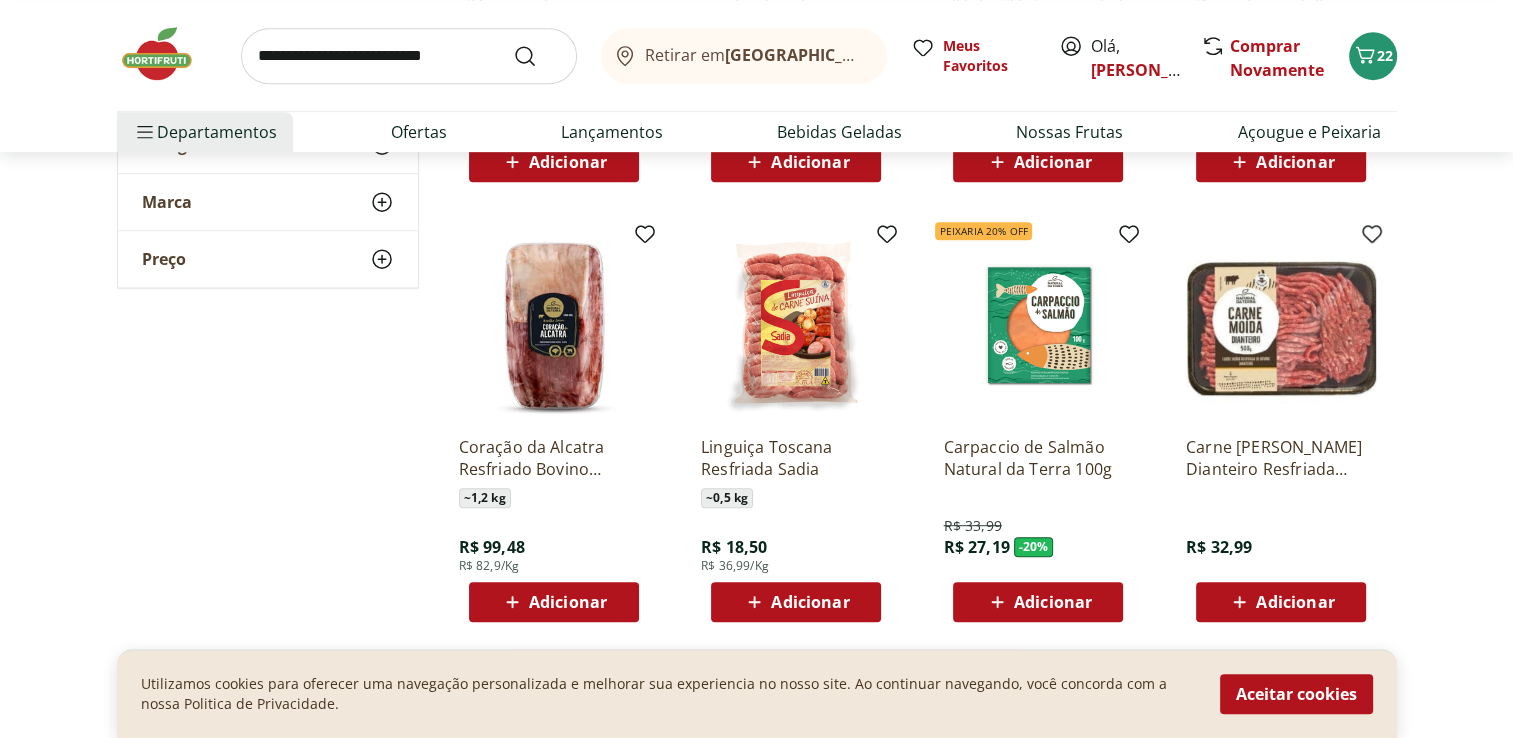 click on "Adicionar" at bounding box center [568, 602] 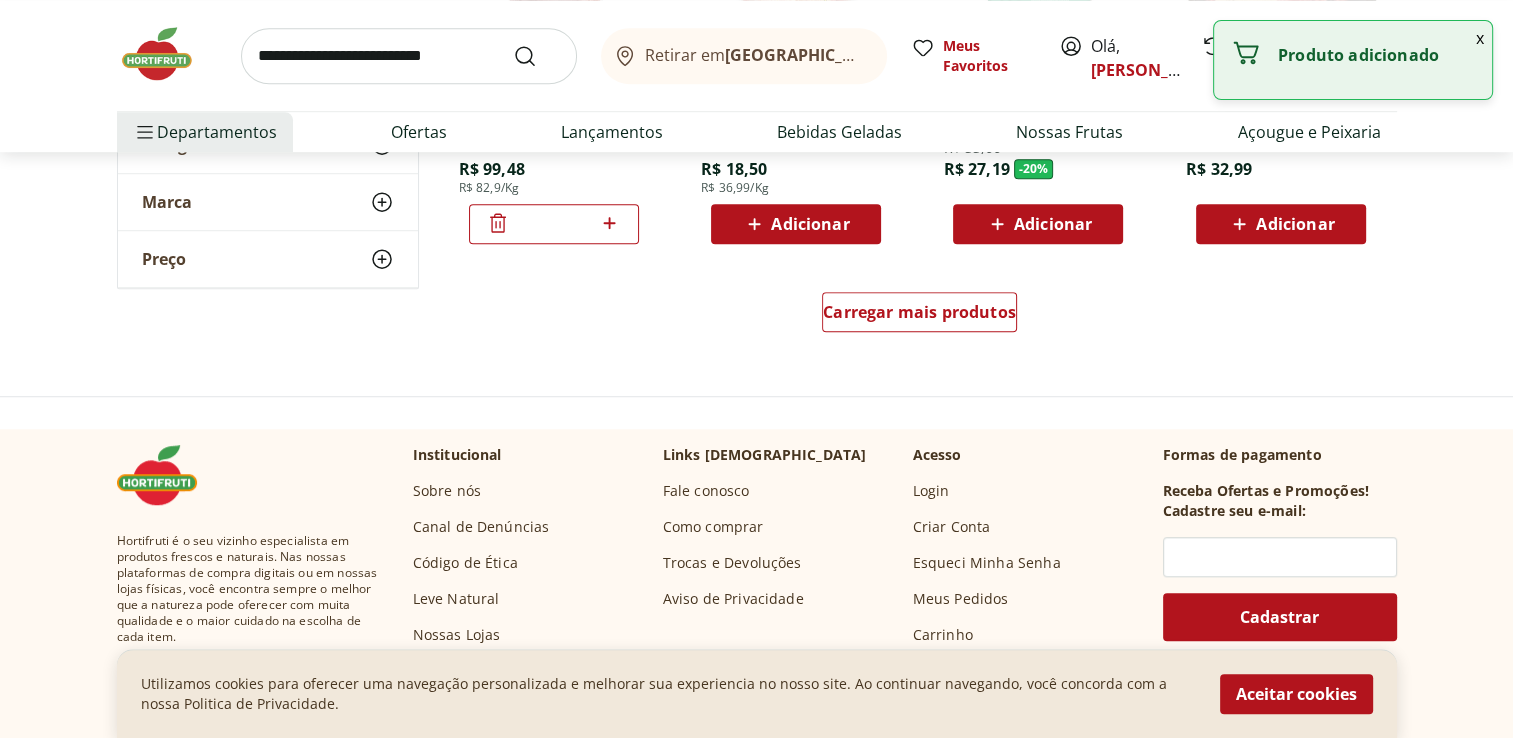 scroll, scrollTop: 1200, scrollLeft: 0, axis: vertical 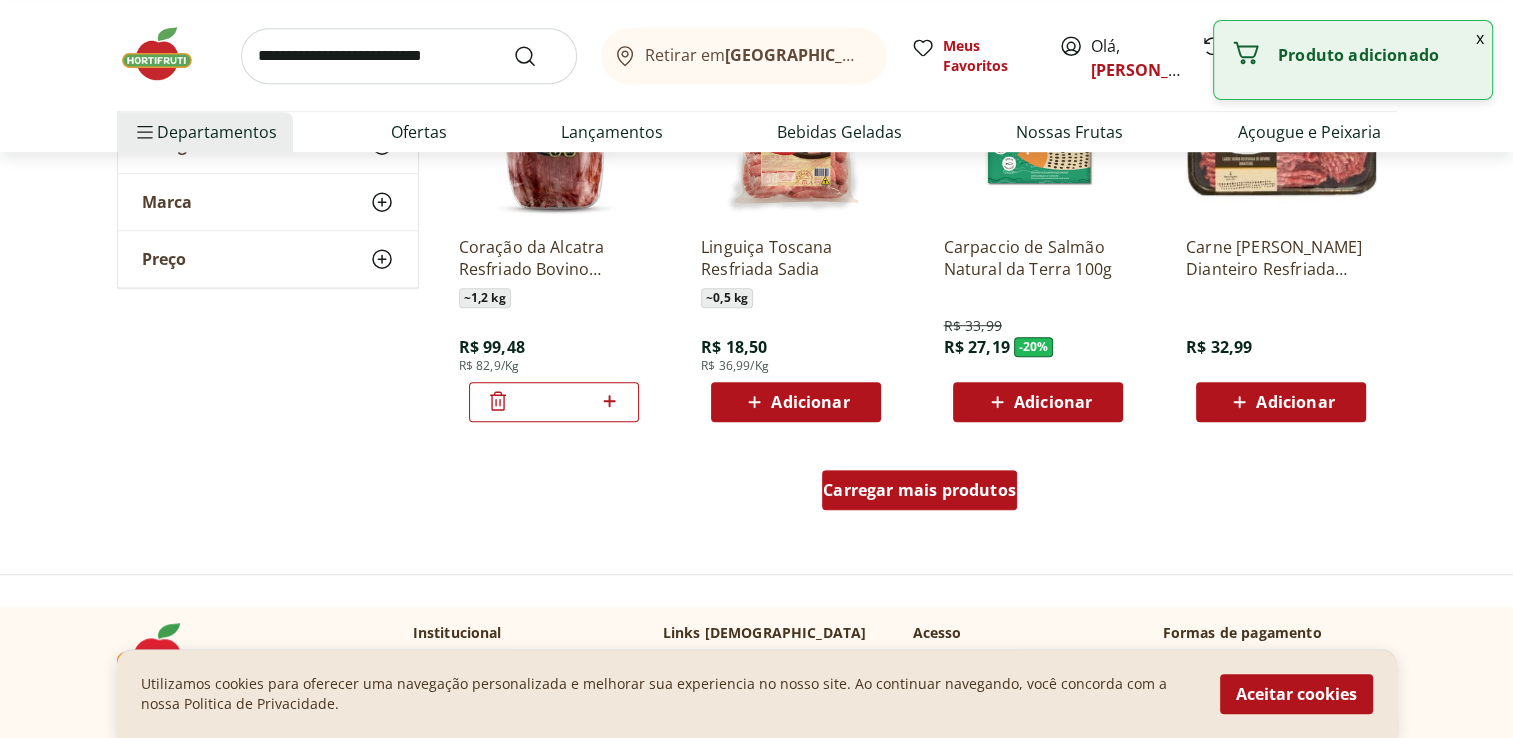 click on "Carregar mais produtos" at bounding box center (919, 490) 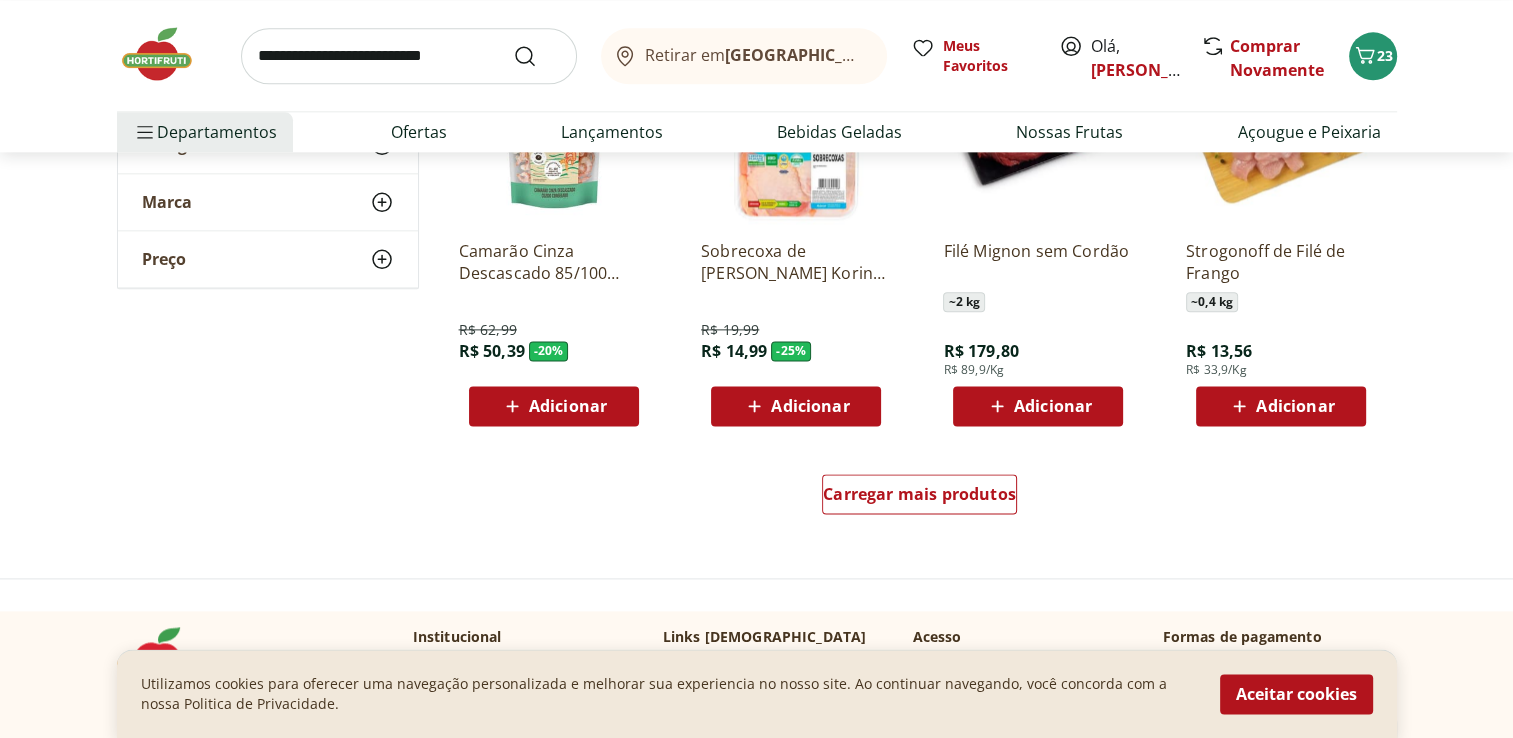 scroll, scrollTop: 2700, scrollLeft: 0, axis: vertical 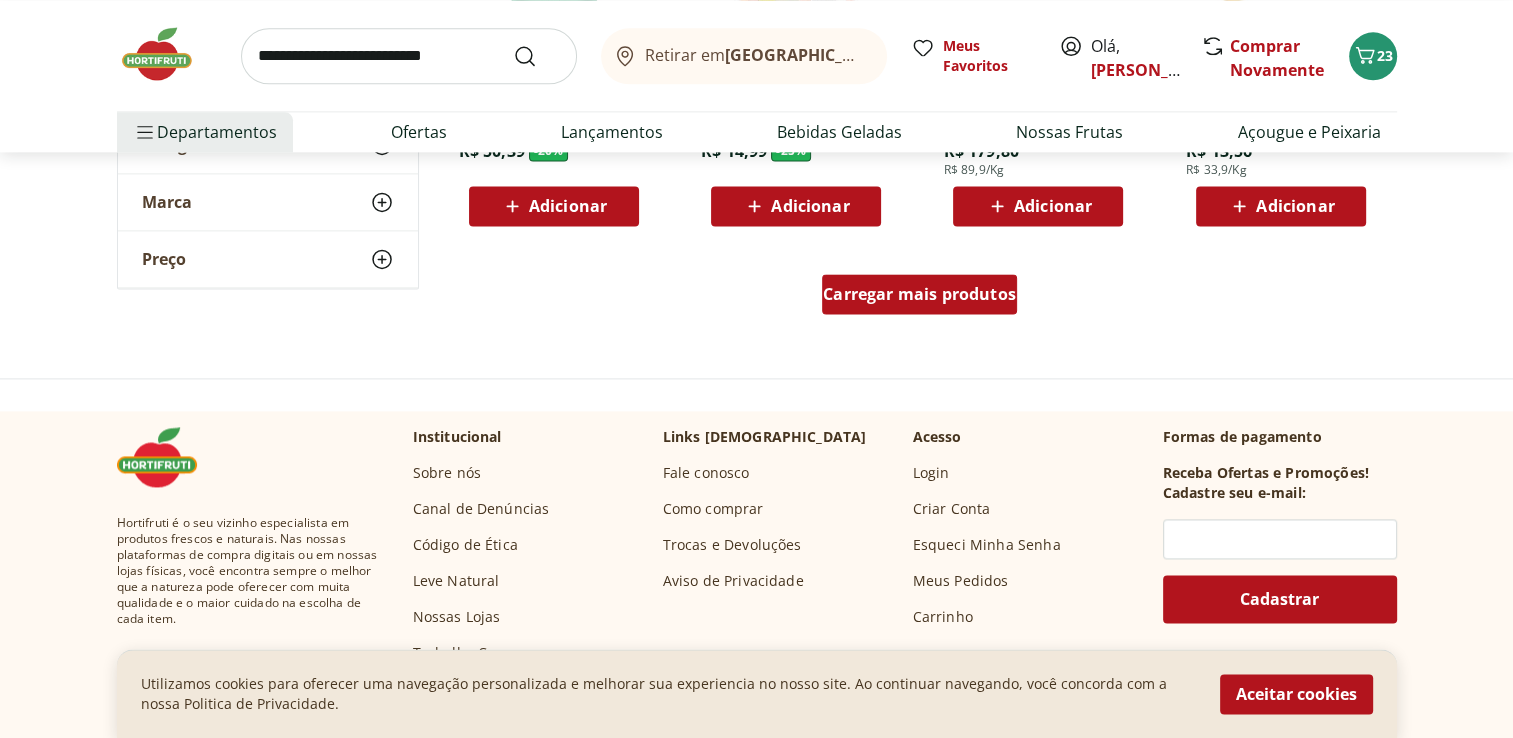 click on "Carregar mais produtos" at bounding box center [919, 294] 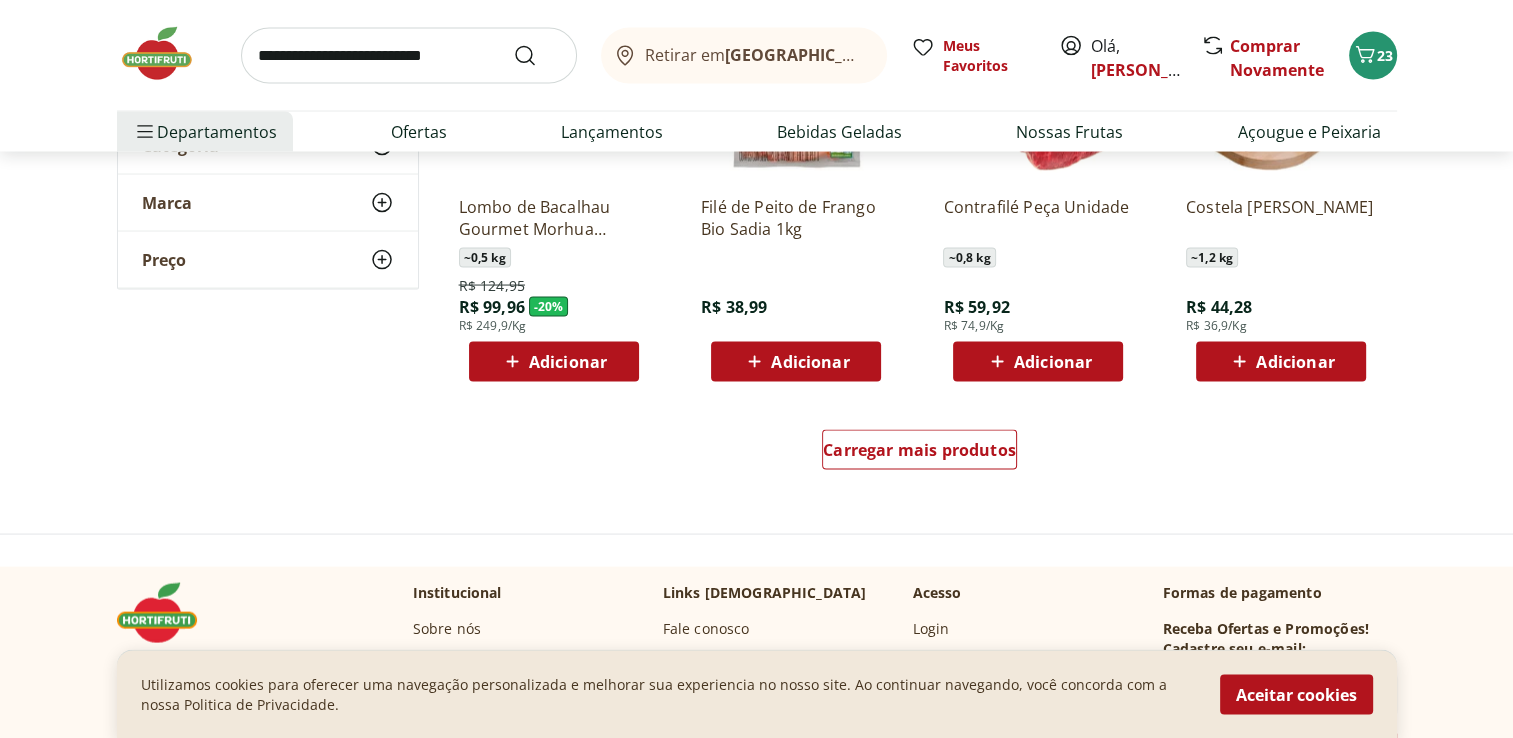 scroll, scrollTop: 3900, scrollLeft: 0, axis: vertical 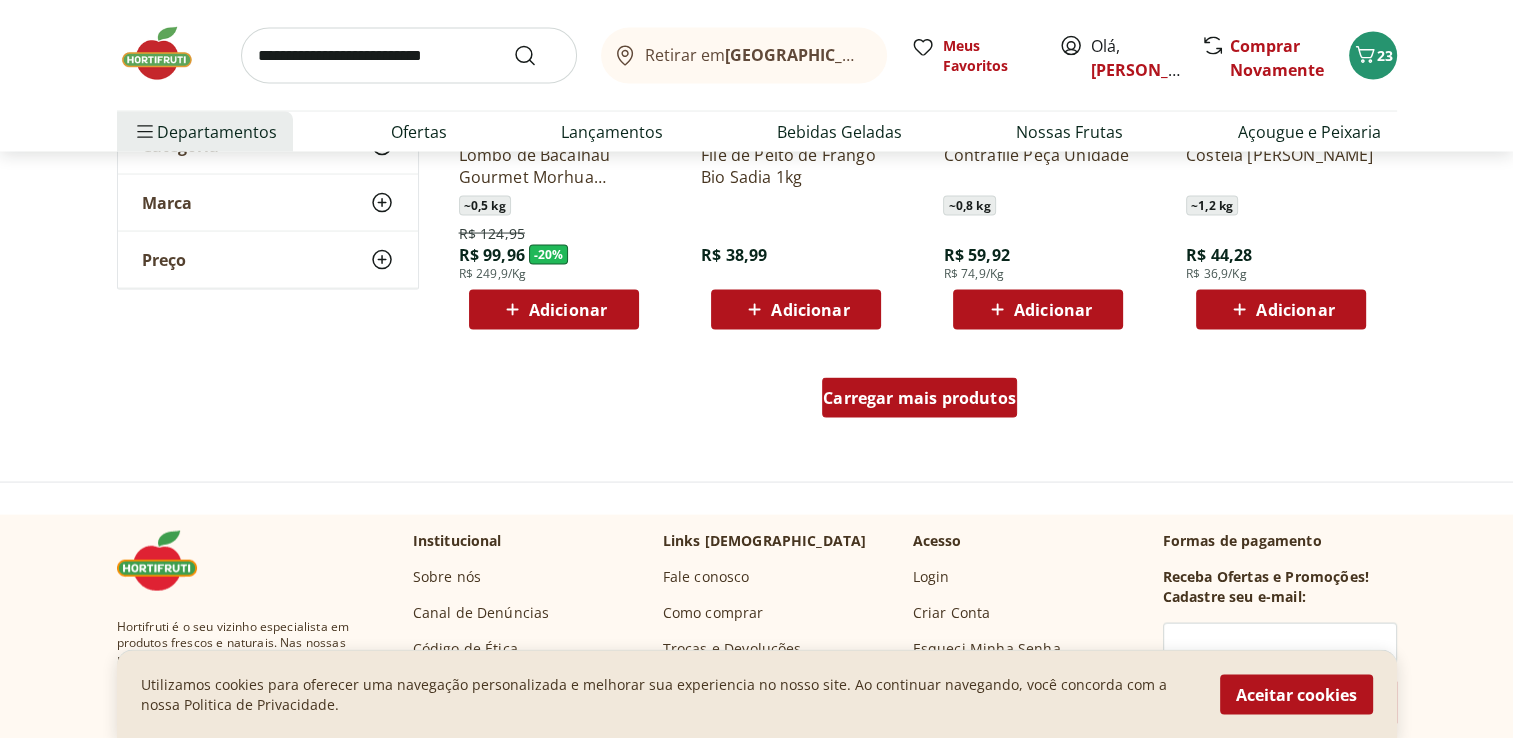 click on "Carregar mais produtos" at bounding box center [919, 398] 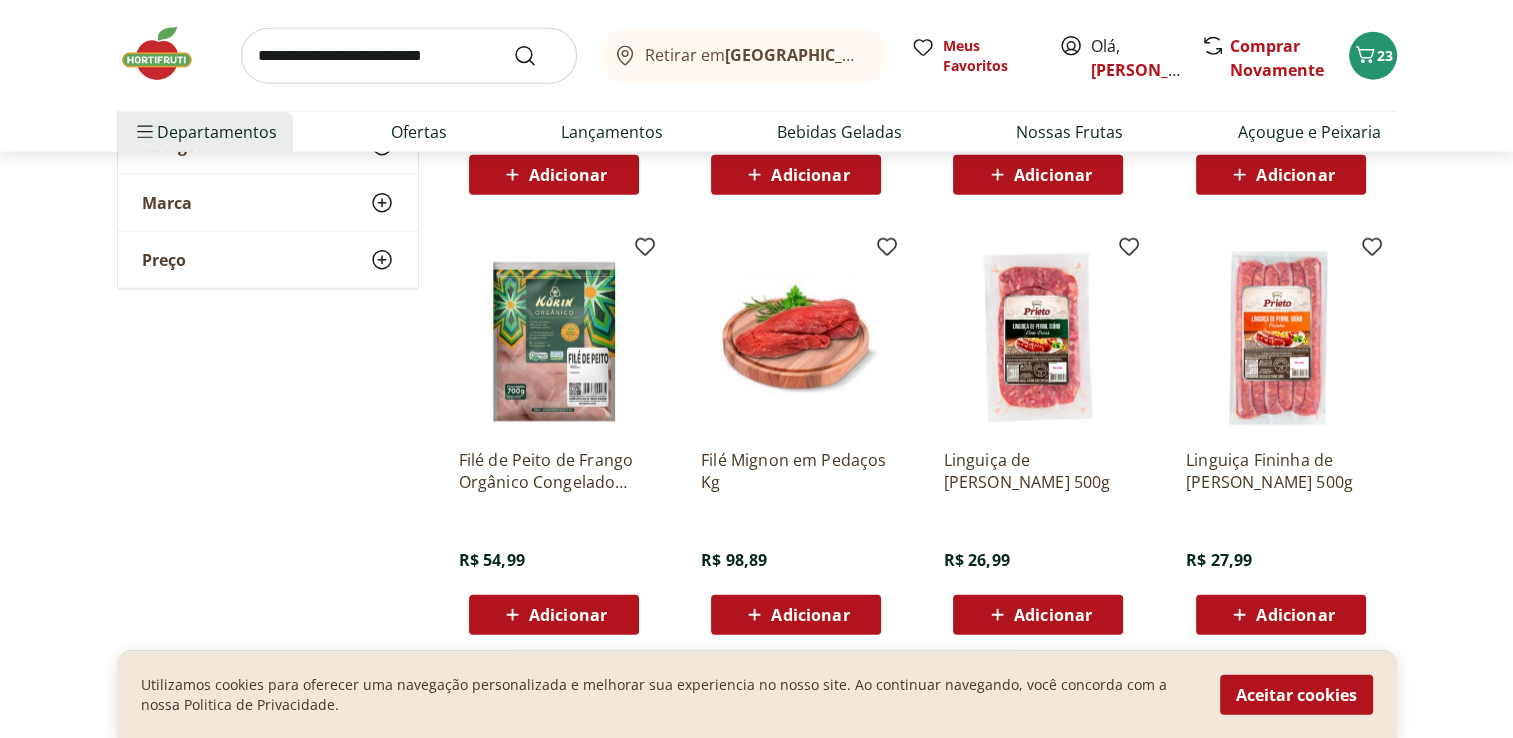 scroll, scrollTop: 4900, scrollLeft: 0, axis: vertical 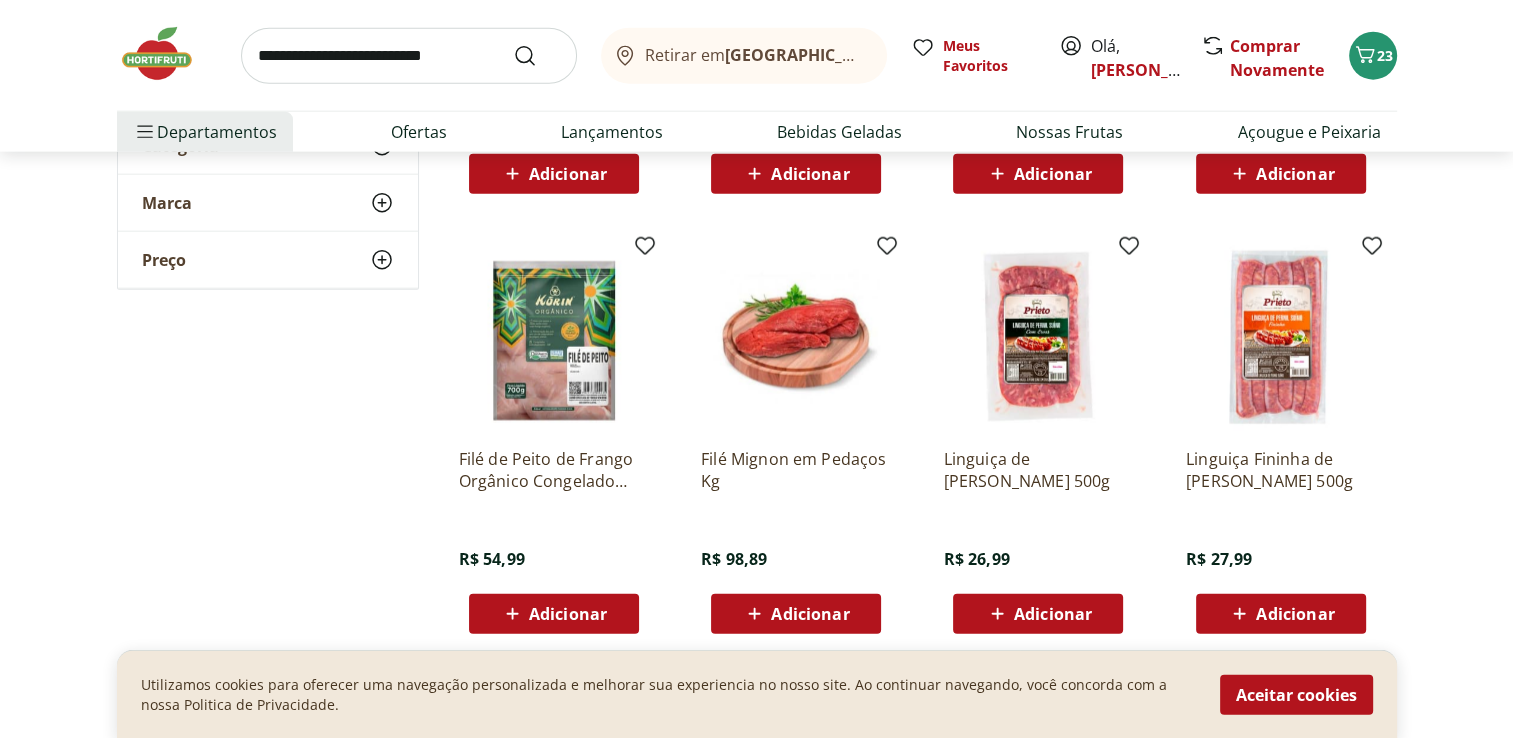 click at bounding box center [409, 56] 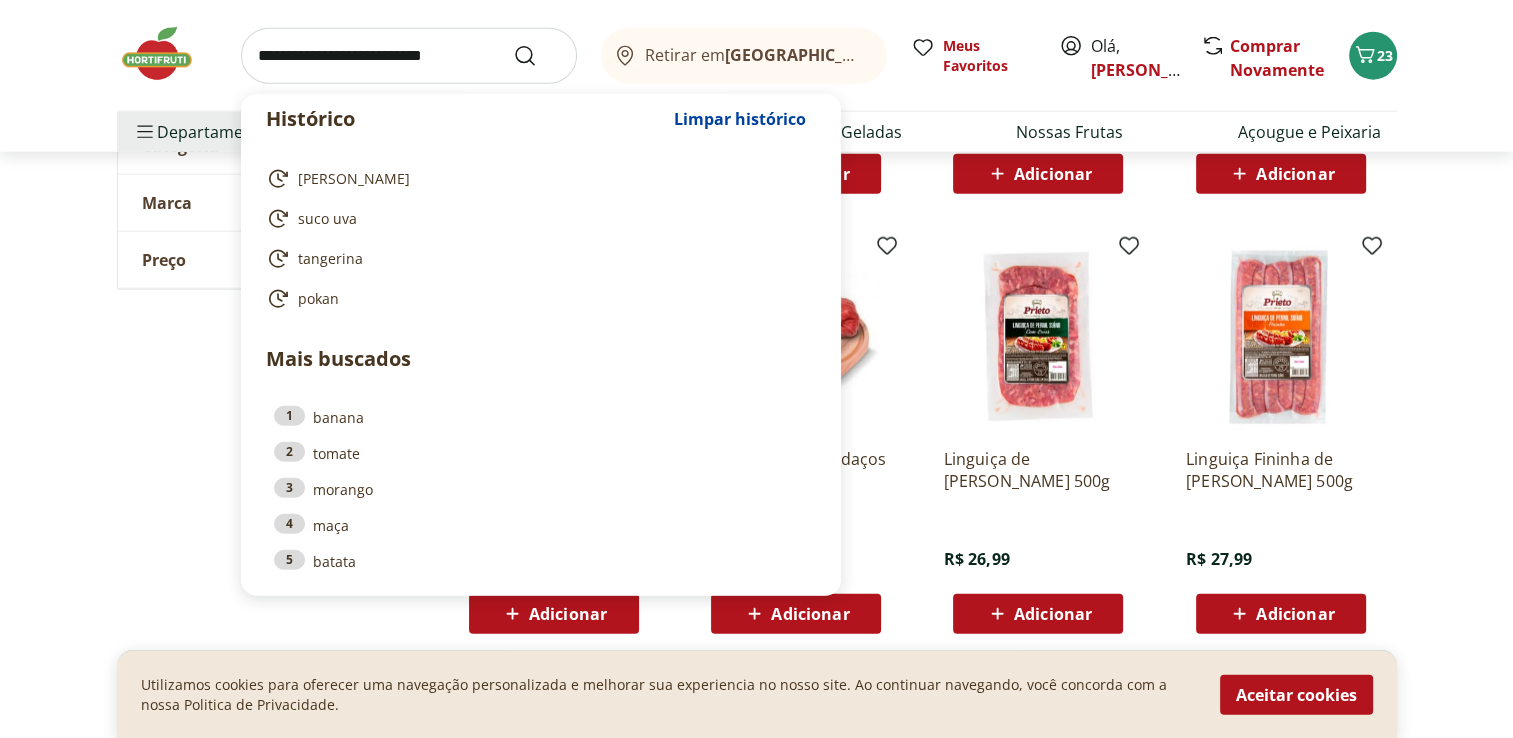 click at bounding box center (409, 56) 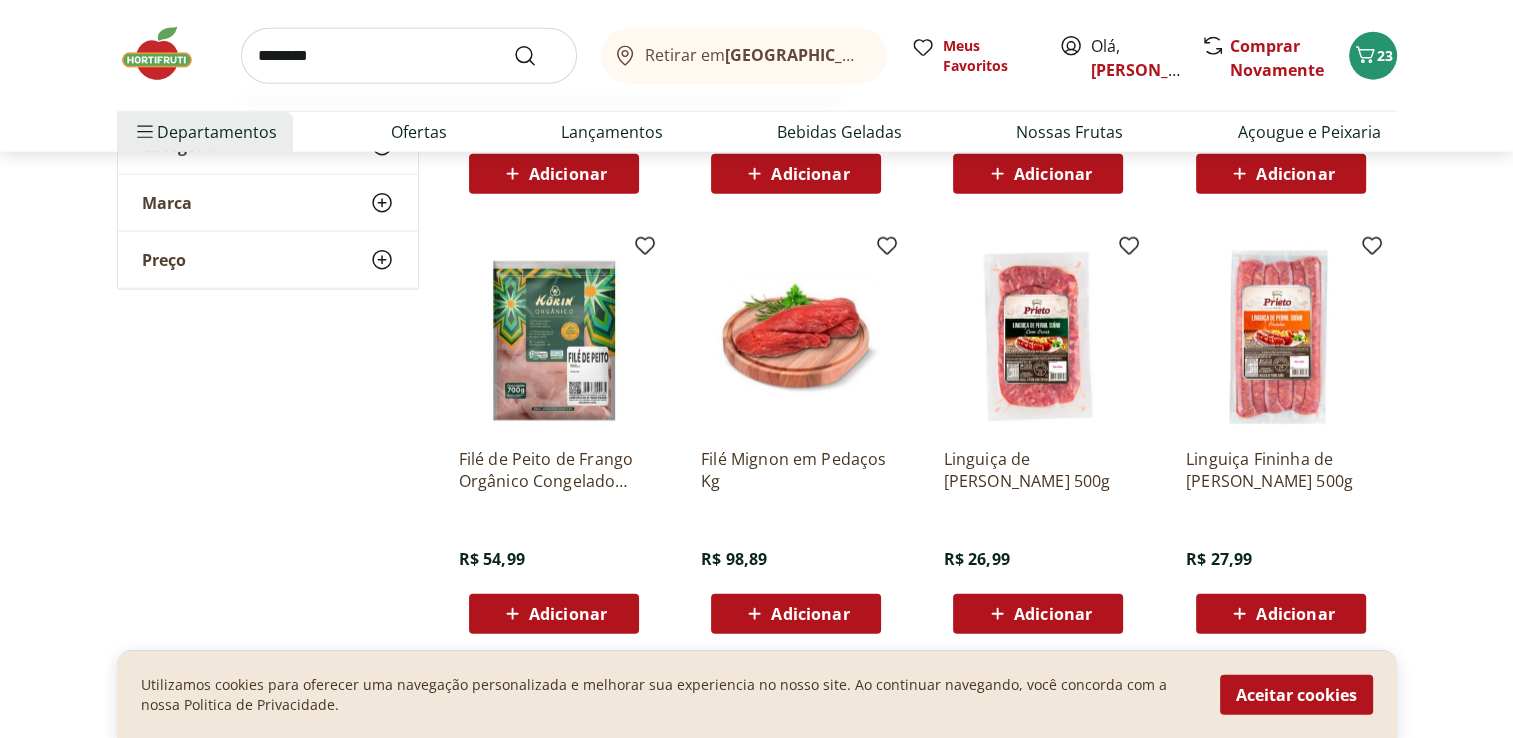 type on "********" 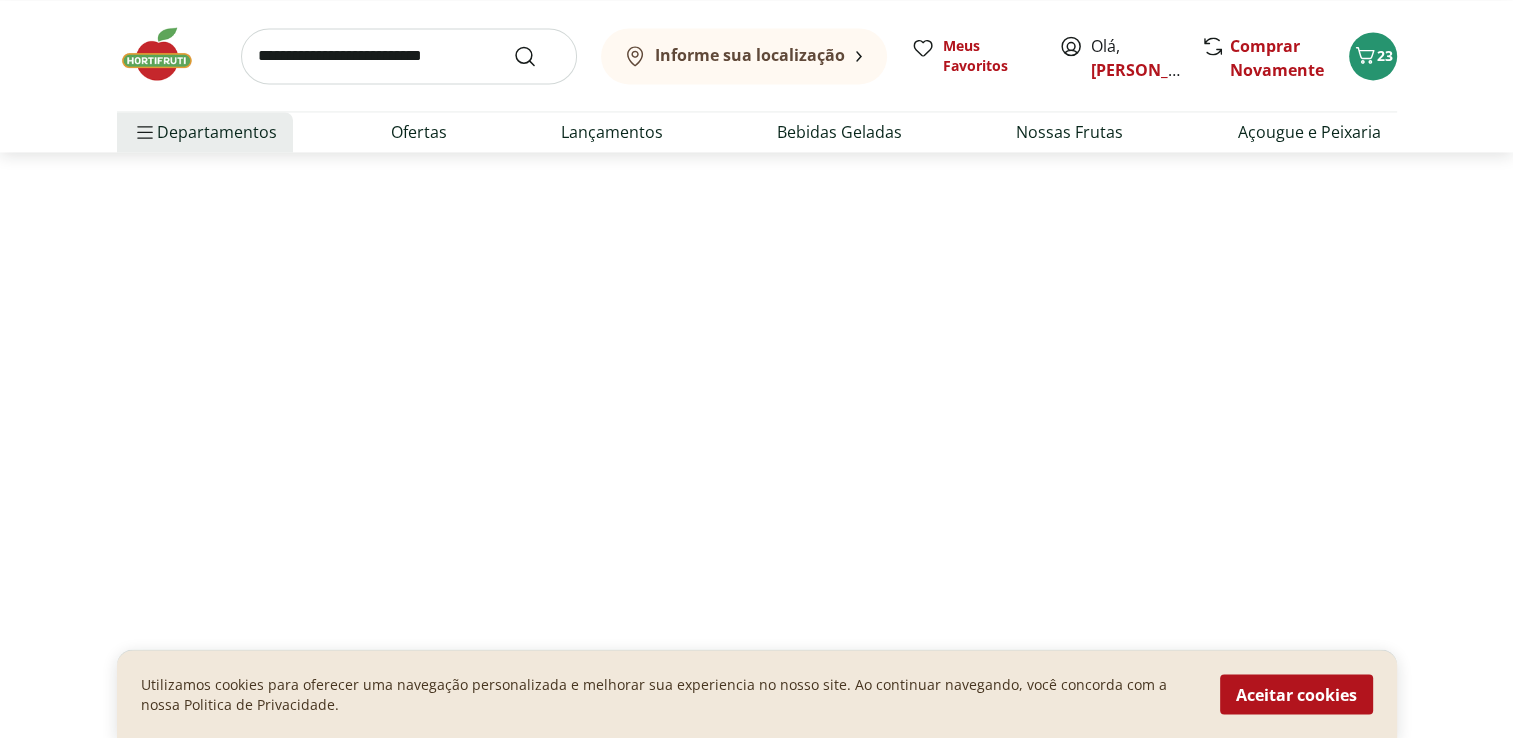 scroll, scrollTop: 0, scrollLeft: 0, axis: both 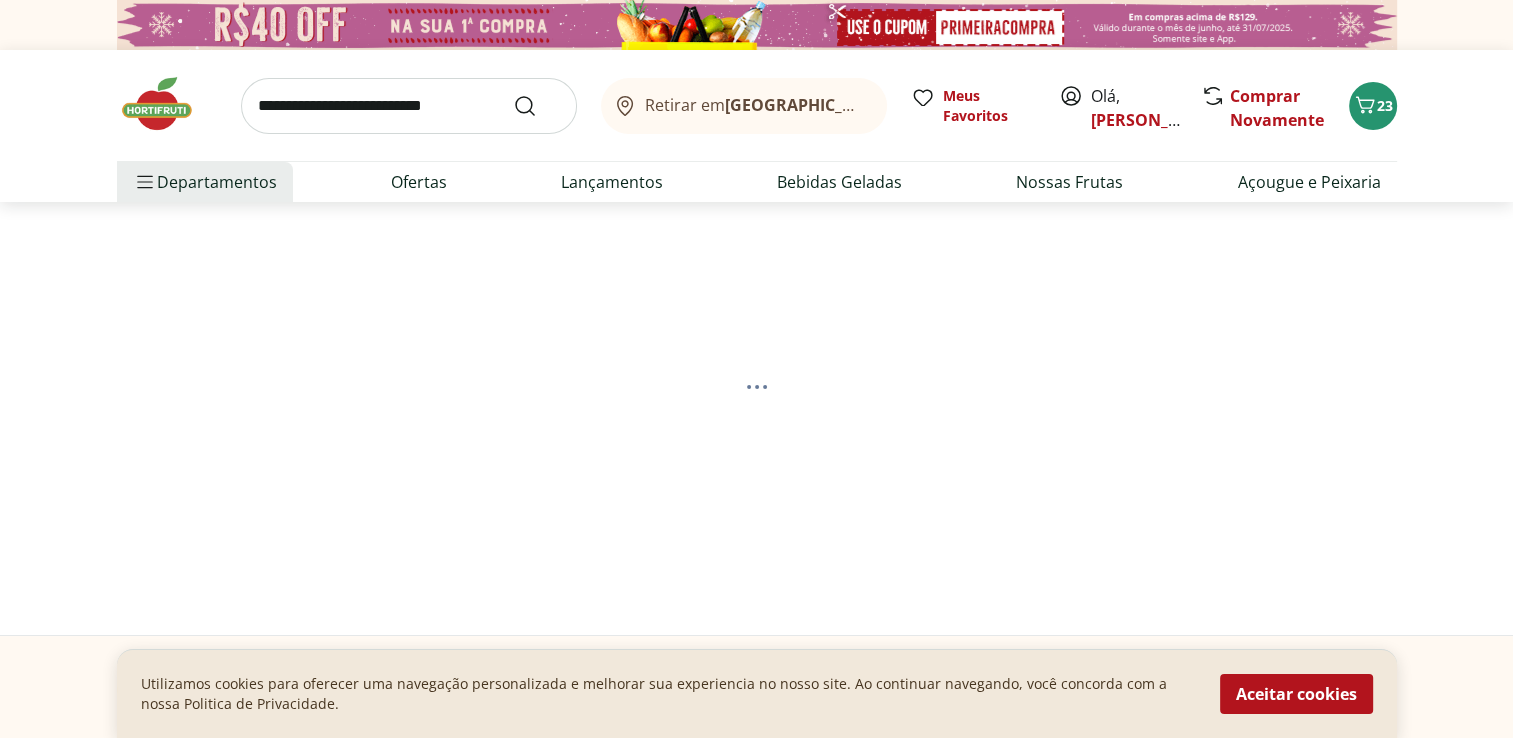 select on "**********" 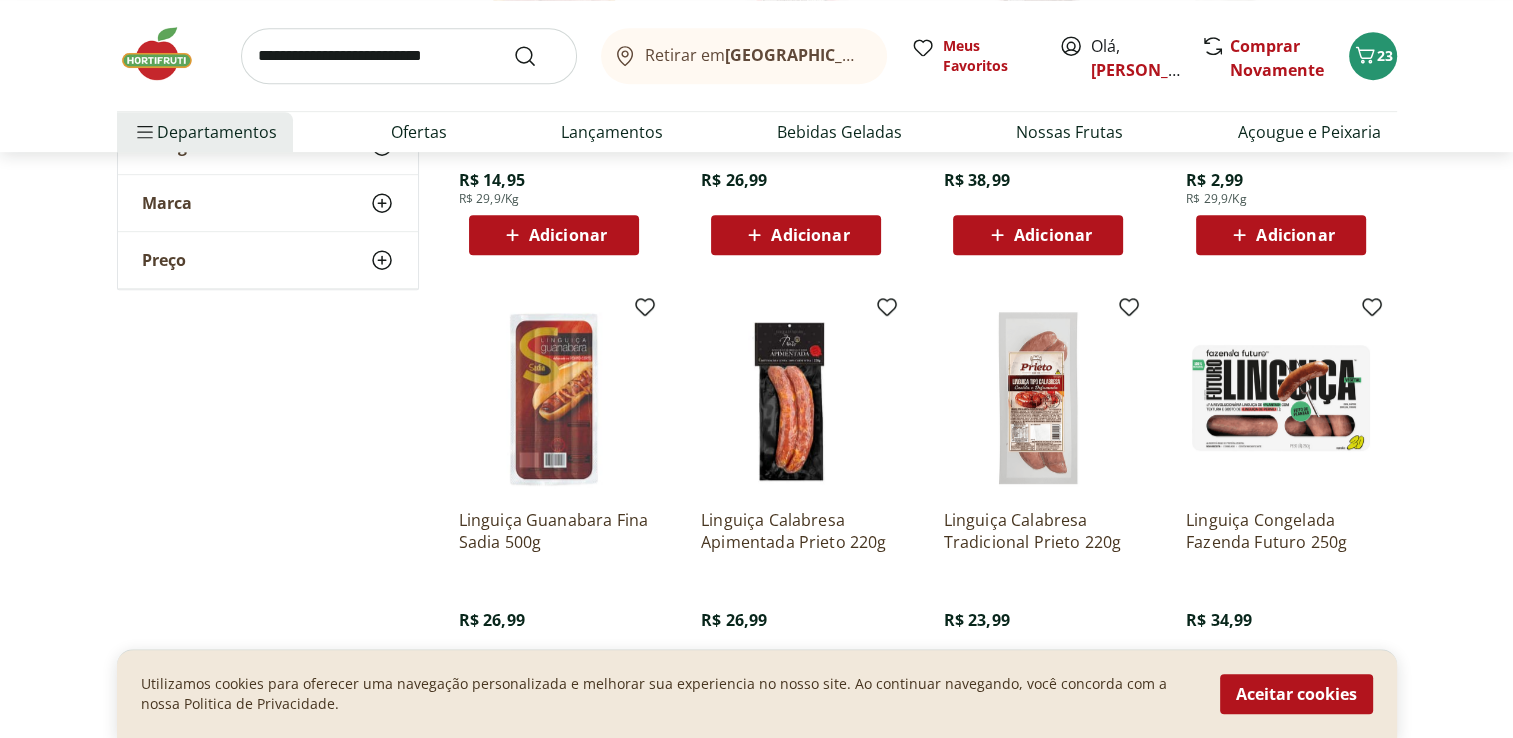 scroll, scrollTop: 1300, scrollLeft: 0, axis: vertical 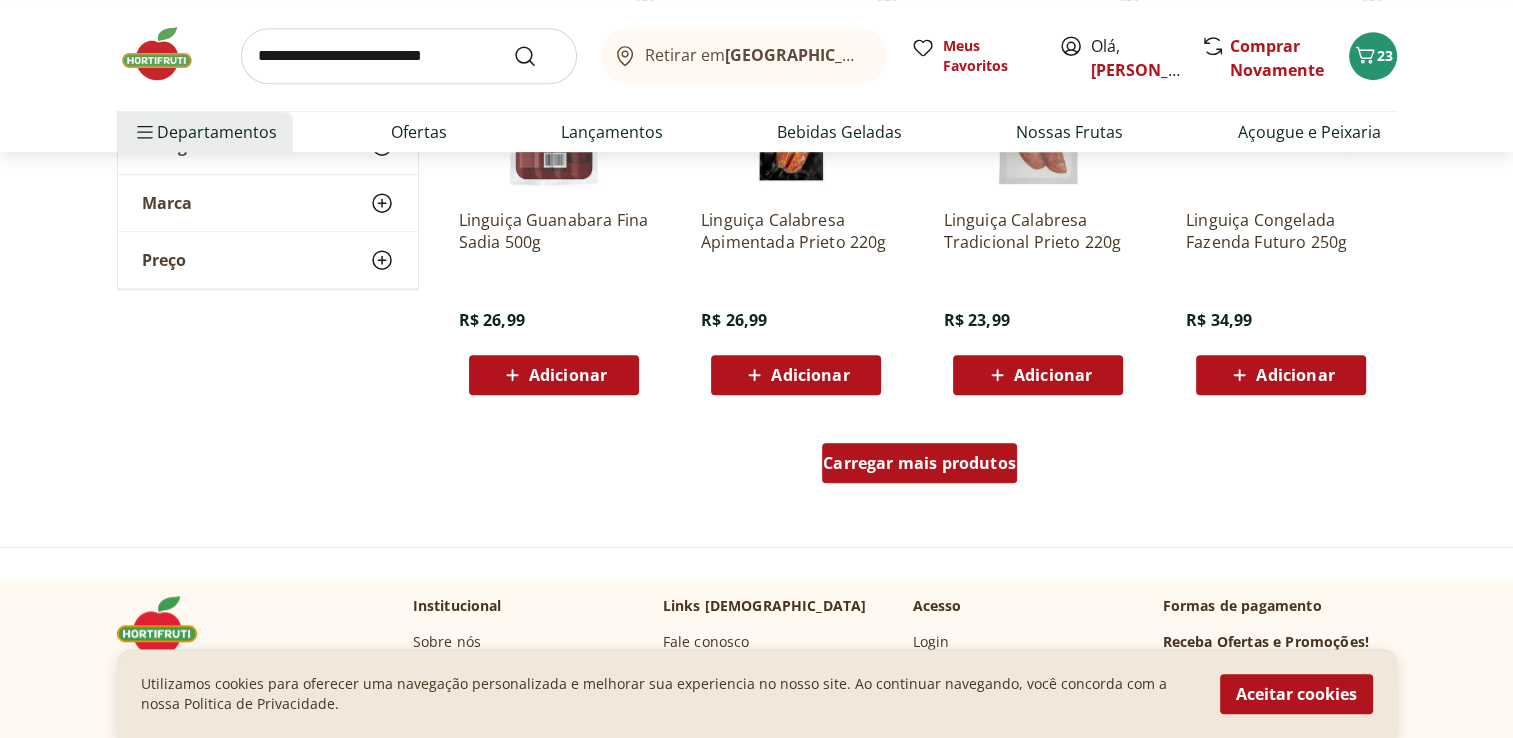 click on "Carregar mais produtos" at bounding box center [919, 463] 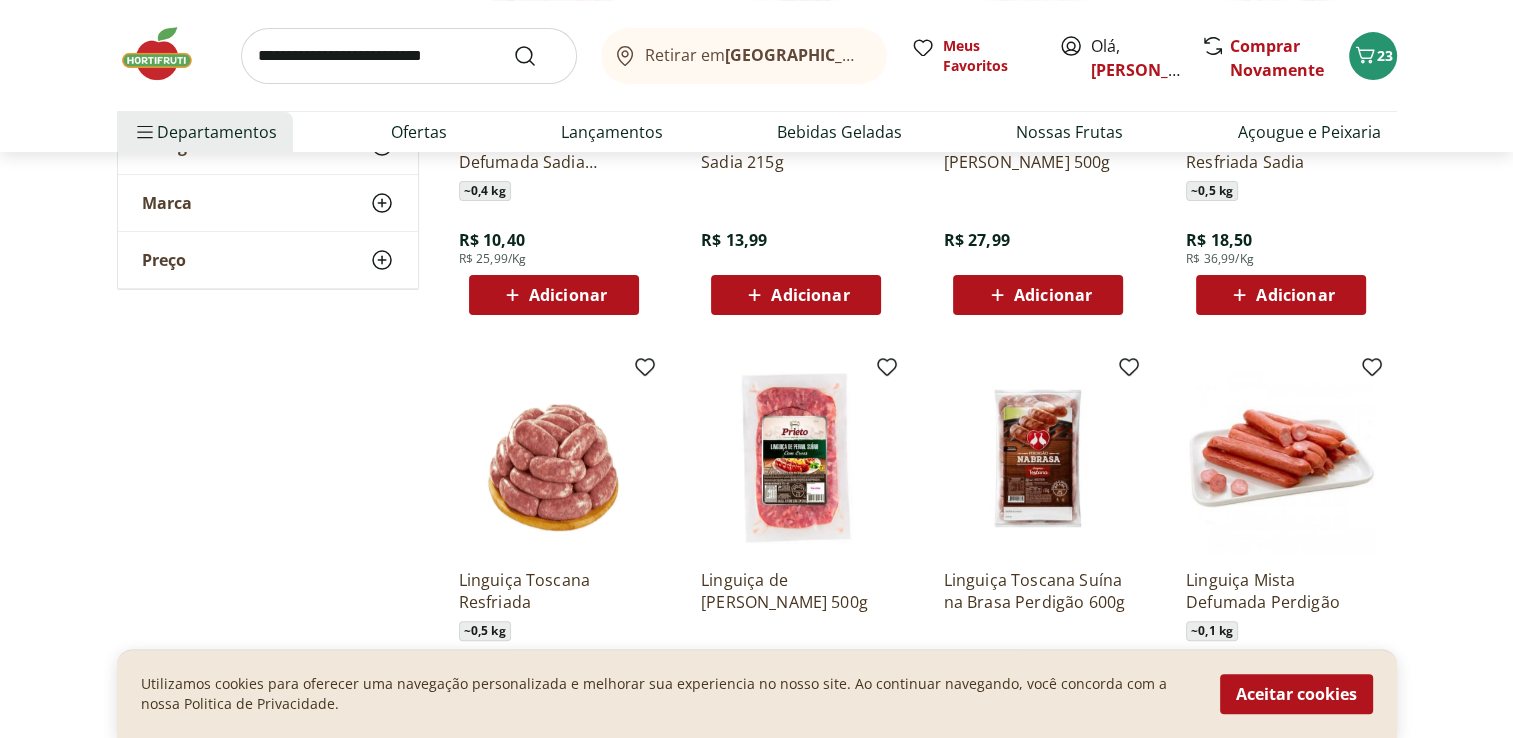 scroll, scrollTop: 0, scrollLeft: 0, axis: both 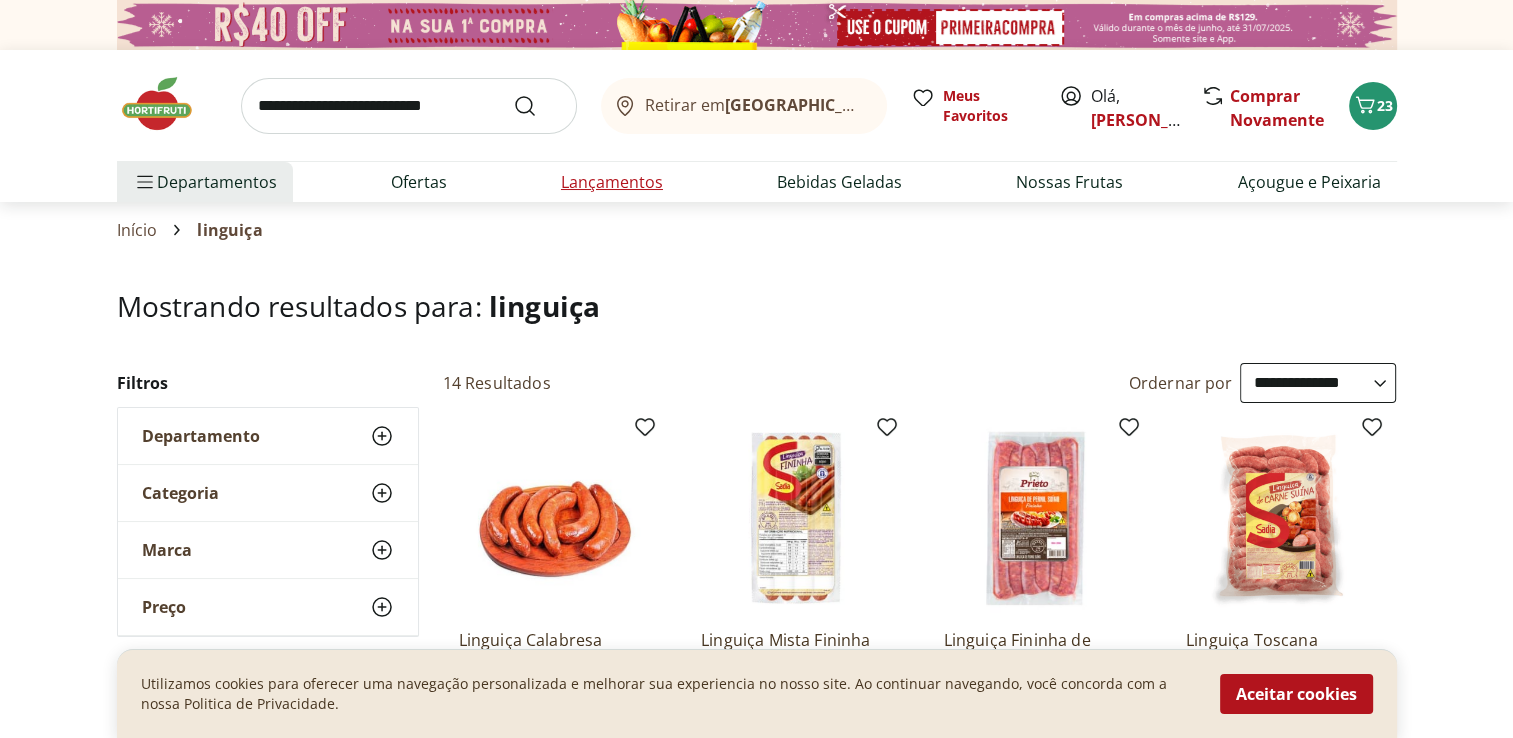 click on "Lançamentos" at bounding box center [612, 182] 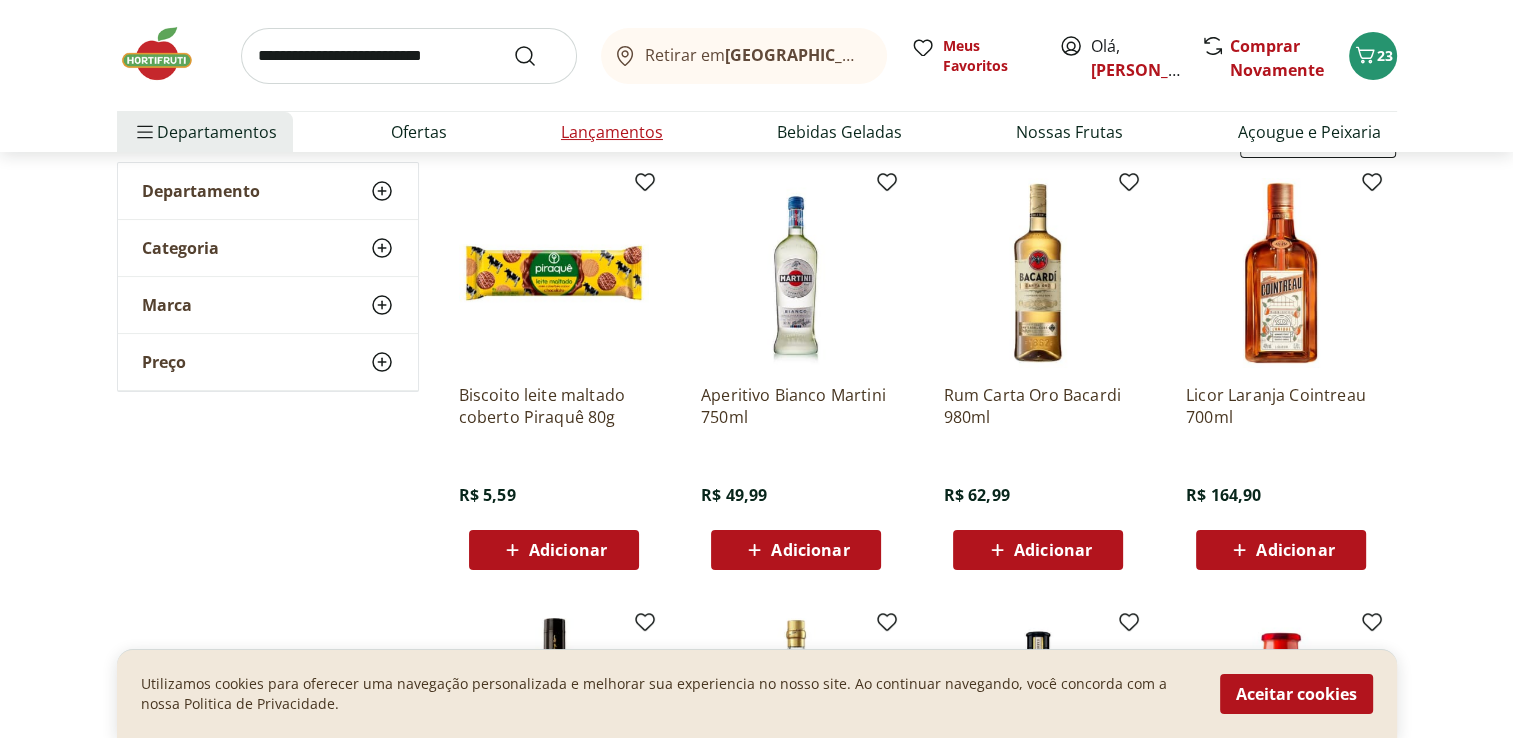 scroll, scrollTop: 0, scrollLeft: 0, axis: both 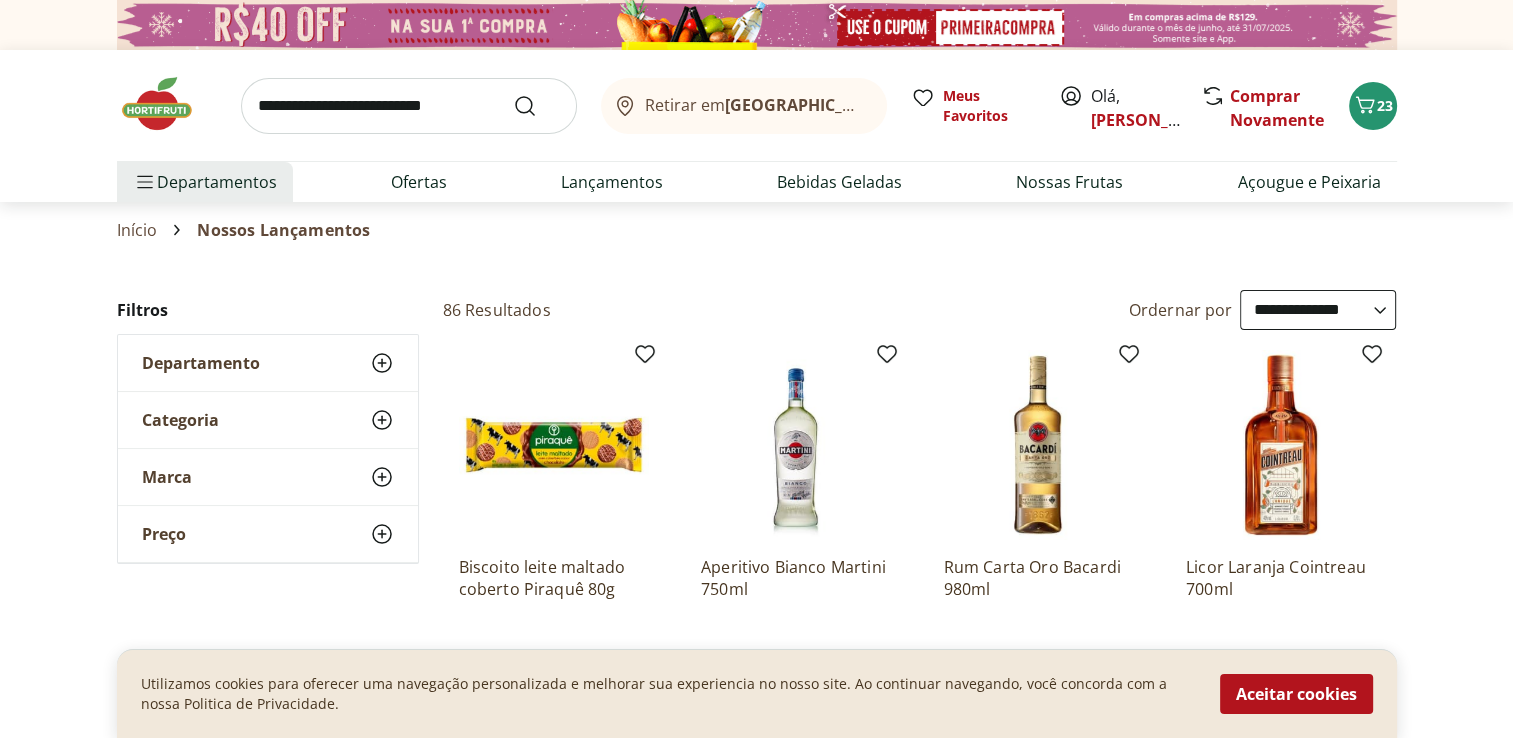 click at bounding box center [409, 106] 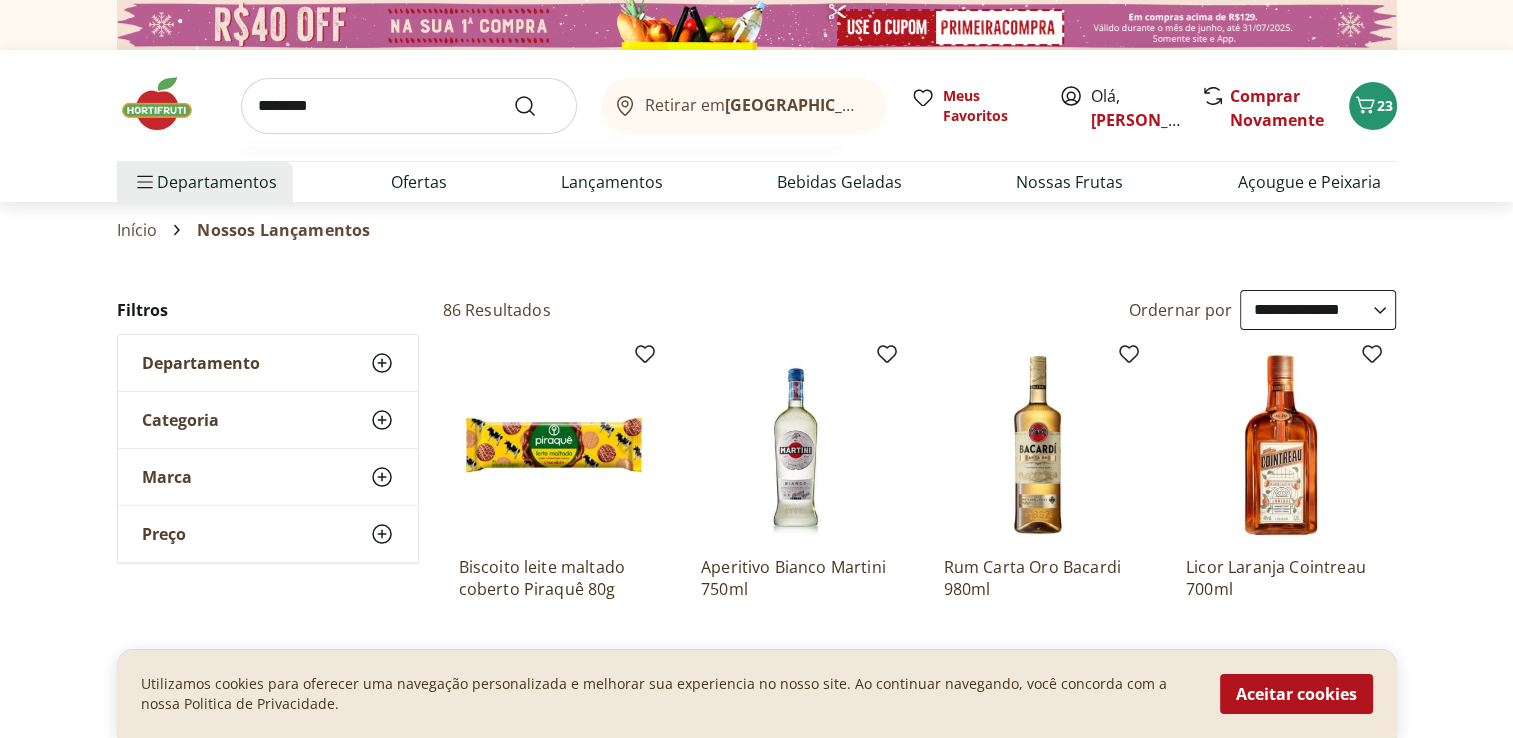 type on "********" 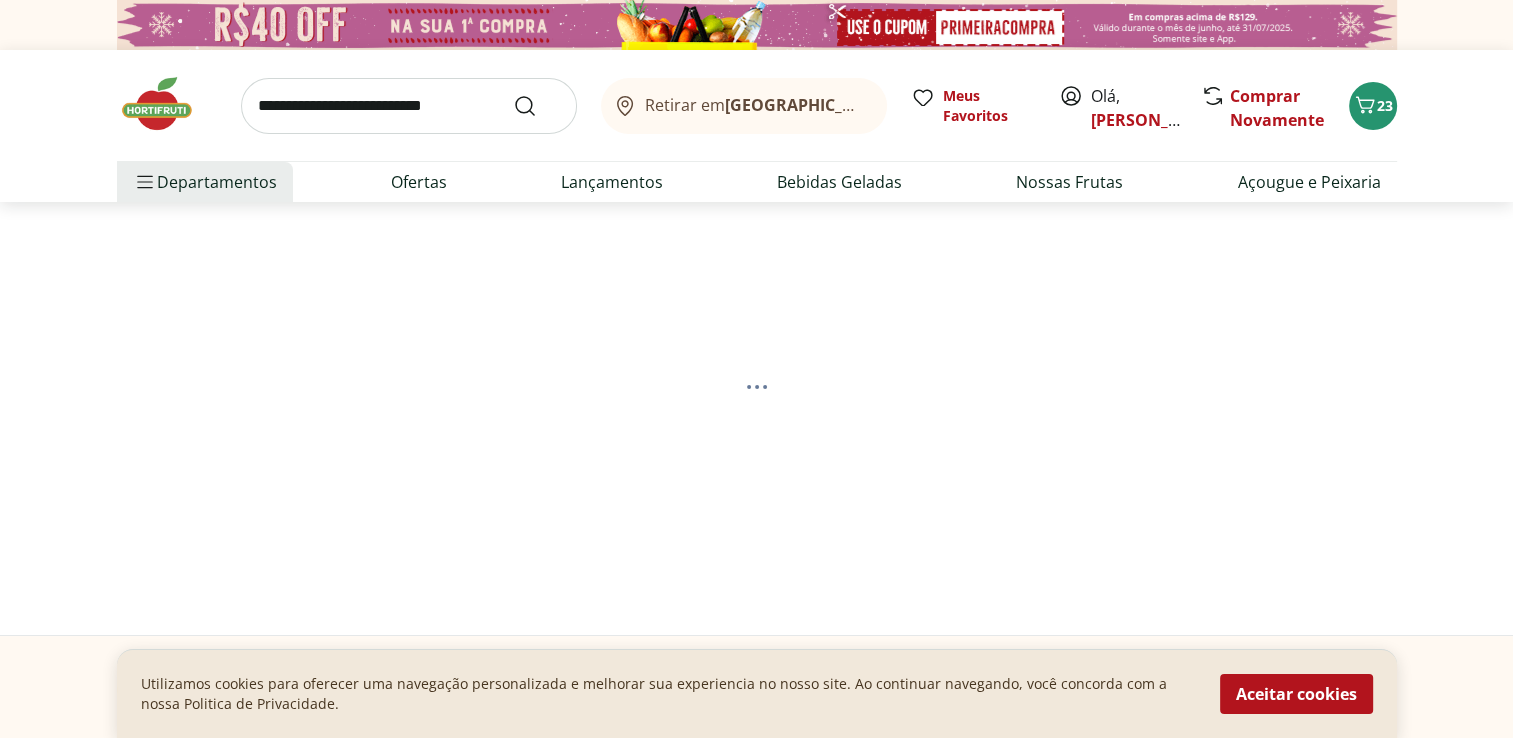 select on "**********" 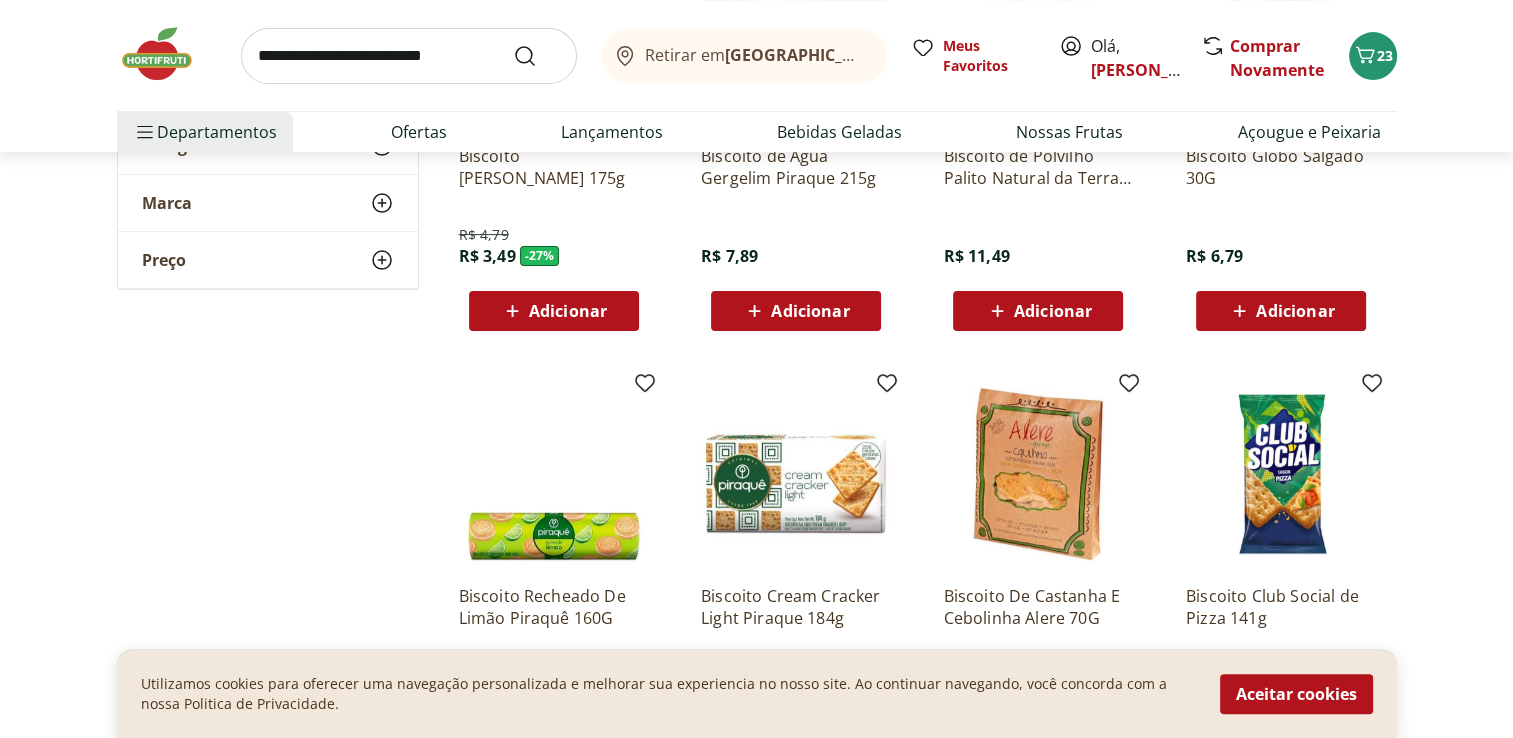 scroll, scrollTop: 500, scrollLeft: 0, axis: vertical 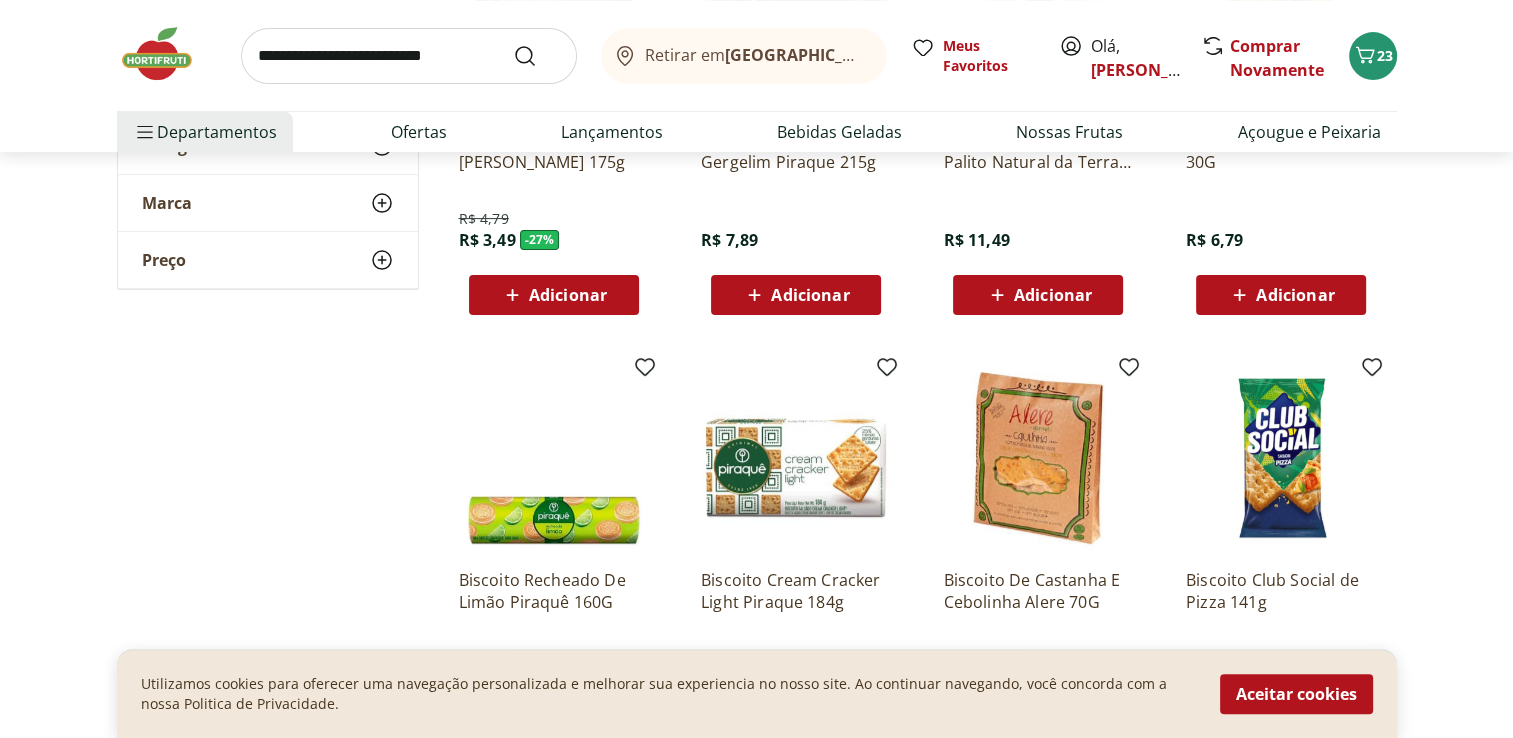 click on "Adicionar" at bounding box center (568, 295) 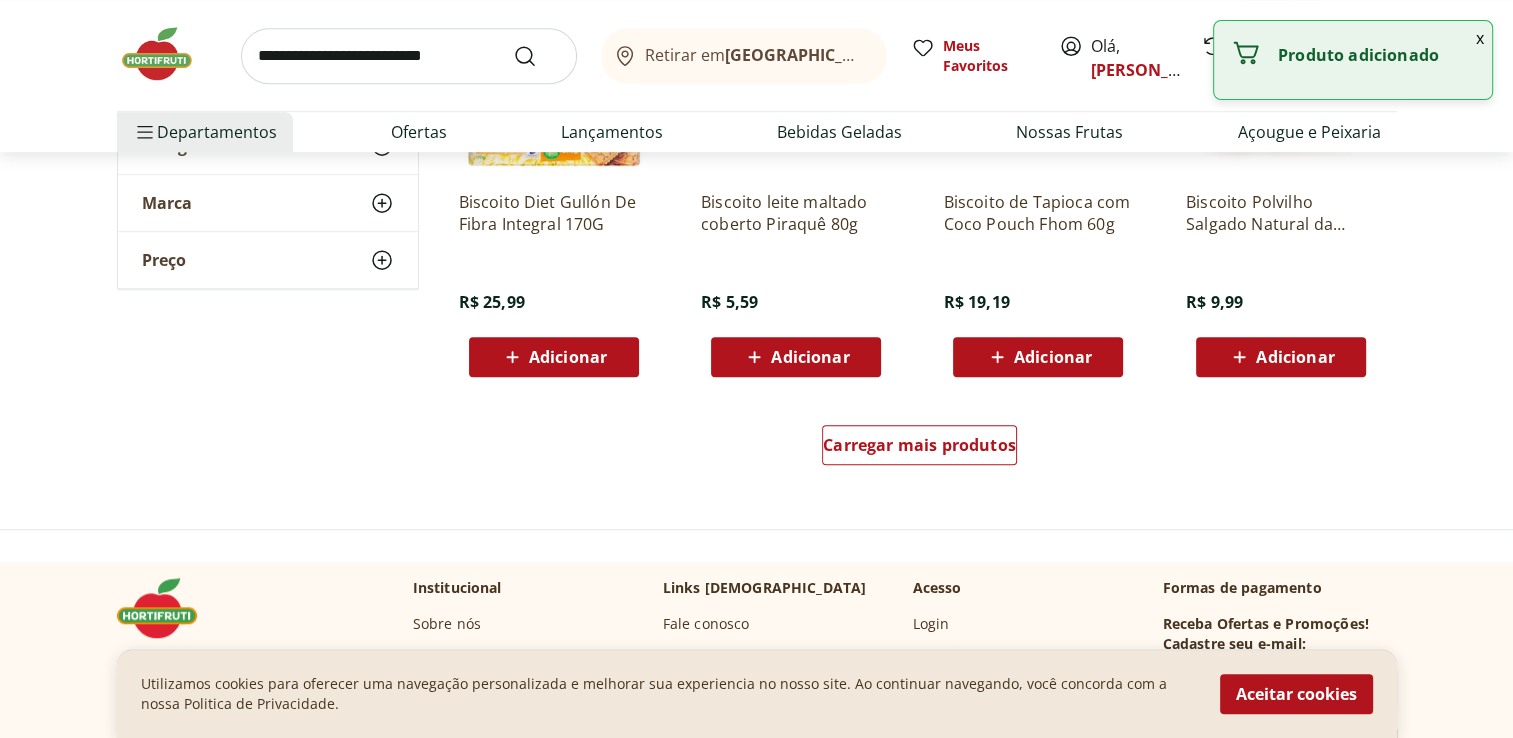 scroll, scrollTop: 1500, scrollLeft: 0, axis: vertical 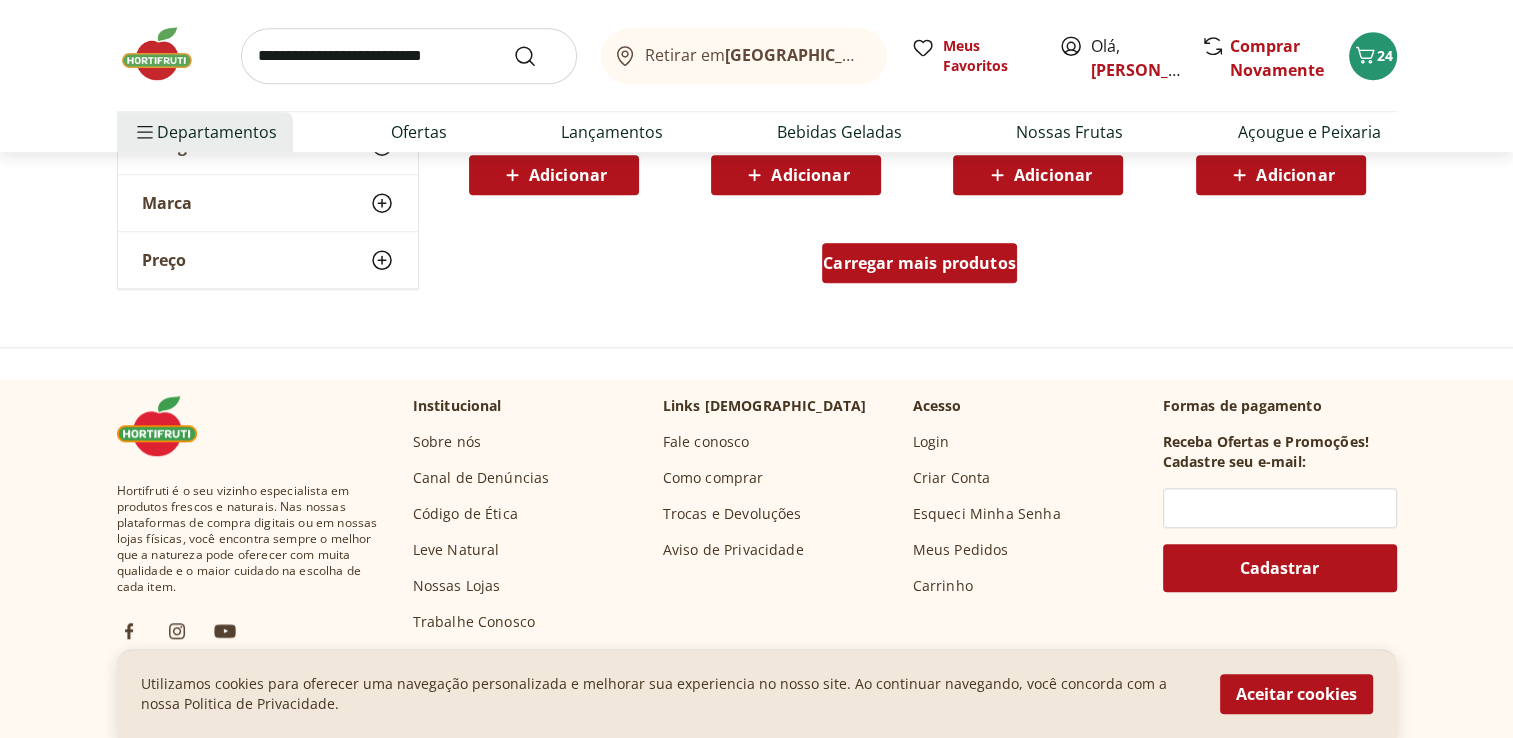 click on "Carregar mais produtos" at bounding box center (919, 263) 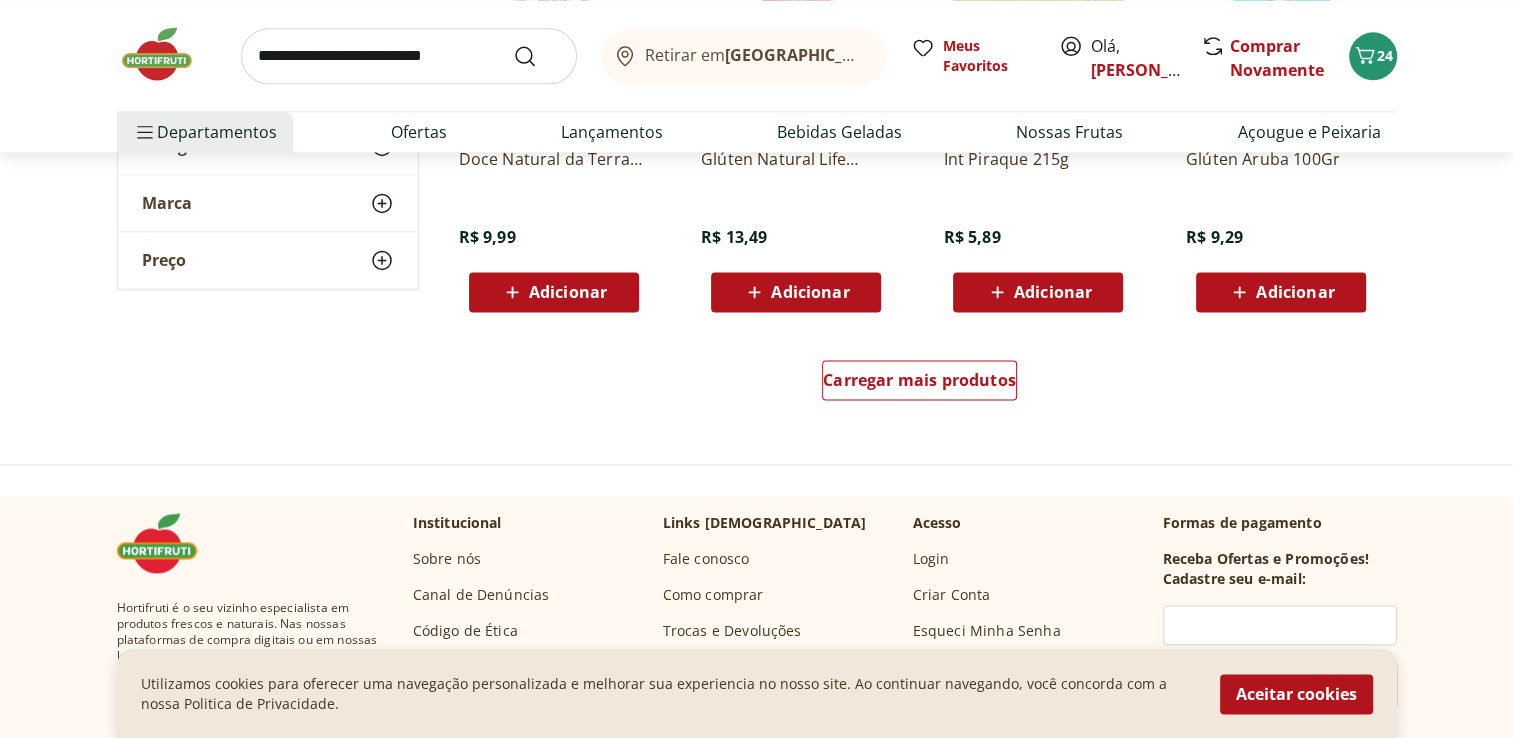 scroll, scrollTop: 2800, scrollLeft: 0, axis: vertical 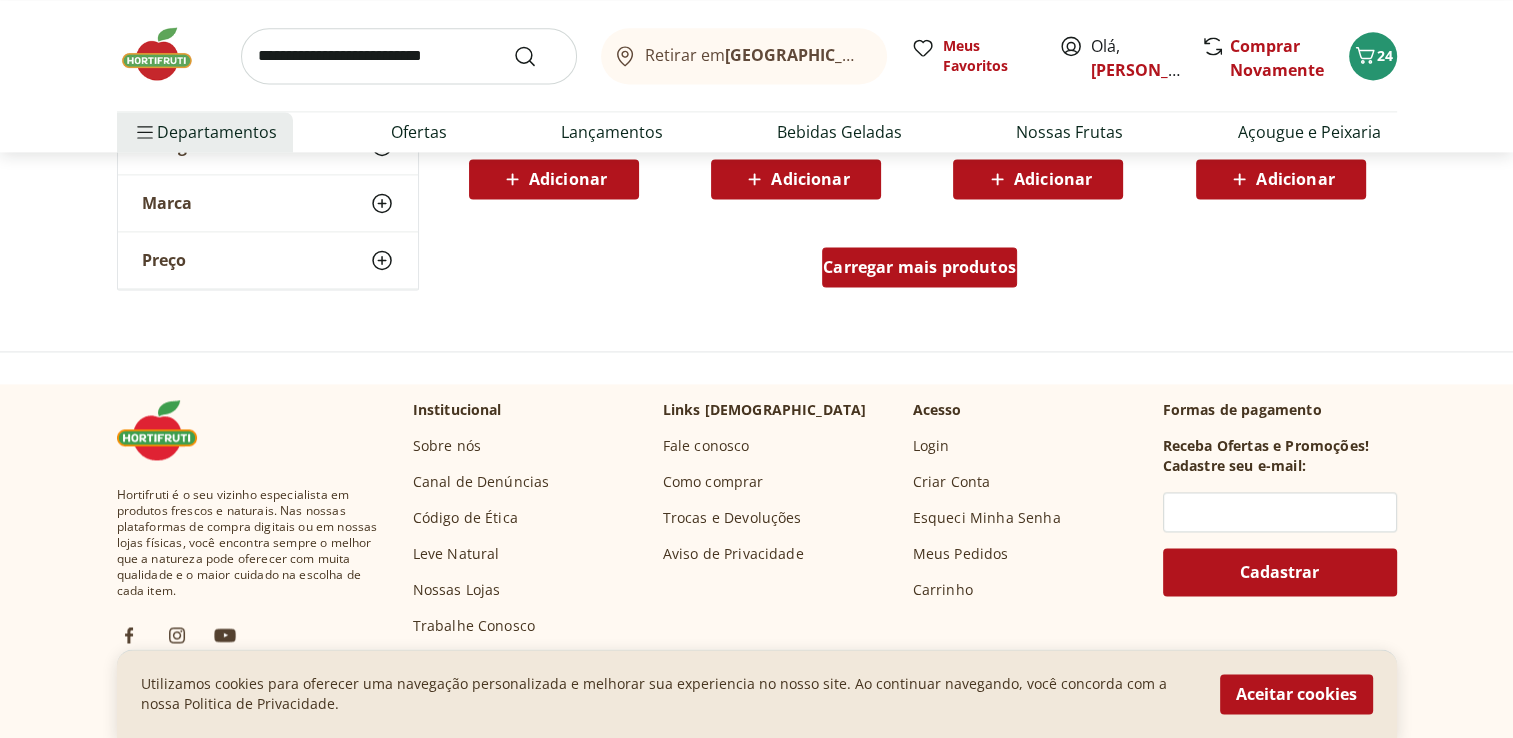 click on "Carregar mais produtos" at bounding box center [919, 267] 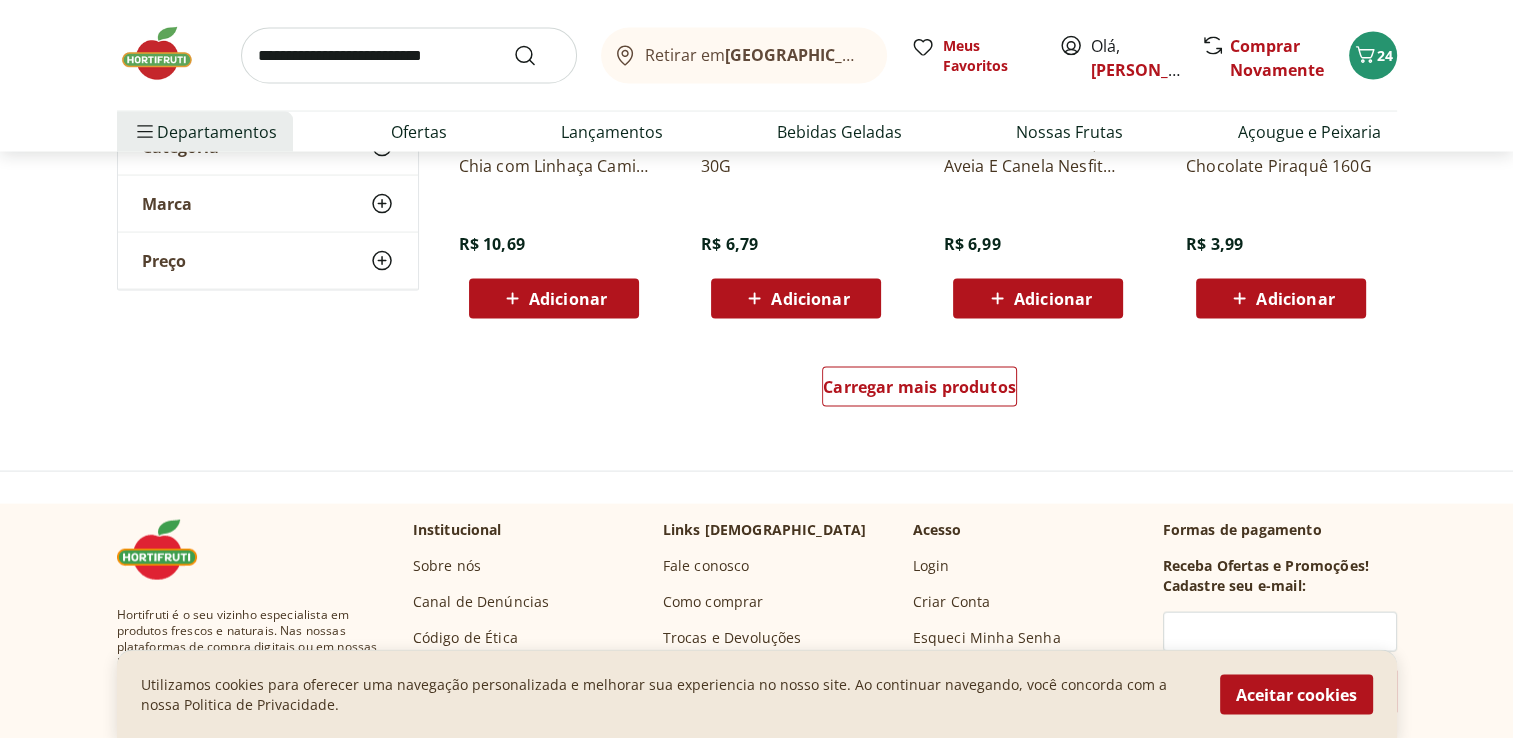 scroll, scrollTop: 4000, scrollLeft: 0, axis: vertical 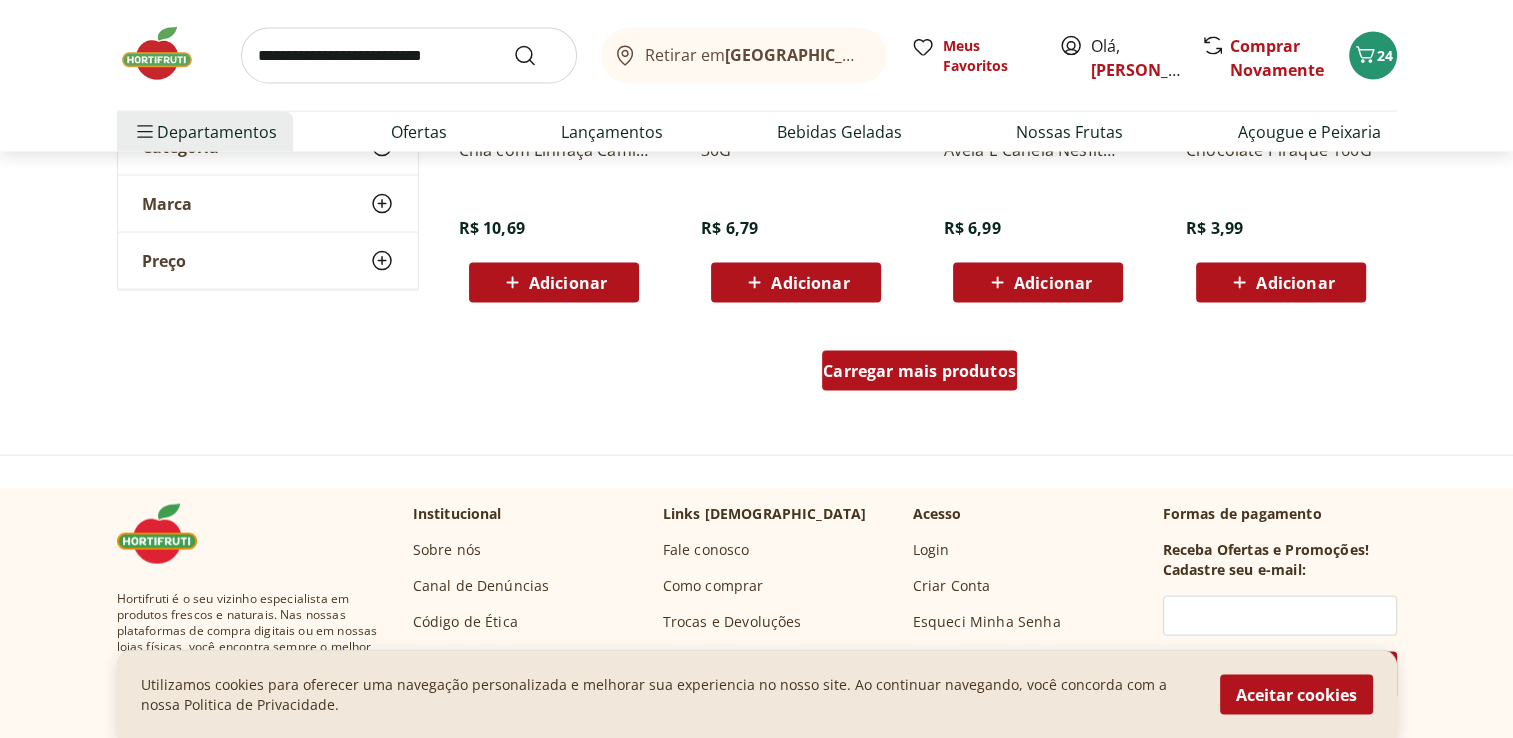 click on "Carregar mais produtos" at bounding box center (919, 371) 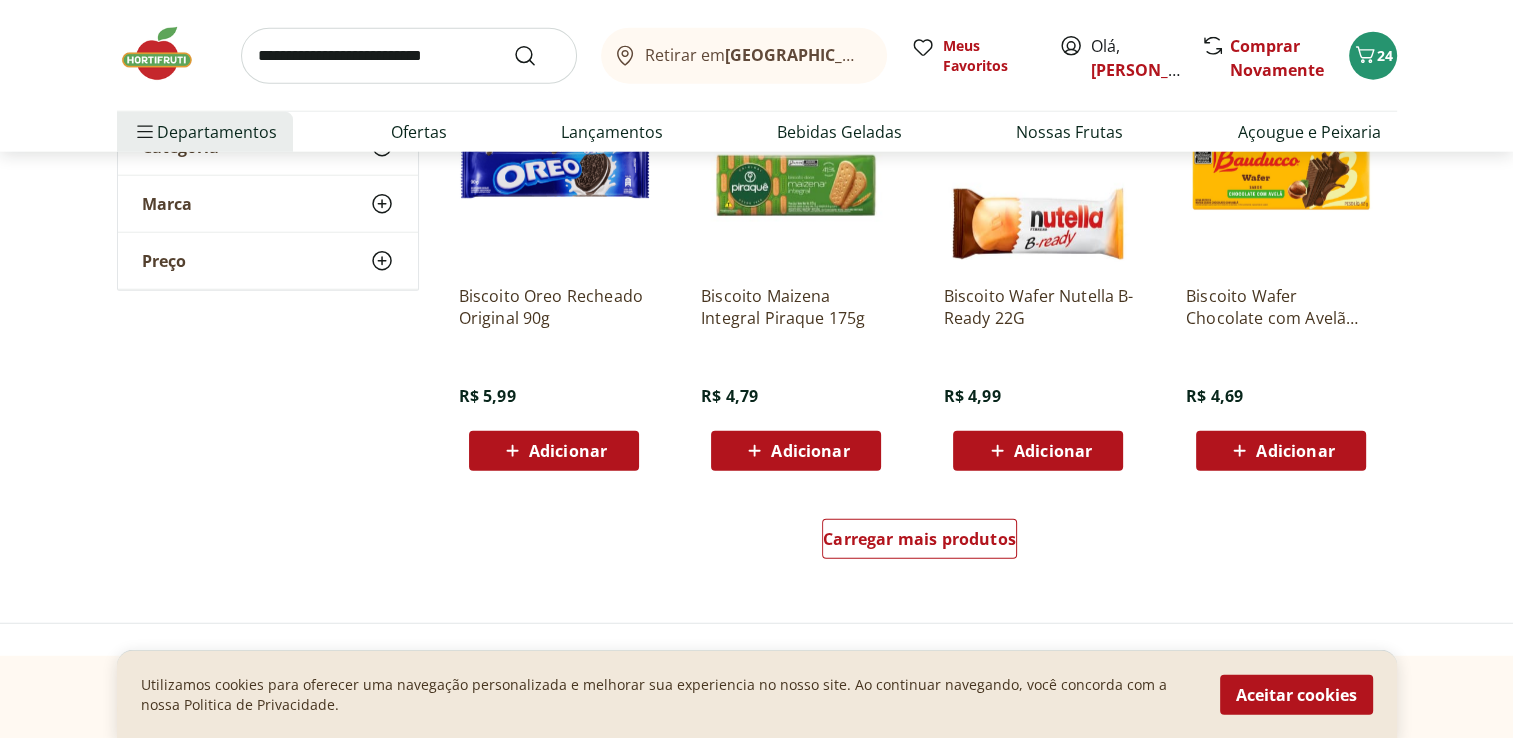 scroll, scrollTop: 5200, scrollLeft: 0, axis: vertical 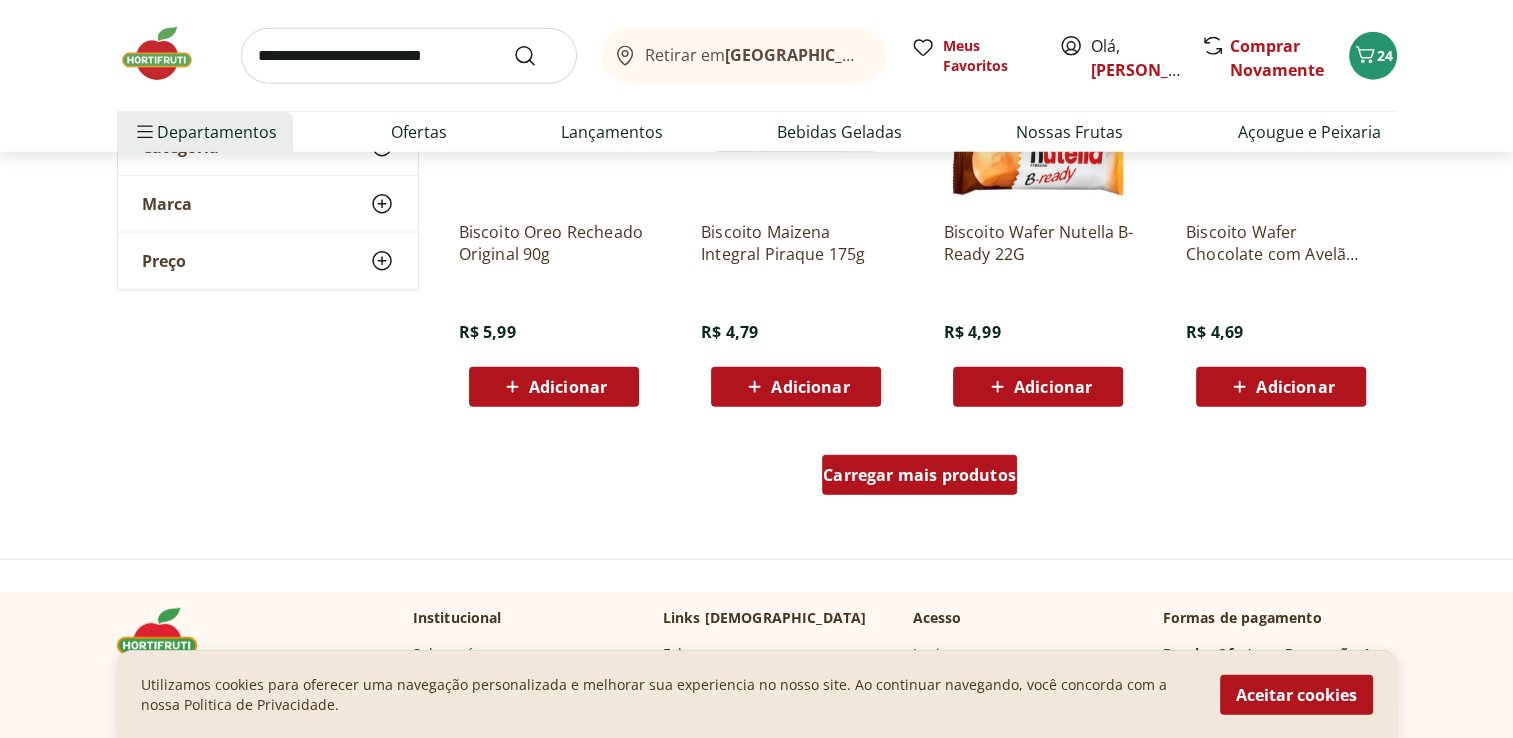 click on "Carregar mais produtos" at bounding box center (919, 475) 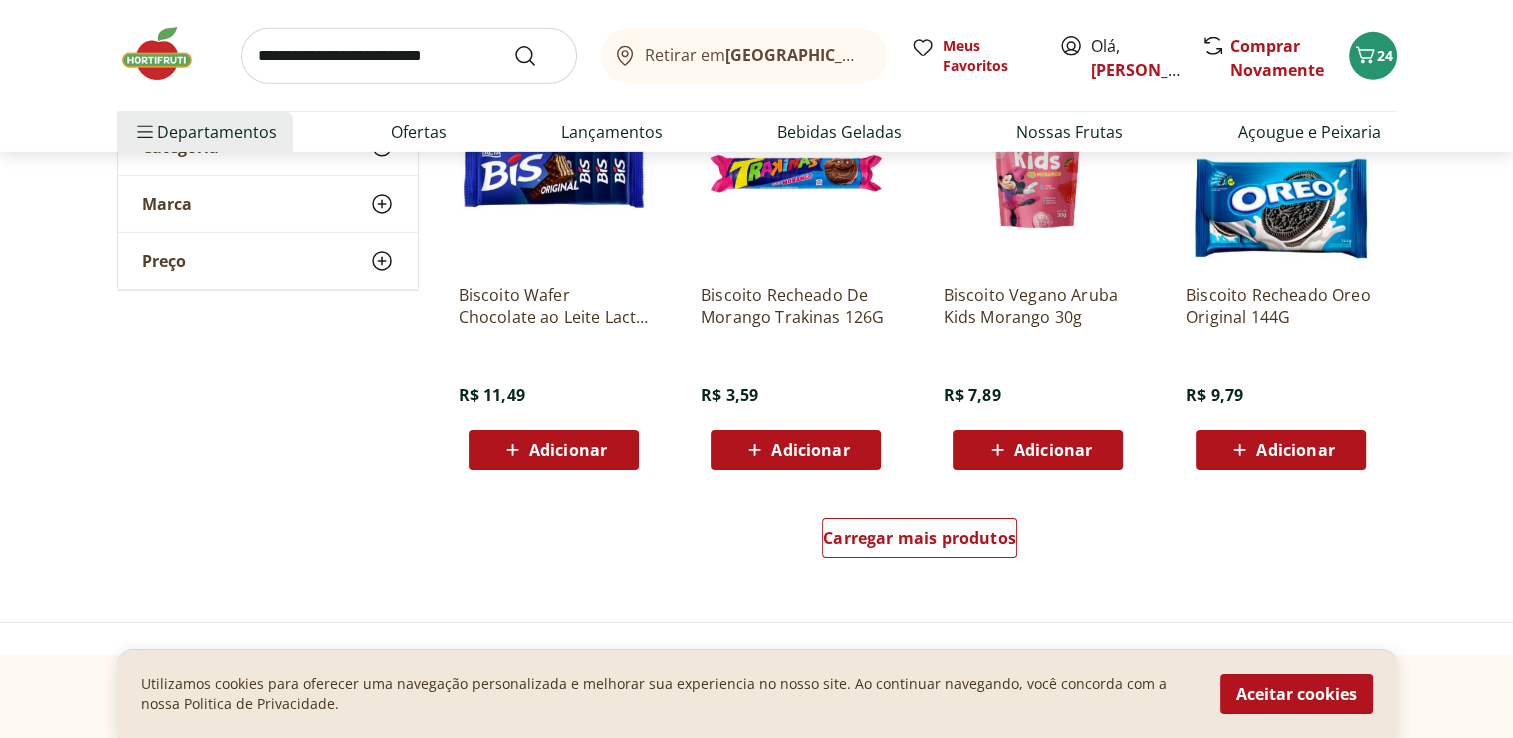 scroll, scrollTop: 6500, scrollLeft: 0, axis: vertical 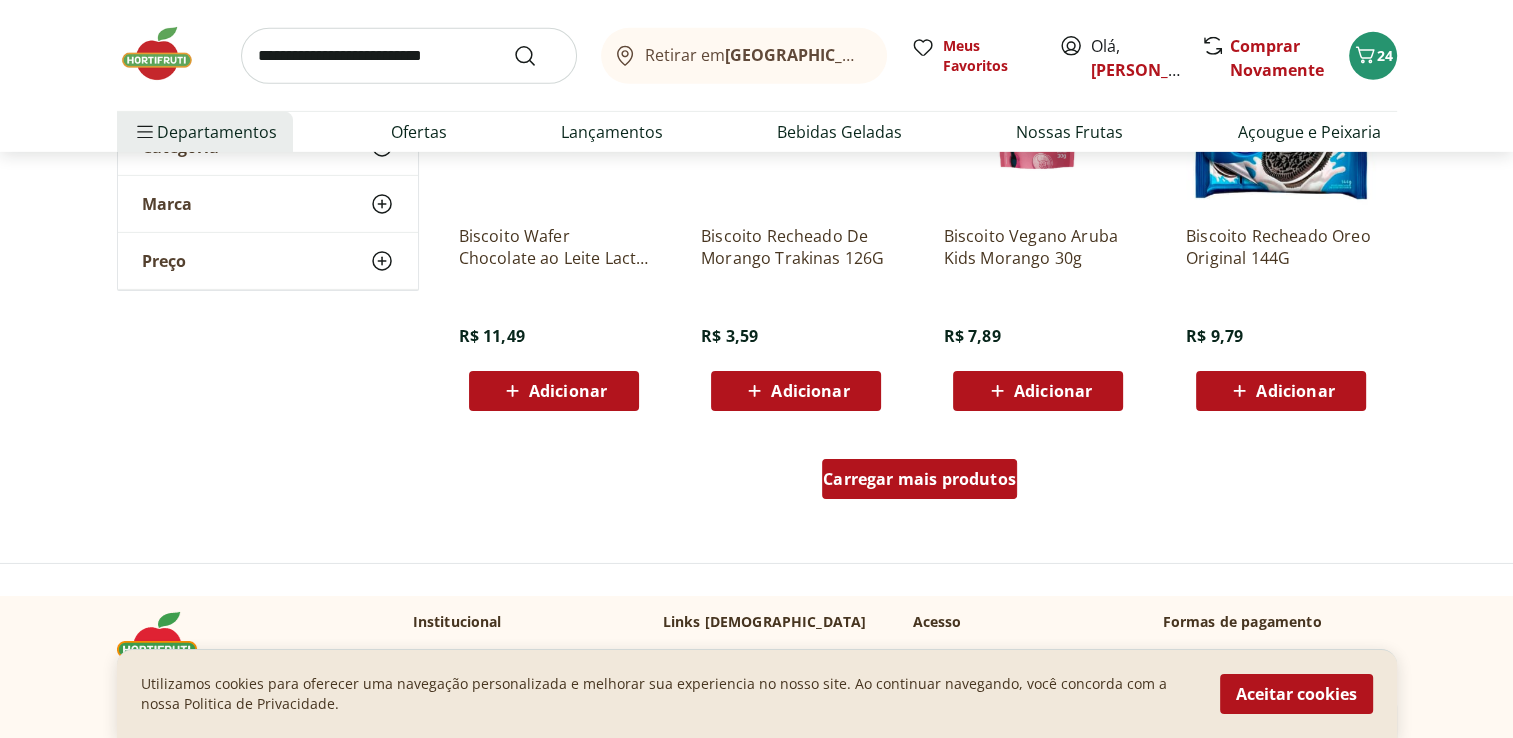 click on "Carregar mais produtos" at bounding box center (919, 479) 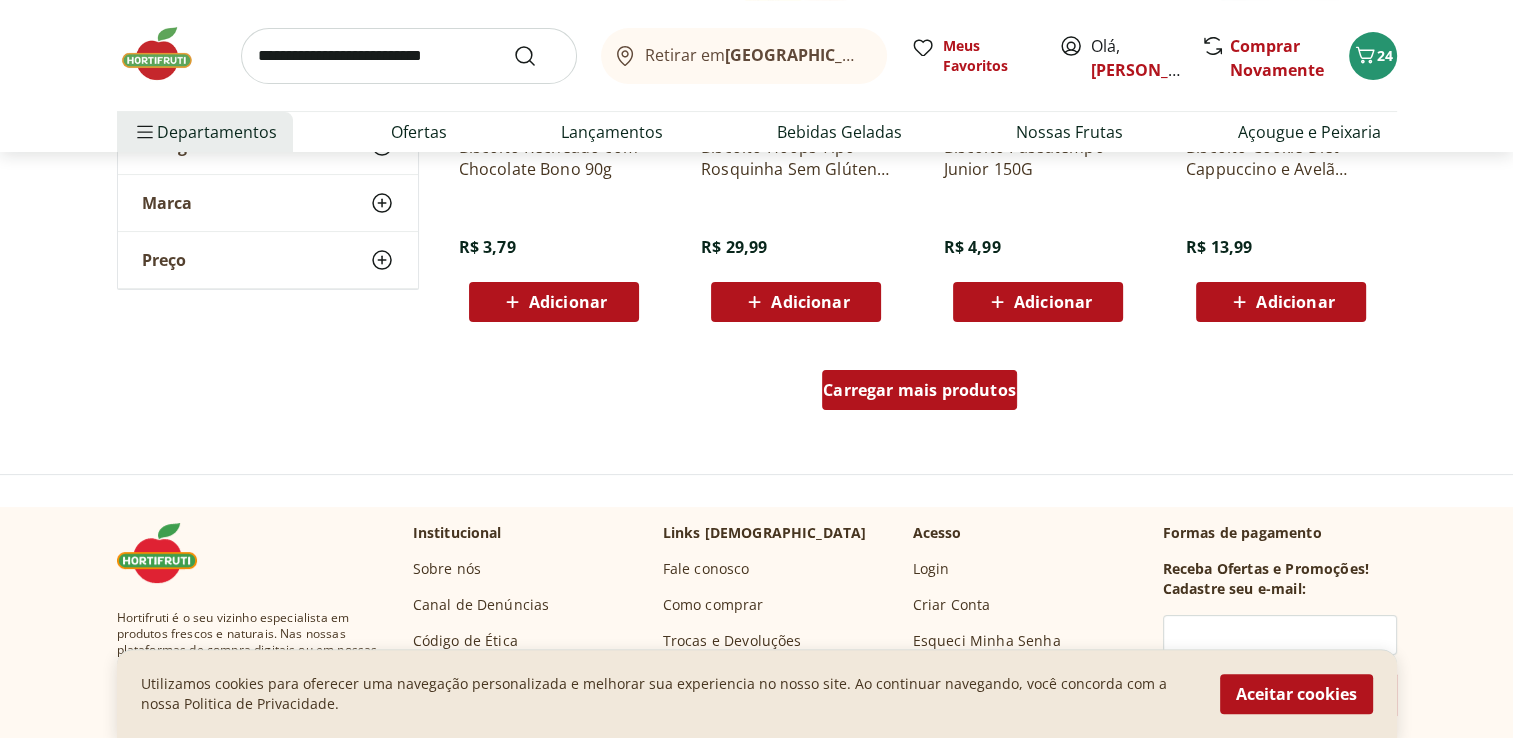 scroll, scrollTop: 8000, scrollLeft: 0, axis: vertical 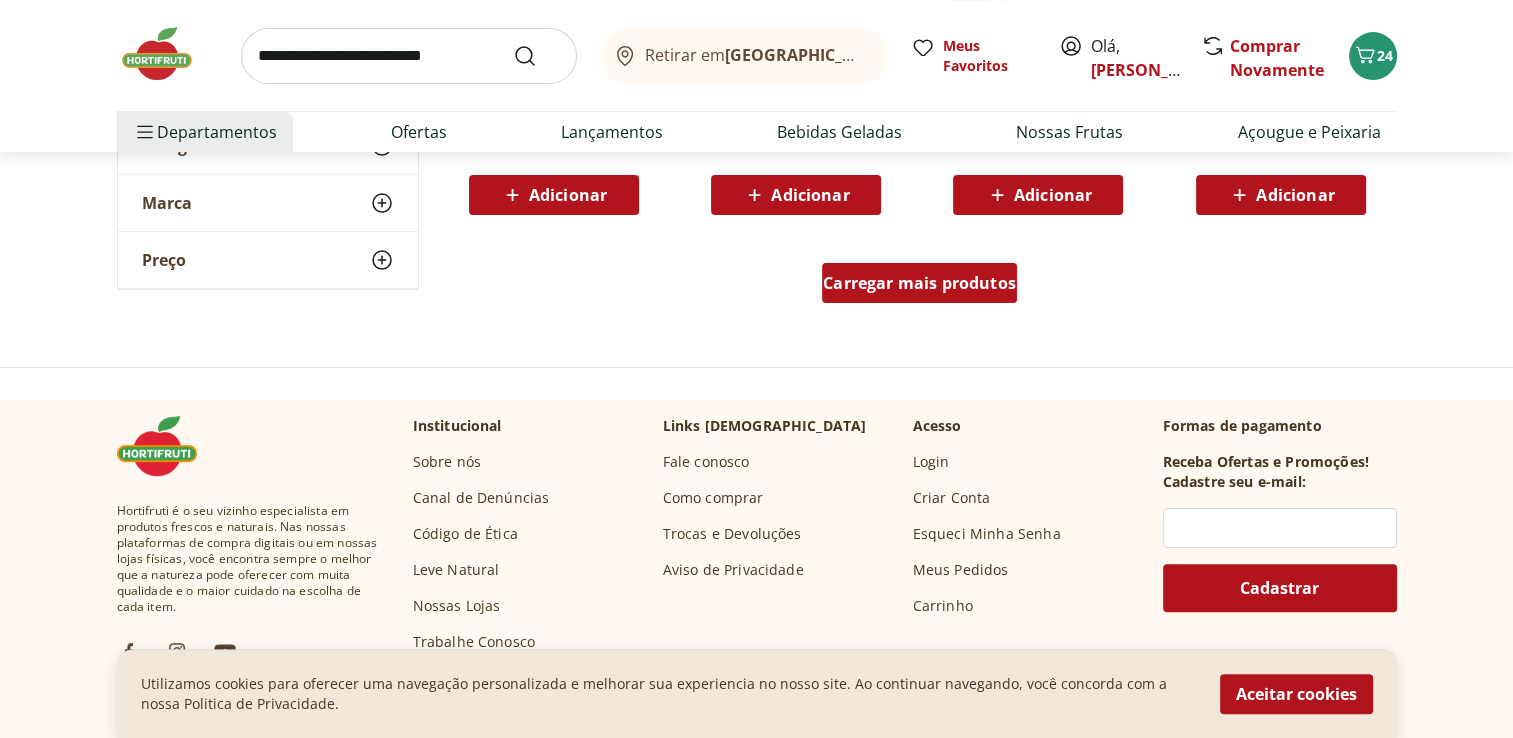 click on "Carregar mais produtos" at bounding box center (919, 283) 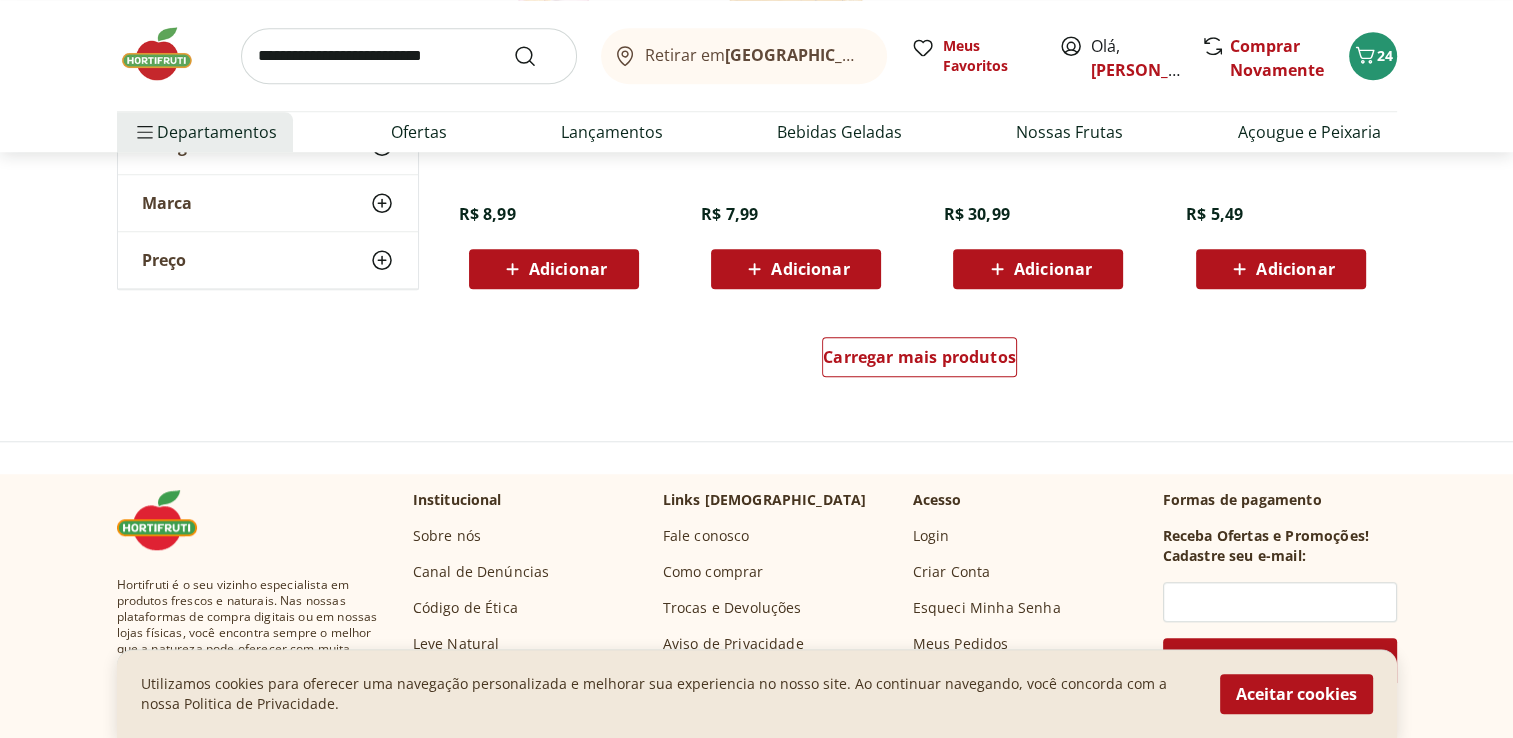 scroll, scrollTop: 9300, scrollLeft: 0, axis: vertical 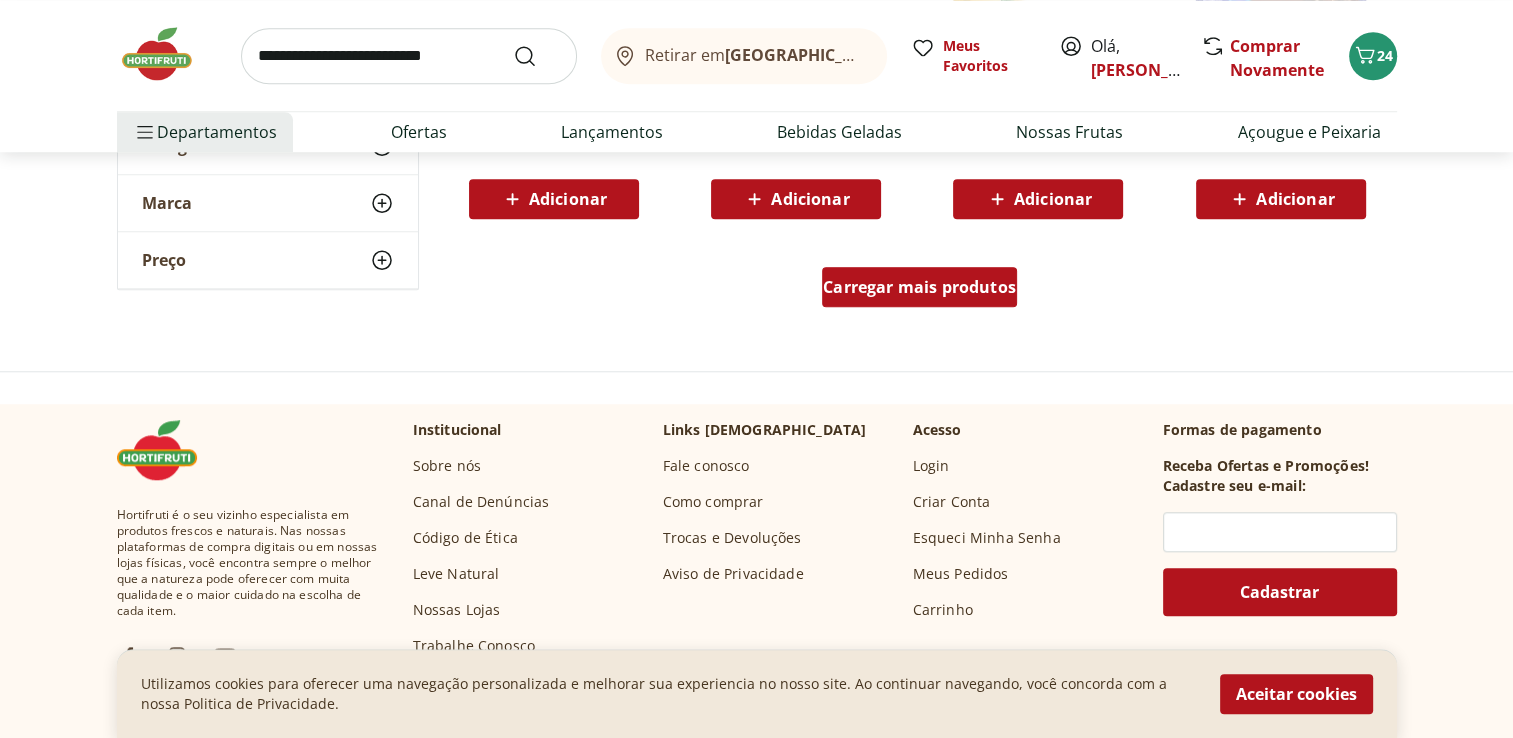 click on "Carregar mais produtos" at bounding box center (919, 287) 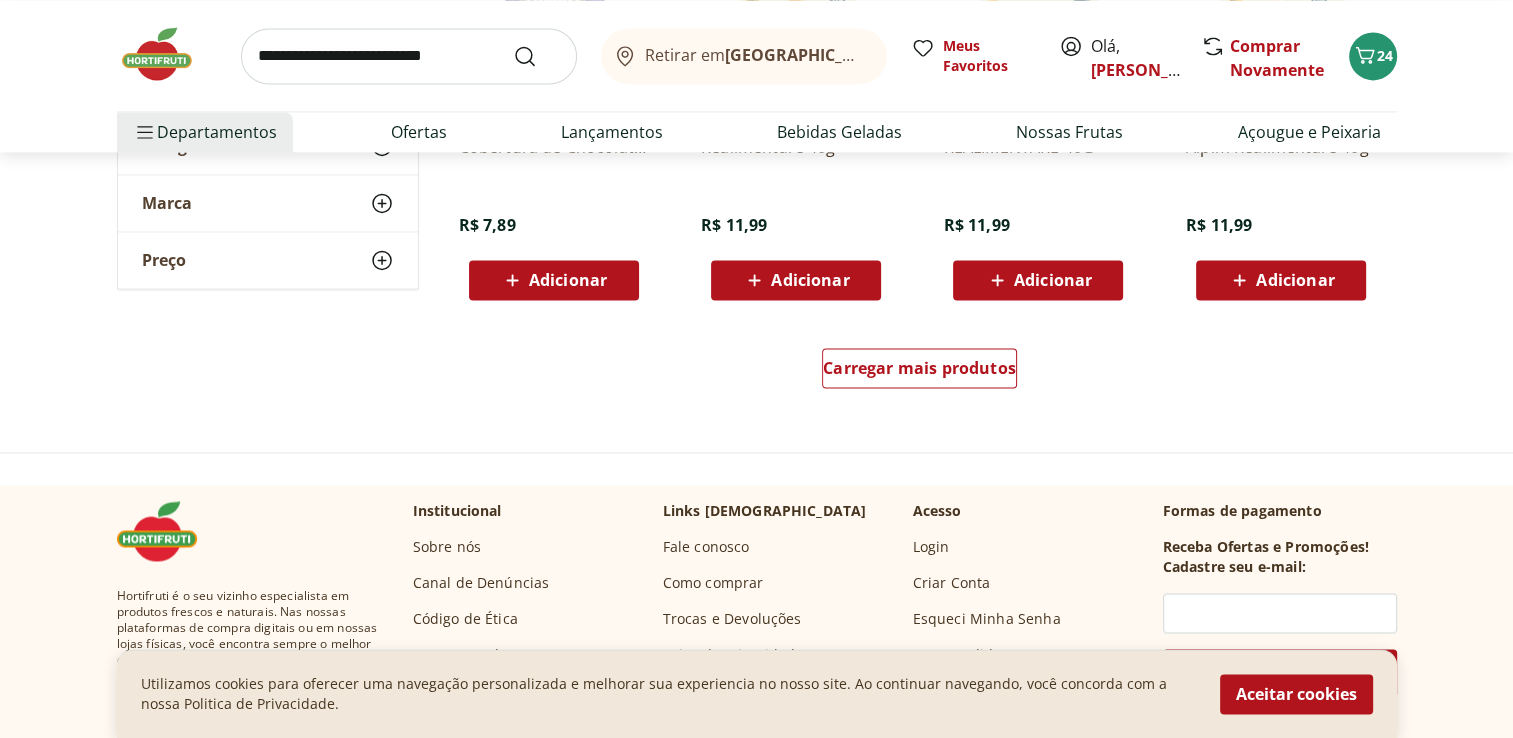scroll, scrollTop: 10600, scrollLeft: 0, axis: vertical 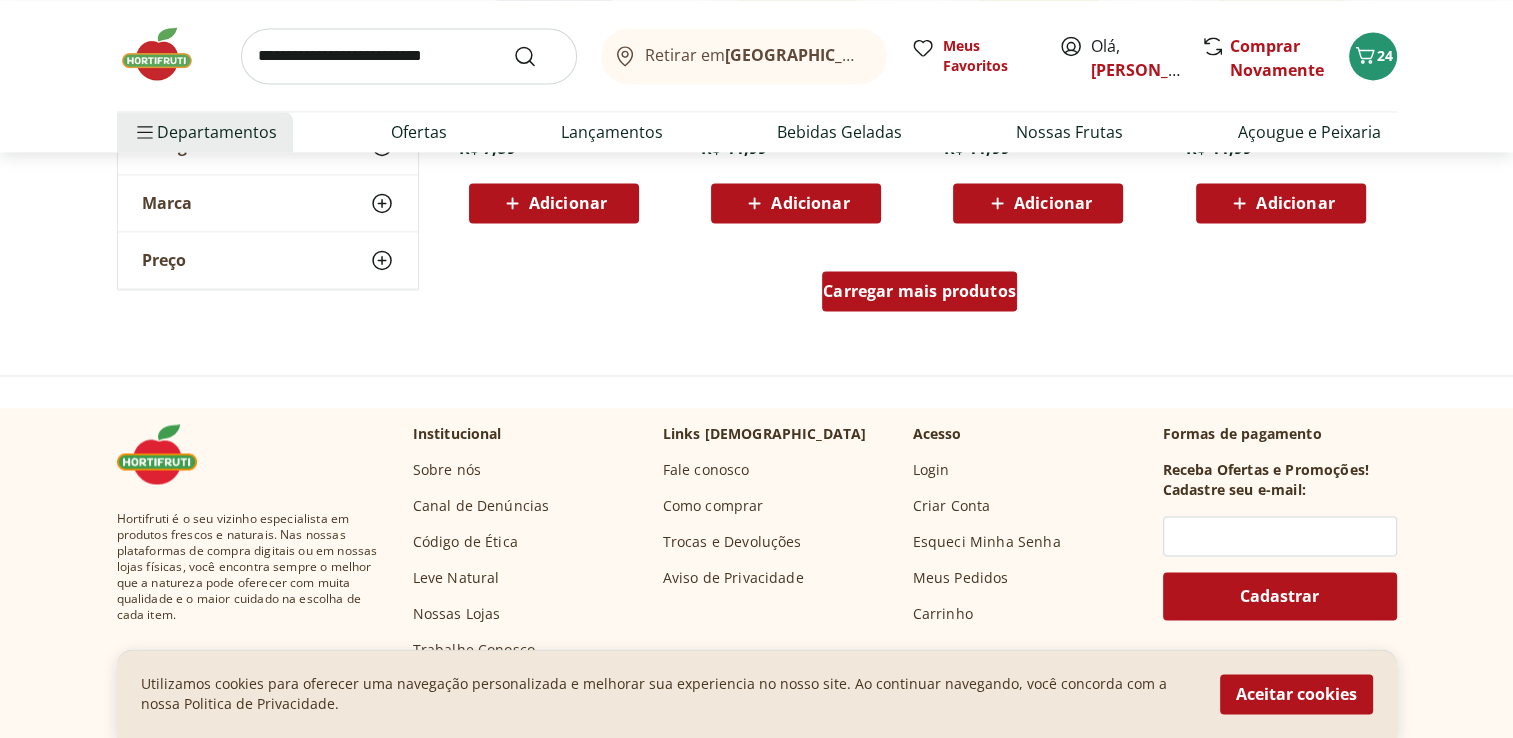 click on "Carregar mais produtos" at bounding box center (919, 291) 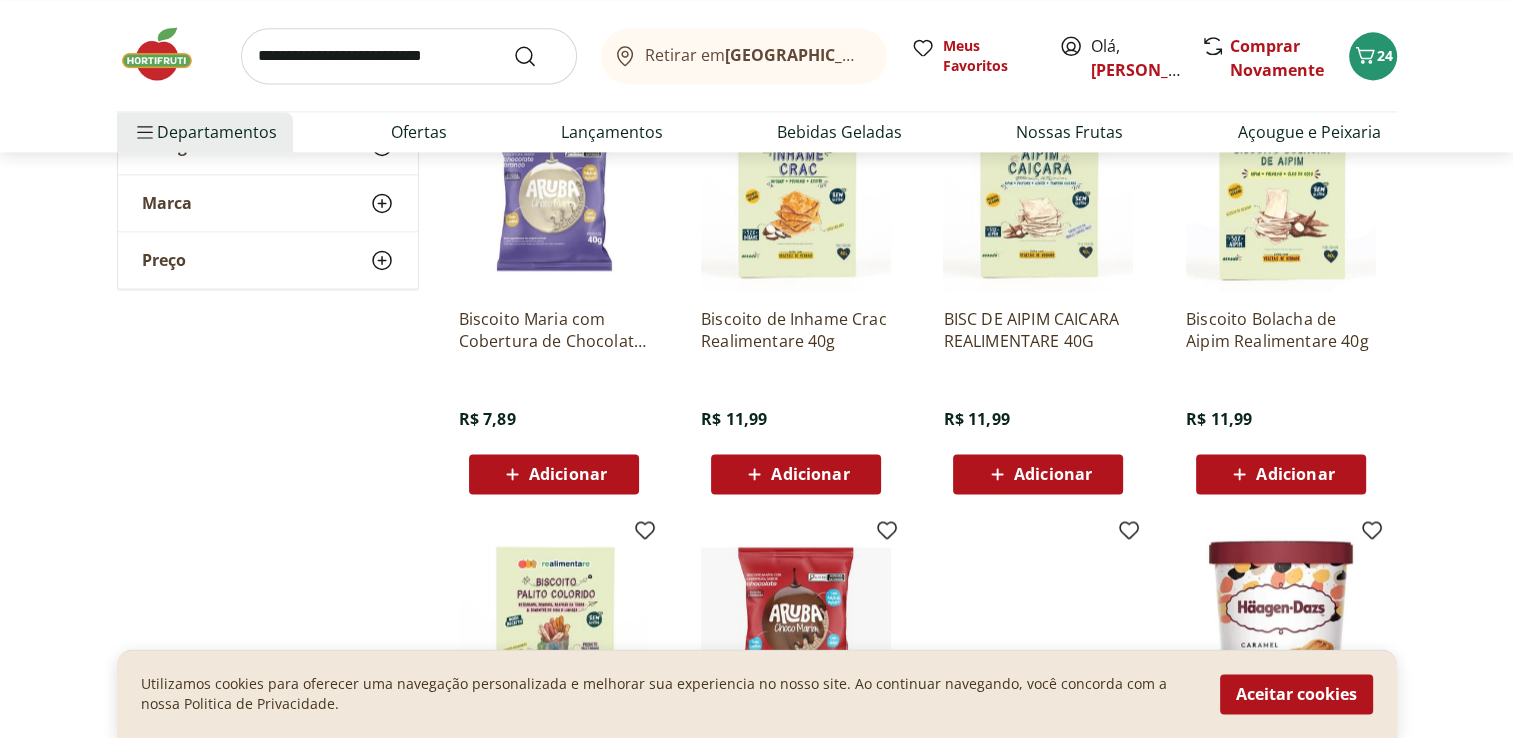 scroll, scrollTop: 10100, scrollLeft: 0, axis: vertical 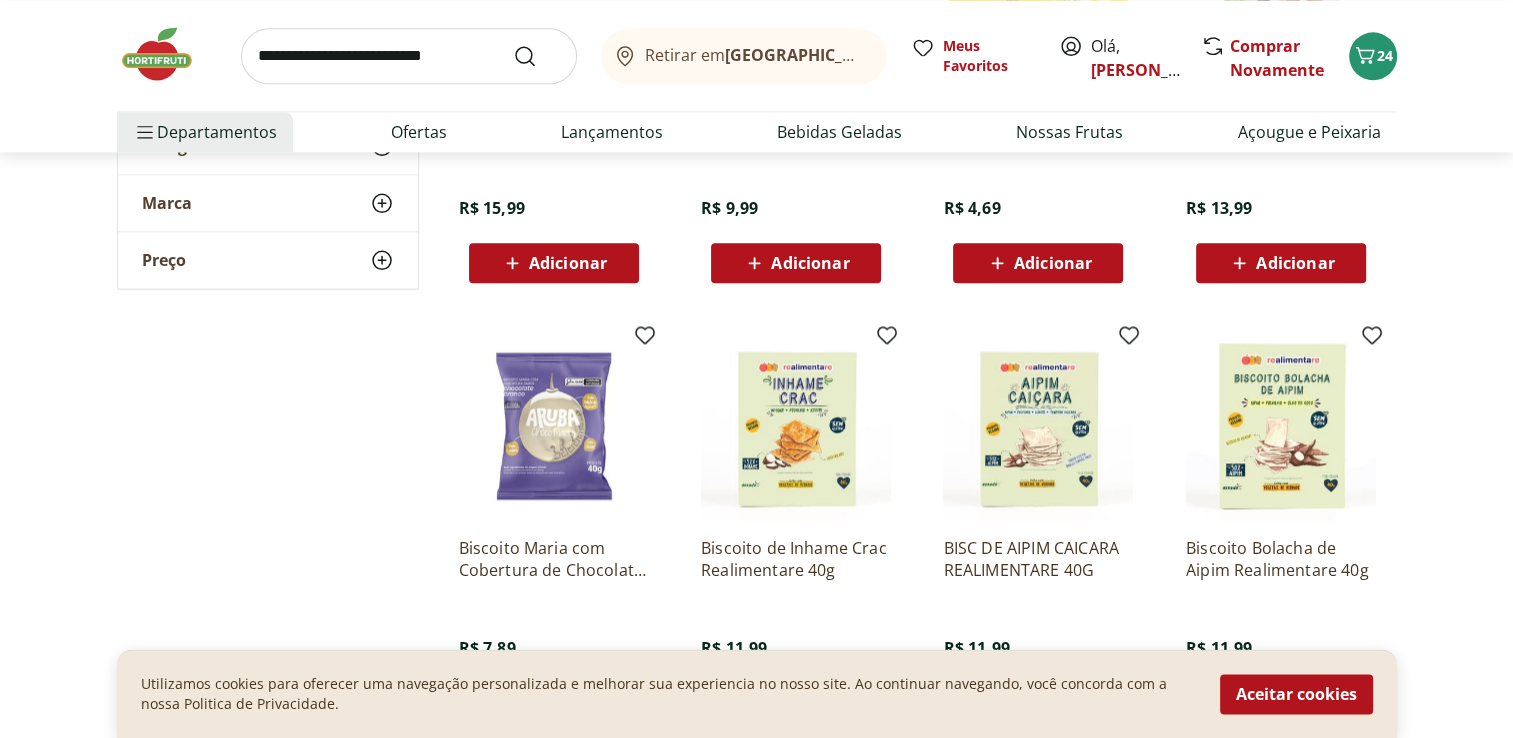 click at bounding box center (409, 56) 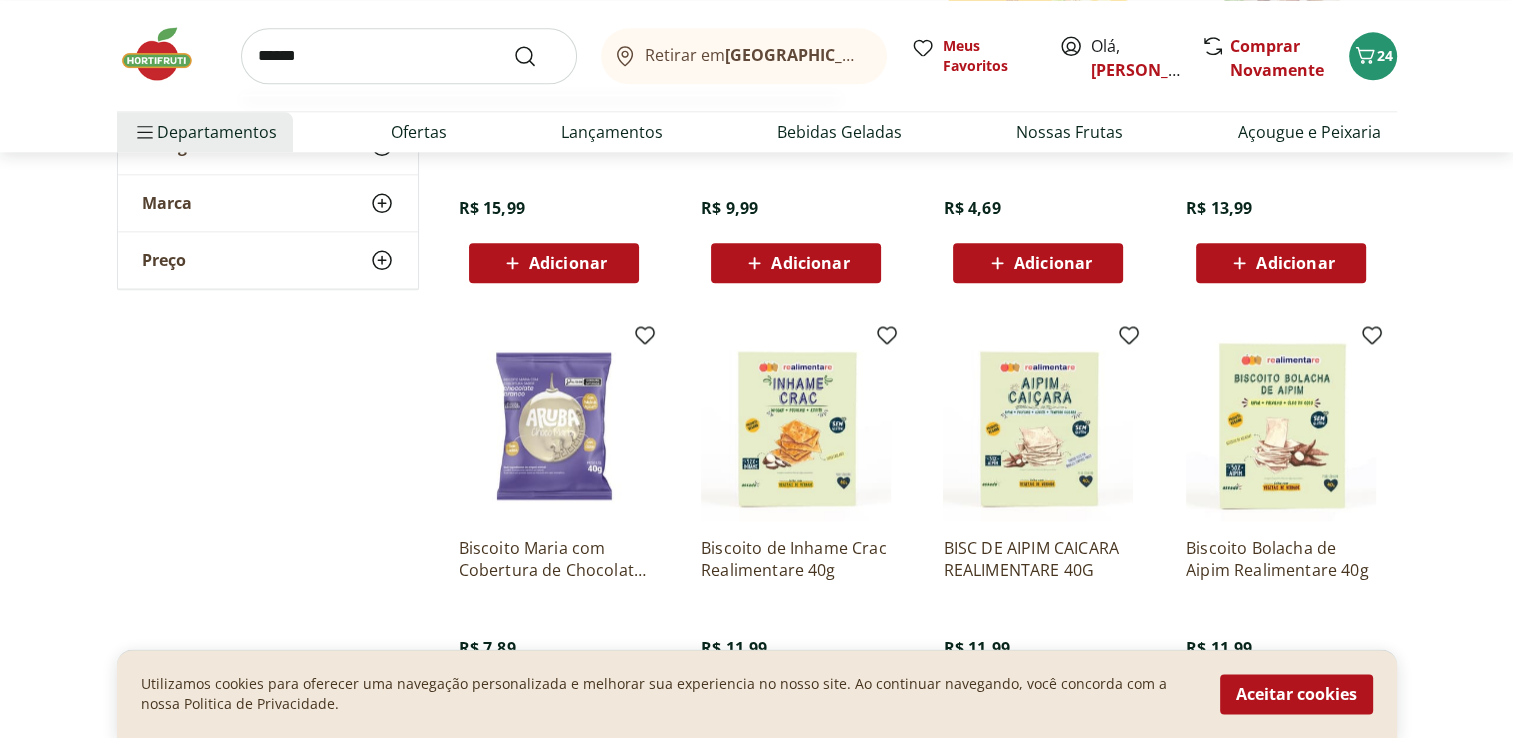 type on "******" 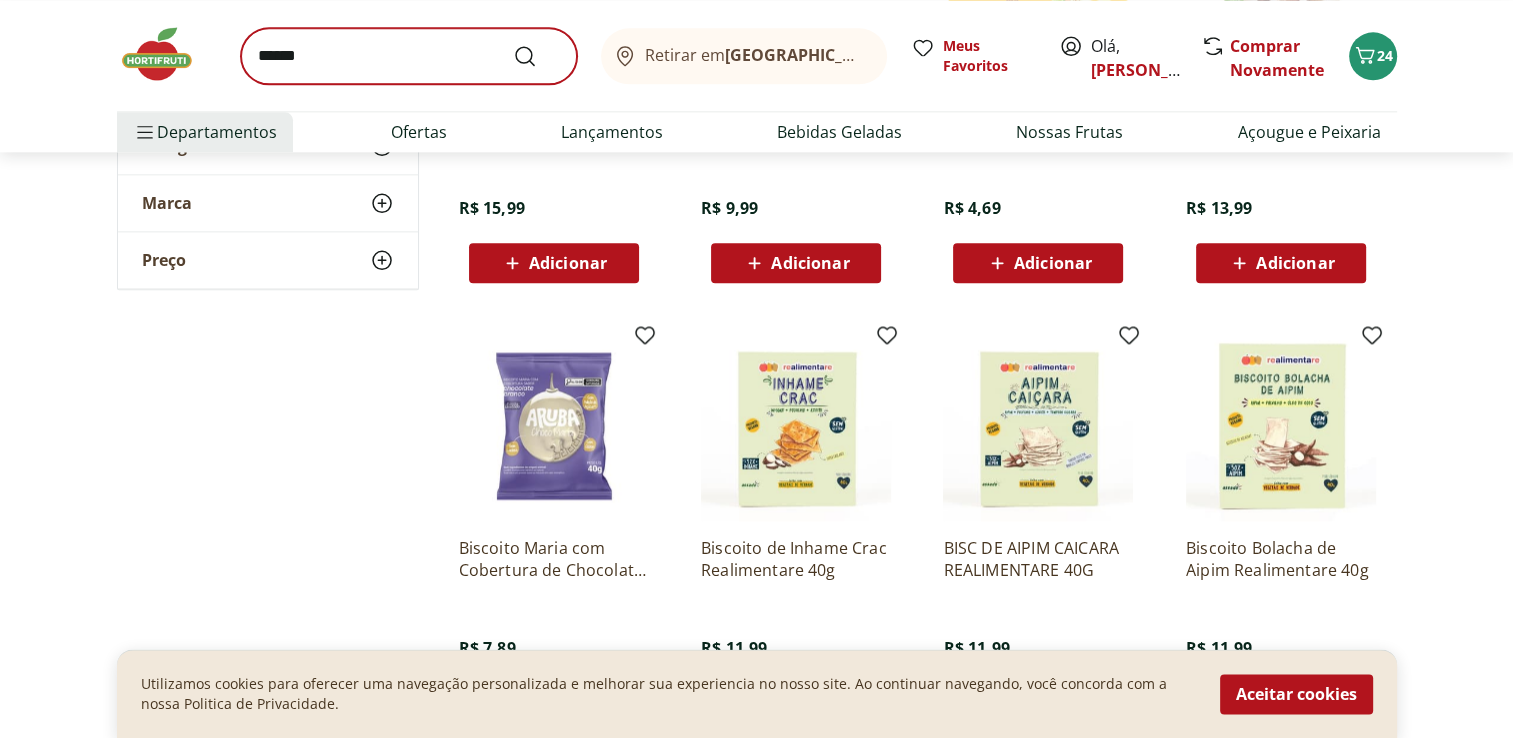 scroll, scrollTop: 0, scrollLeft: 0, axis: both 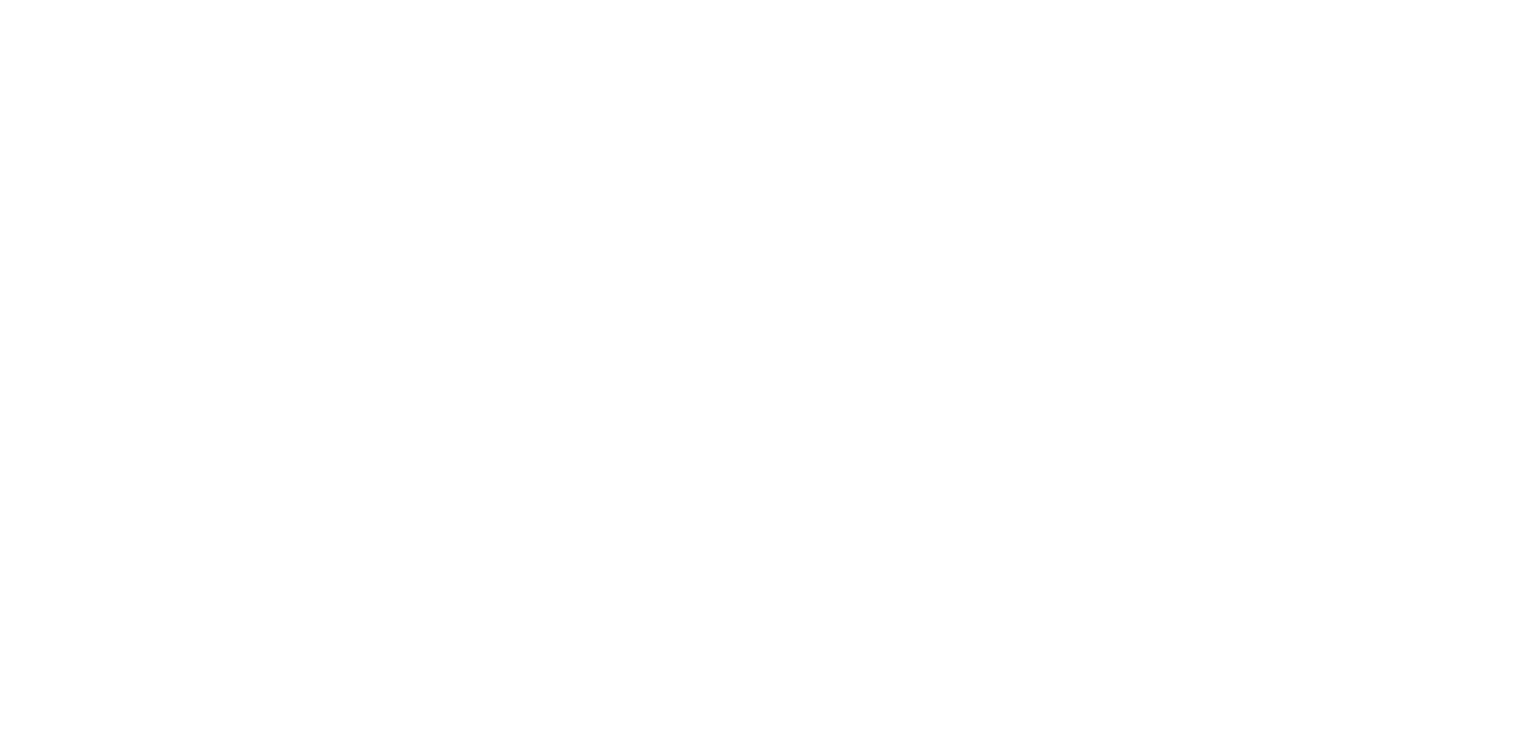select on "**********" 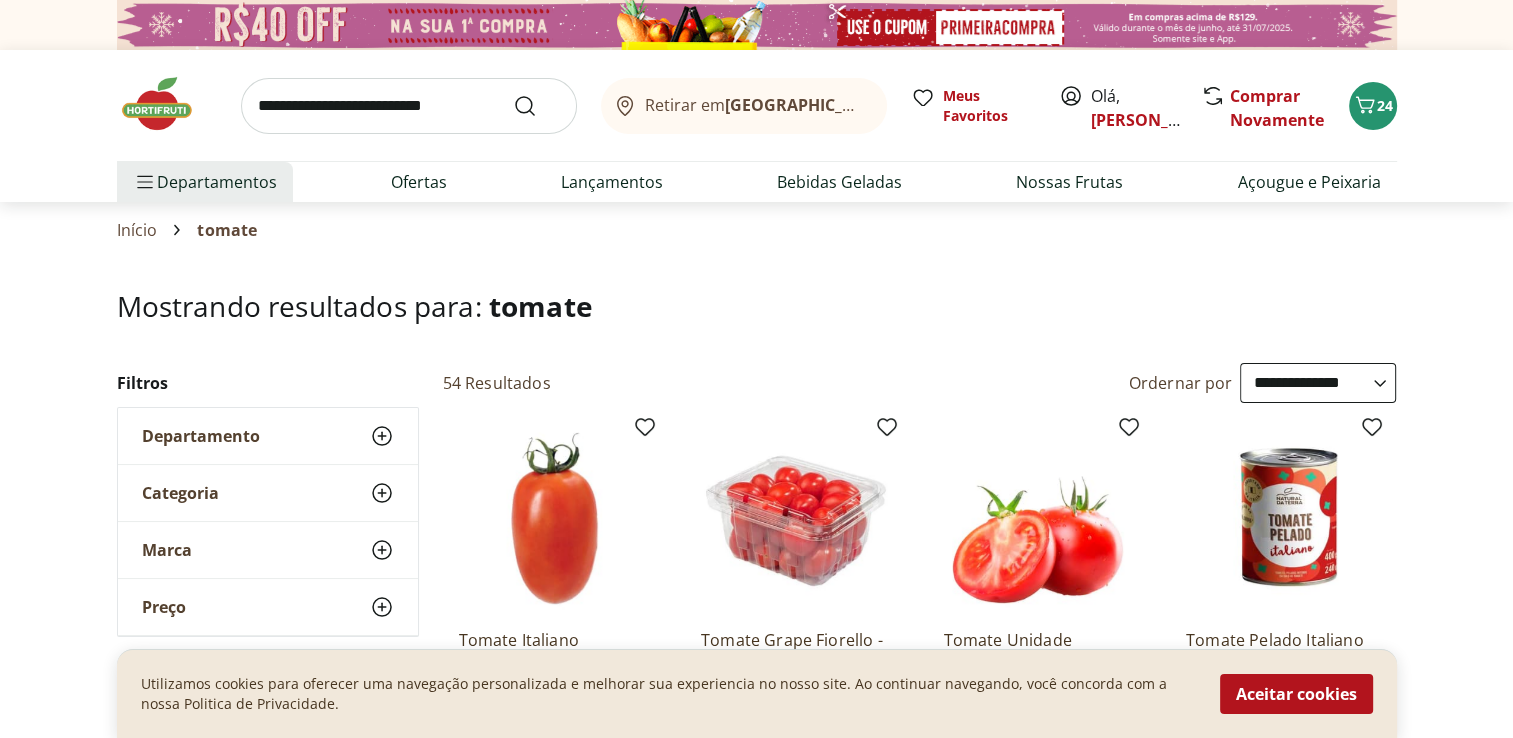 scroll, scrollTop: 200, scrollLeft: 0, axis: vertical 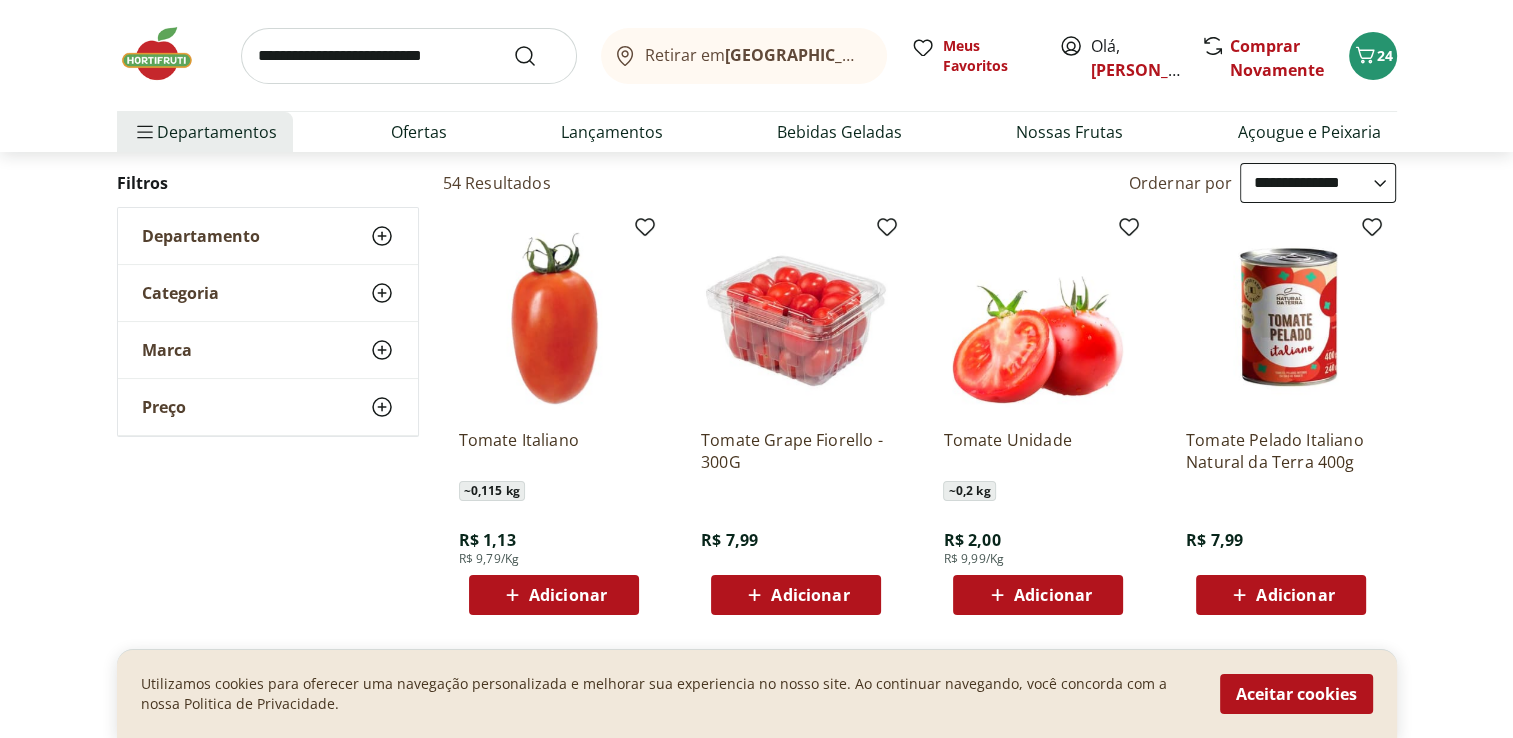 click on "Adicionar" at bounding box center (810, 595) 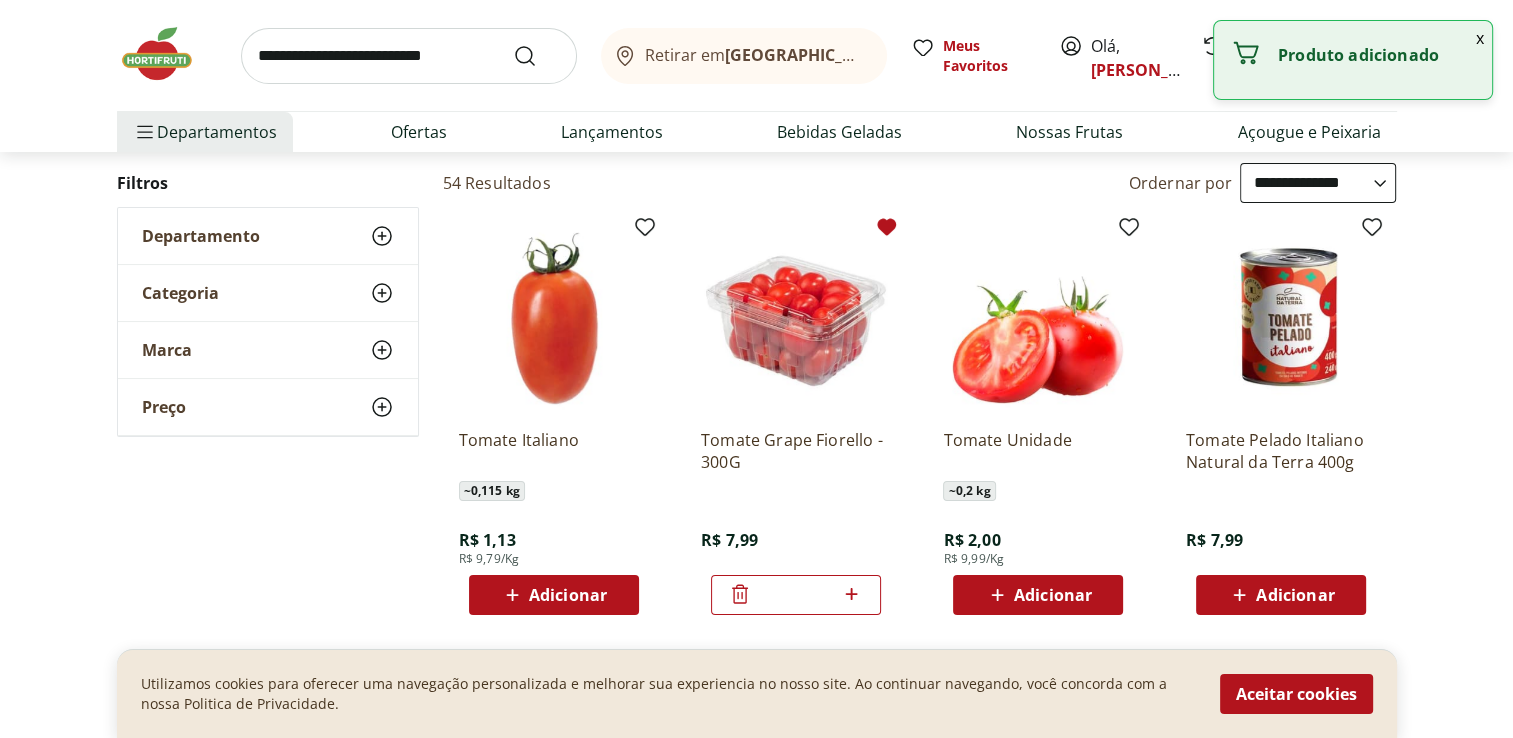 click 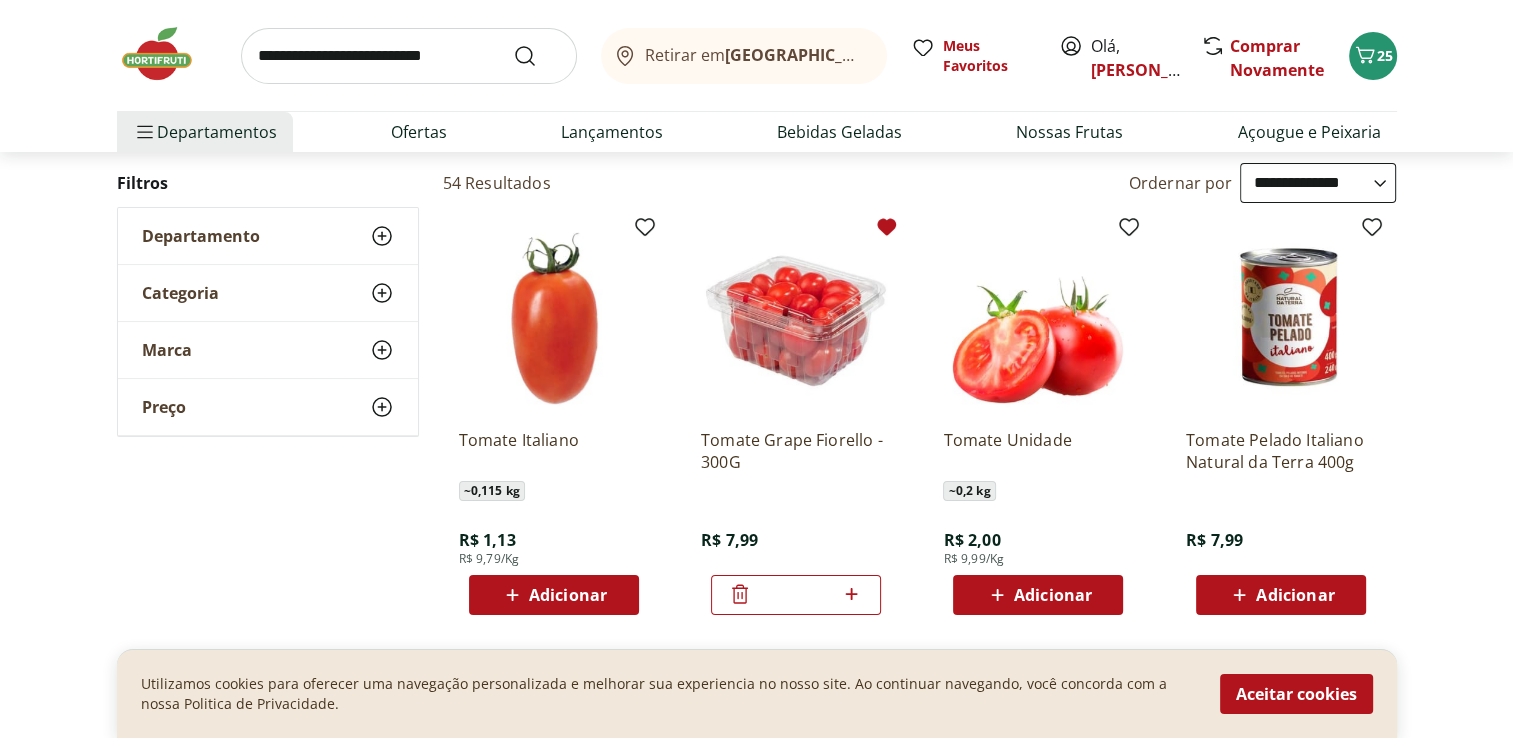 drag, startPoint x: 644, startPoint y: 227, endPoint x: 676, endPoint y: 262, distance: 47.423622 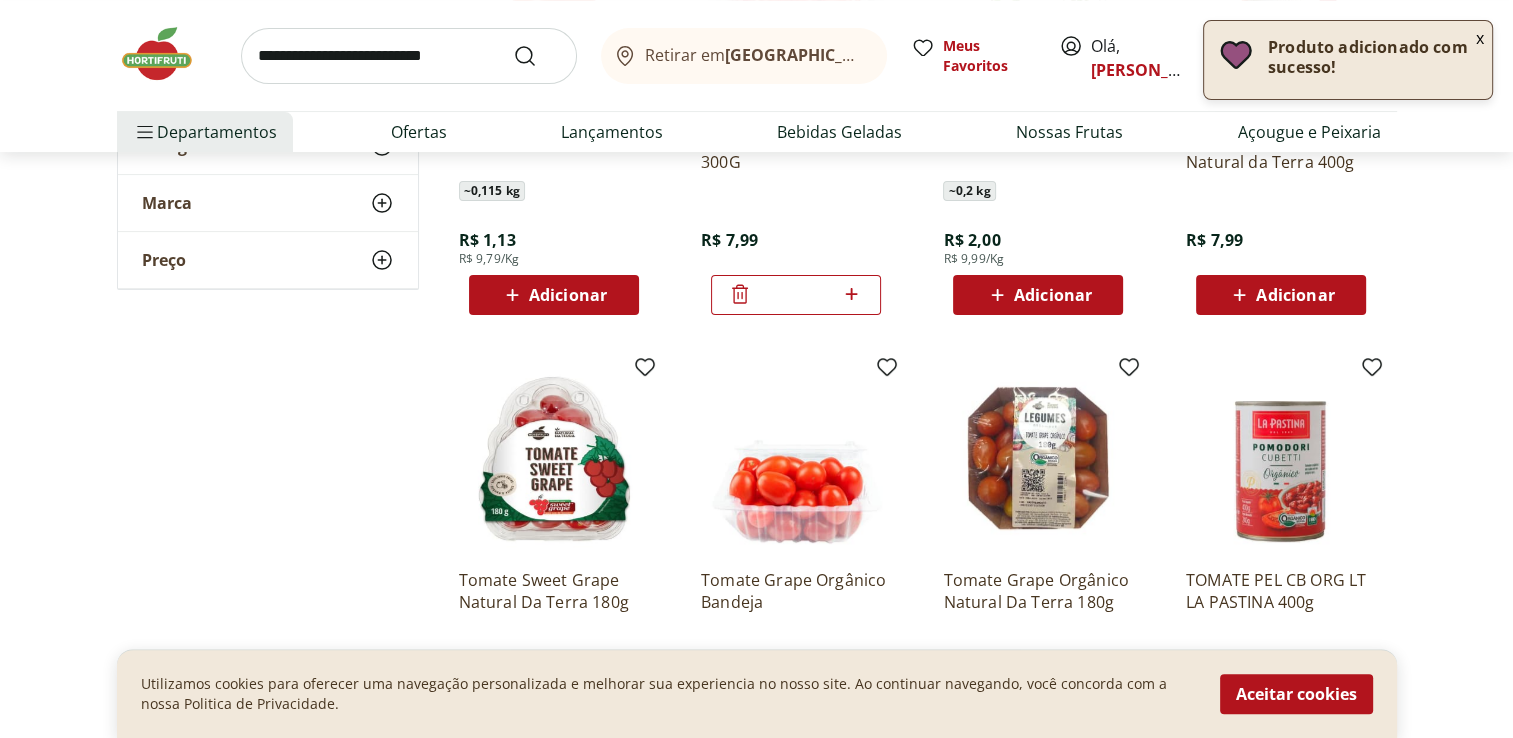 scroll, scrollTop: 600, scrollLeft: 0, axis: vertical 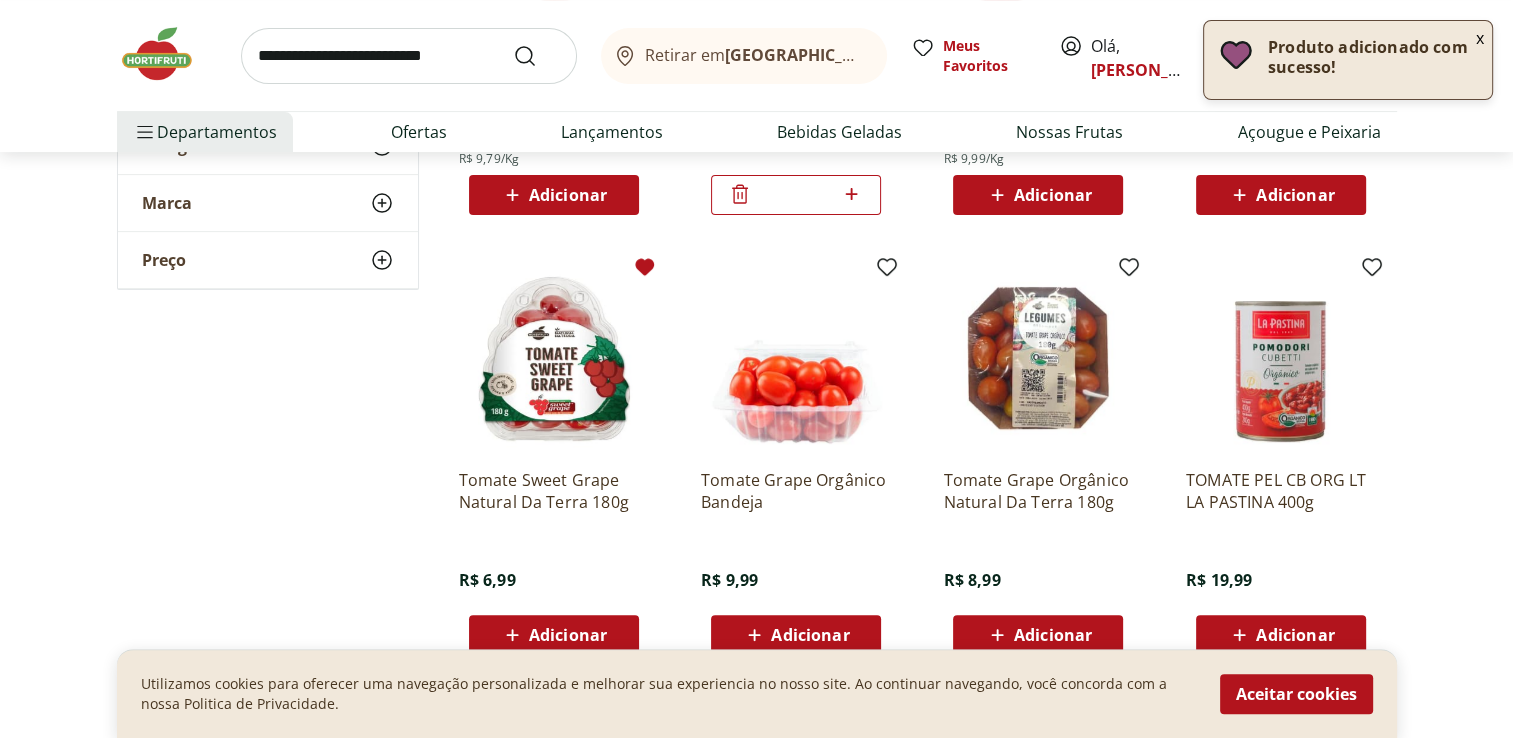 click 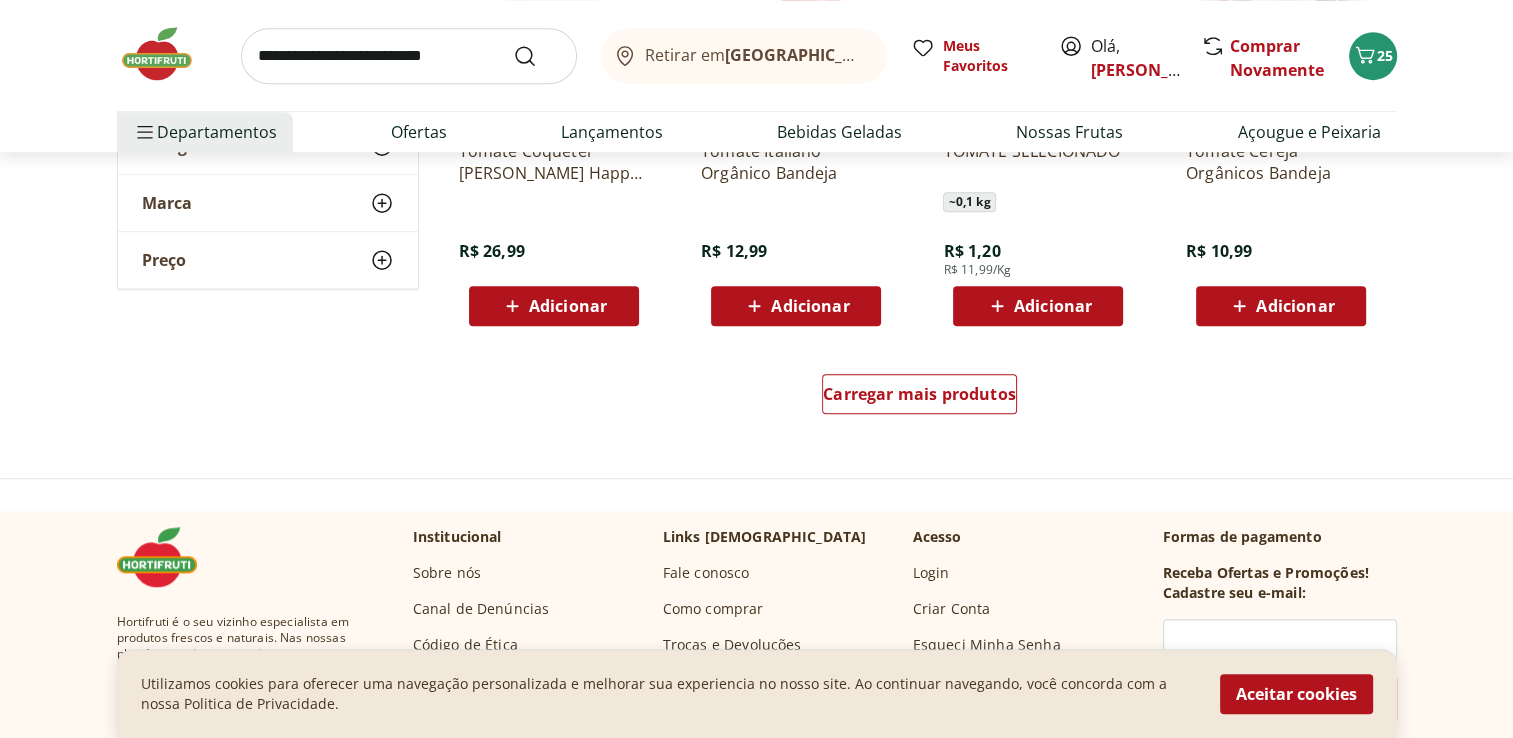 scroll, scrollTop: 1500, scrollLeft: 0, axis: vertical 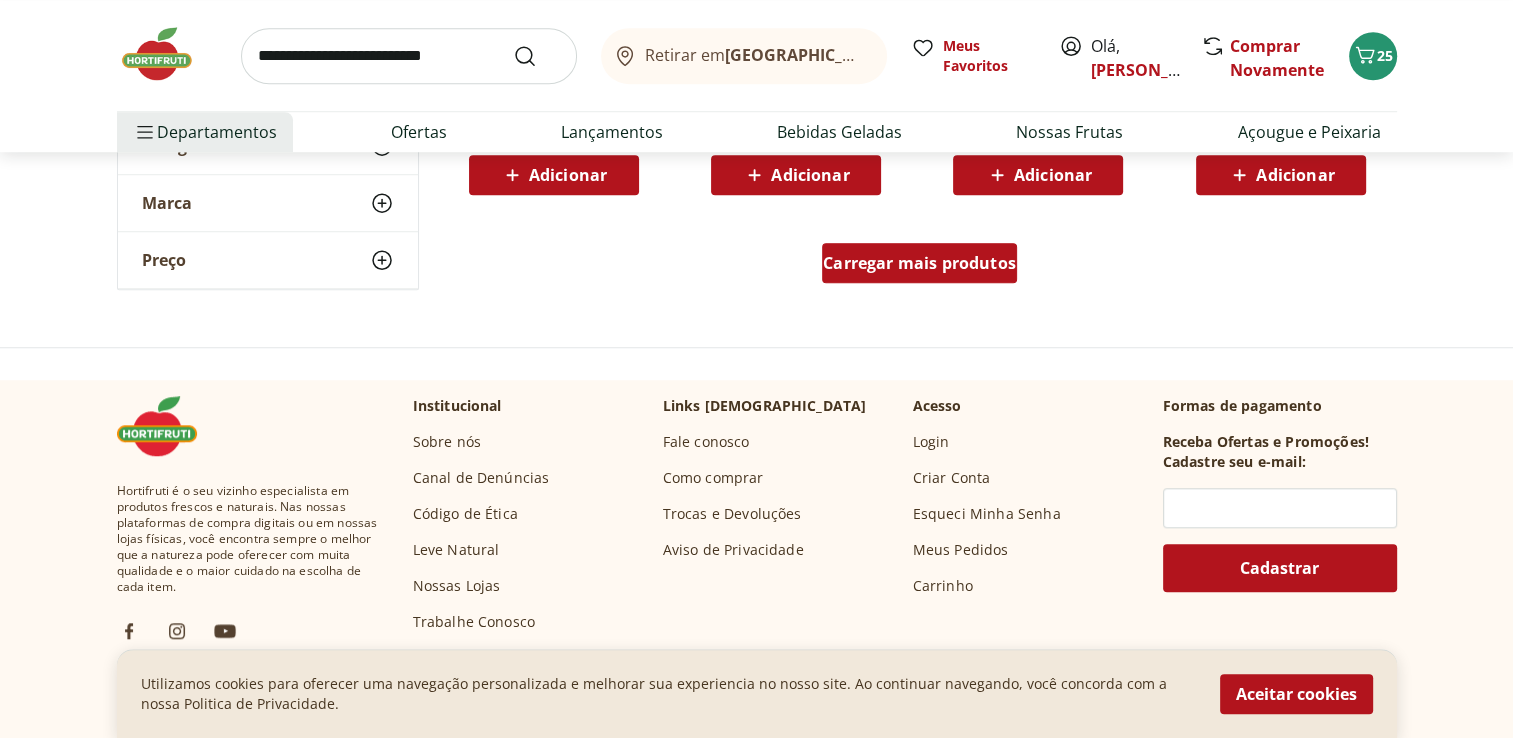 click on "Carregar mais produtos" at bounding box center [919, 263] 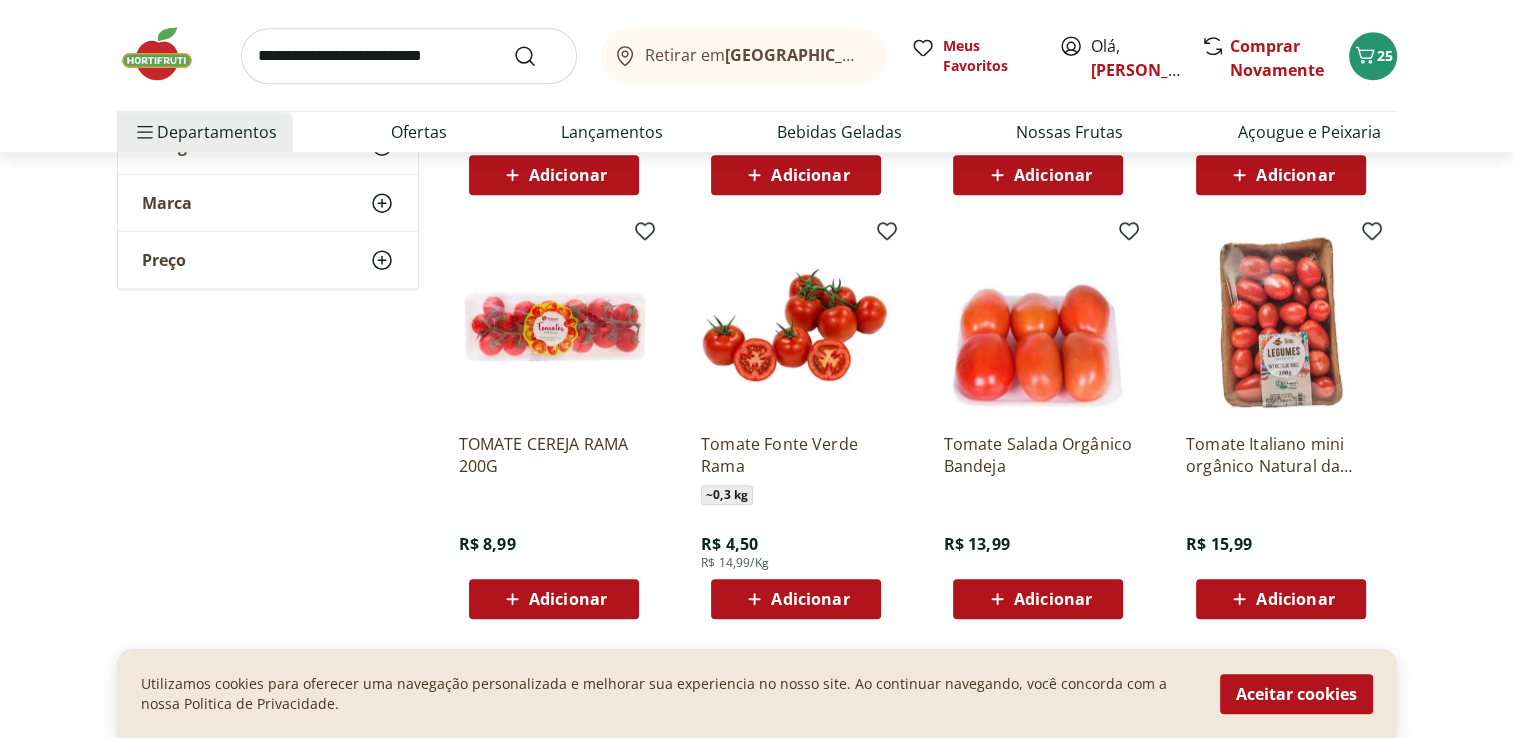 click on "Adicionar" at bounding box center [568, 599] 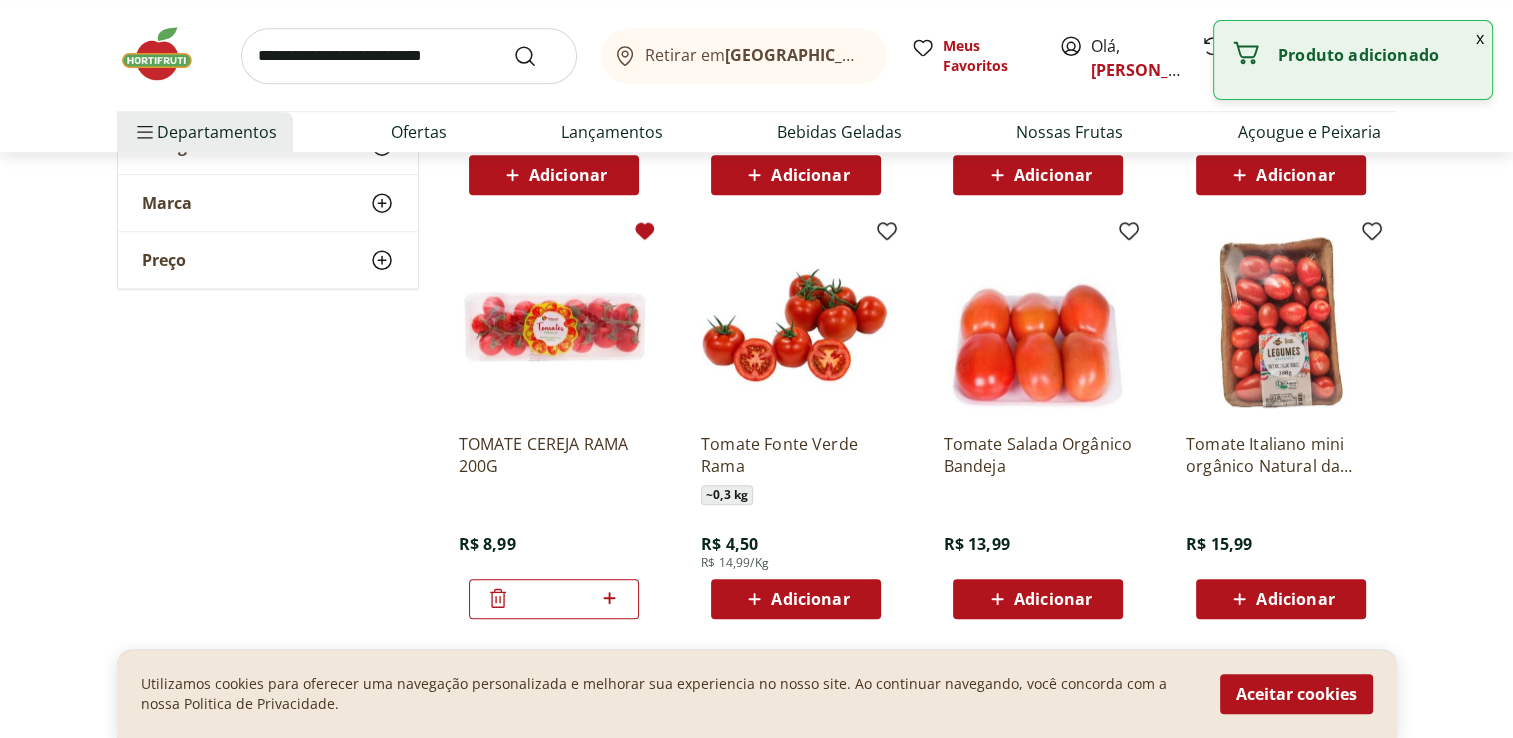 click 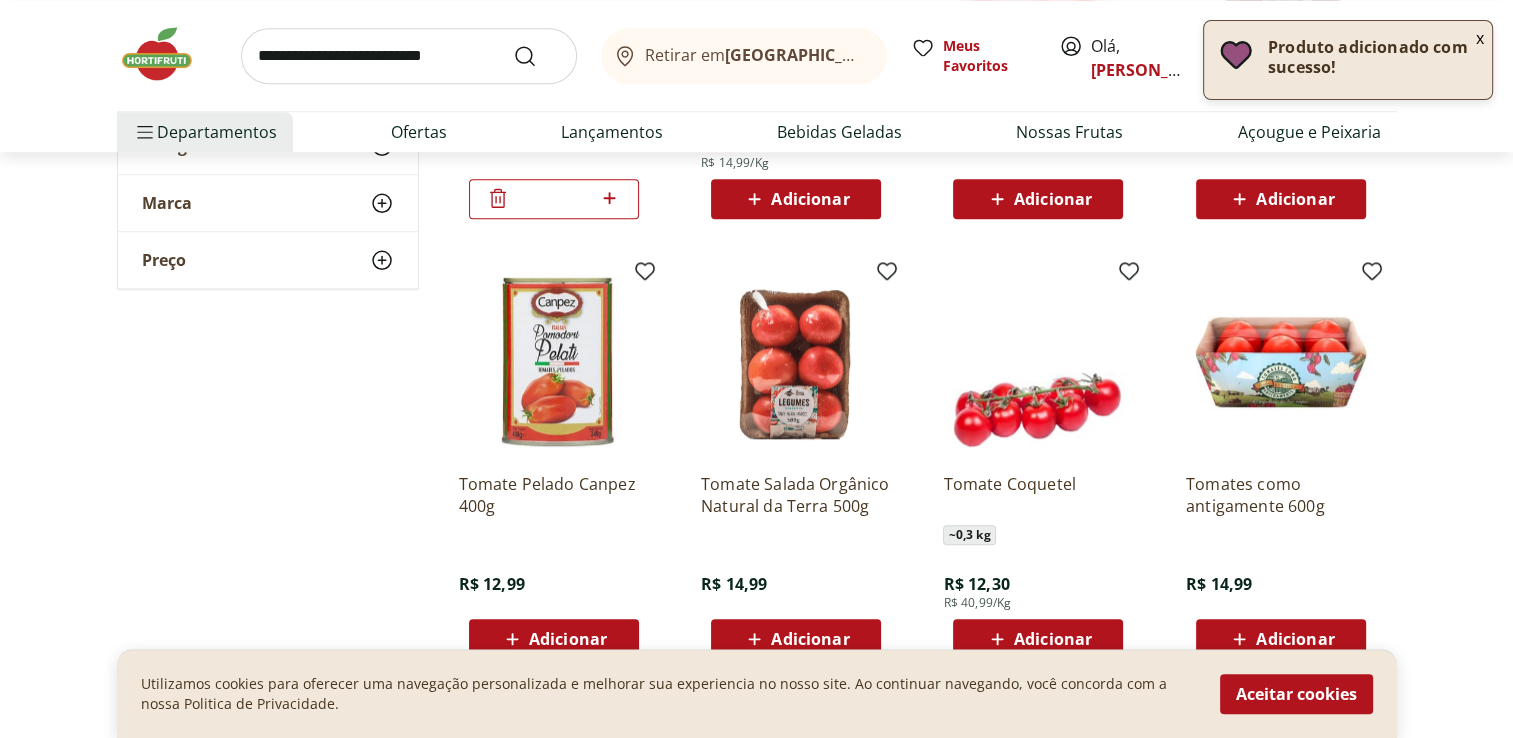 scroll, scrollTop: 2000, scrollLeft: 0, axis: vertical 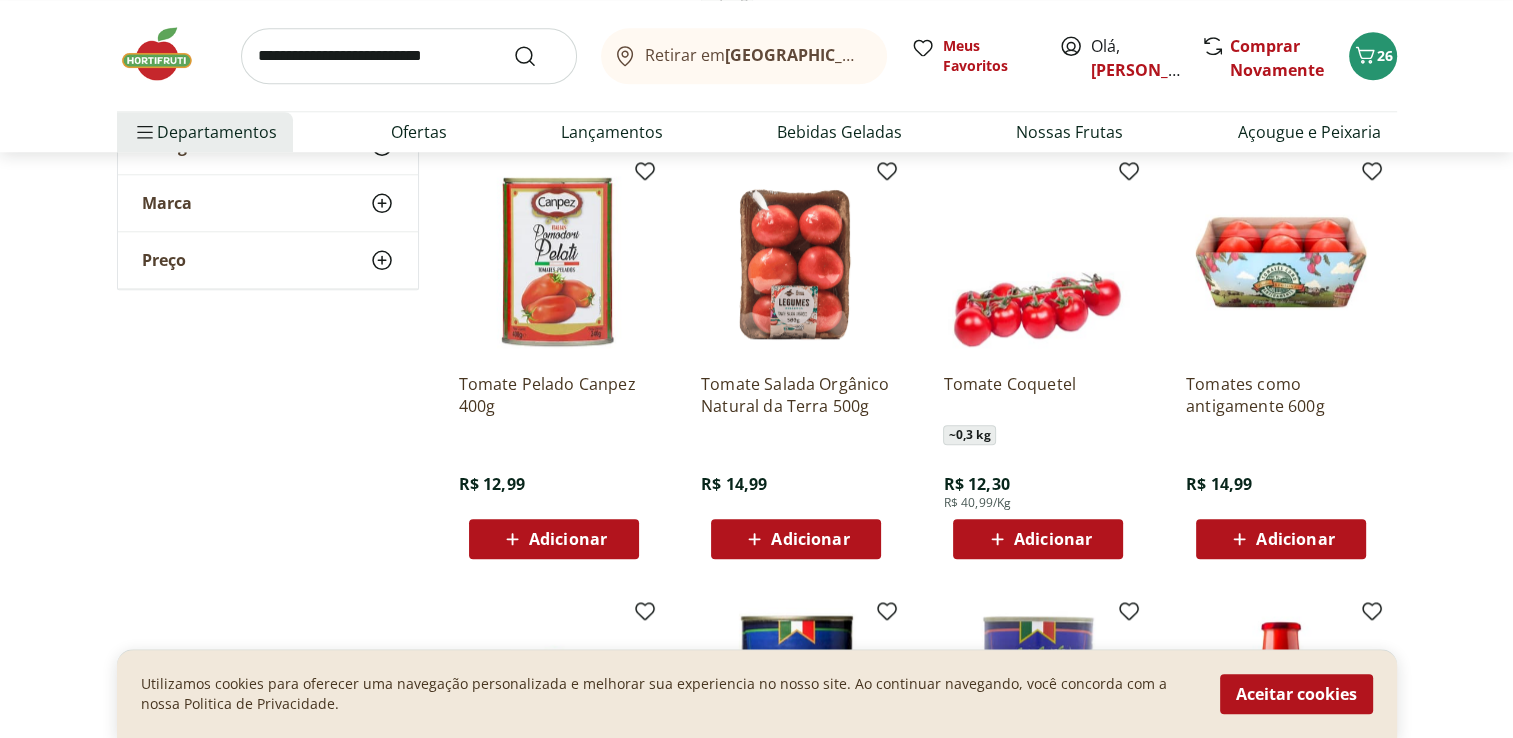 click on "Adicionar" at bounding box center [1053, 539] 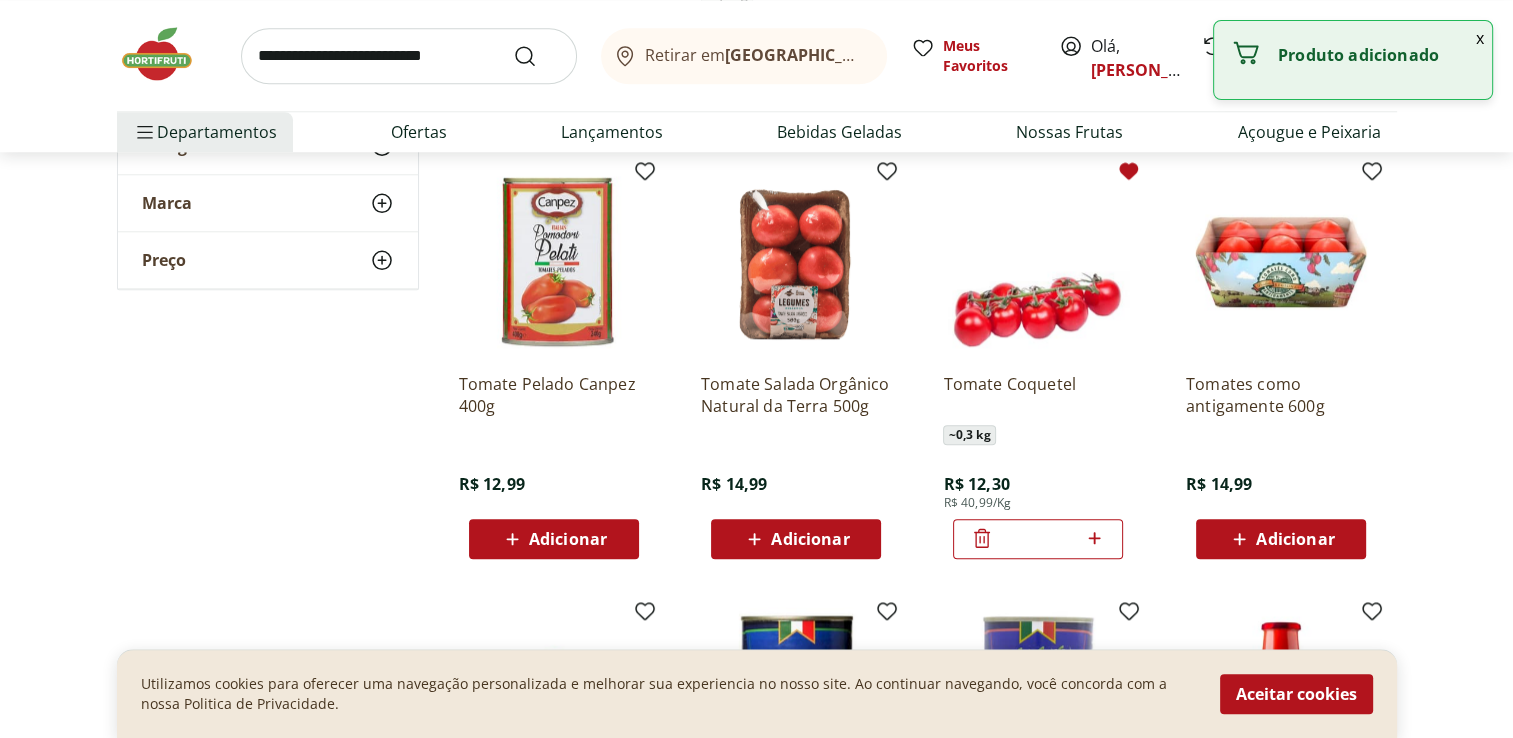 click 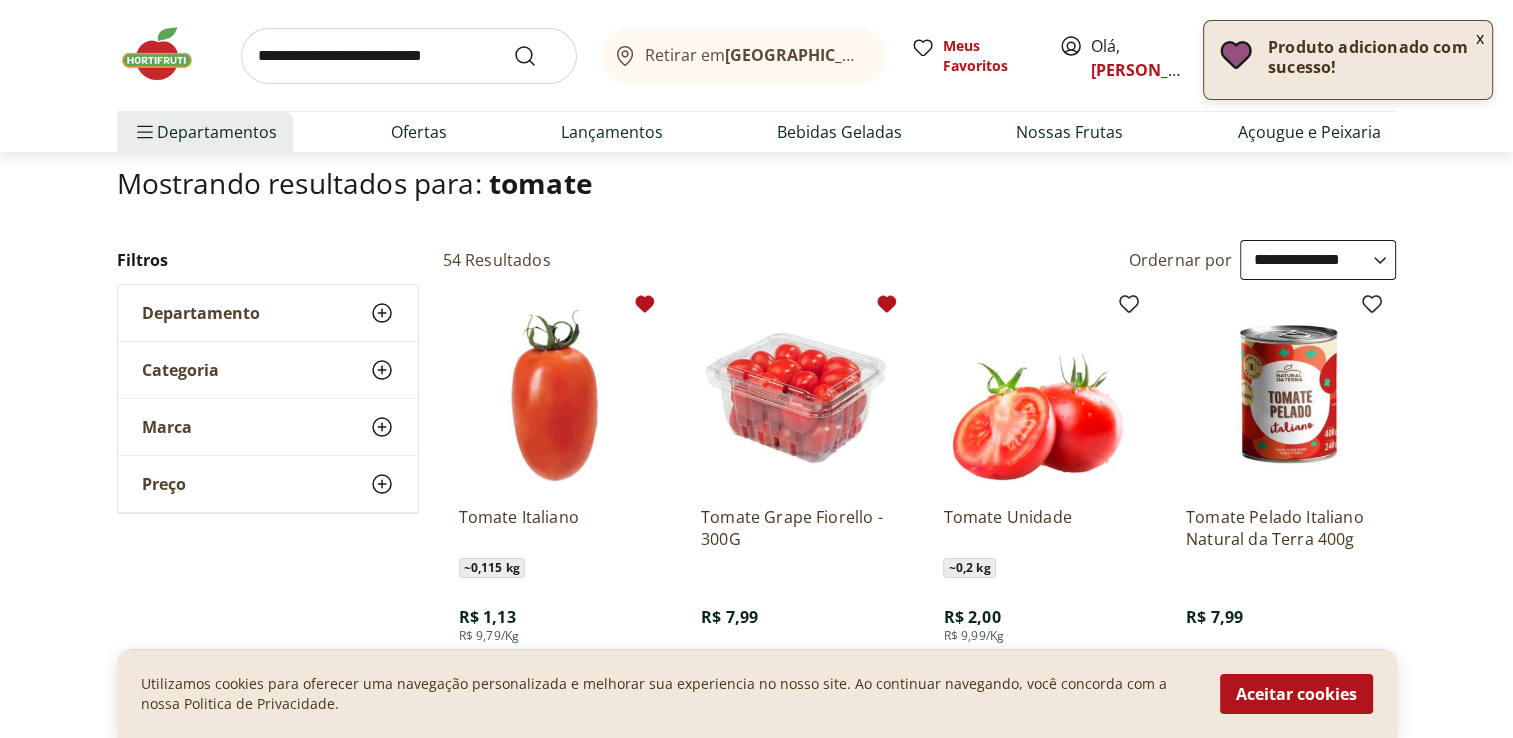scroll, scrollTop: 0, scrollLeft: 0, axis: both 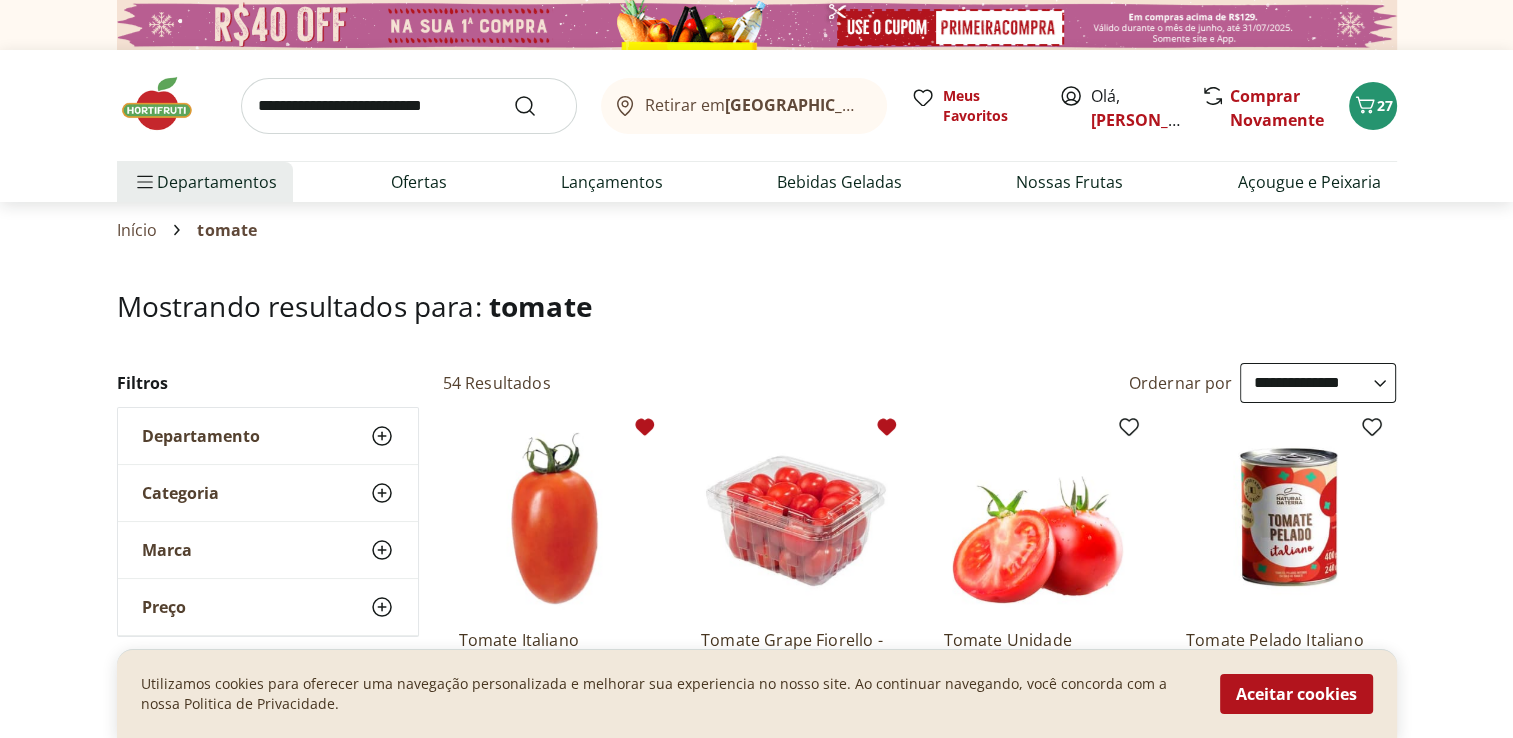 click at bounding box center (409, 106) 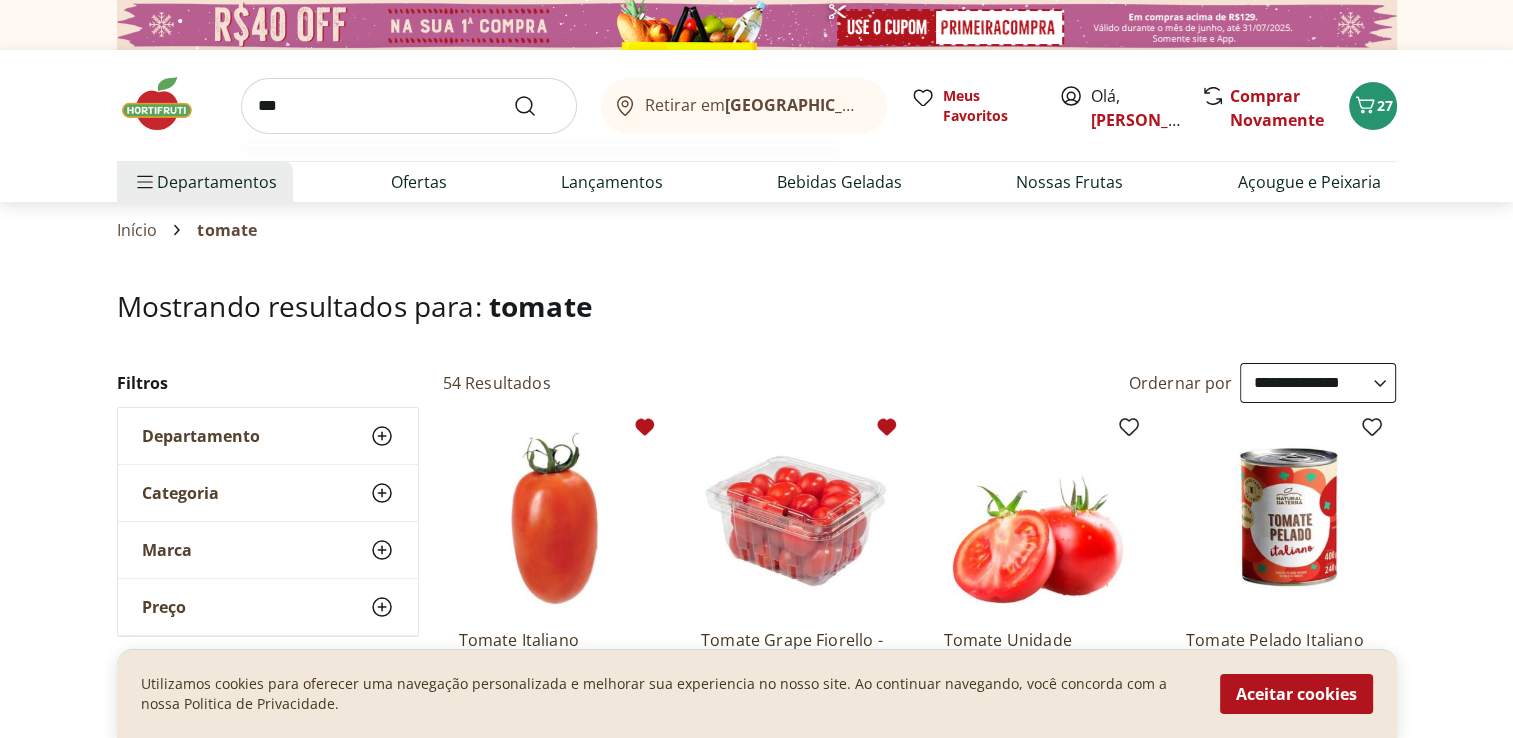 type on "***" 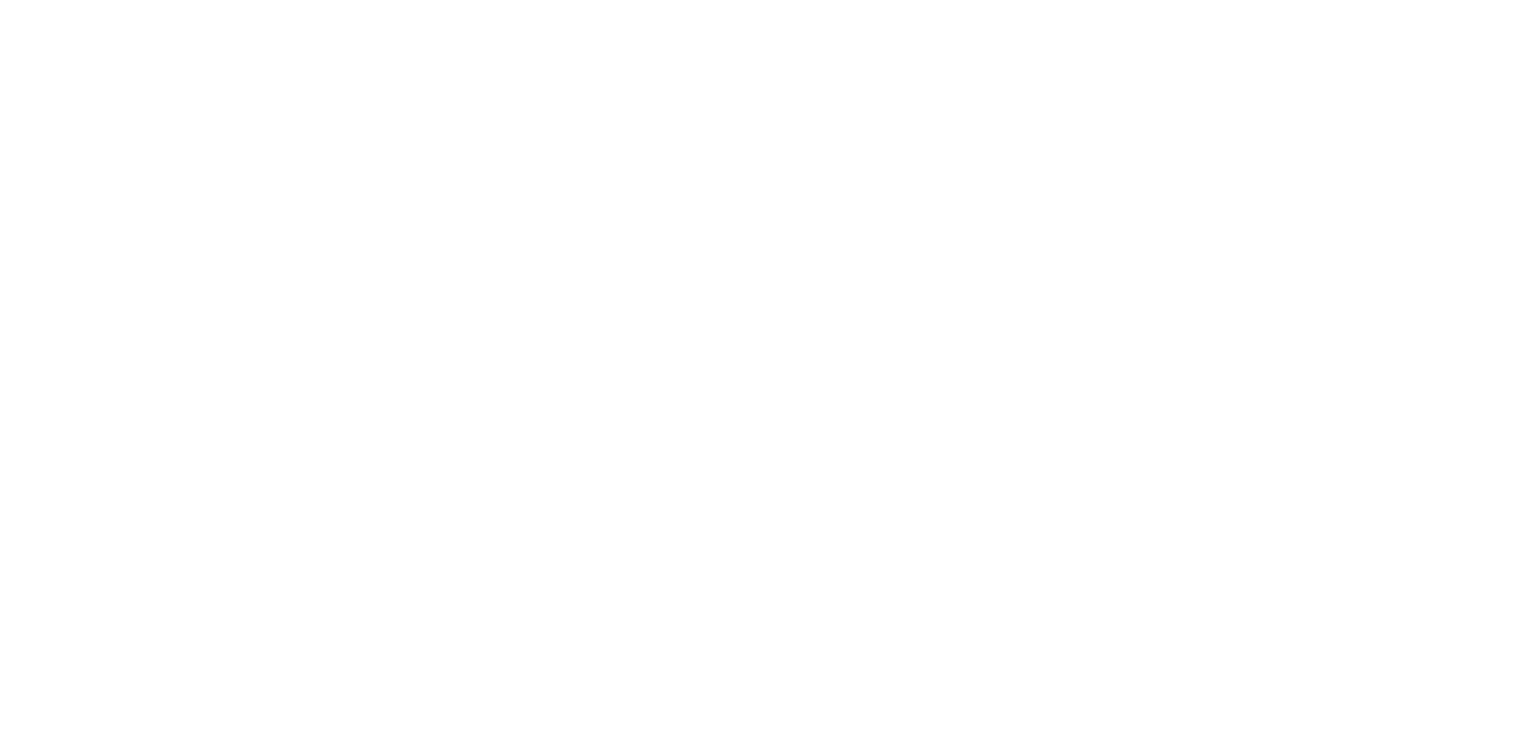 select on "**********" 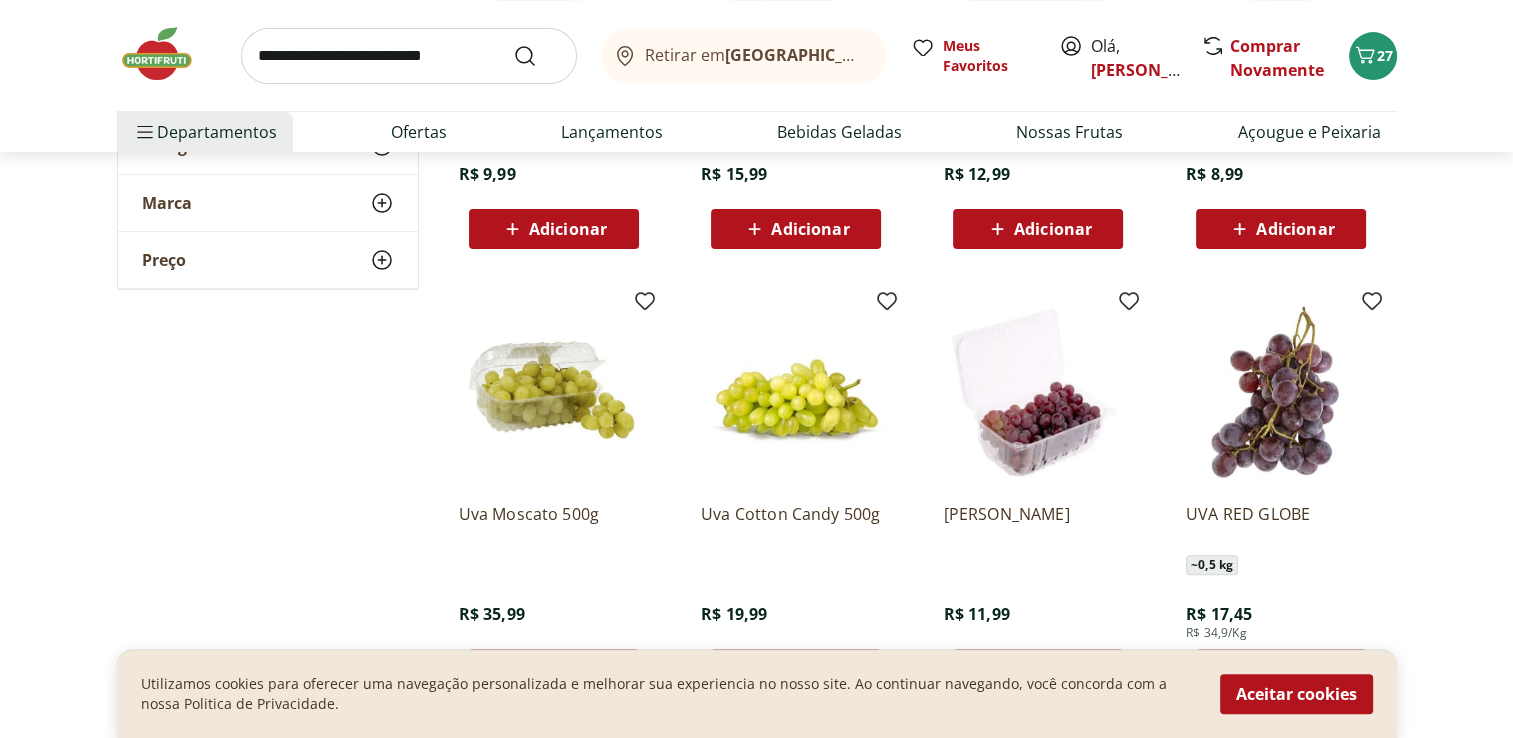 scroll, scrollTop: 700, scrollLeft: 0, axis: vertical 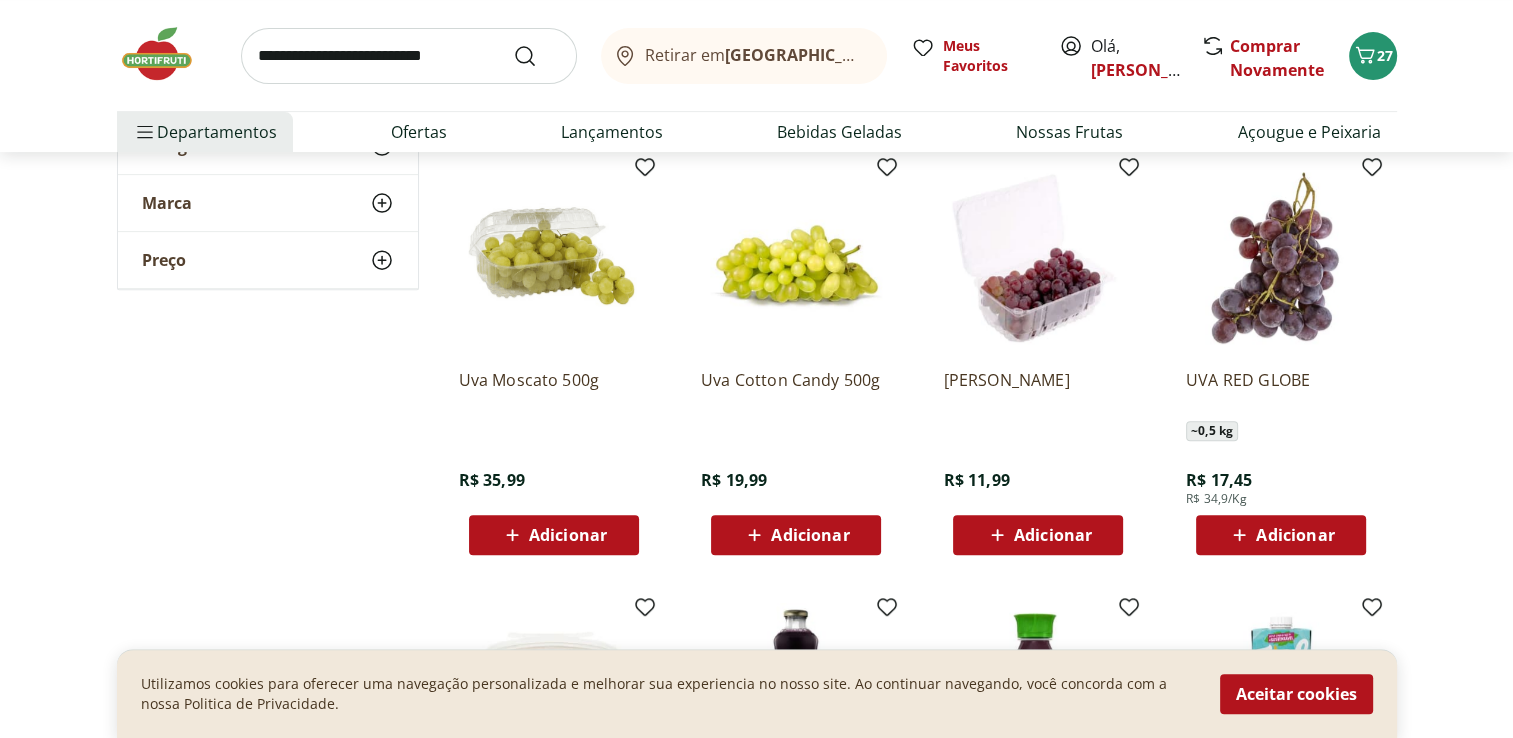 click on "Adicionar" at bounding box center (810, 535) 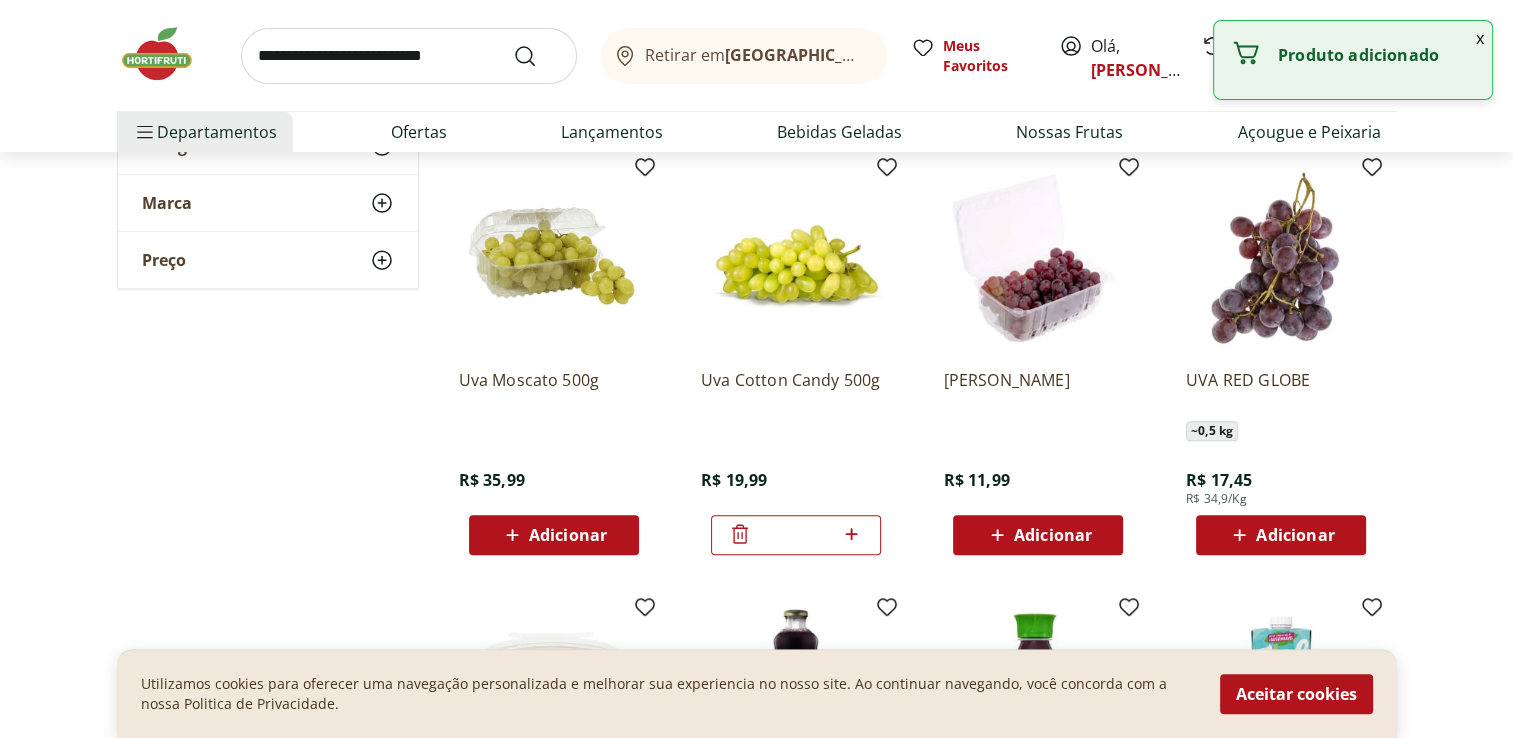 click 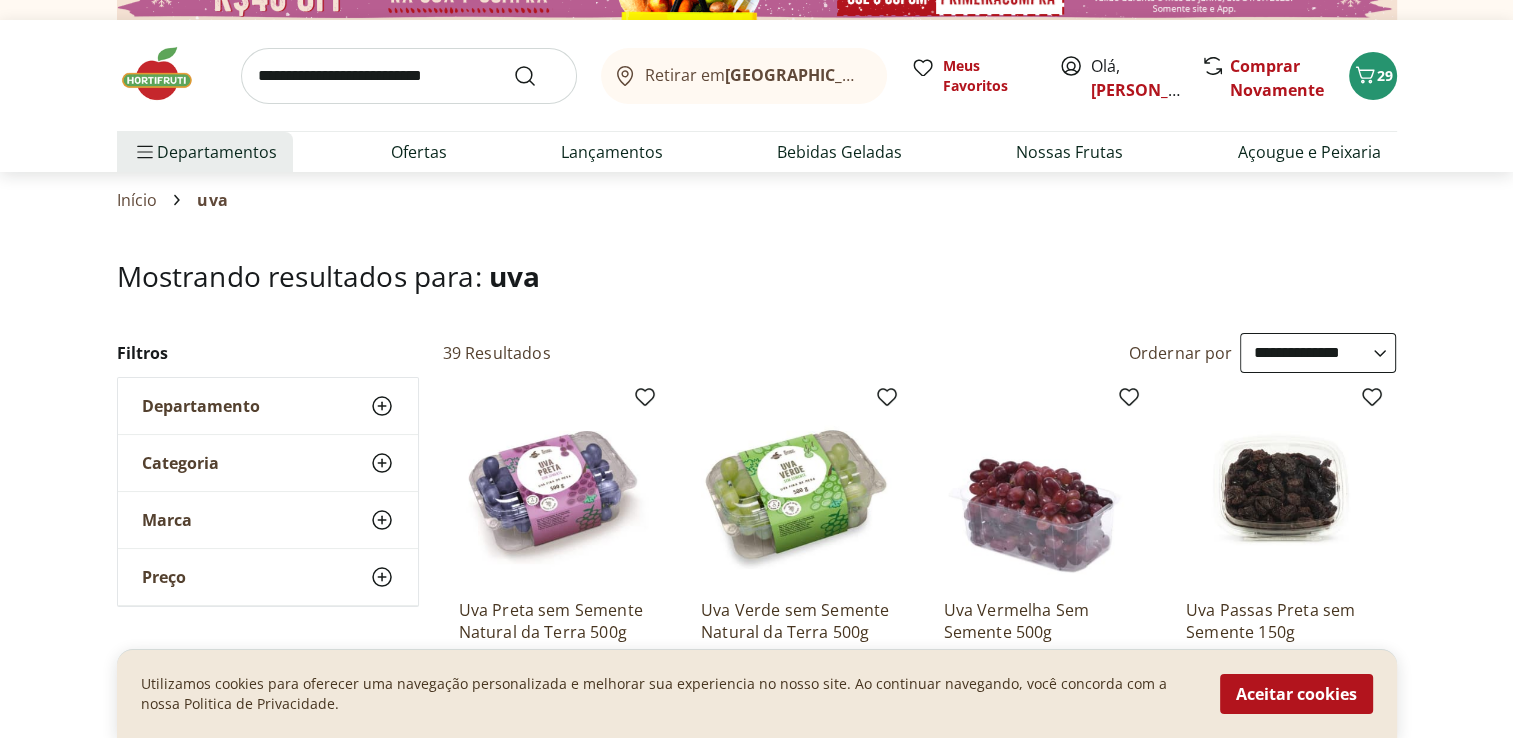 scroll, scrollTop: 0, scrollLeft: 0, axis: both 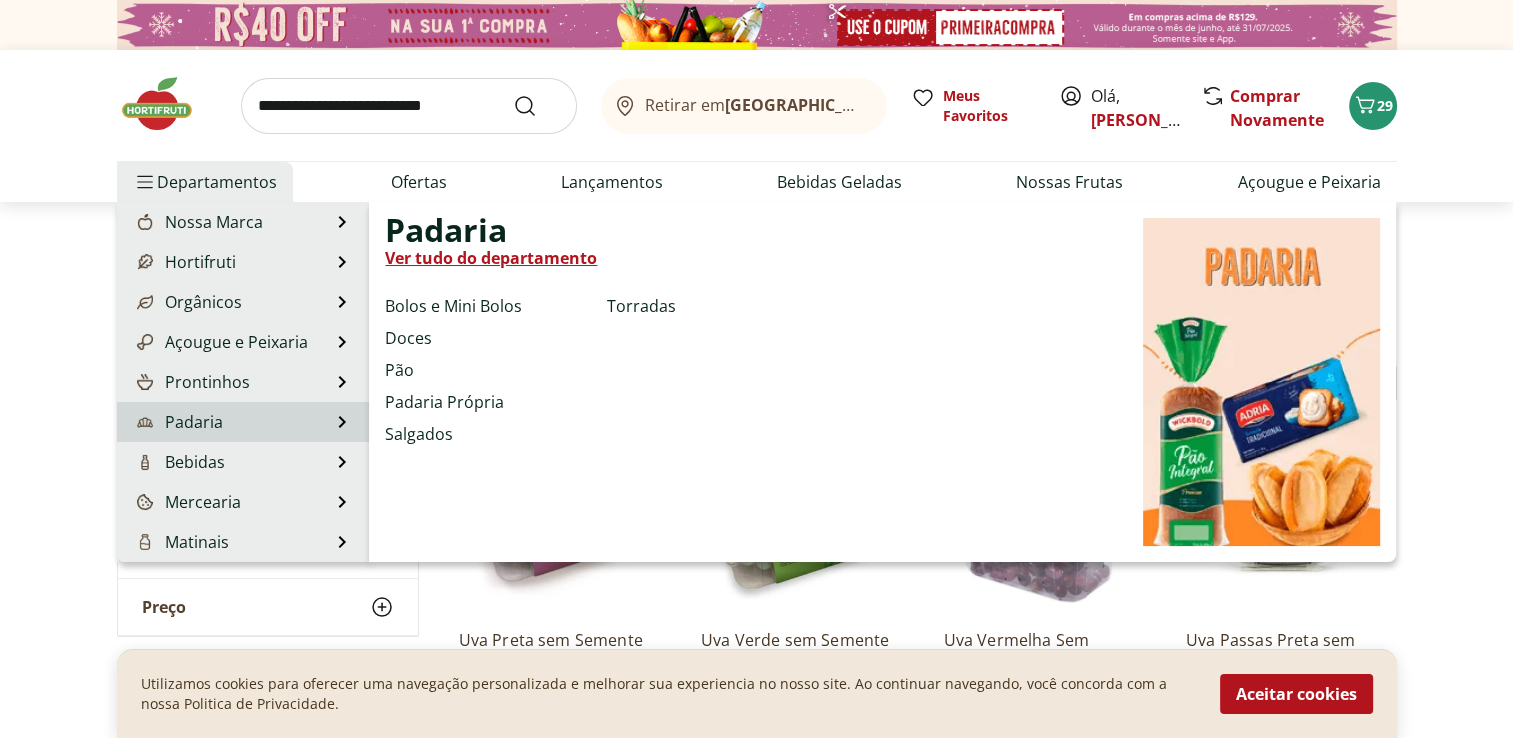 click on "Padaria" at bounding box center [178, 422] 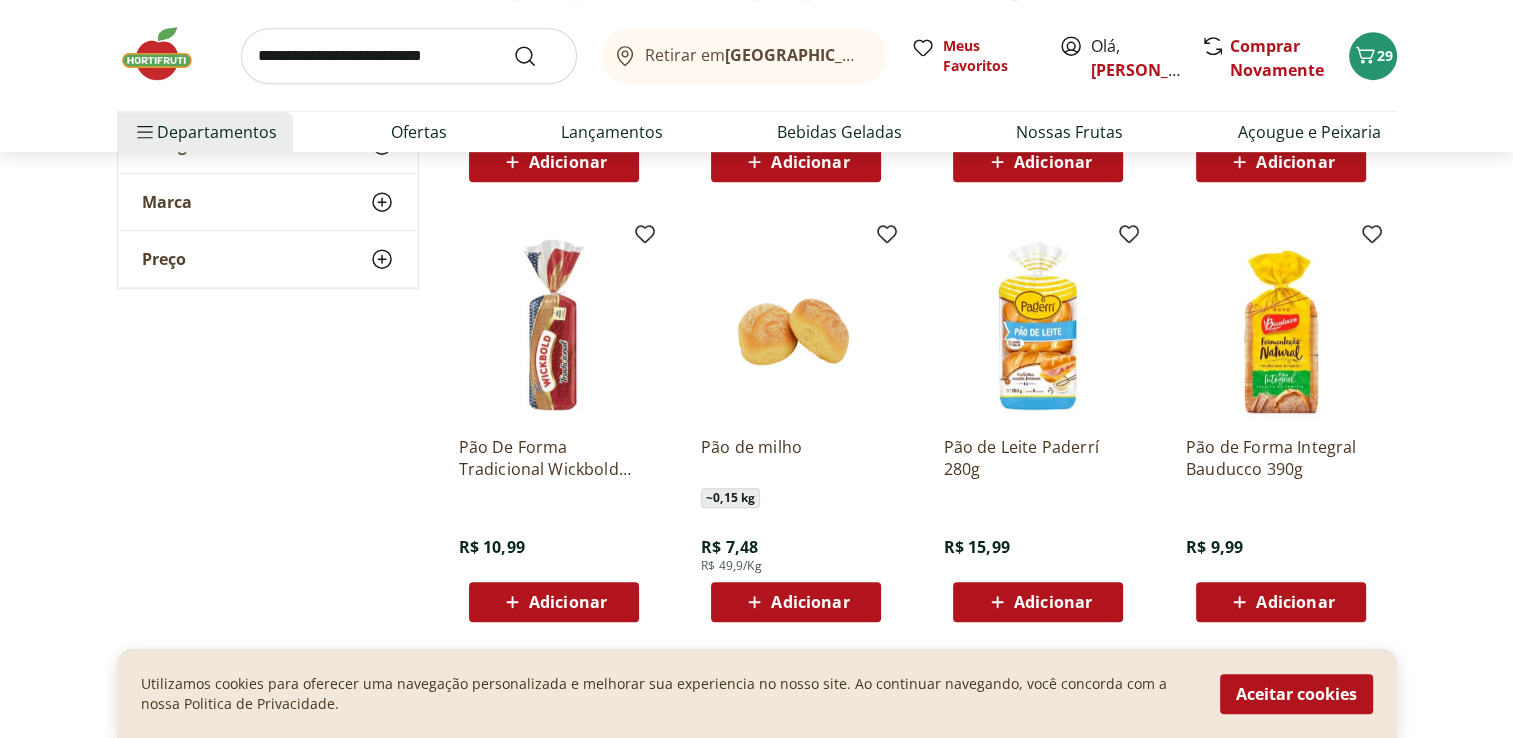 scroll, scrollTop: 1400, scrollLeft: 0, axis: vertical 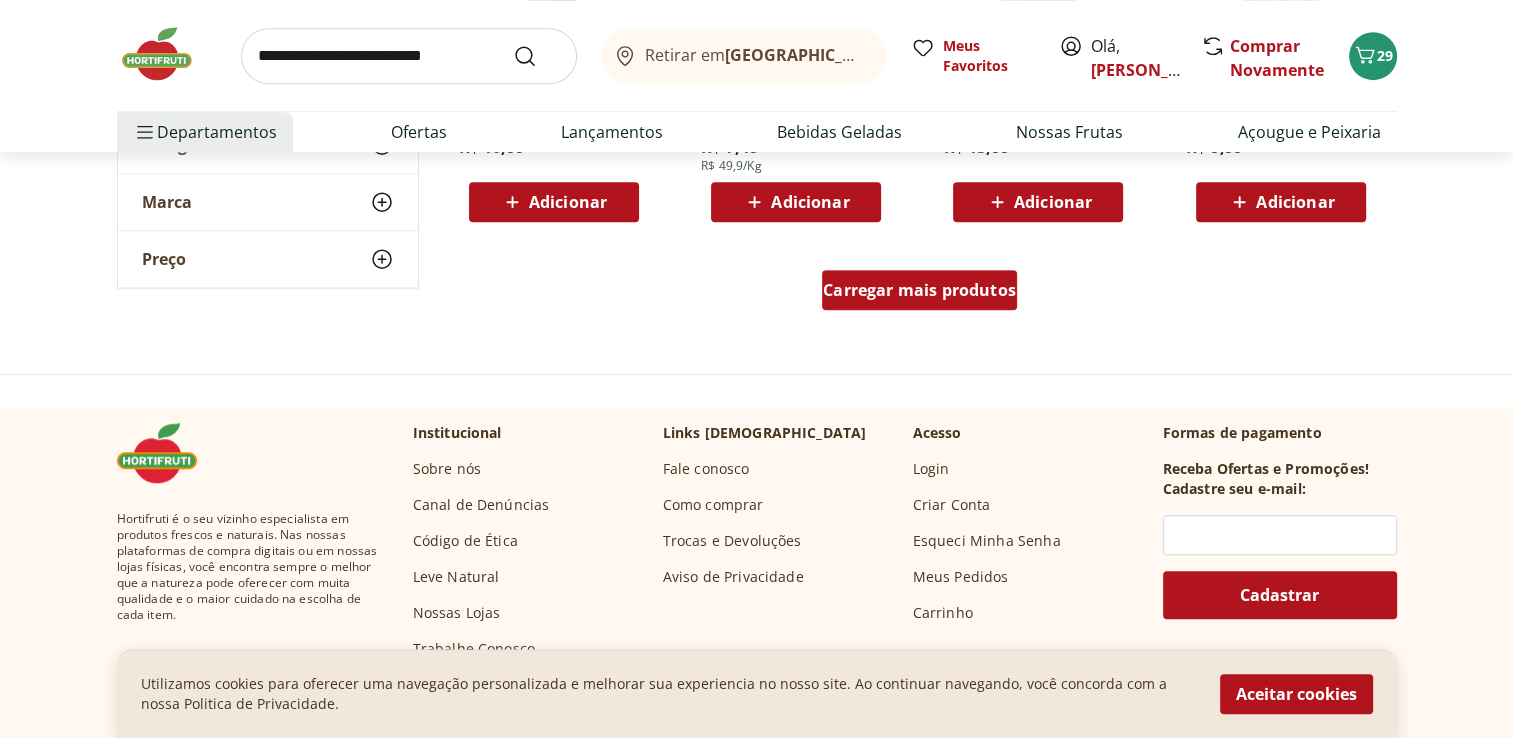 click on "Carregar mais produtos" at bounding box center [919, 290] 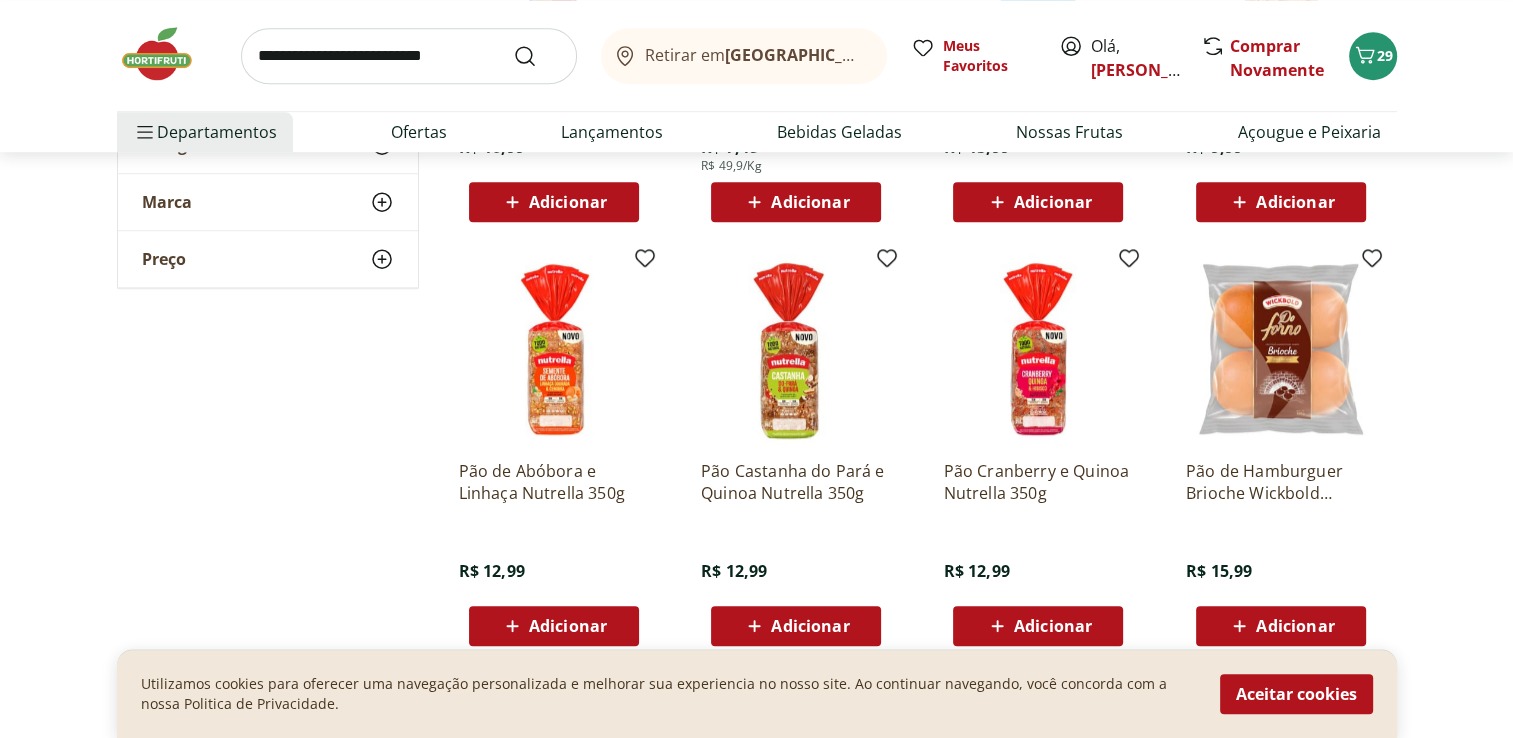 click on "Adicionar" at bounding box center [568, 626] 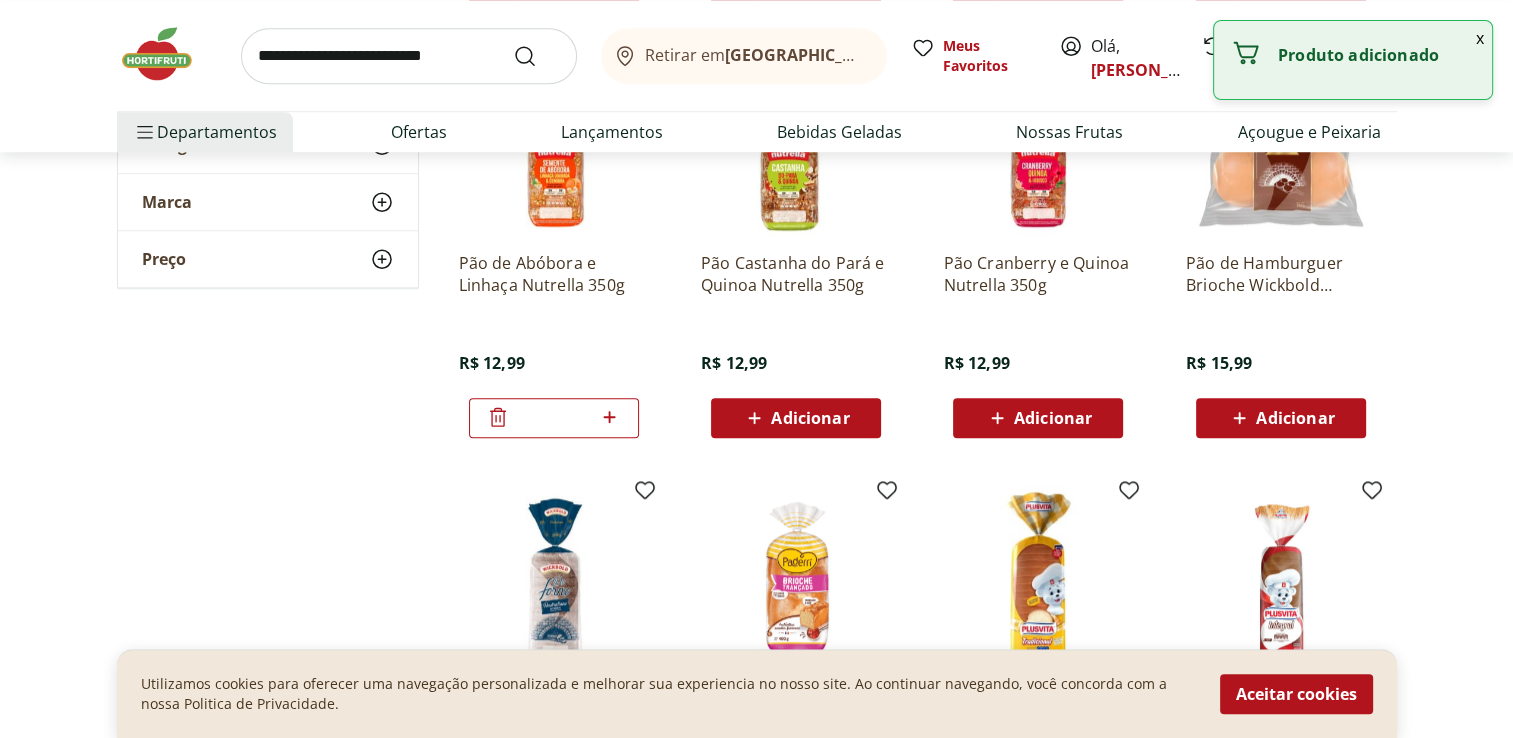 scroll, scrollTop: 1400, scrollLeft: 0, axis: vertical 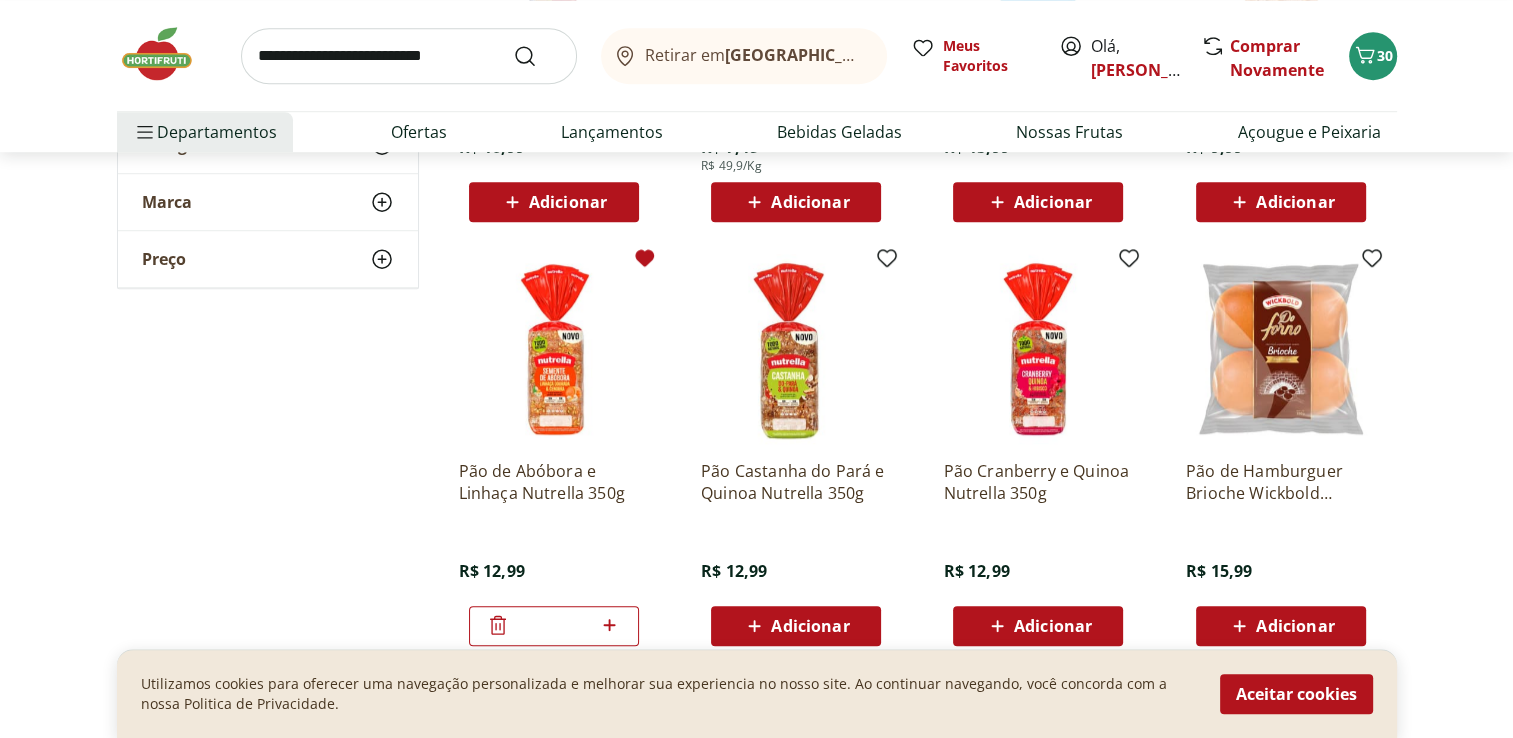 click 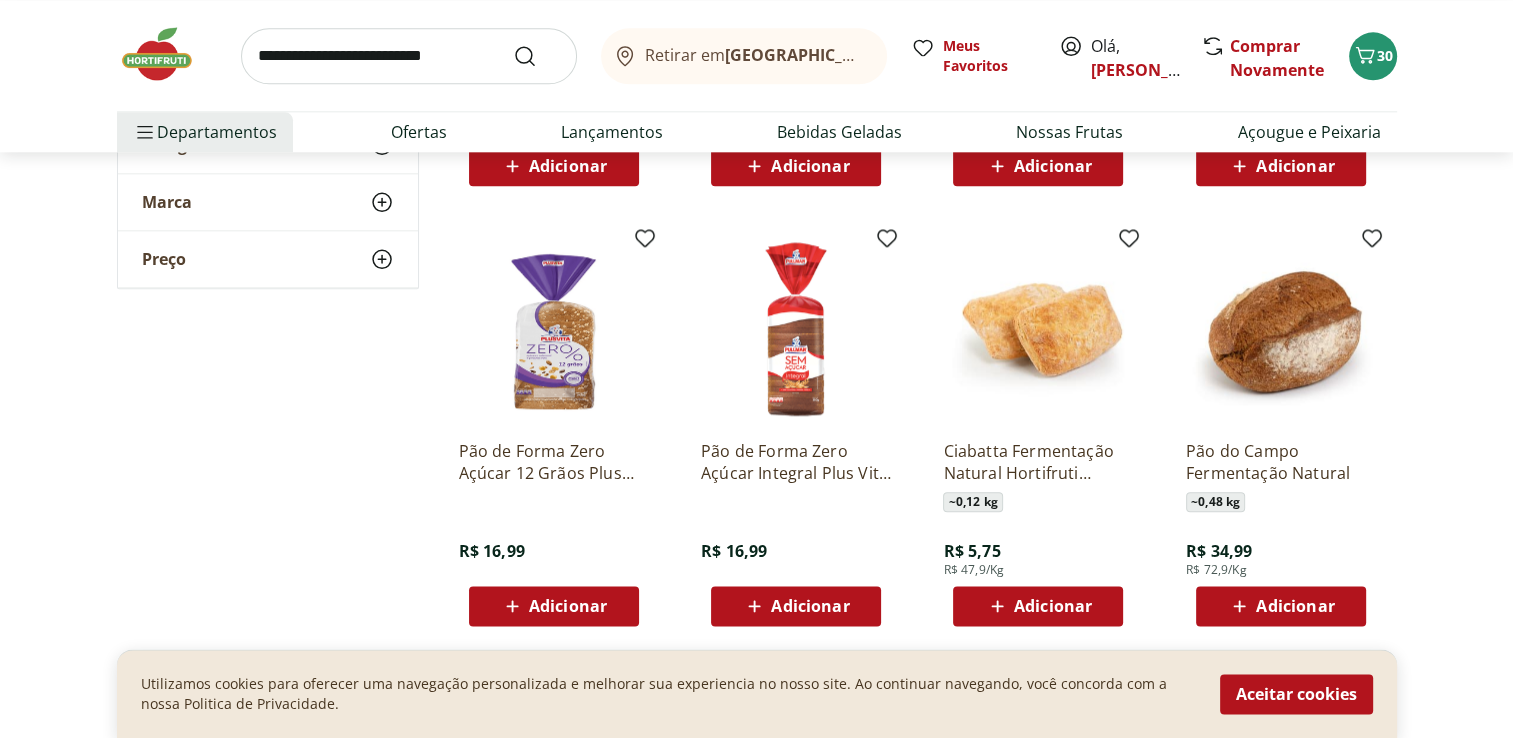 scroll, scrollTop: 2600, scrollLeft: 0, axis: vertical 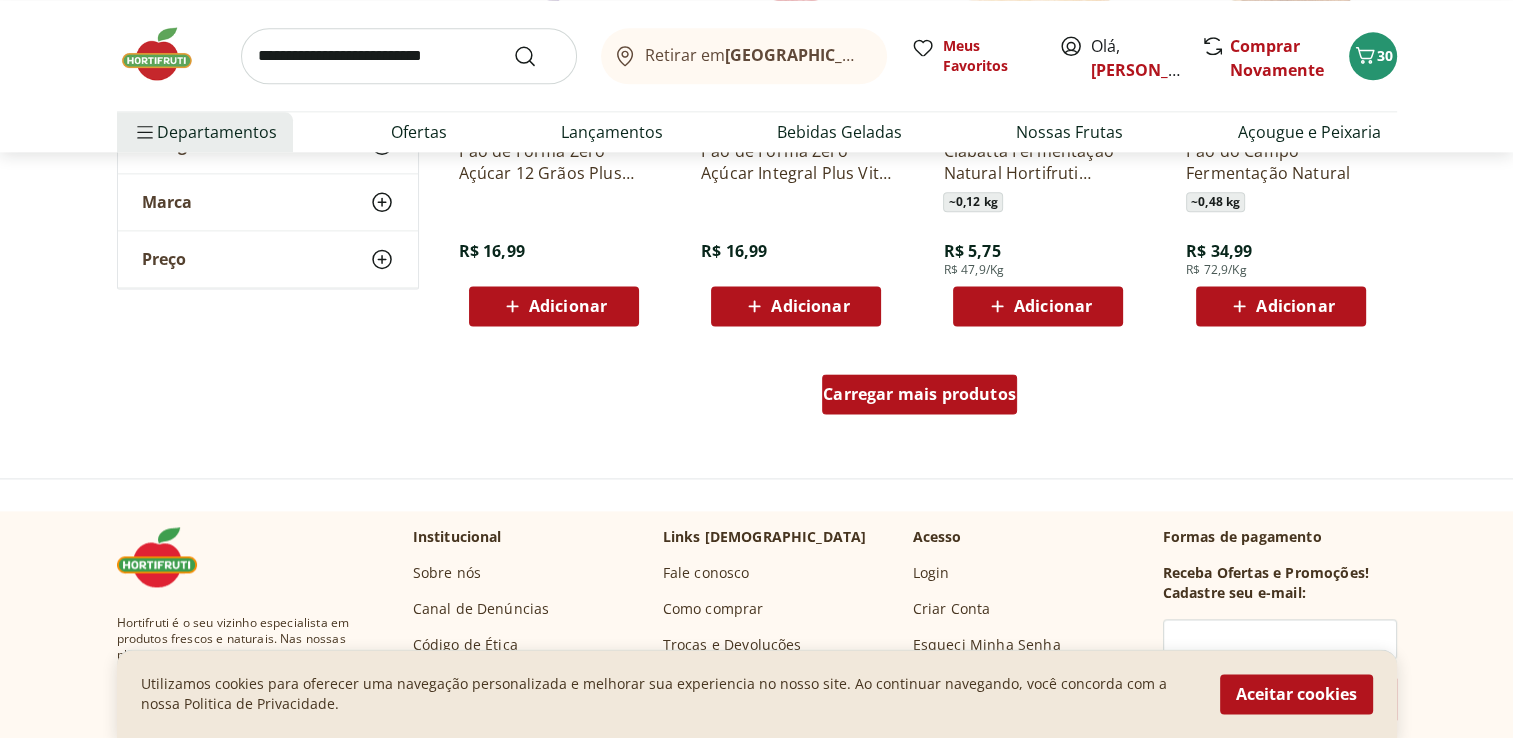 click on "Carregar mais produtos" at bounding box center (919, 394) 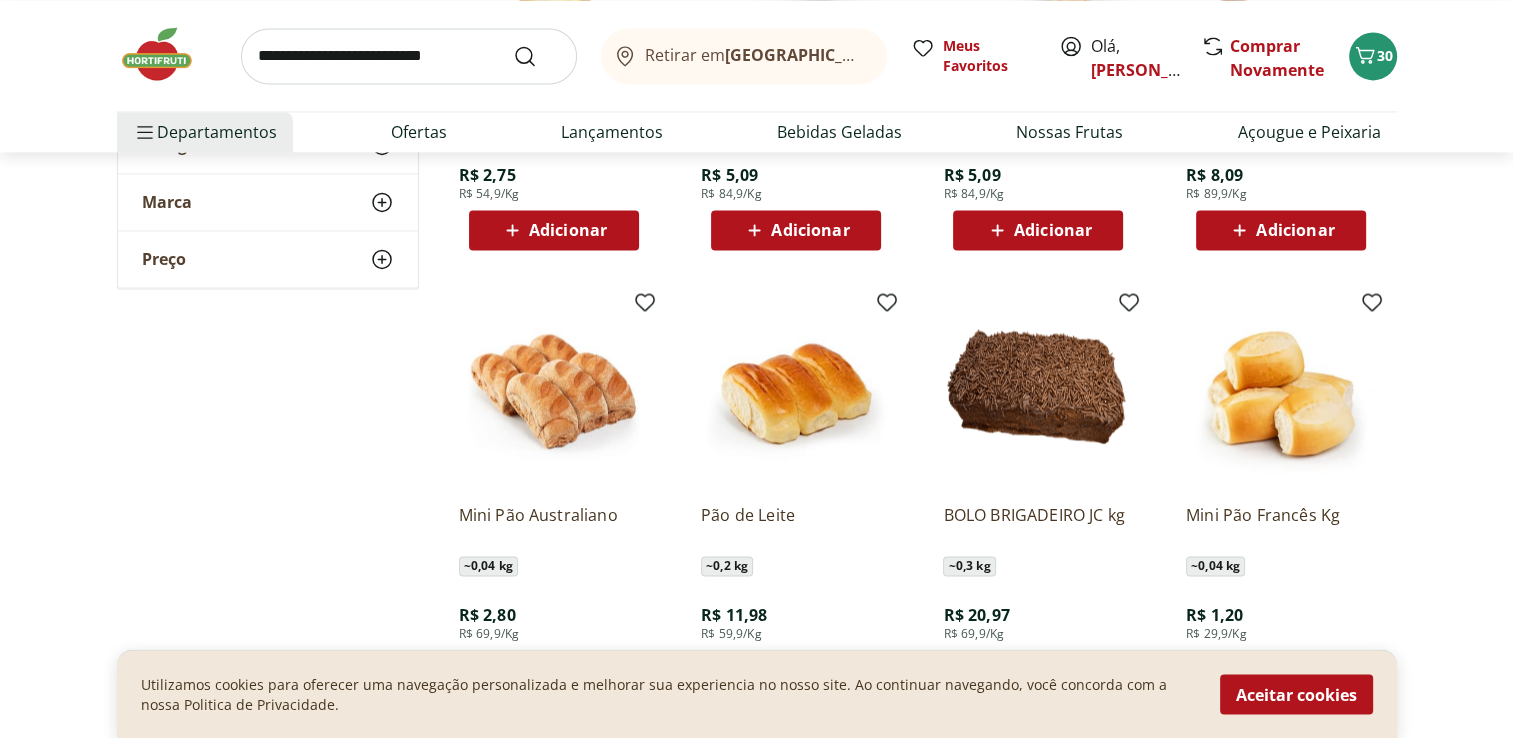 scroll, scrollTop: 3300, scrollLeft: 0, axis: vertical 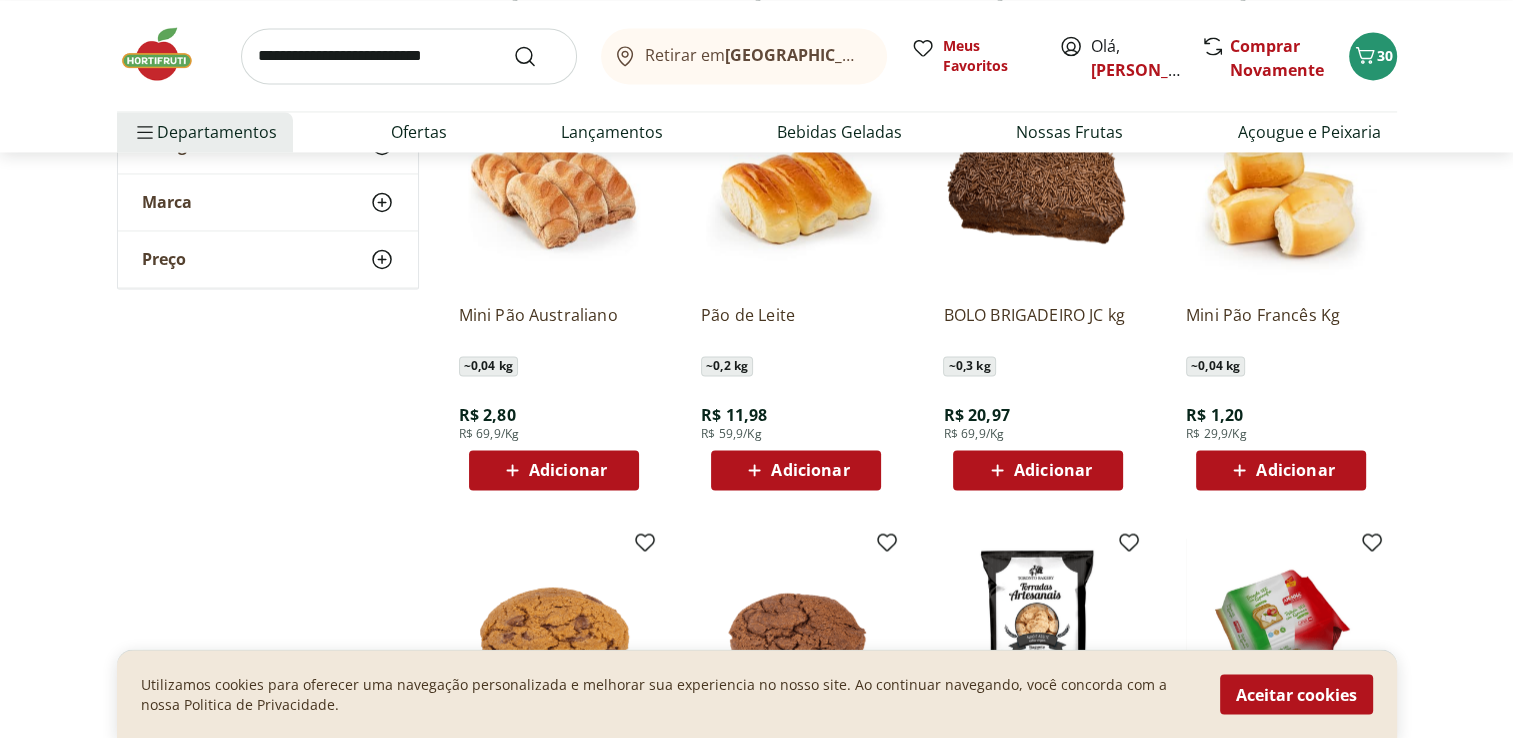 click on "Adicionar" at bounding box center (796, 470) 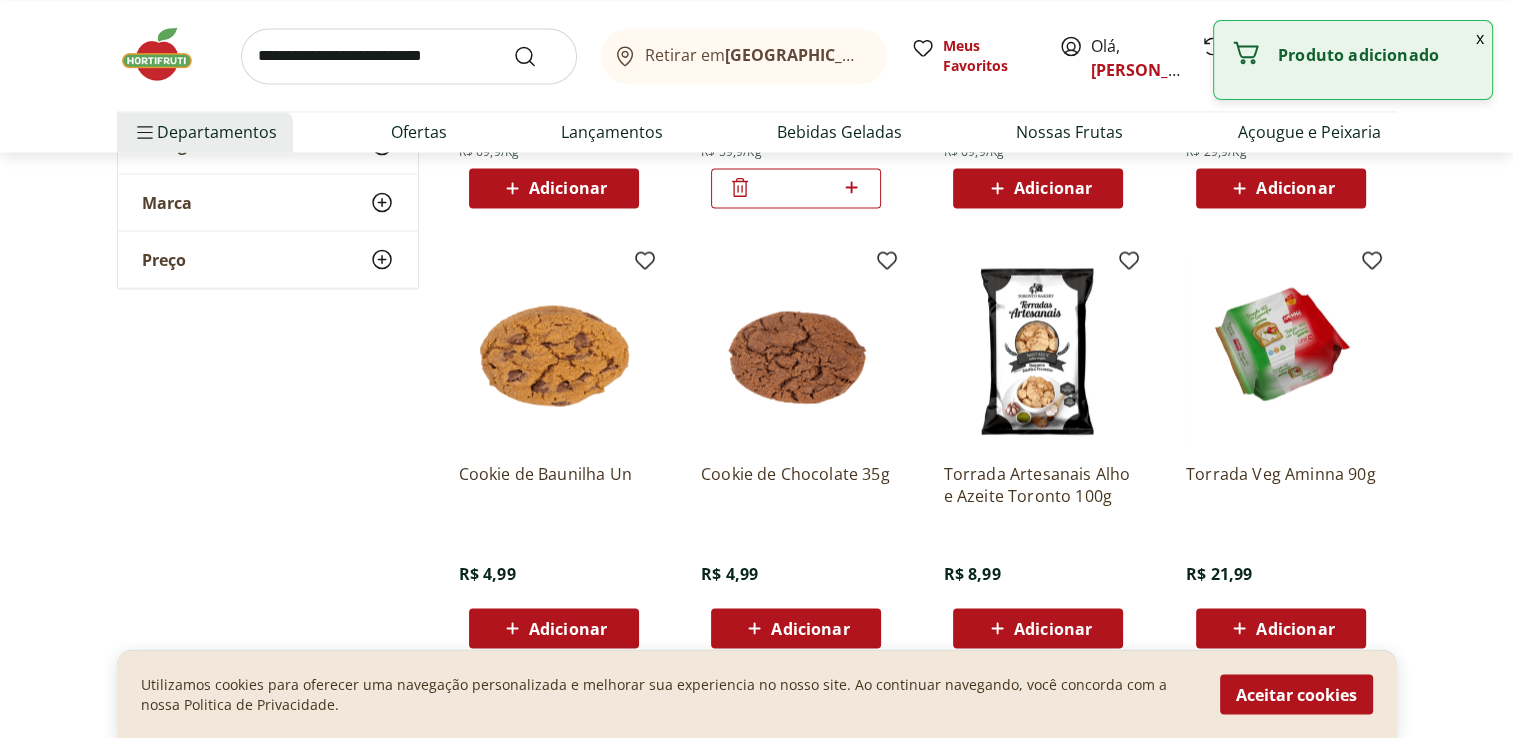 scroll, scrollTop: 3700, scrollLeft: 0, axis: vertical 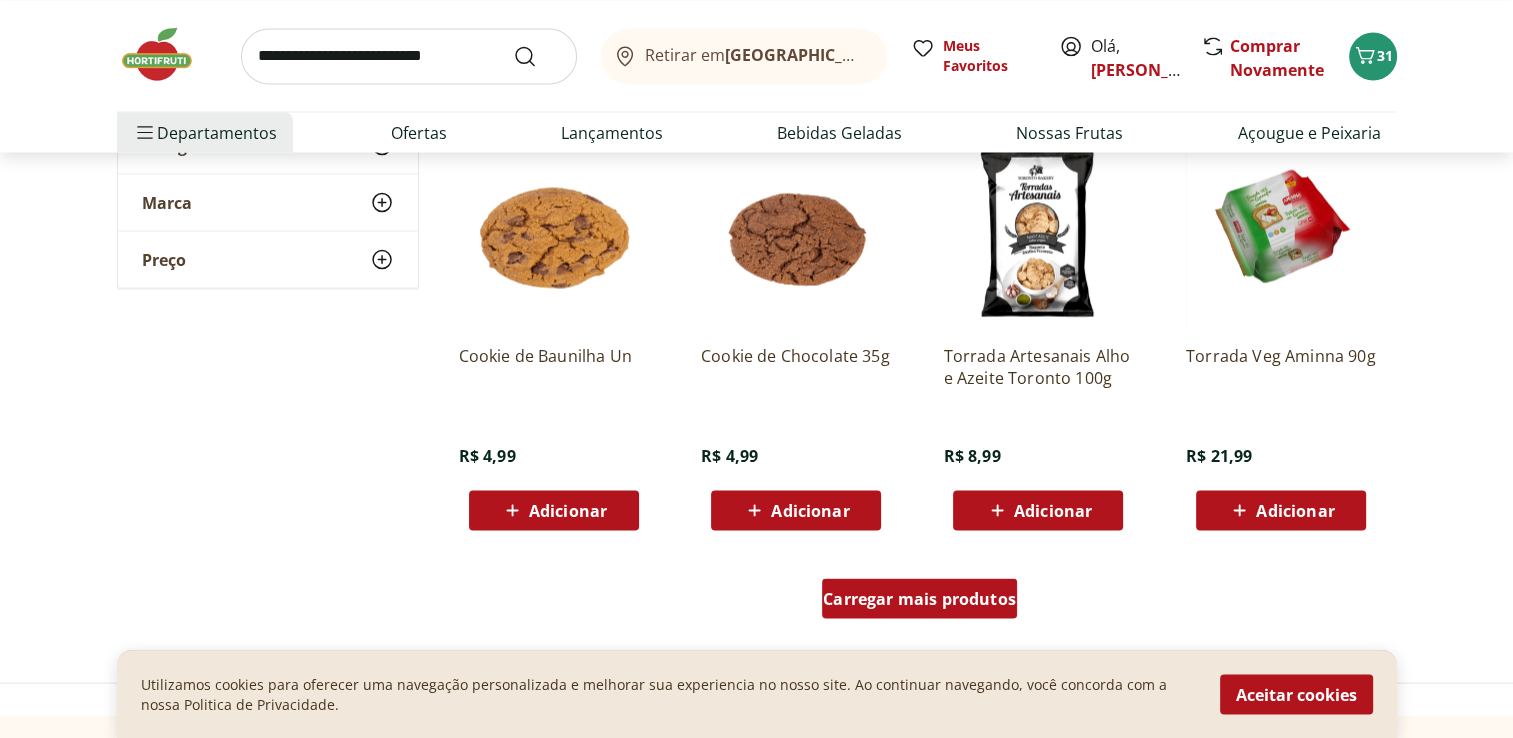 click on "Carregar mais produtos" at bounding box center (919, 598) 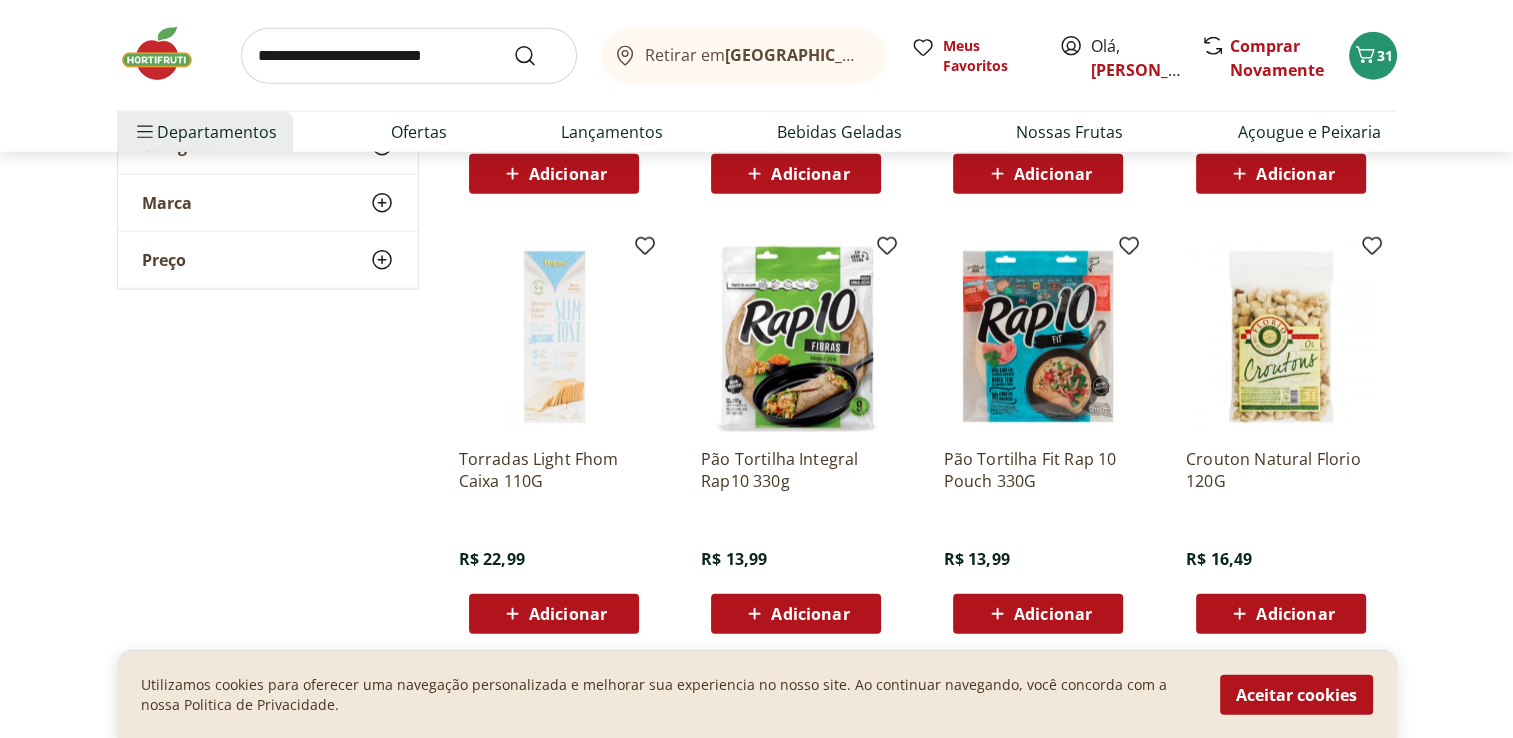 scroll, scrollTop: 5200, scrollLeft: 0, axis: vertical 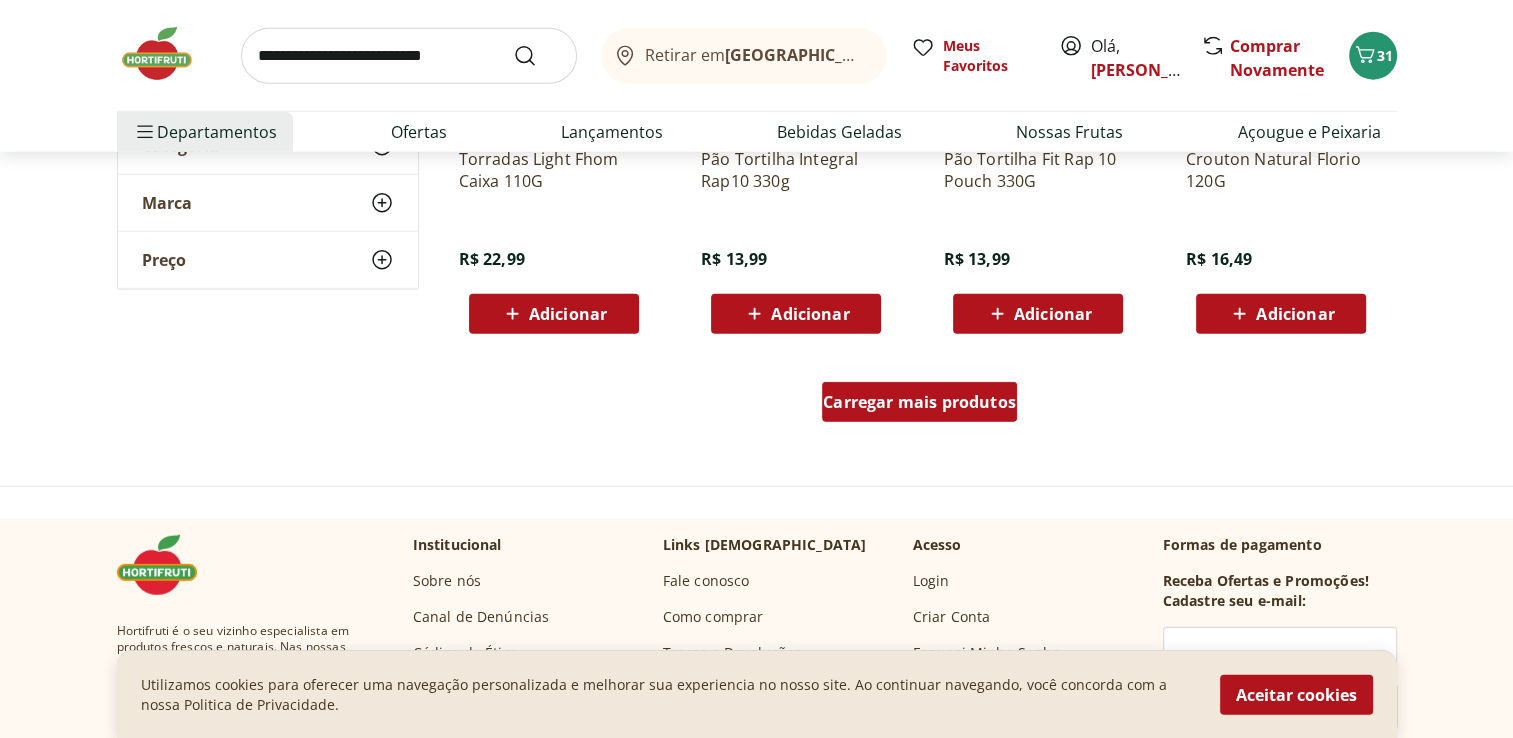 click on "Carregar mais produtos" at bounding box center (919, 402) 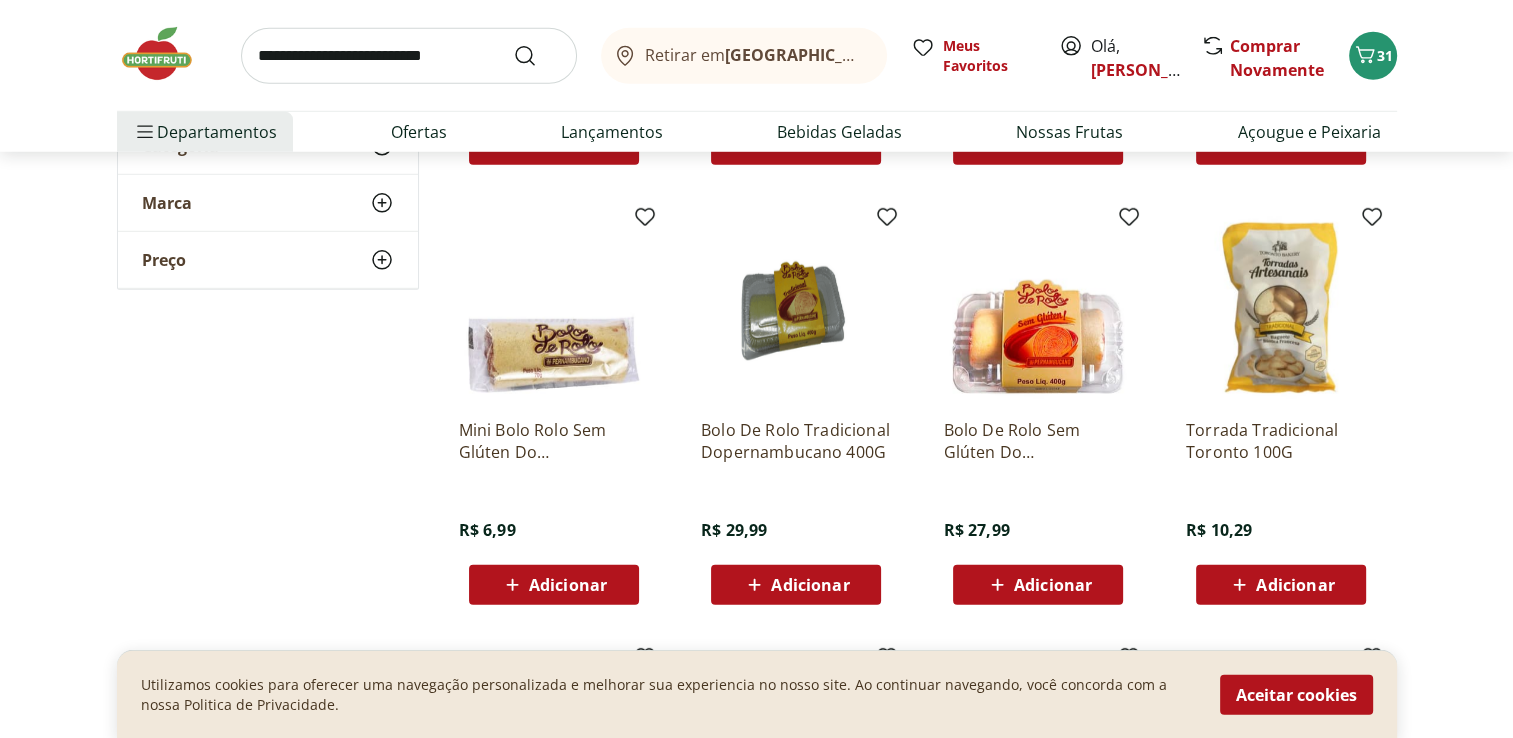 scroll, scrollTop: 5900, scrollLeft: 0, axis: vertical 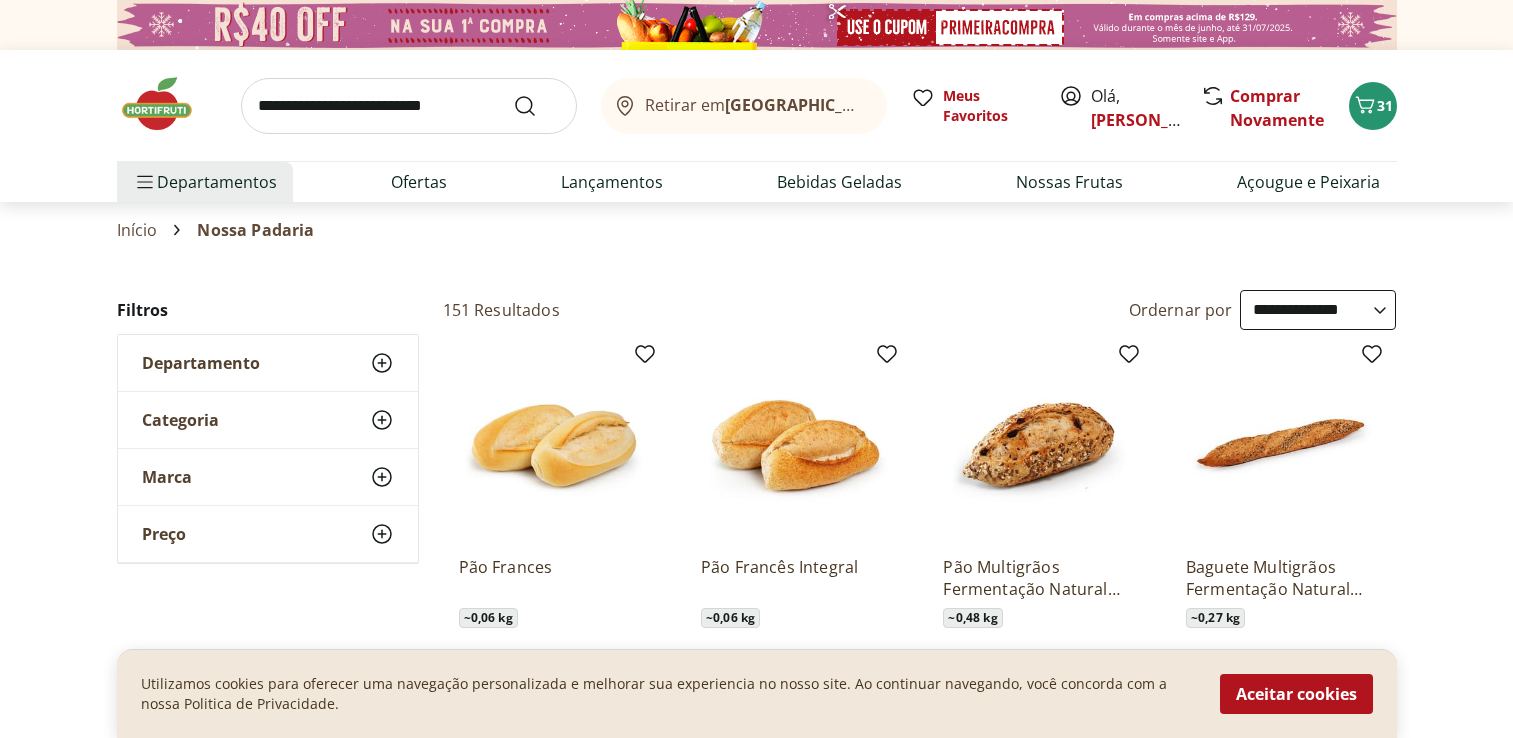 select on "**********" 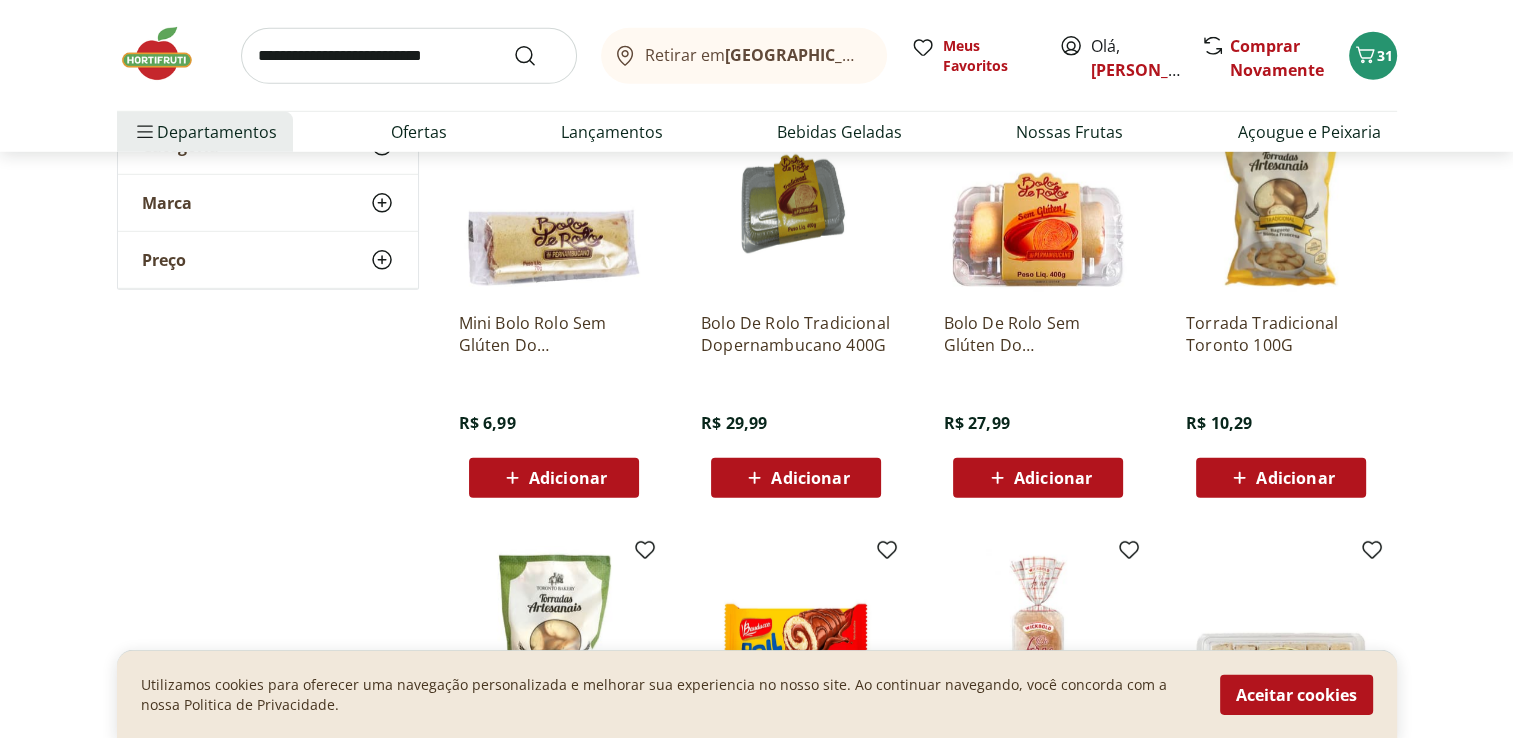 scroll, scrollTop: 0, scrollLeft: 0, axis: both 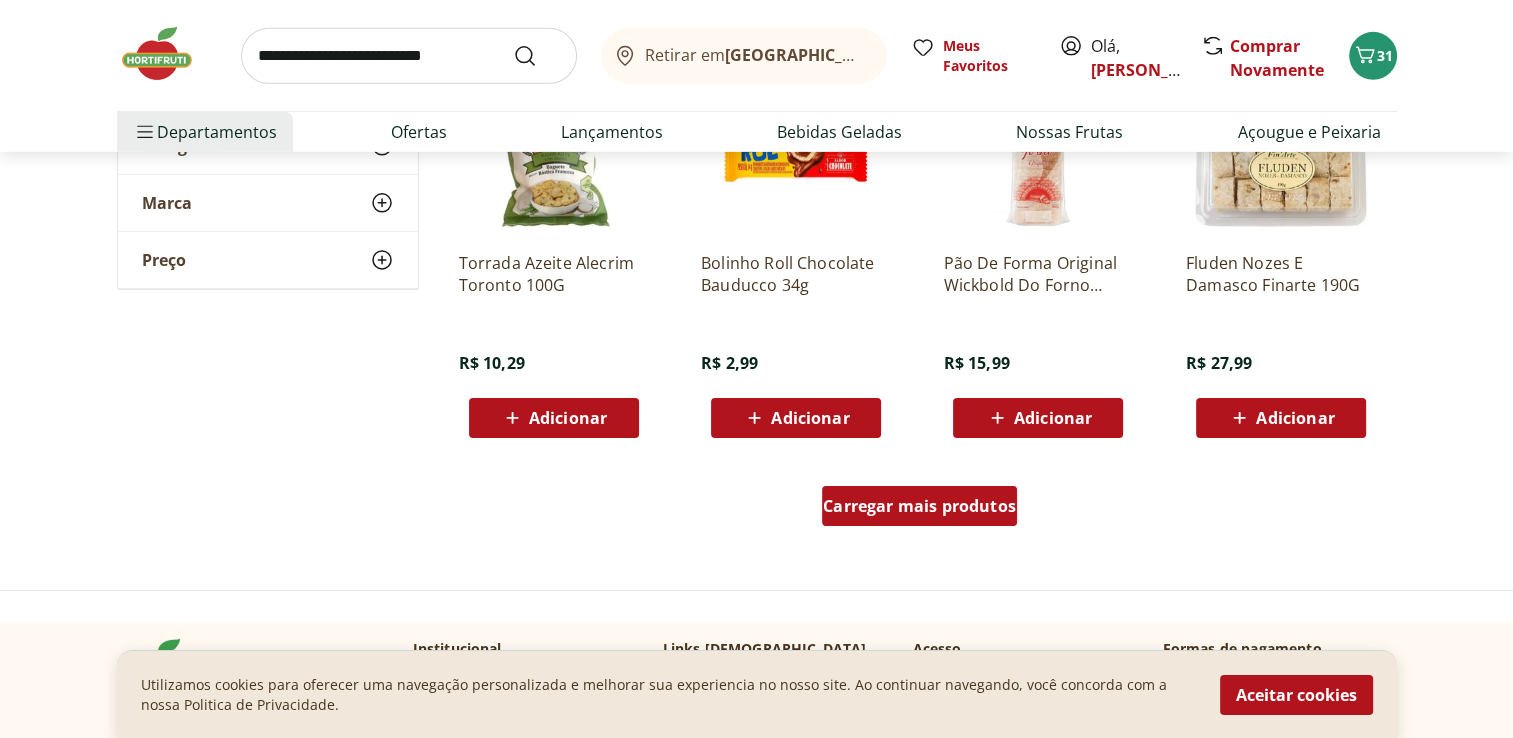 click on "Carregar mais produtos" at bounding box center (919, 506) 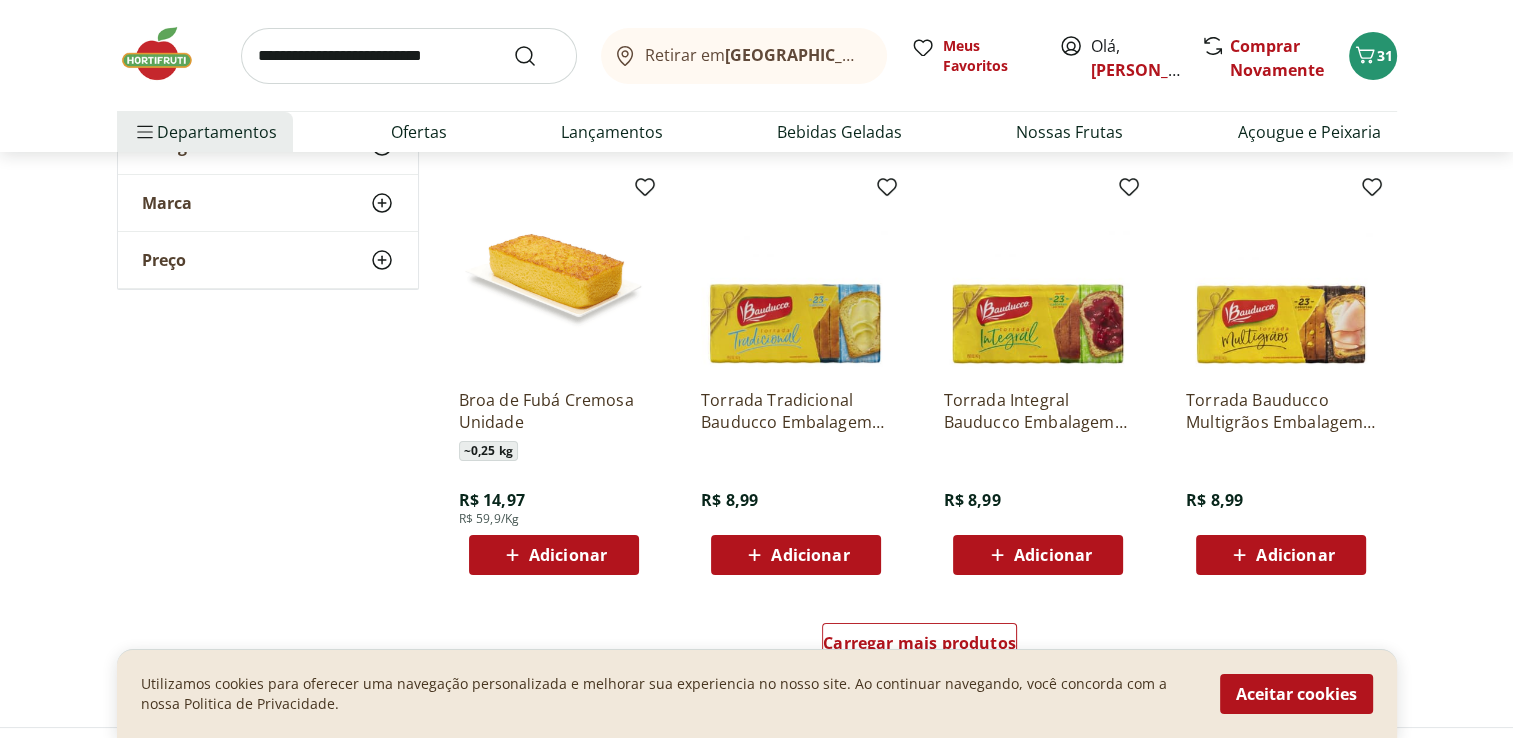 scroll, scrollTop: 7600, scrollLeft: 0, axis: vertical 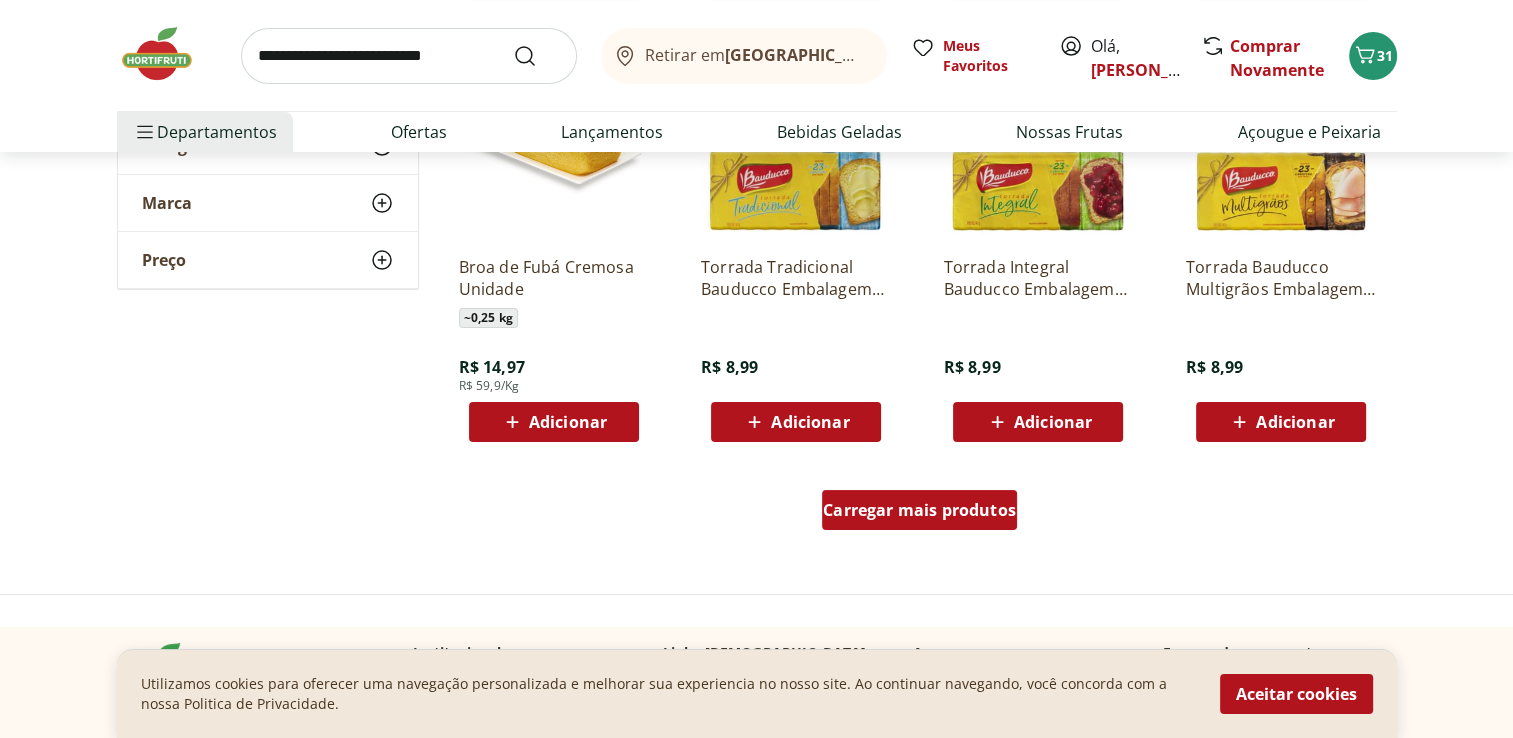 click on "Carregar mais produtos" at bounding box center (919, 510) 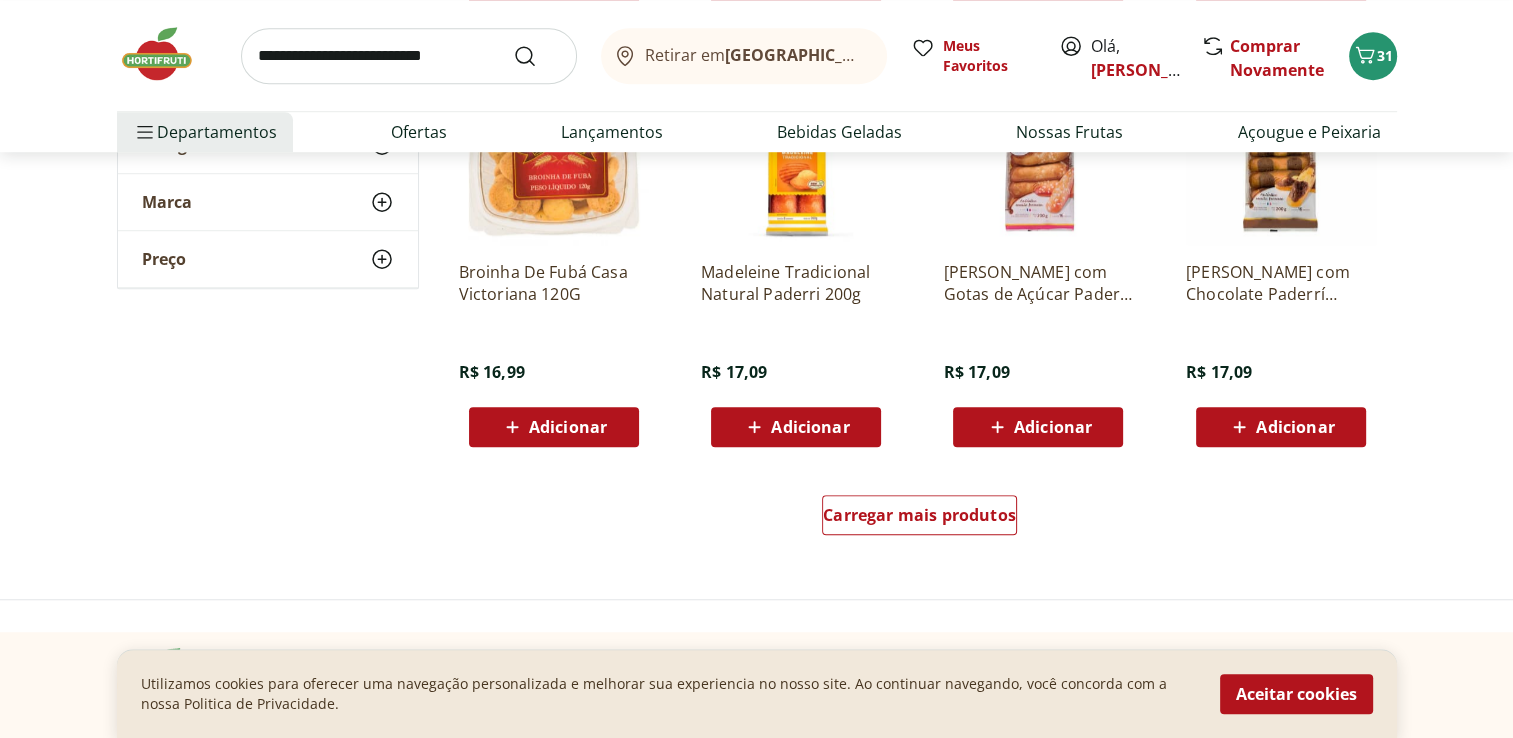 scroll, scrollTop: 9000, scrollLeft: 0, axis: vertical 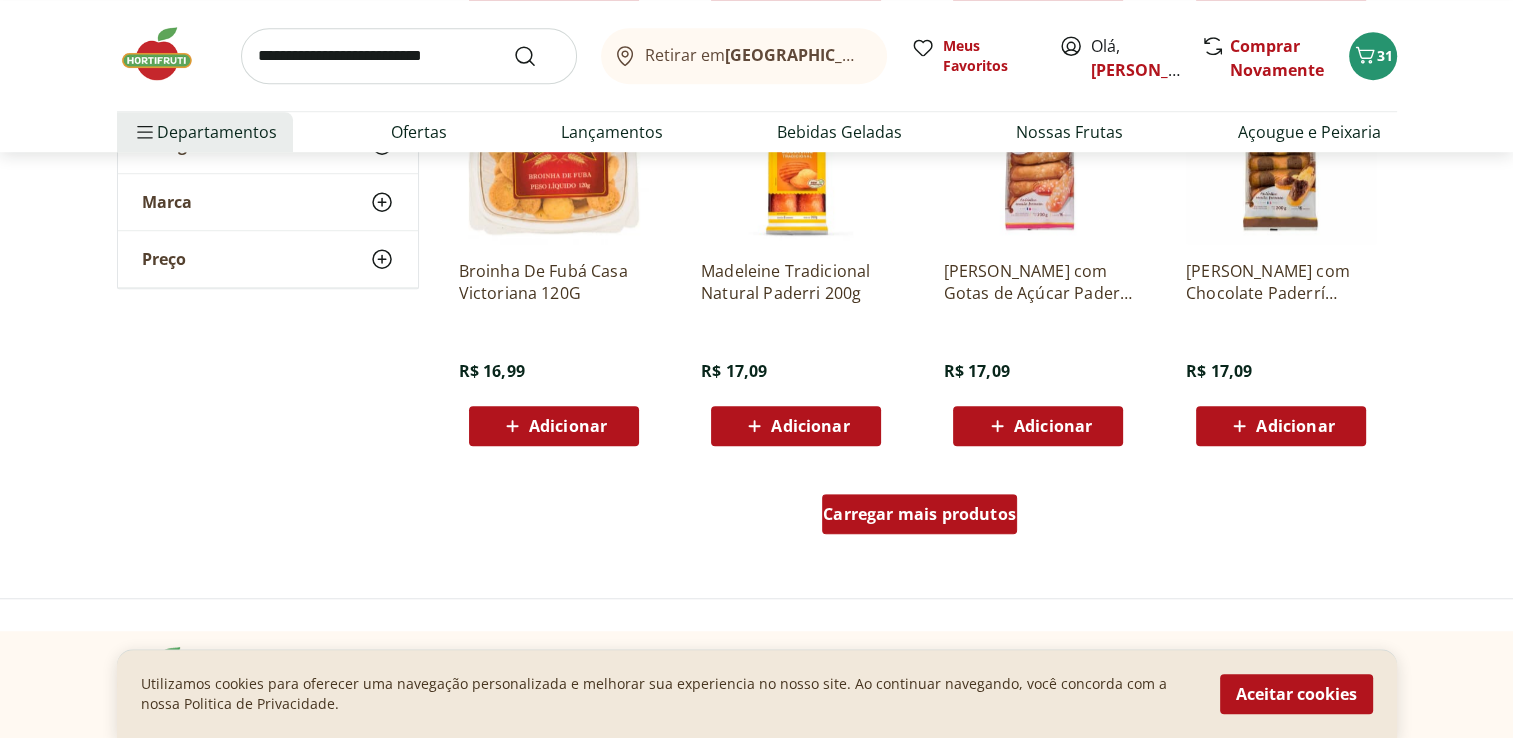 click on "Carregar mais produtos" at bounding box center (919, 514) 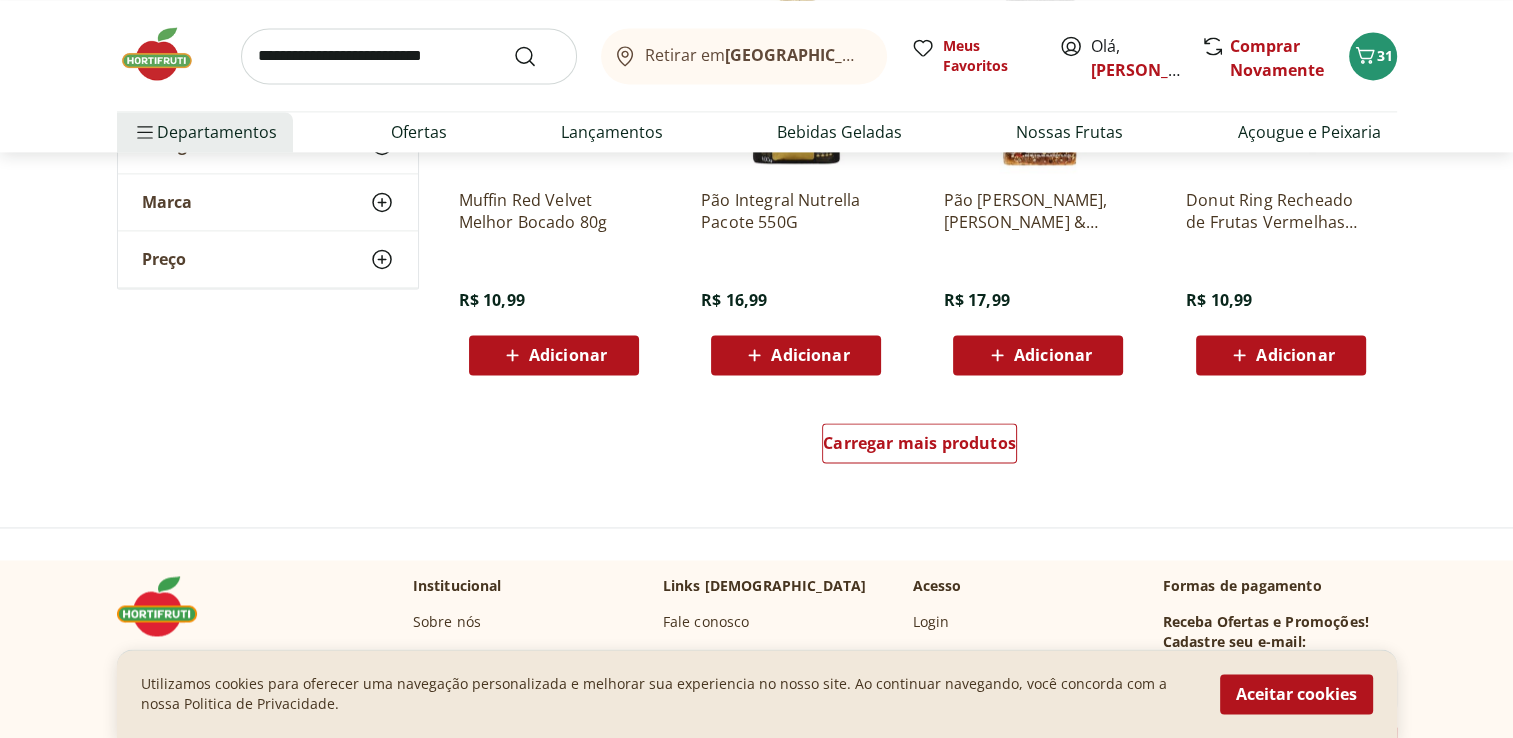 scroll, scrollTop: 10400, scrollLeft: 0, axis: vertical 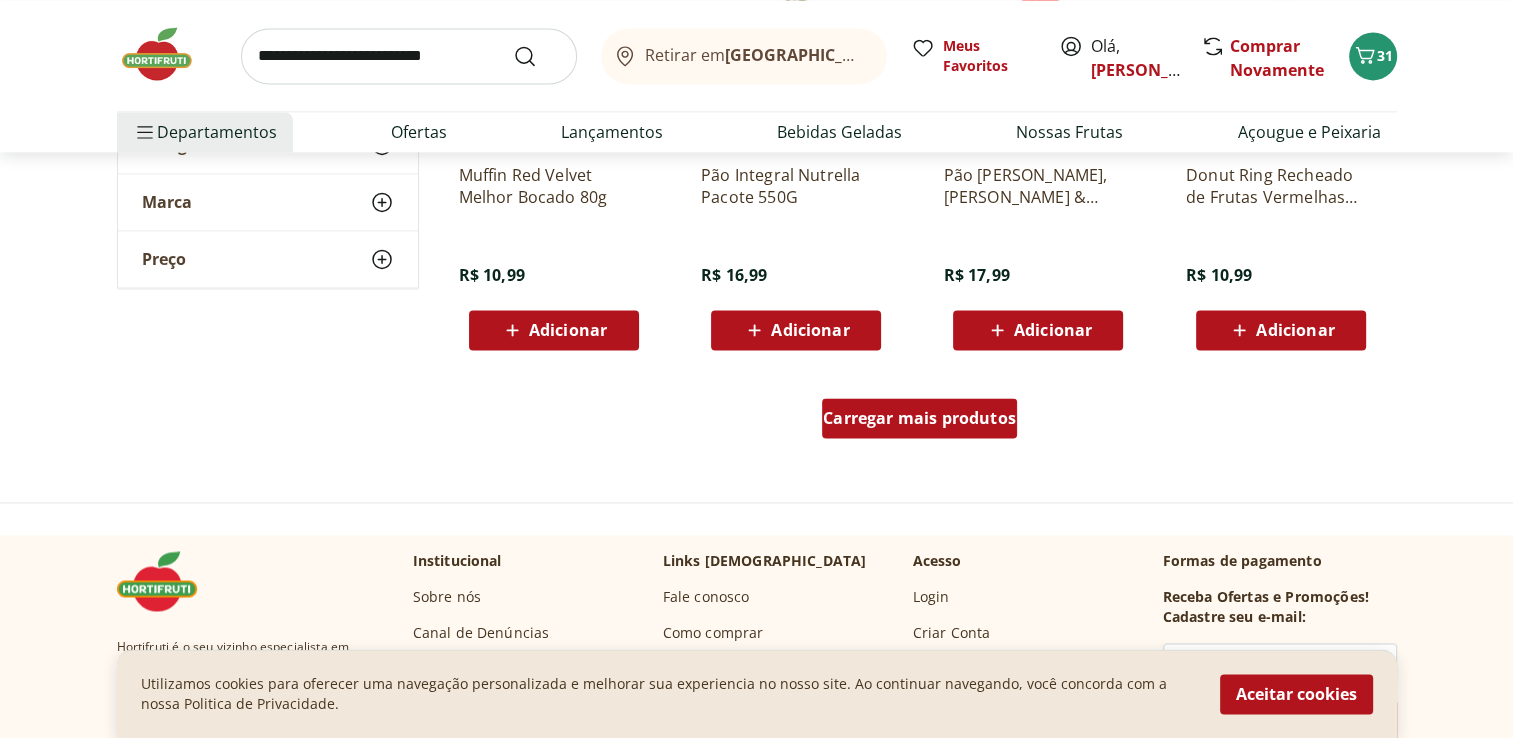 click on "Carregar mais produtos" at bounding box center [919, 418] 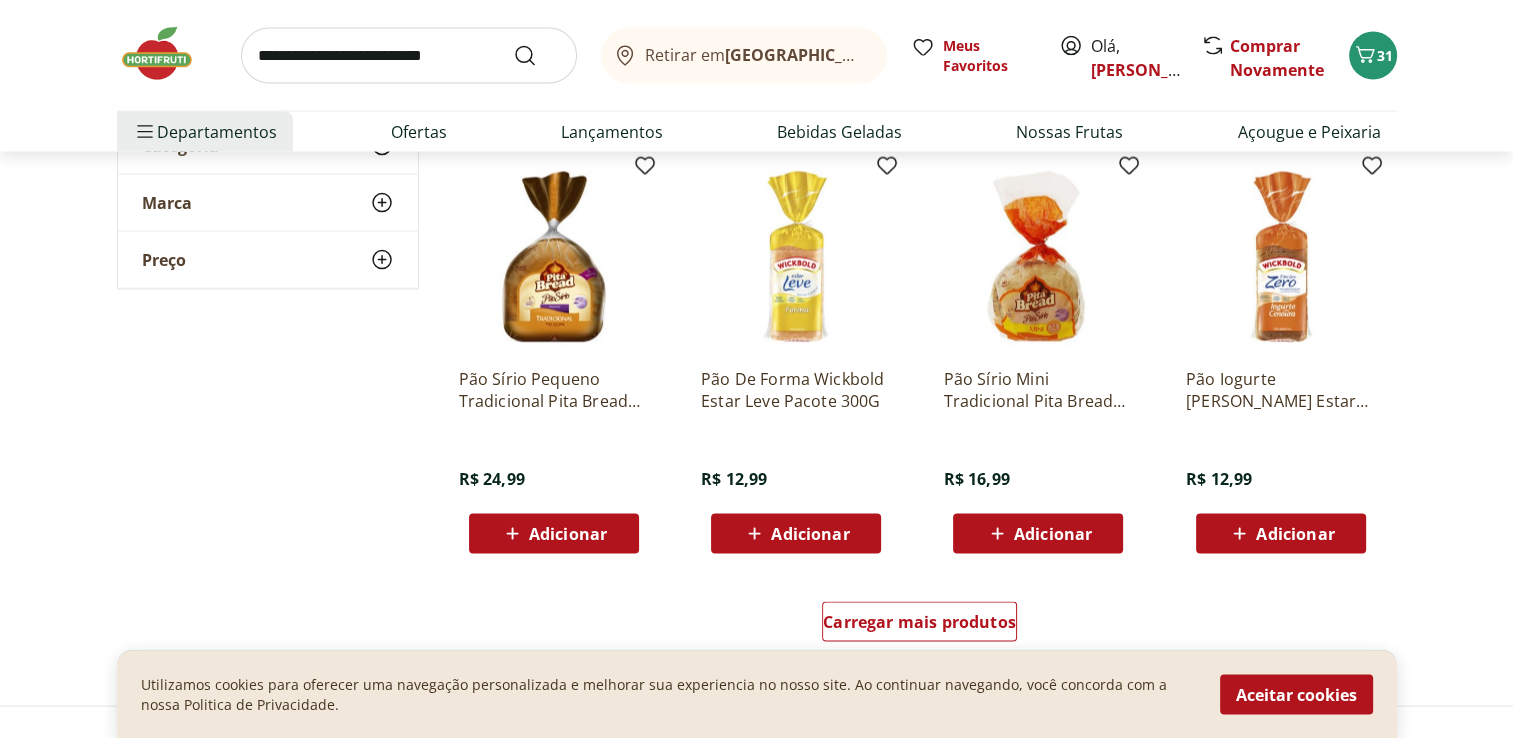 scroll, scrollTop: 11700, scrollLeft: 0, axis: vertical 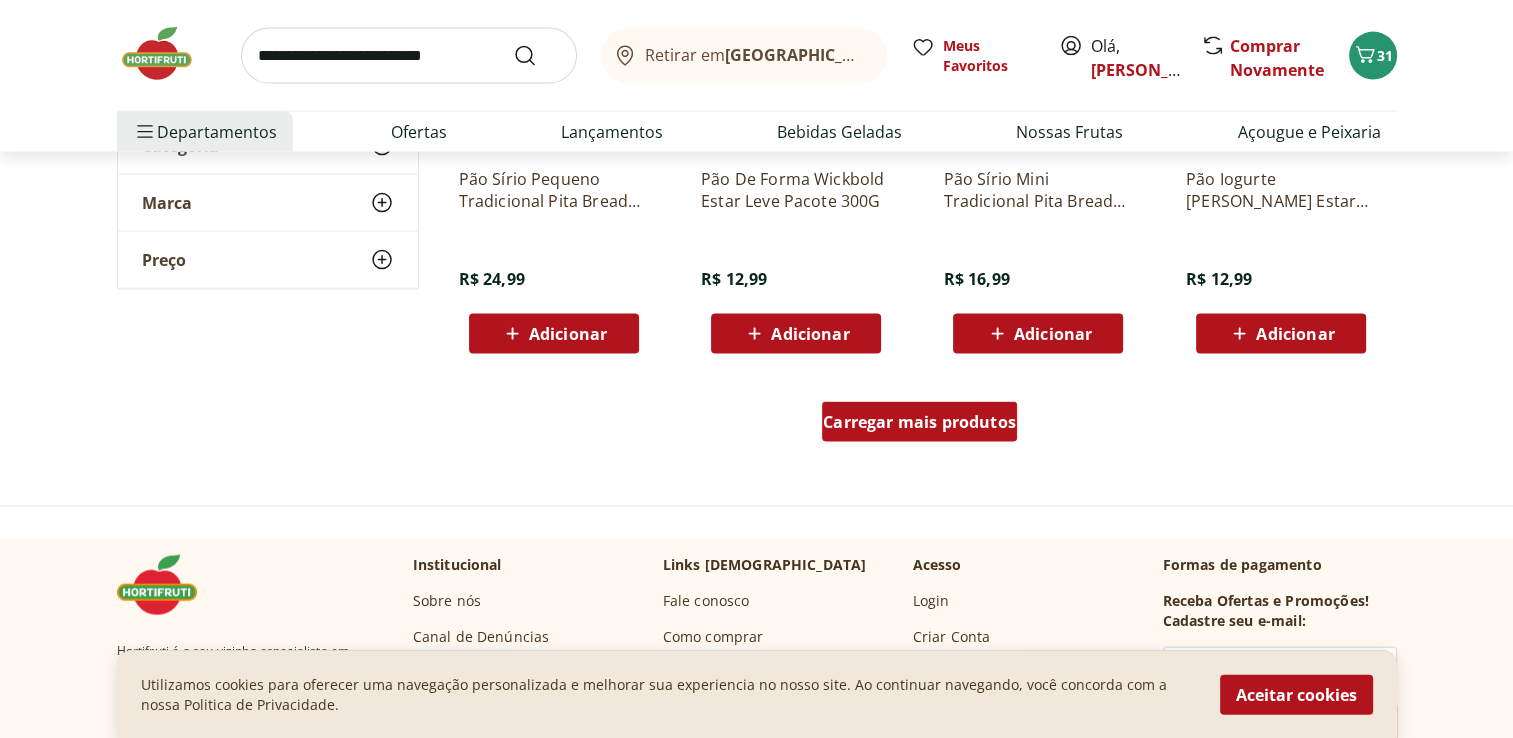 click on "Carregar mais produtos" at bounding box center (919, 422) 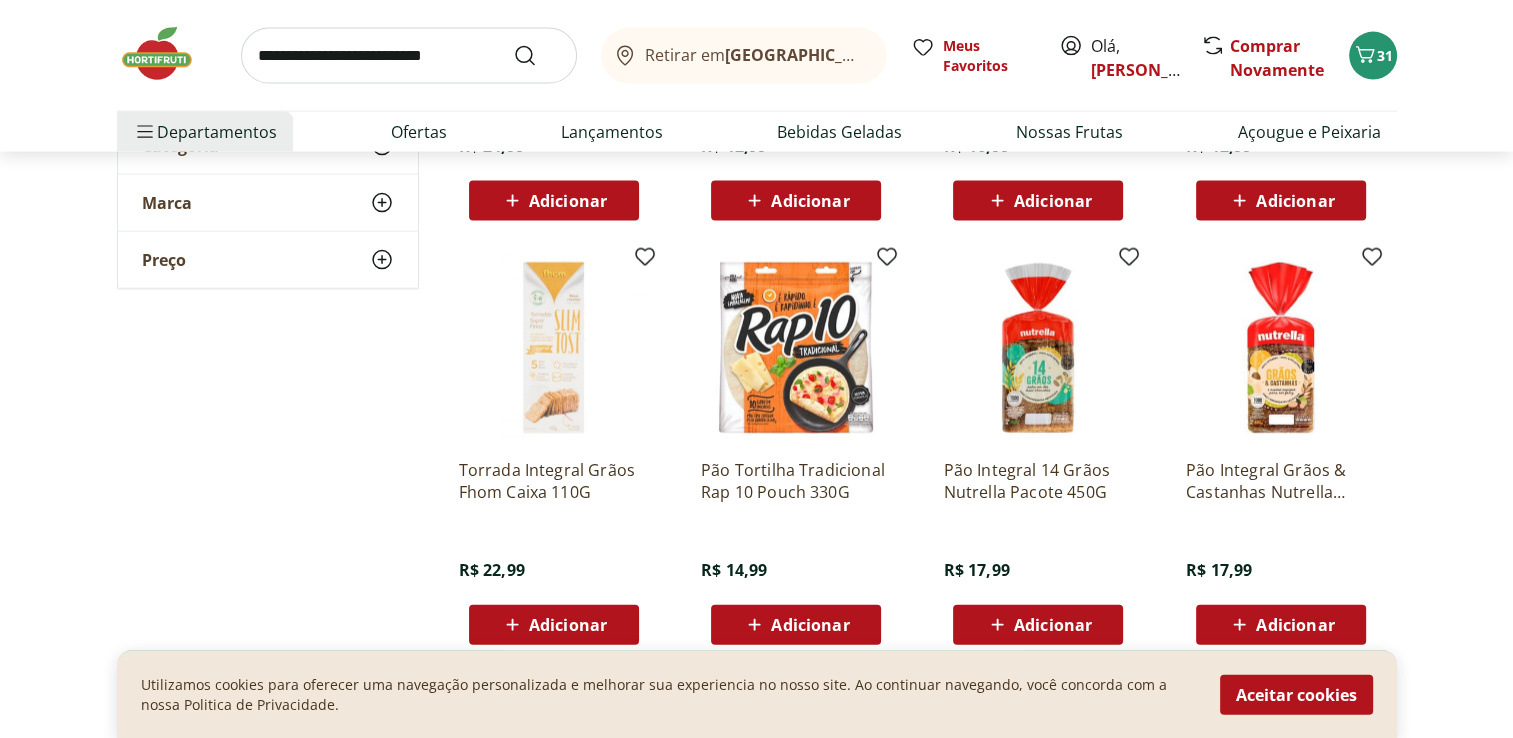 scroll, scrollTop: 11800, scrollLeft: 0, axis: vertical 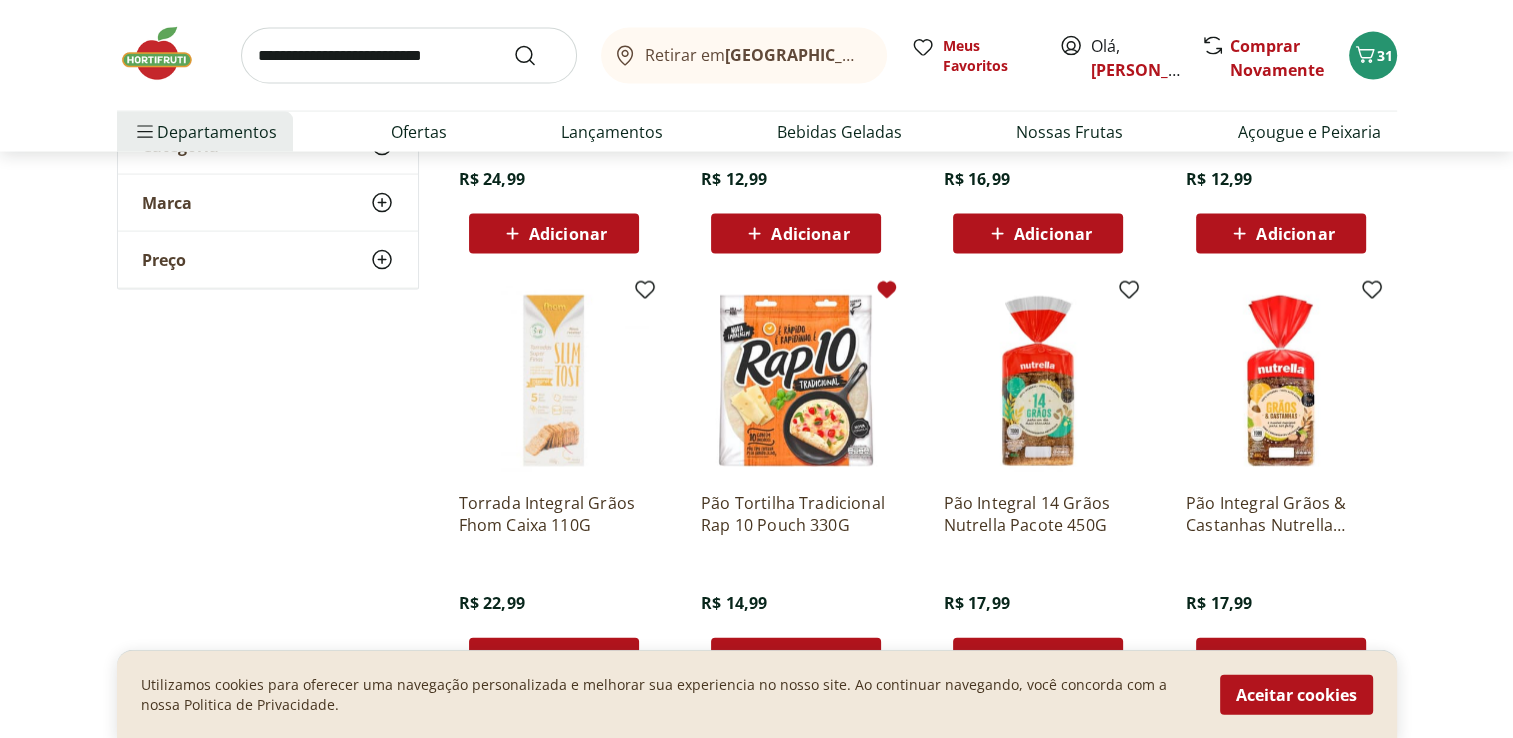 drag, startPoint x: 888, startPoint y: 294, endPoint x: 896, endPoint y: 317, distance: 24.351591 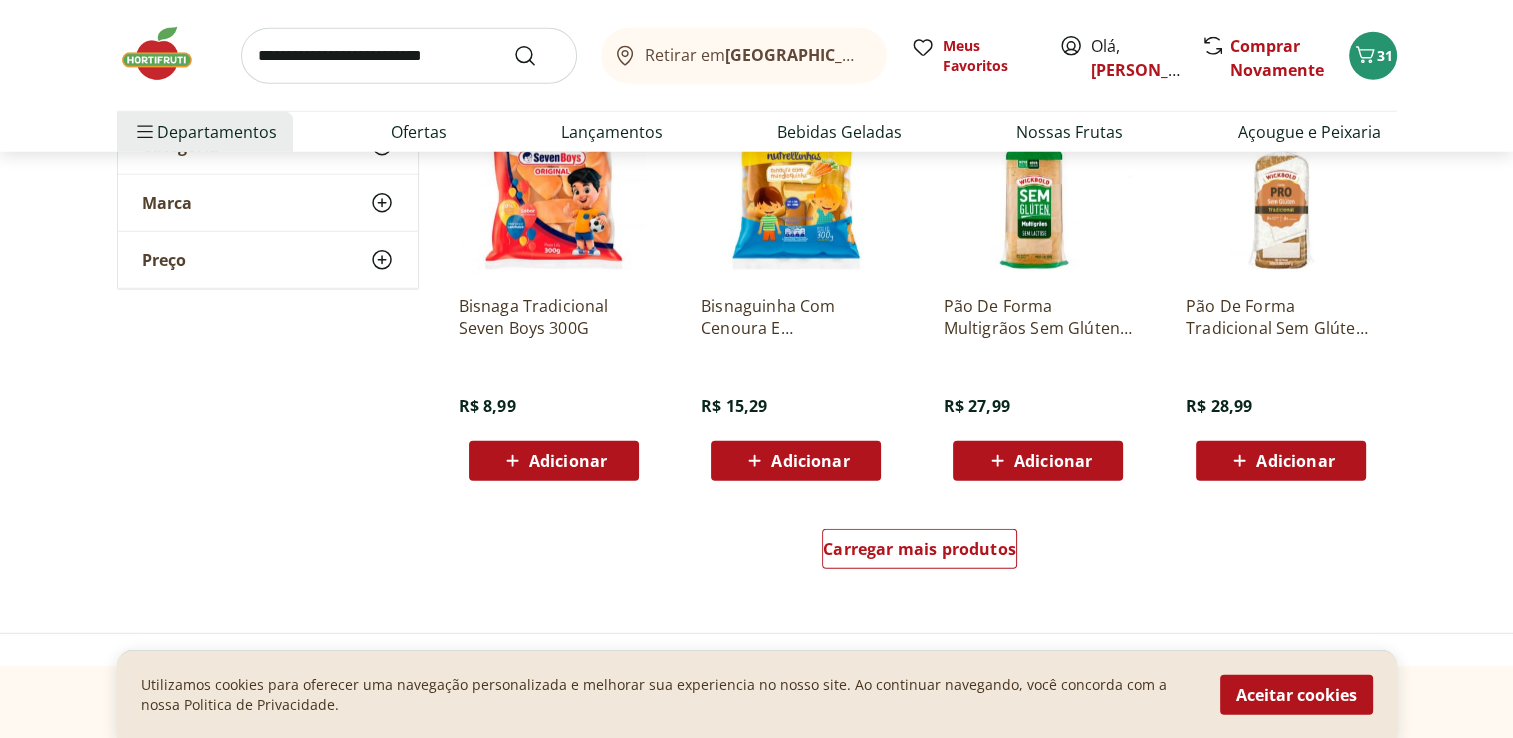 scroll, scrollTop: 13000, scrollLeft: 0, axis: vertical 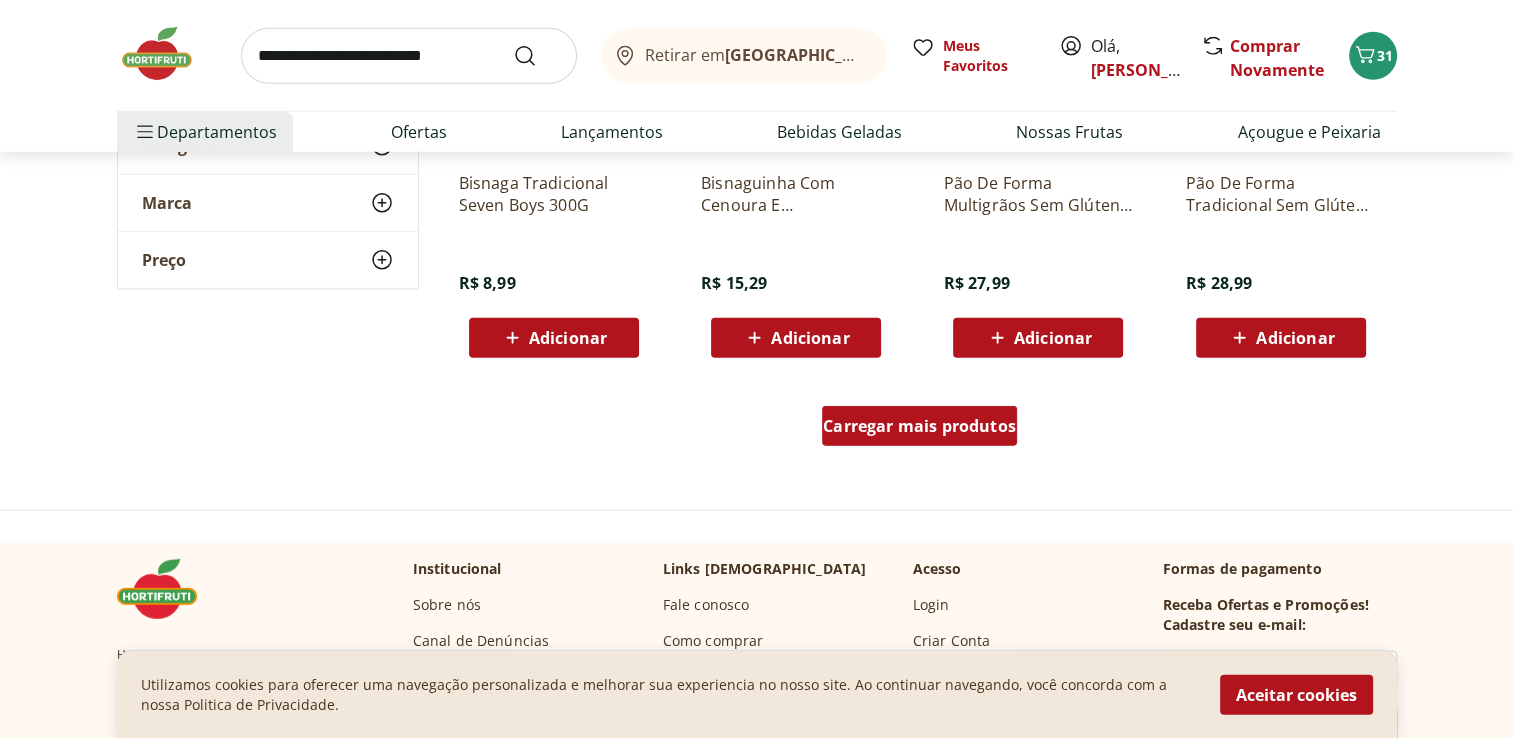 click on "Carregar mais produtos" at bounding box center [919, 426] 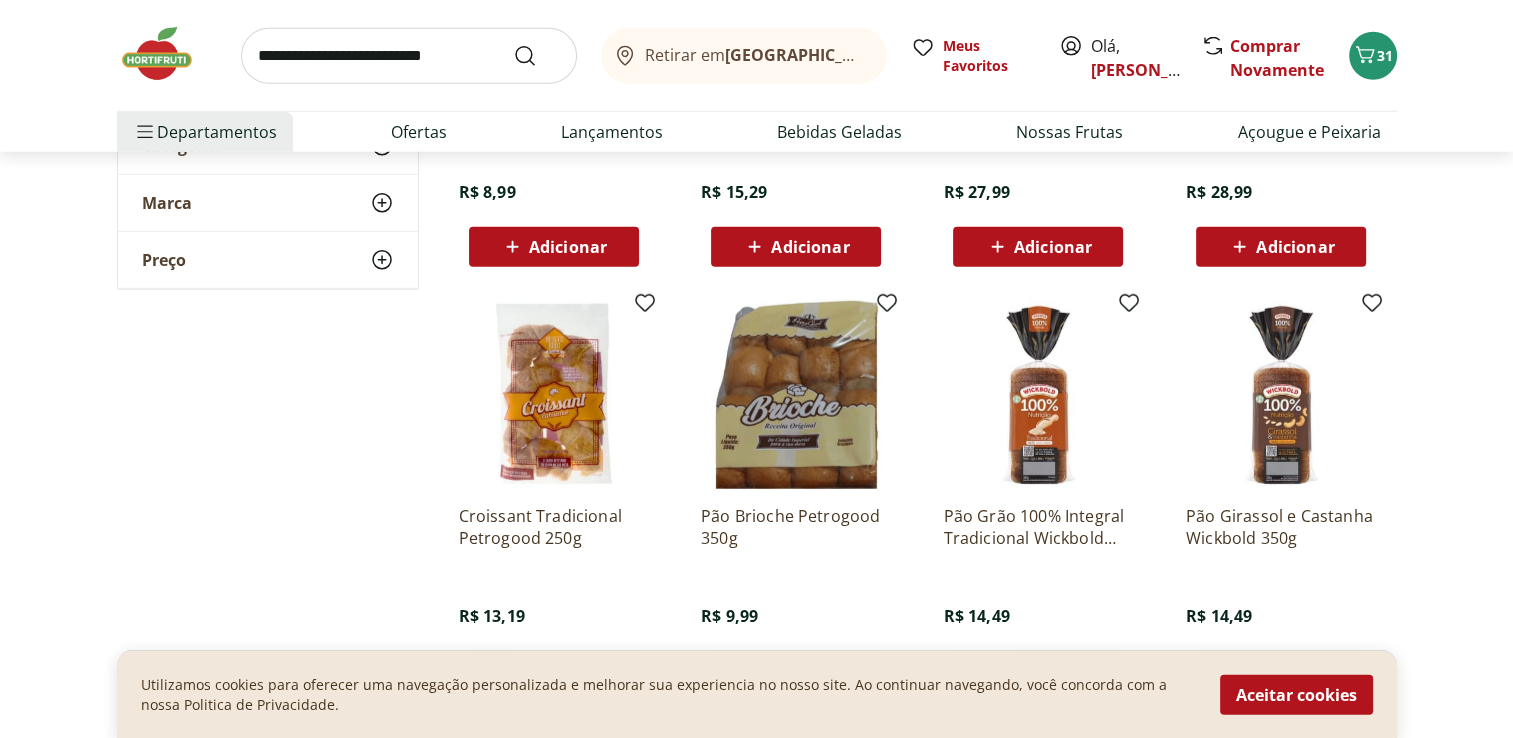 scroll, scrollTop: 13200, scrollLeft: 0, axis: vertical 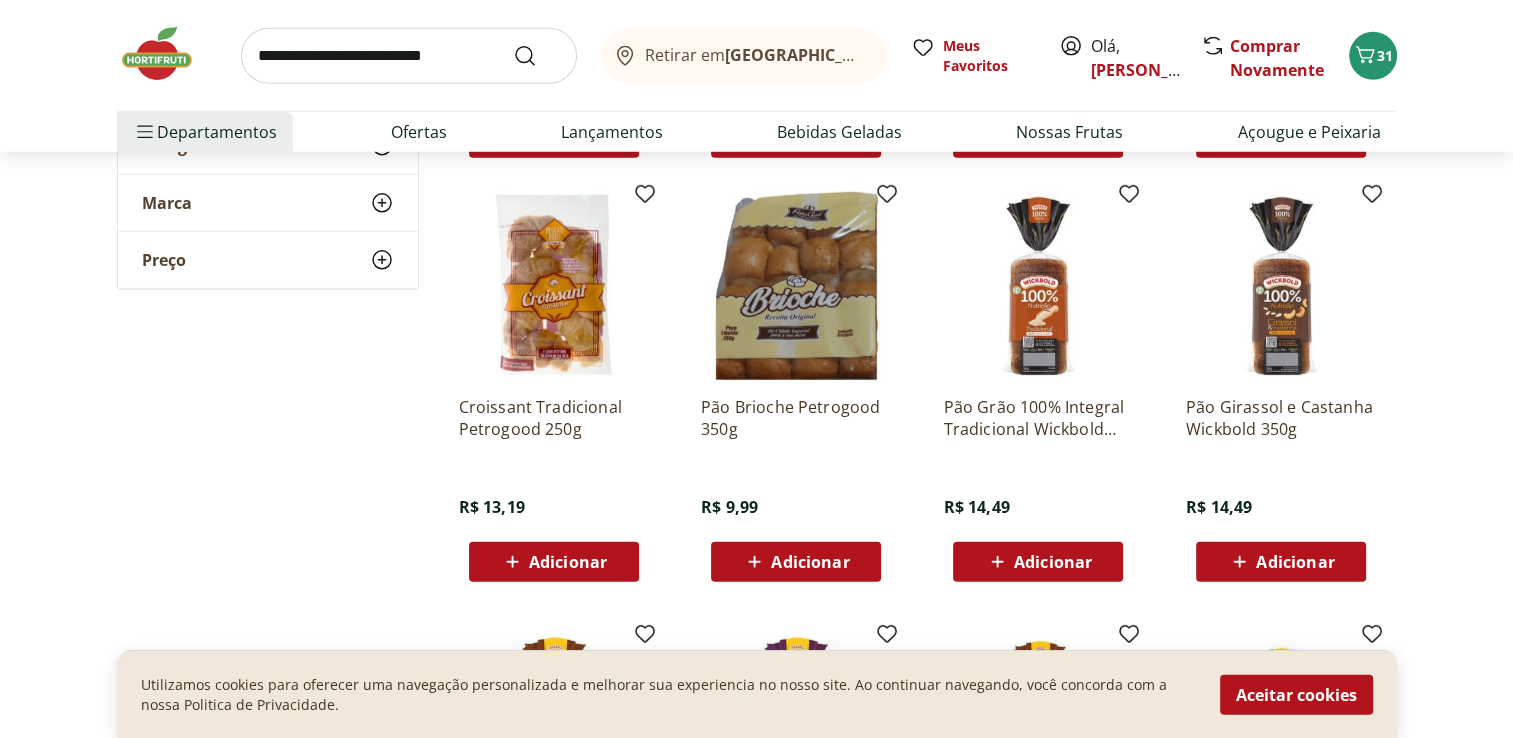 click on "Adicionar" at bounding box center (554, 562) 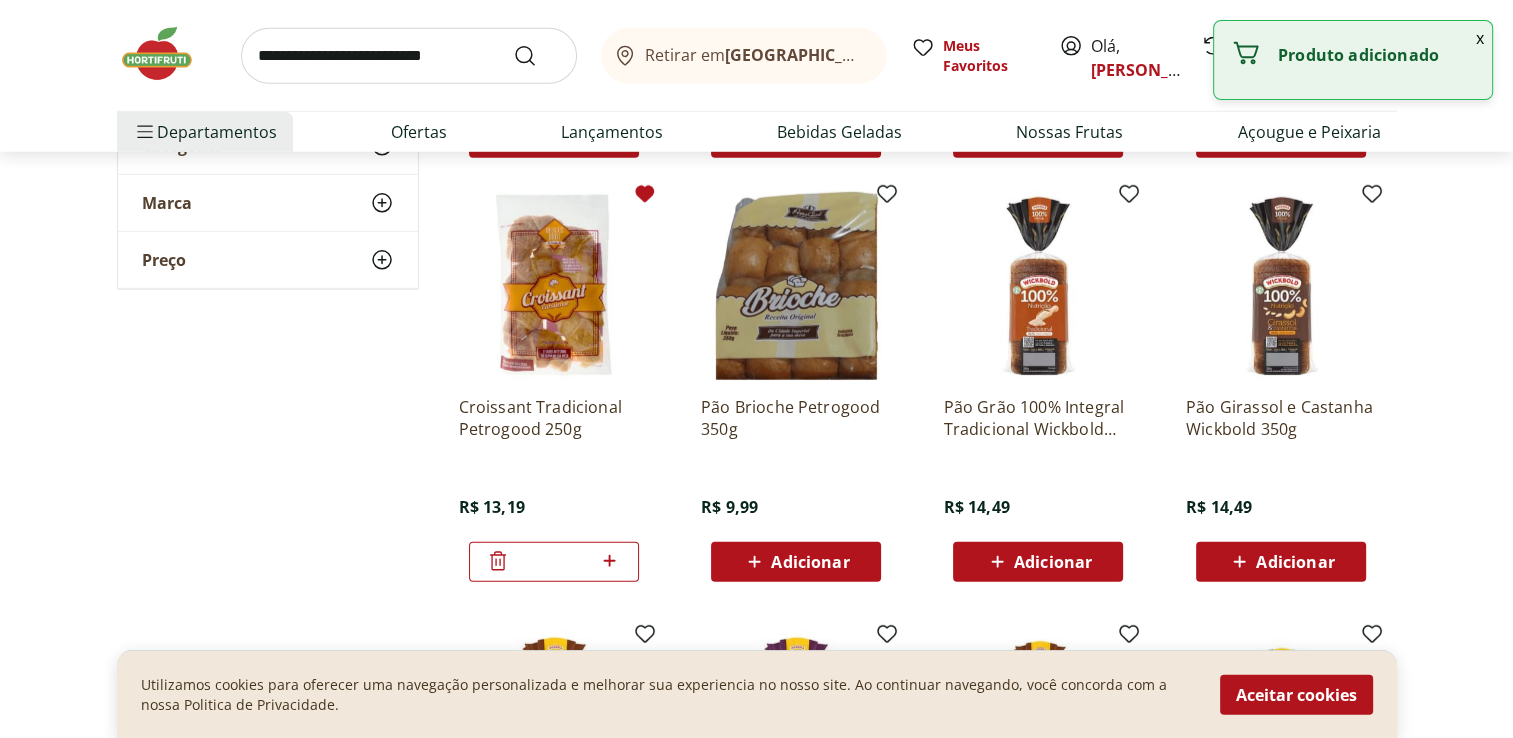 click 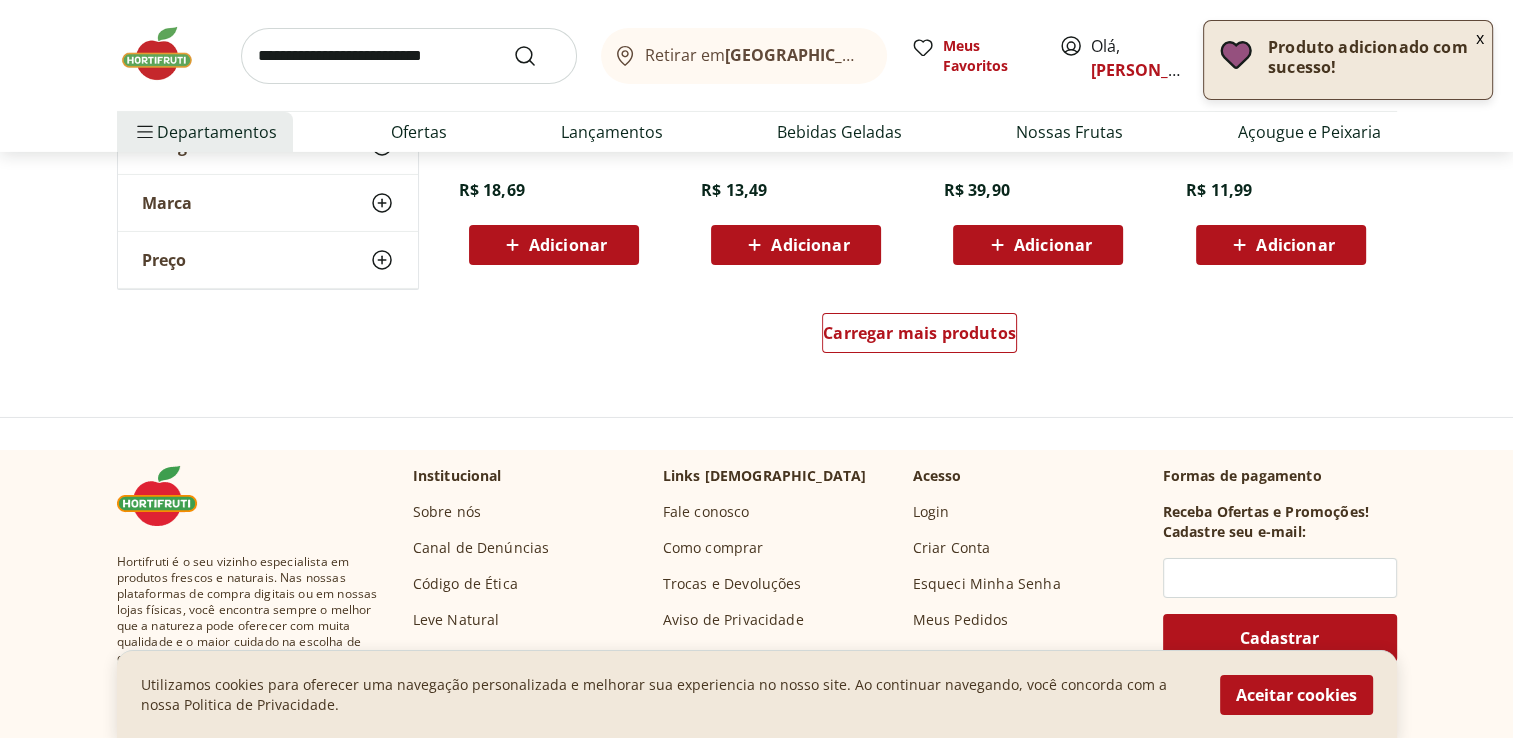 scroll, scrollTop: 14400, scrollLeft: 0, axis: vertical 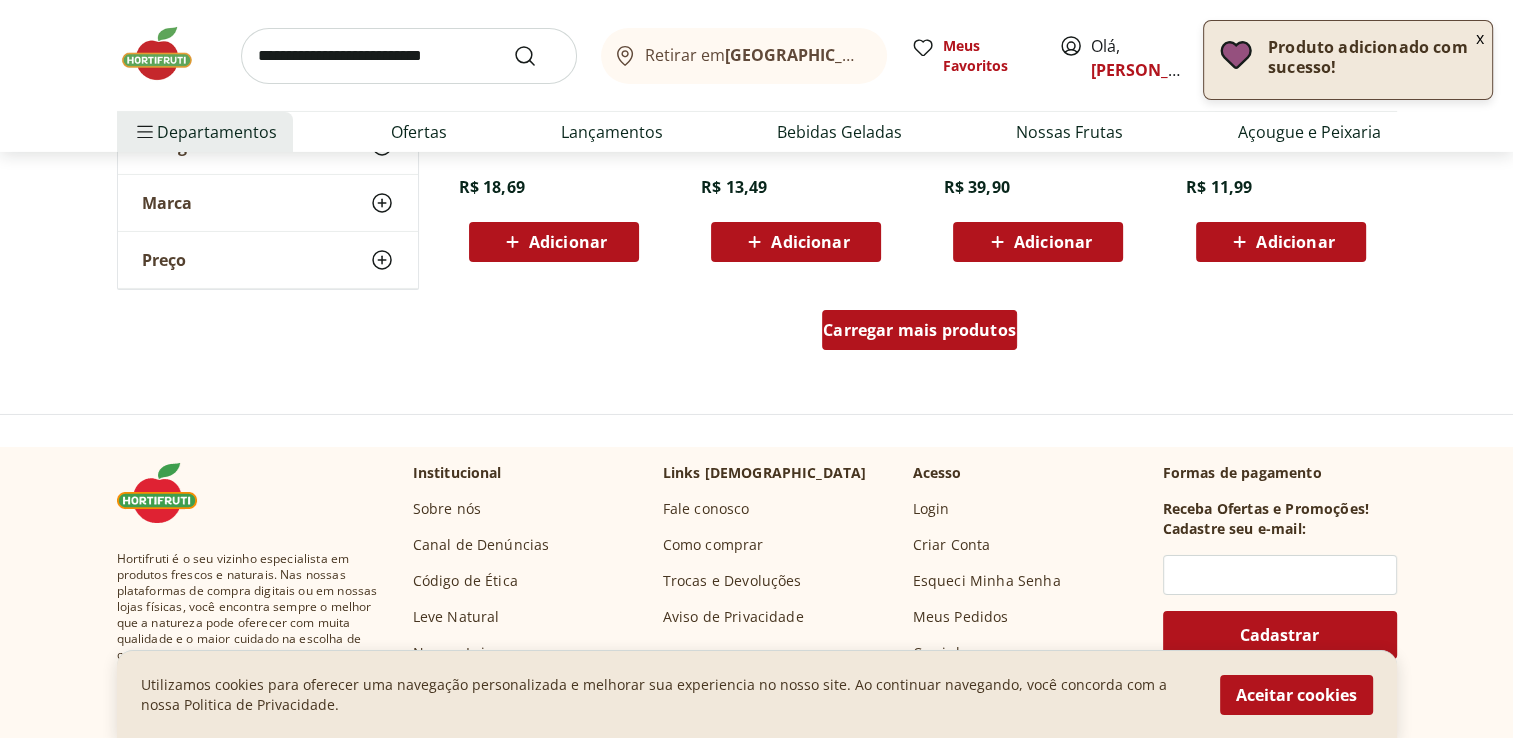click on "Carregar mais produtos" at bounding box center (919, 330) 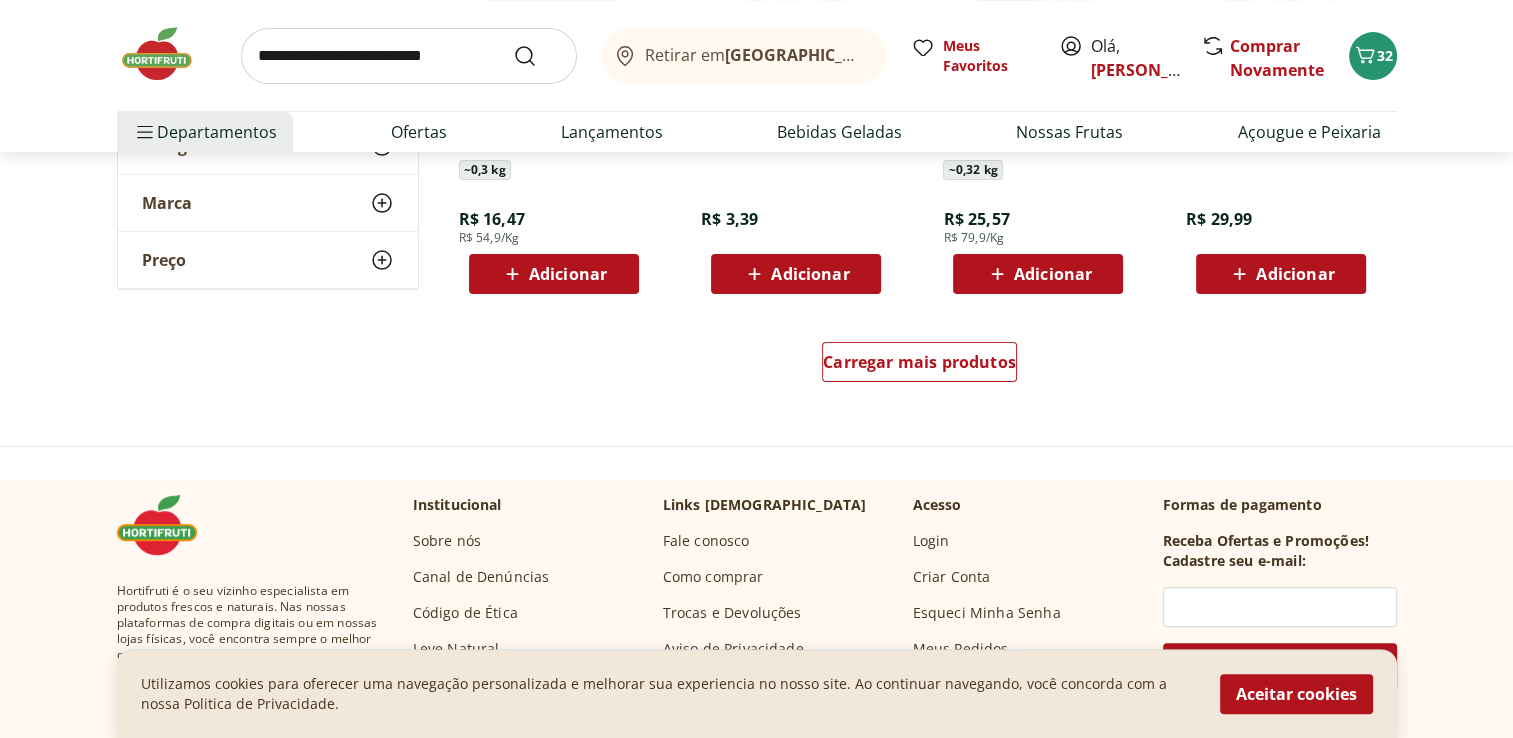scroll, scrollTop: 15700, scrollLeft: 0, axis: vertical 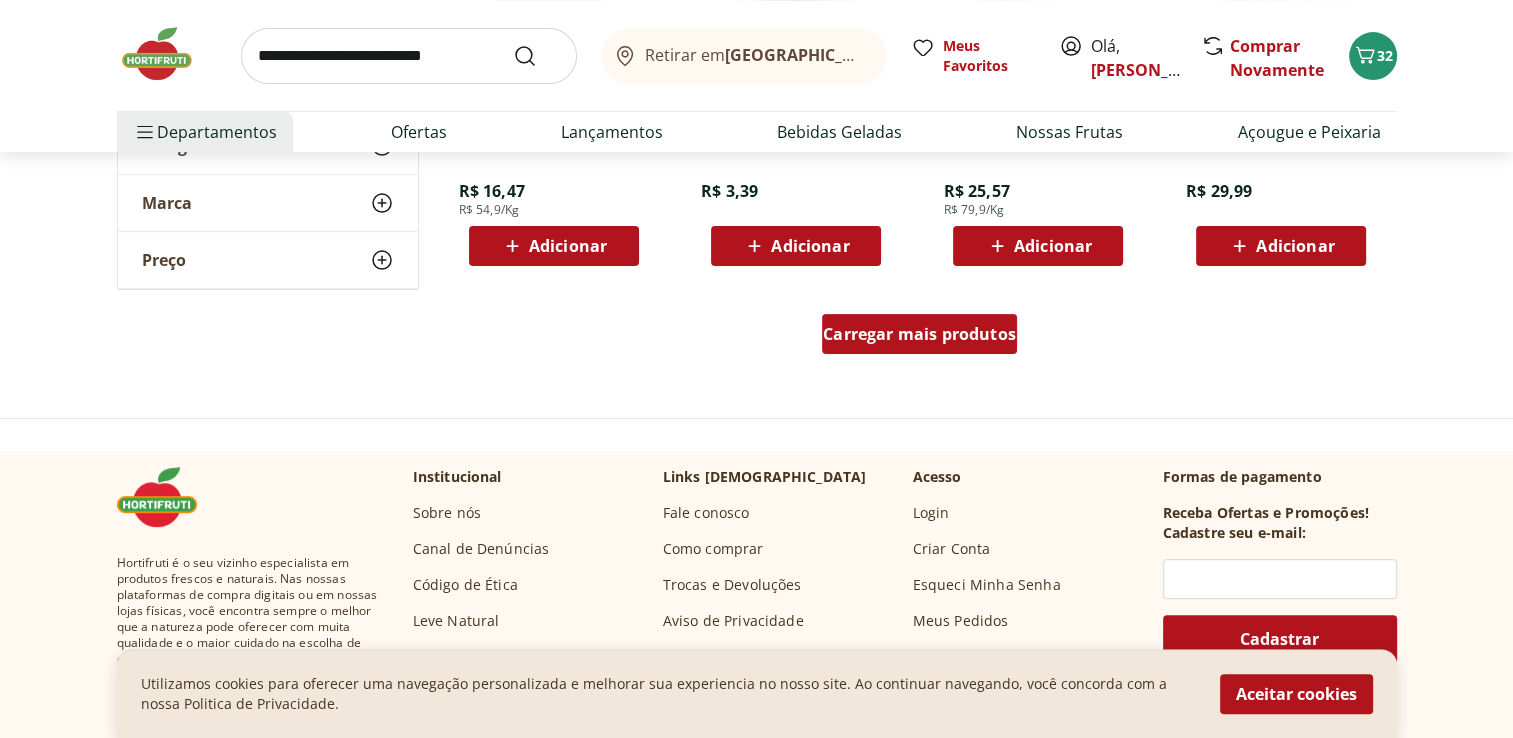 click on "Carregar mais produtos" at bounding box center [919, 334] 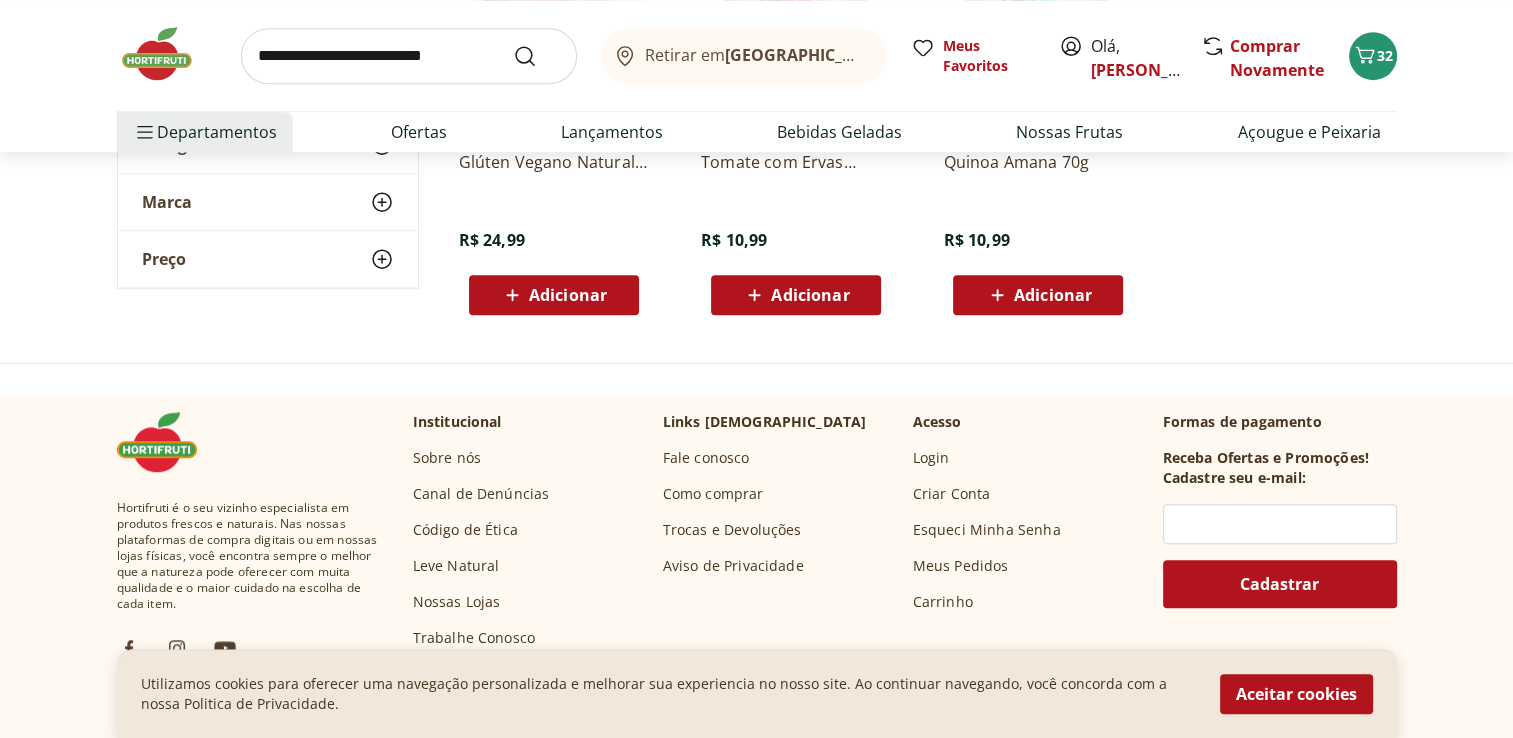 scroll, scrollTop: 16600, scrollLeft: 0, axis: vertical 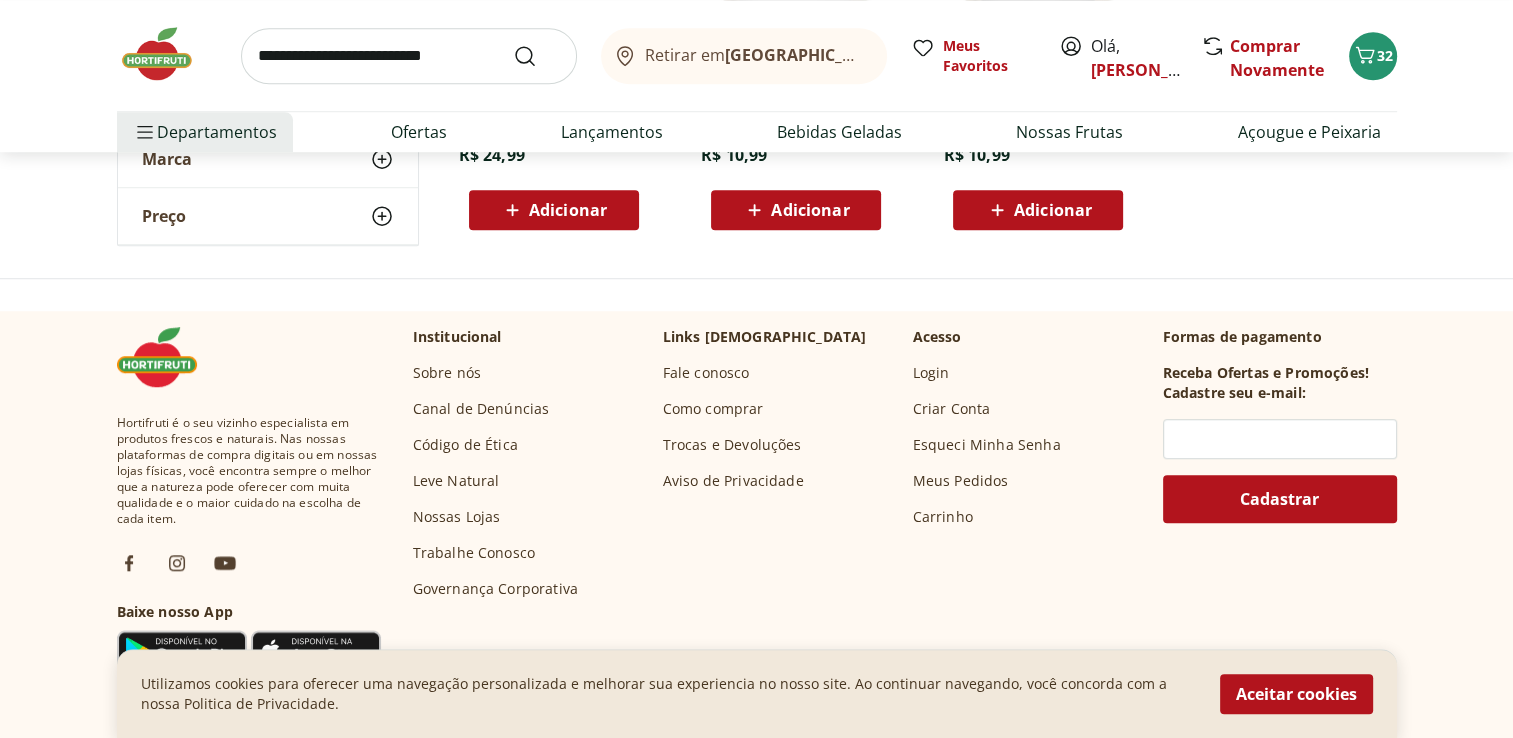 click at bounding box center [409, 56] 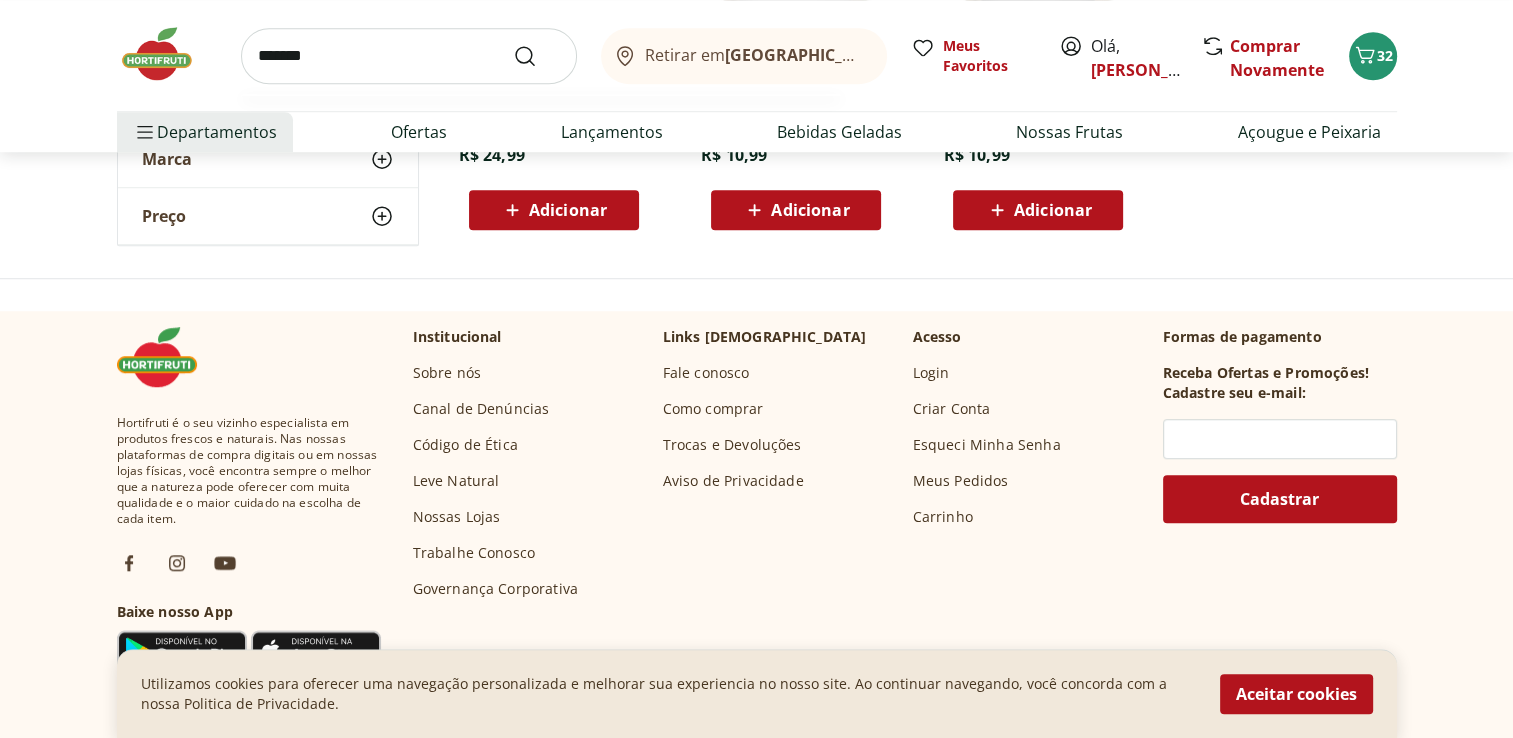 type on "*******" 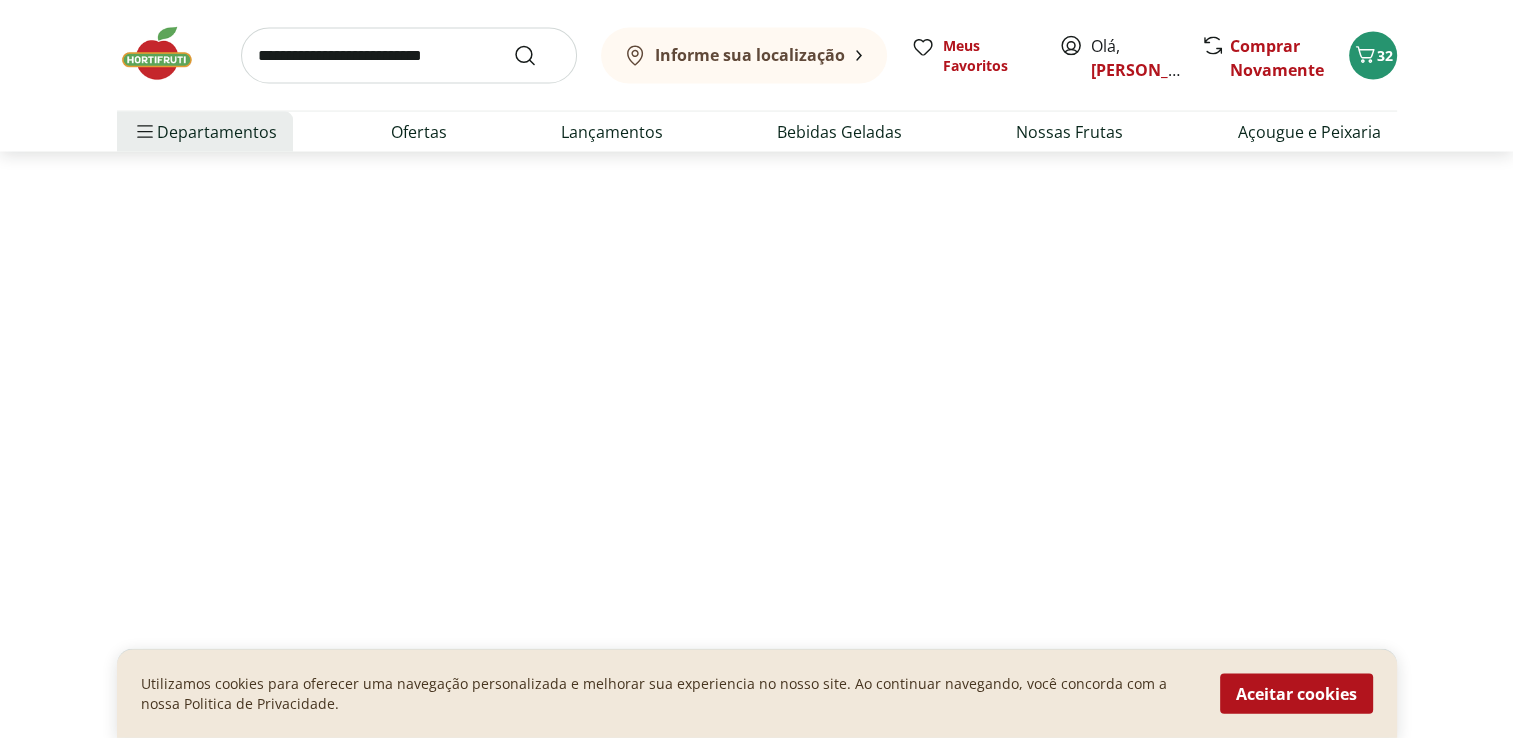 scroll, scrollTop: 0, scrollLeft: 0, axis: both 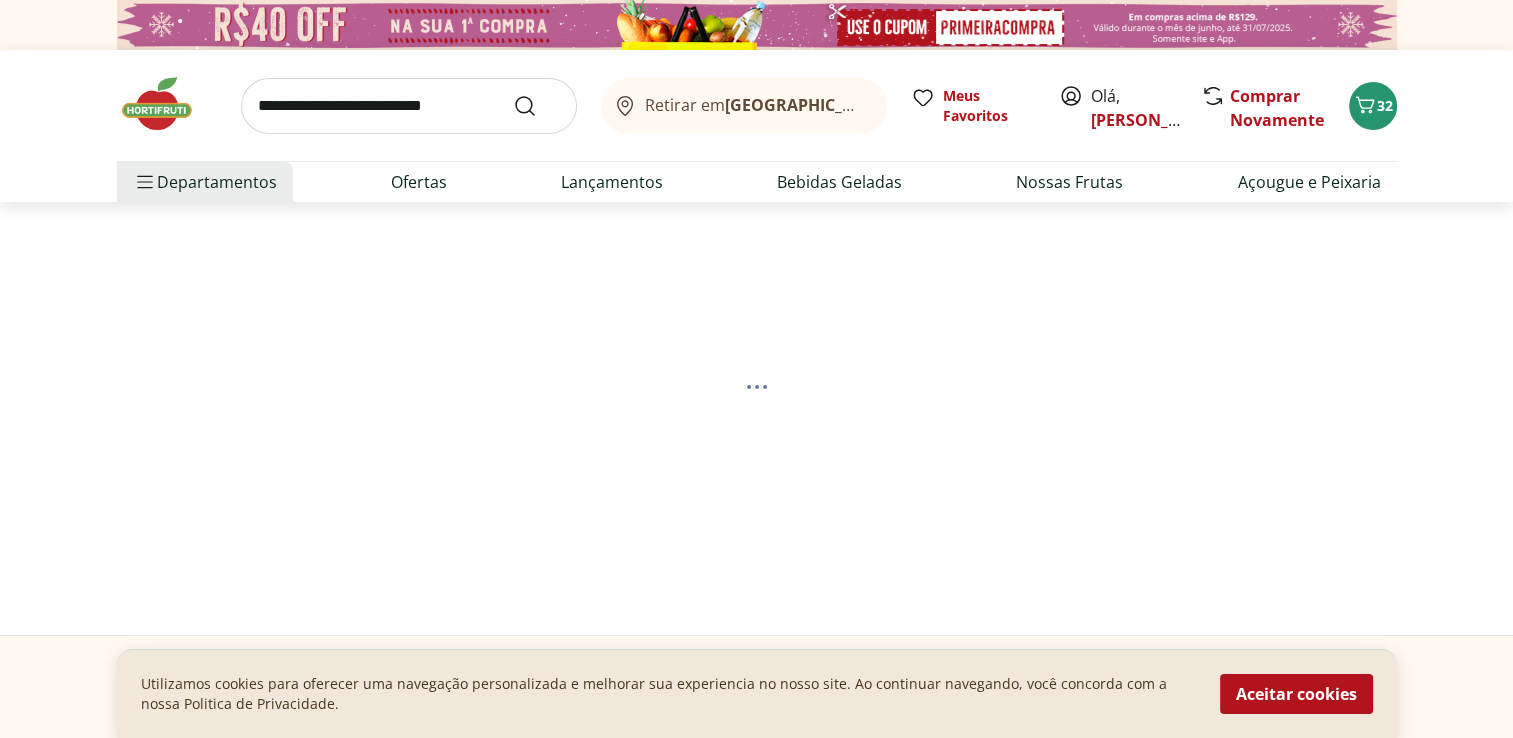 select on "**********" 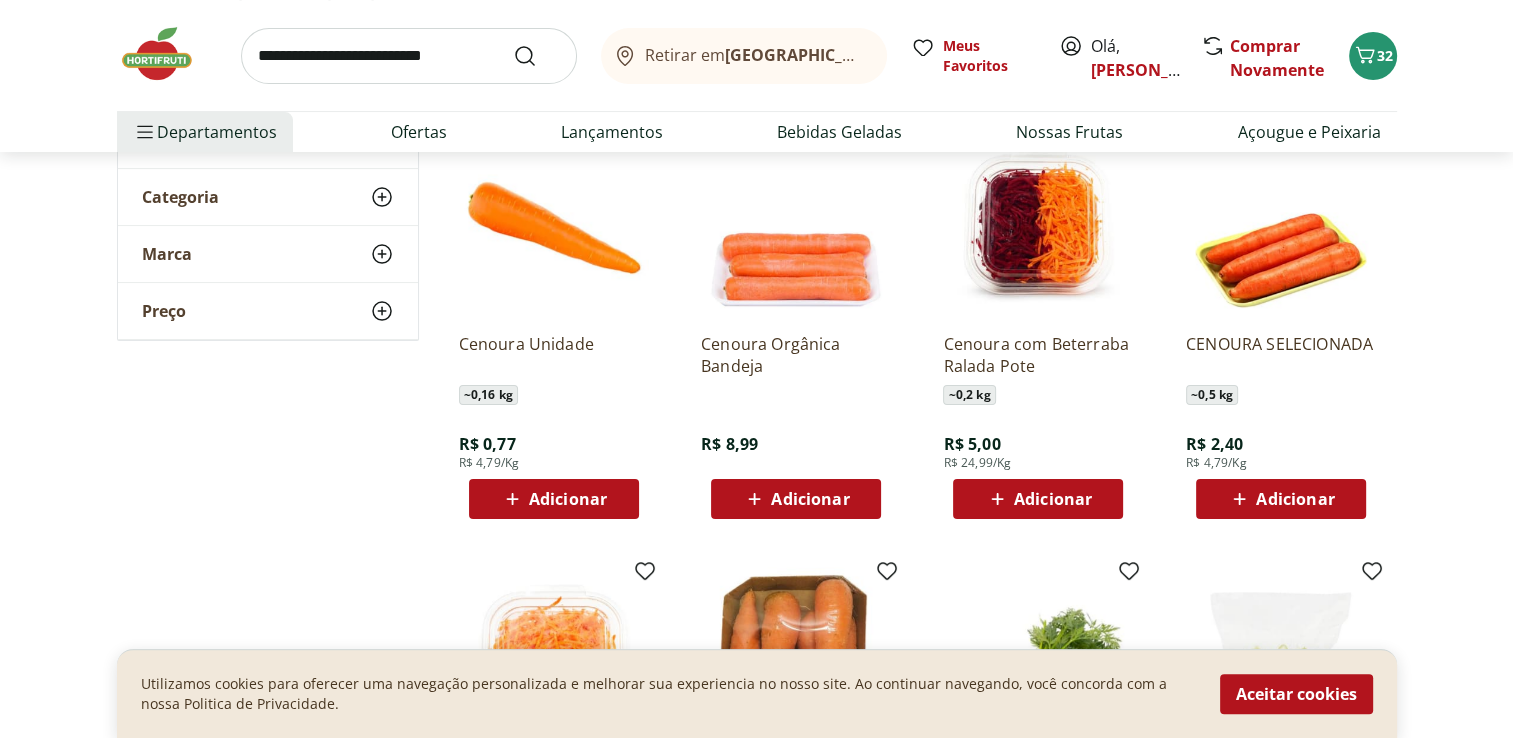 scroll, scrollTop: 300, scrollLeft: 0, axis: vertical 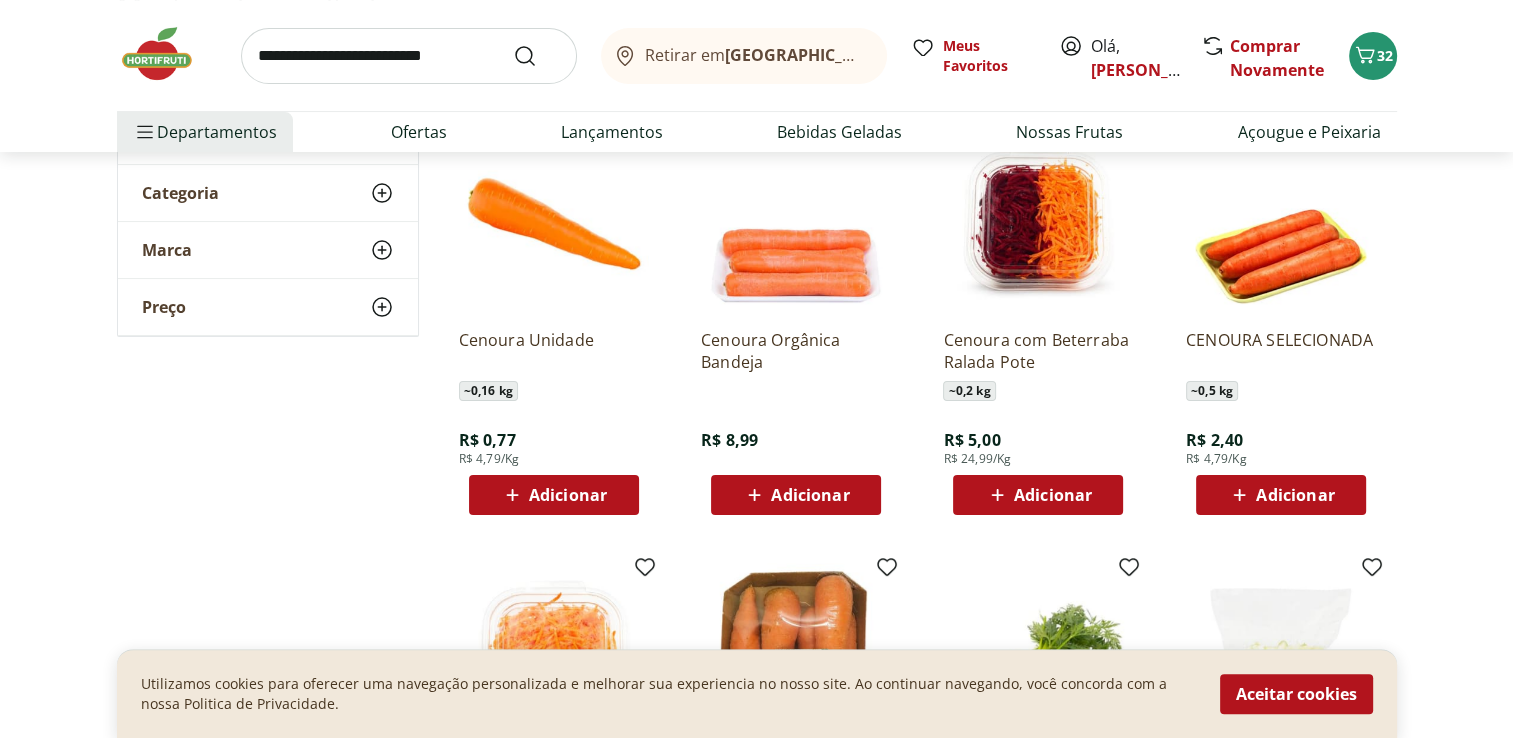 click on "Adicionar" at bounding box center [568, 495] 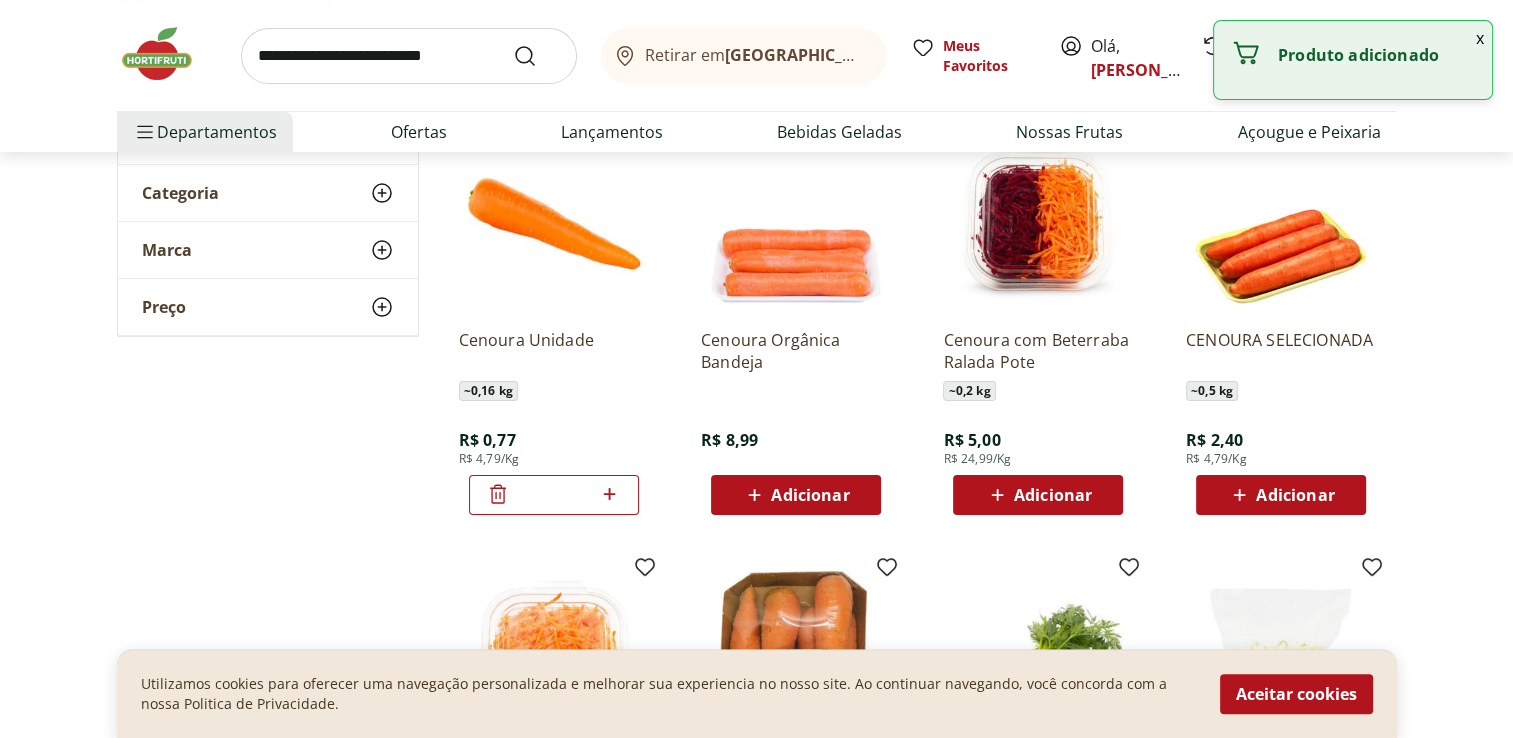 click 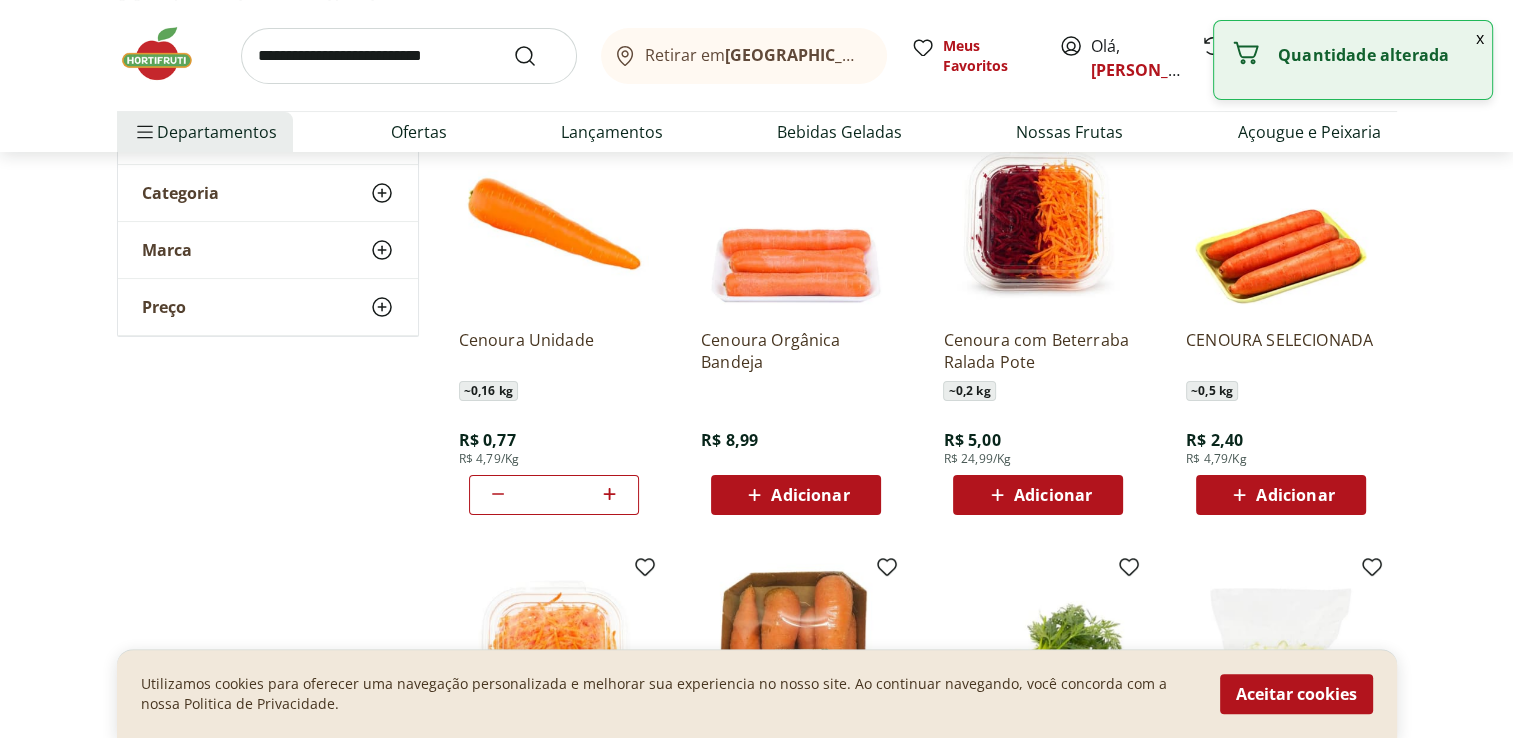 click 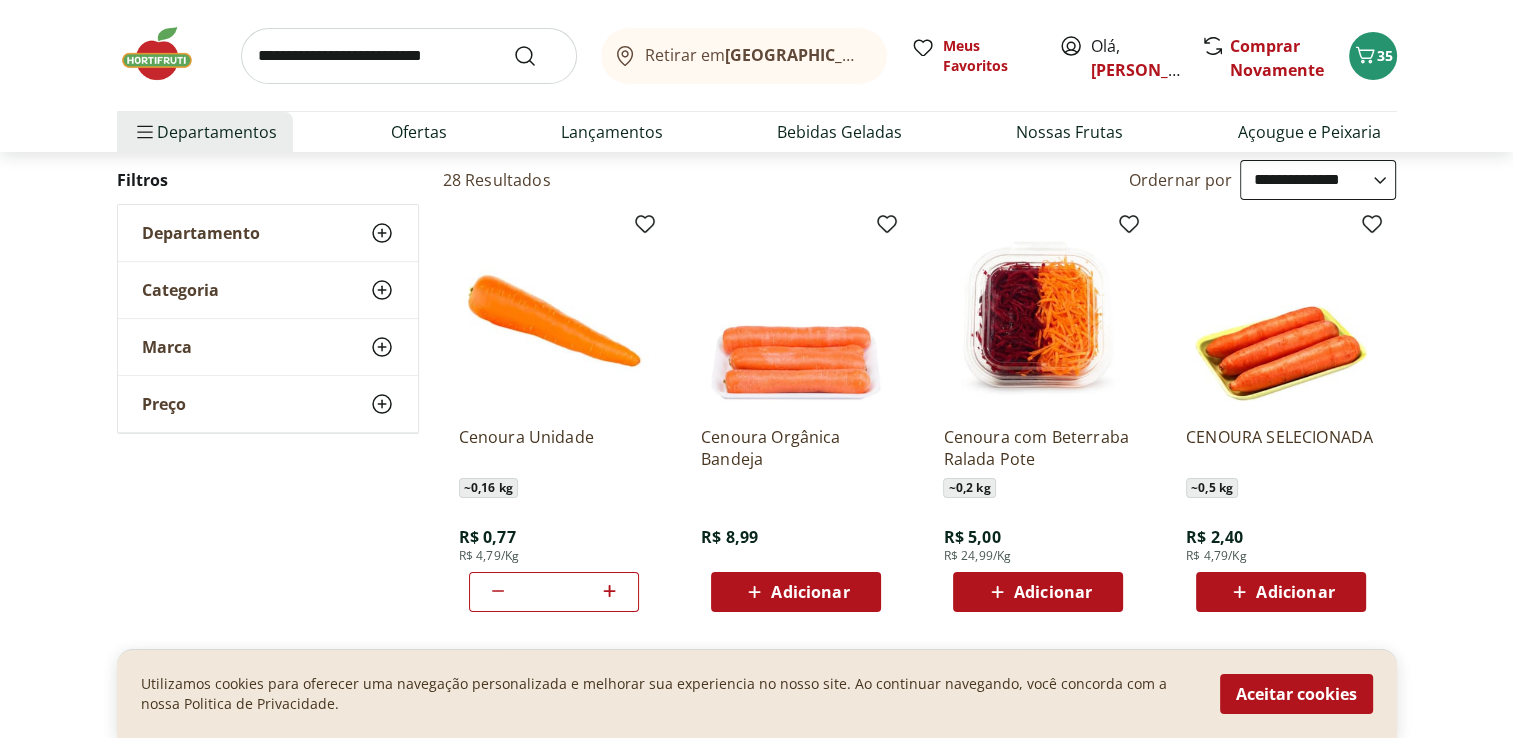 scroll, scrollTop: 0, scrollLeft: 0, axis: both 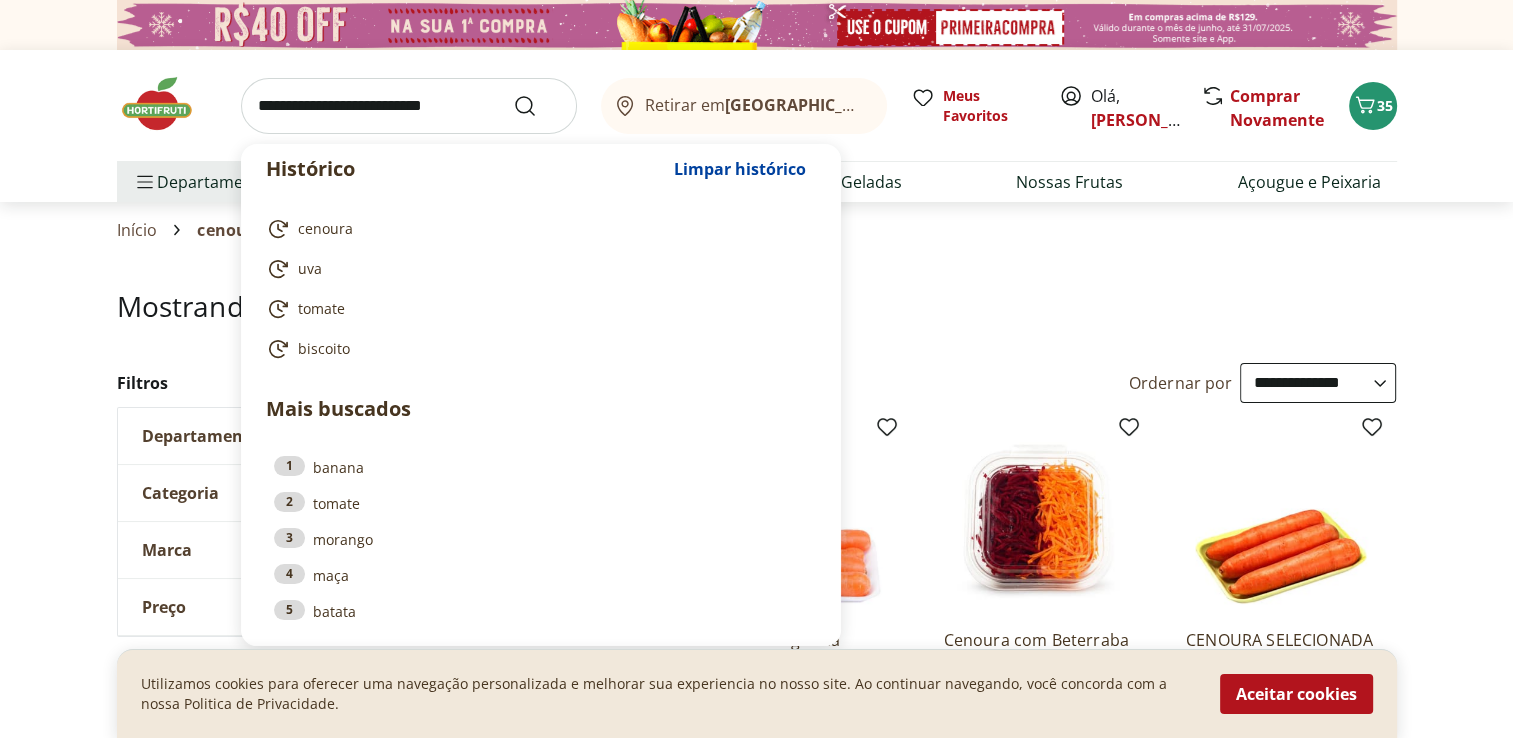 click at bounding box center (409, 106) 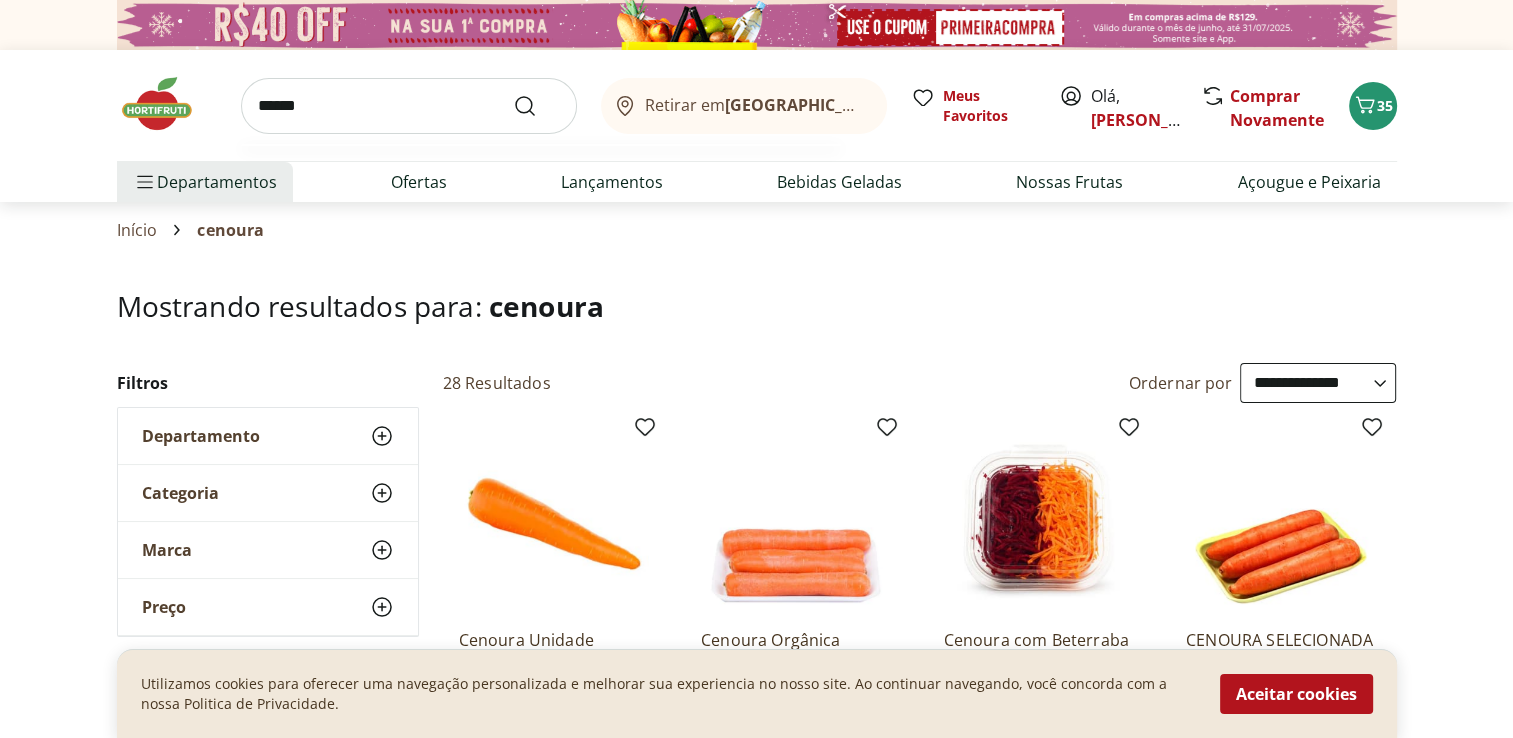 type on "******" 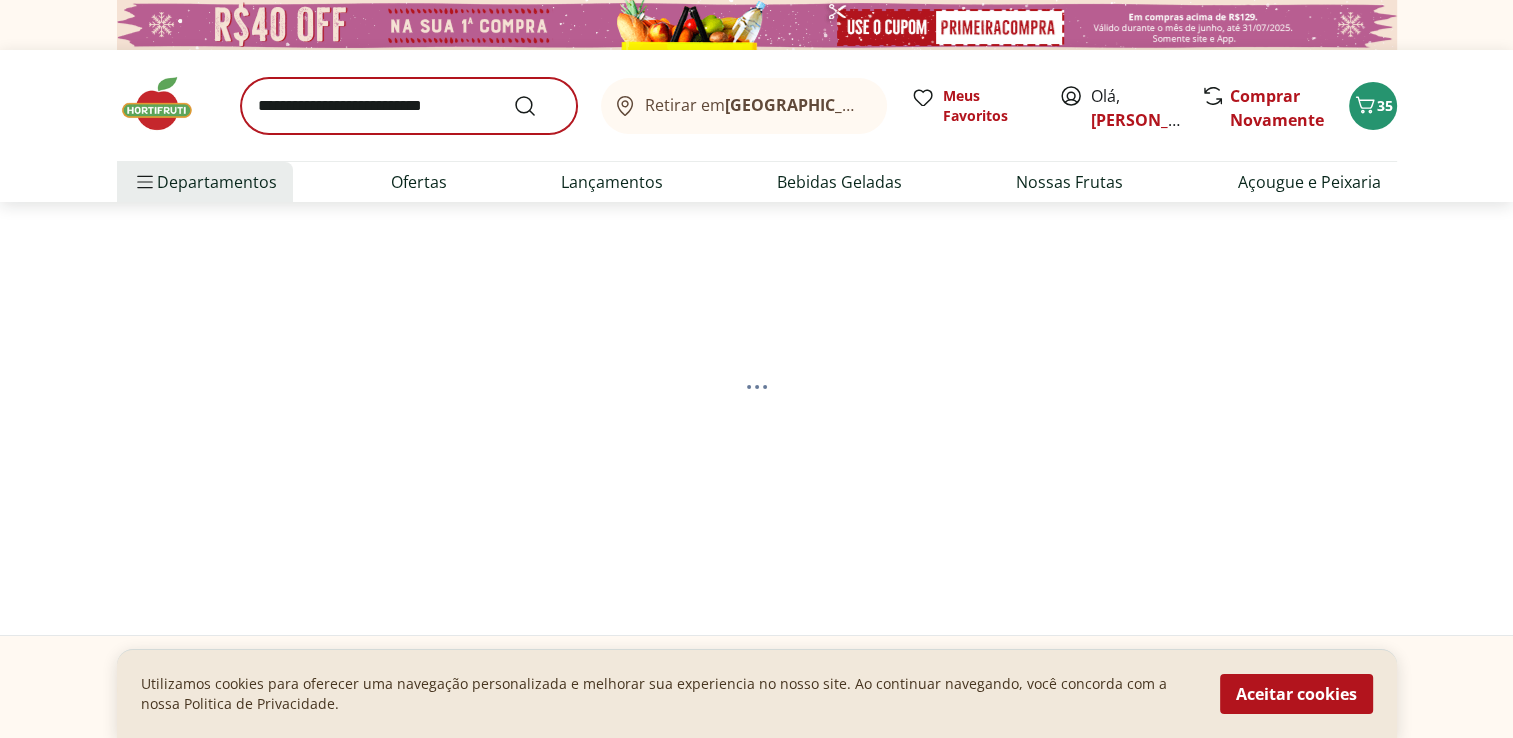 select on "**********" 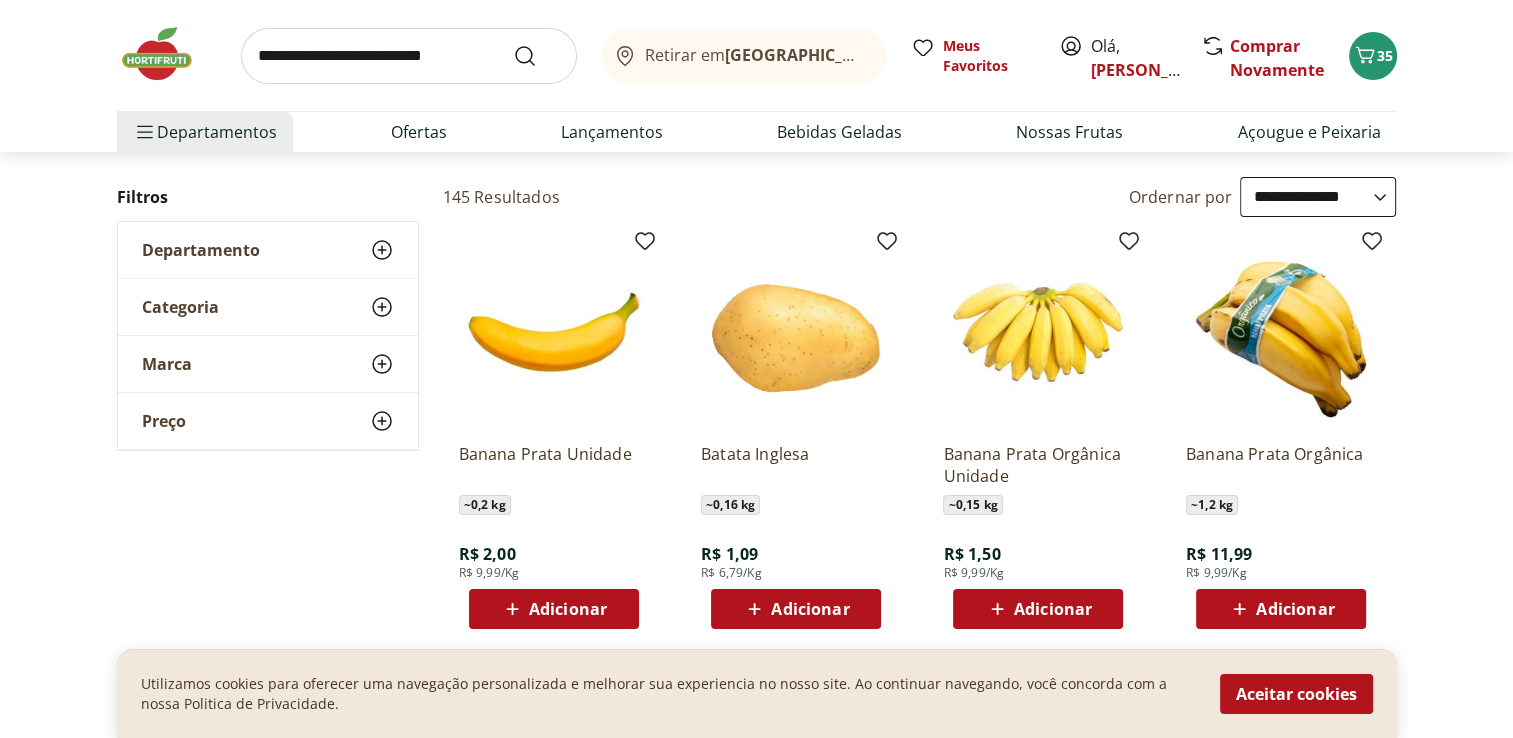 scroll, scrollTop: 300, scrollLeft: 0, axis: vertical 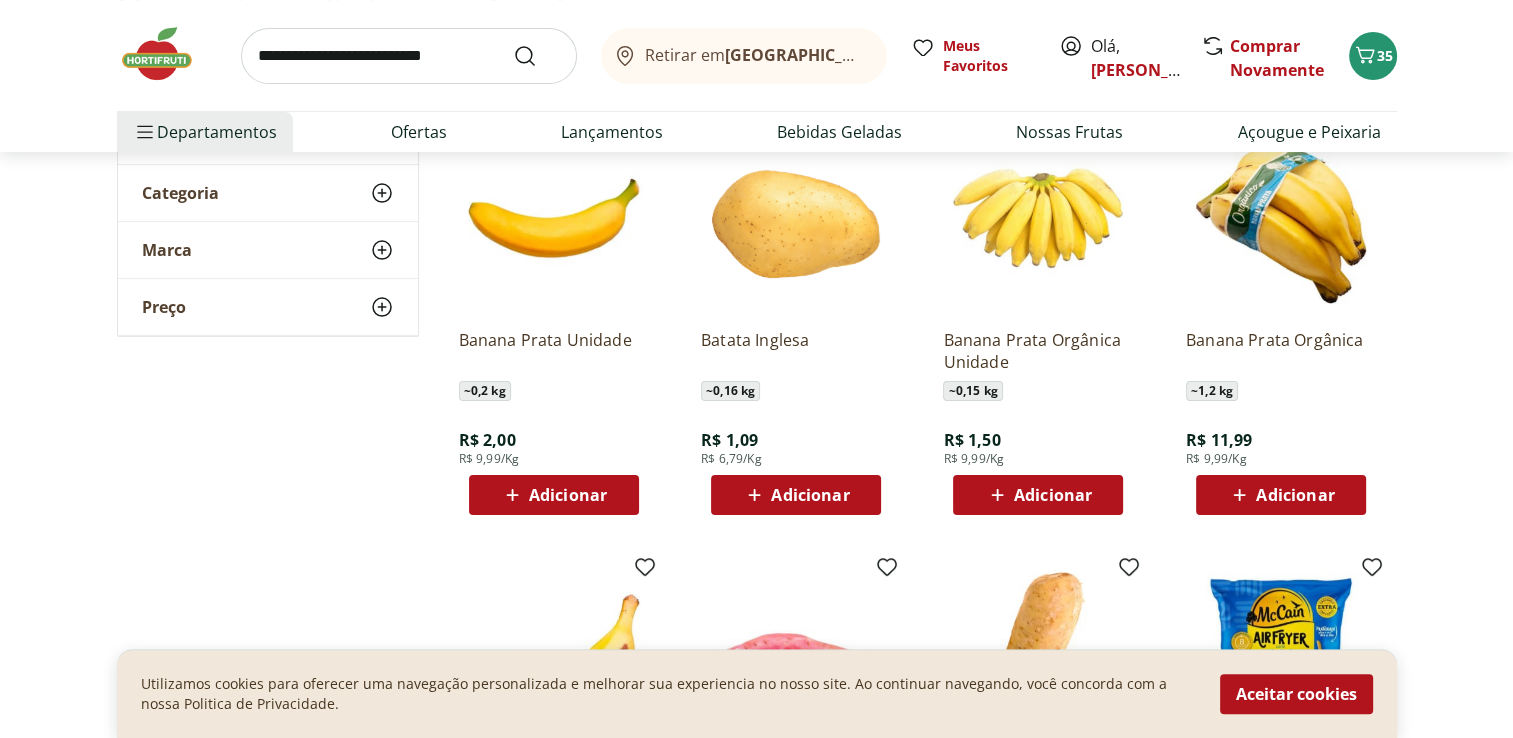 click on "Adicionar" at bounding box center (568, 495) 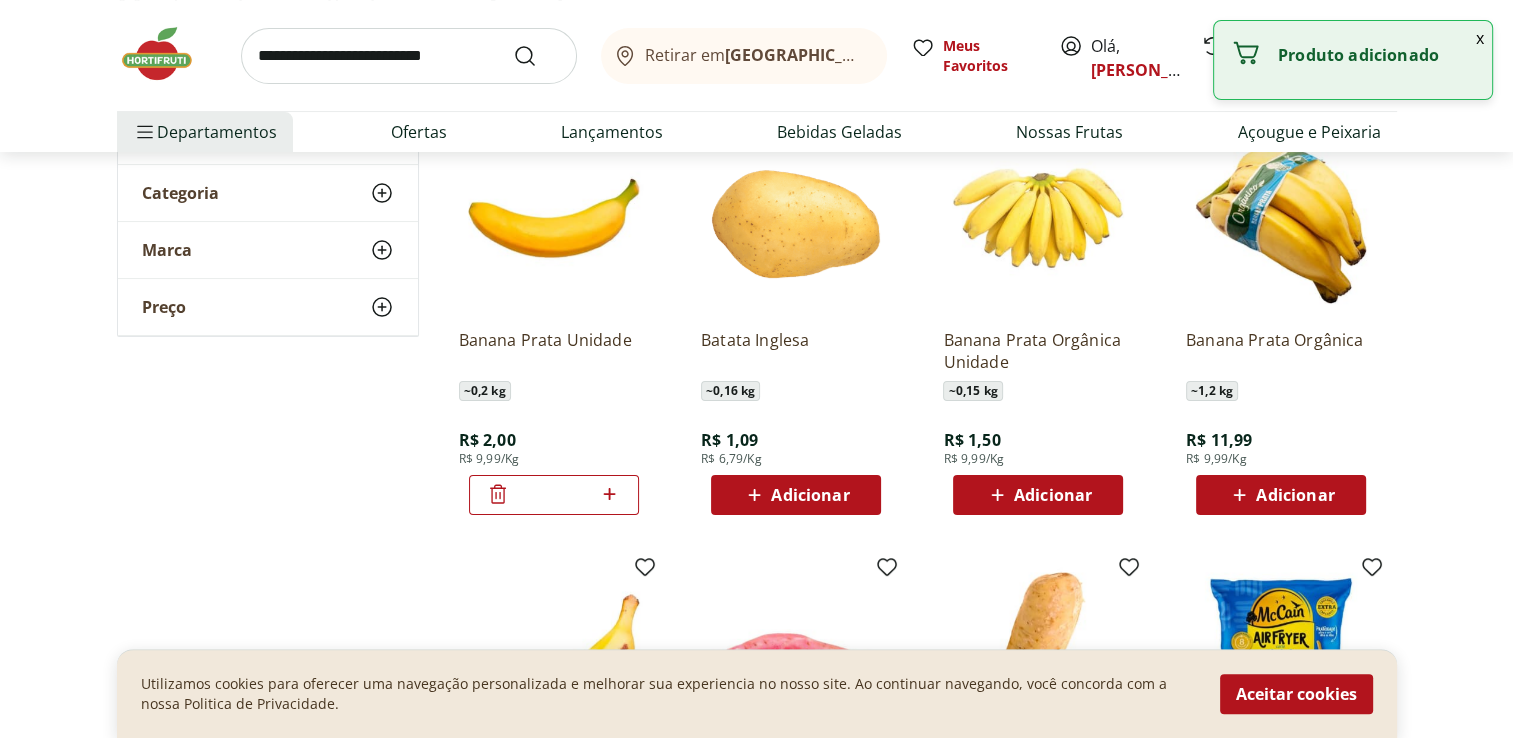 click 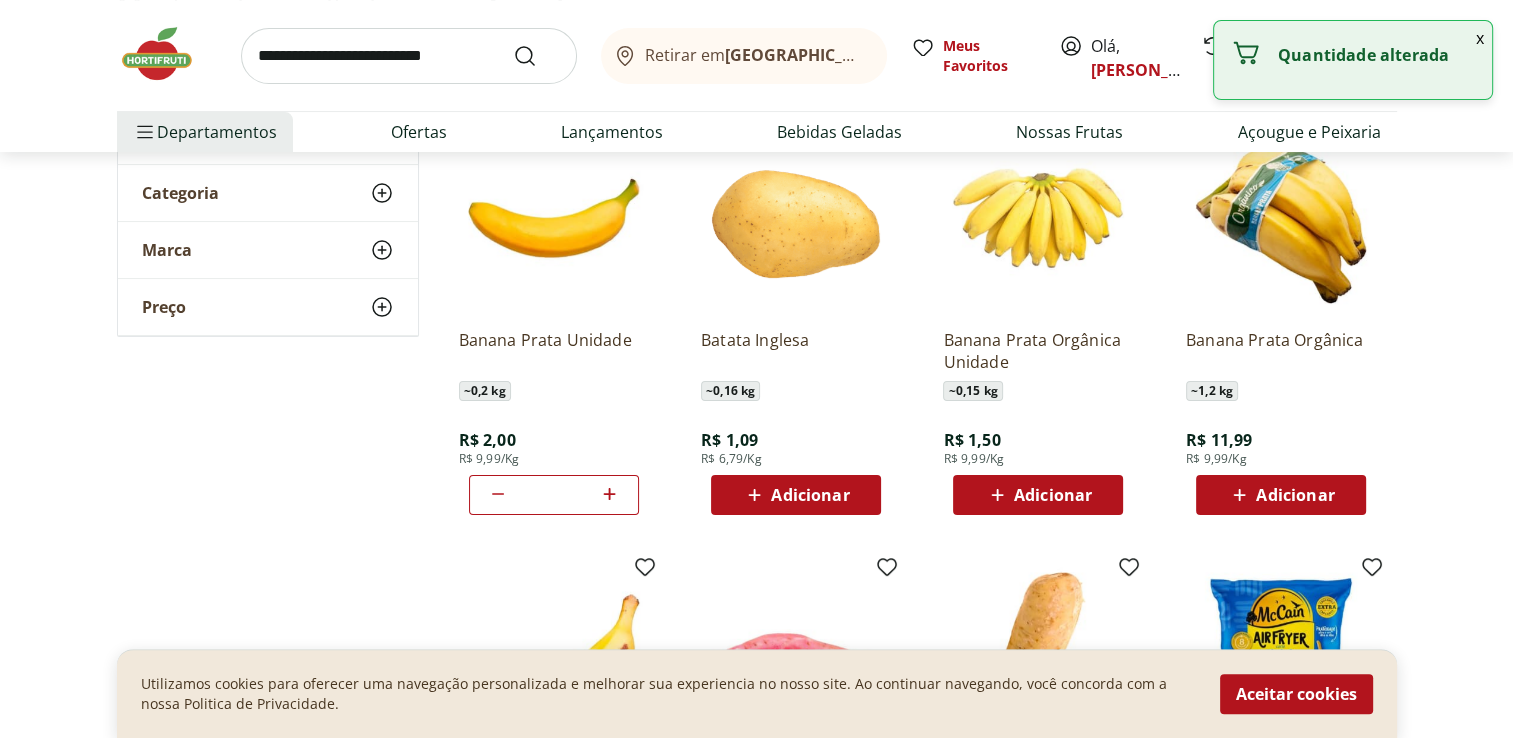 click 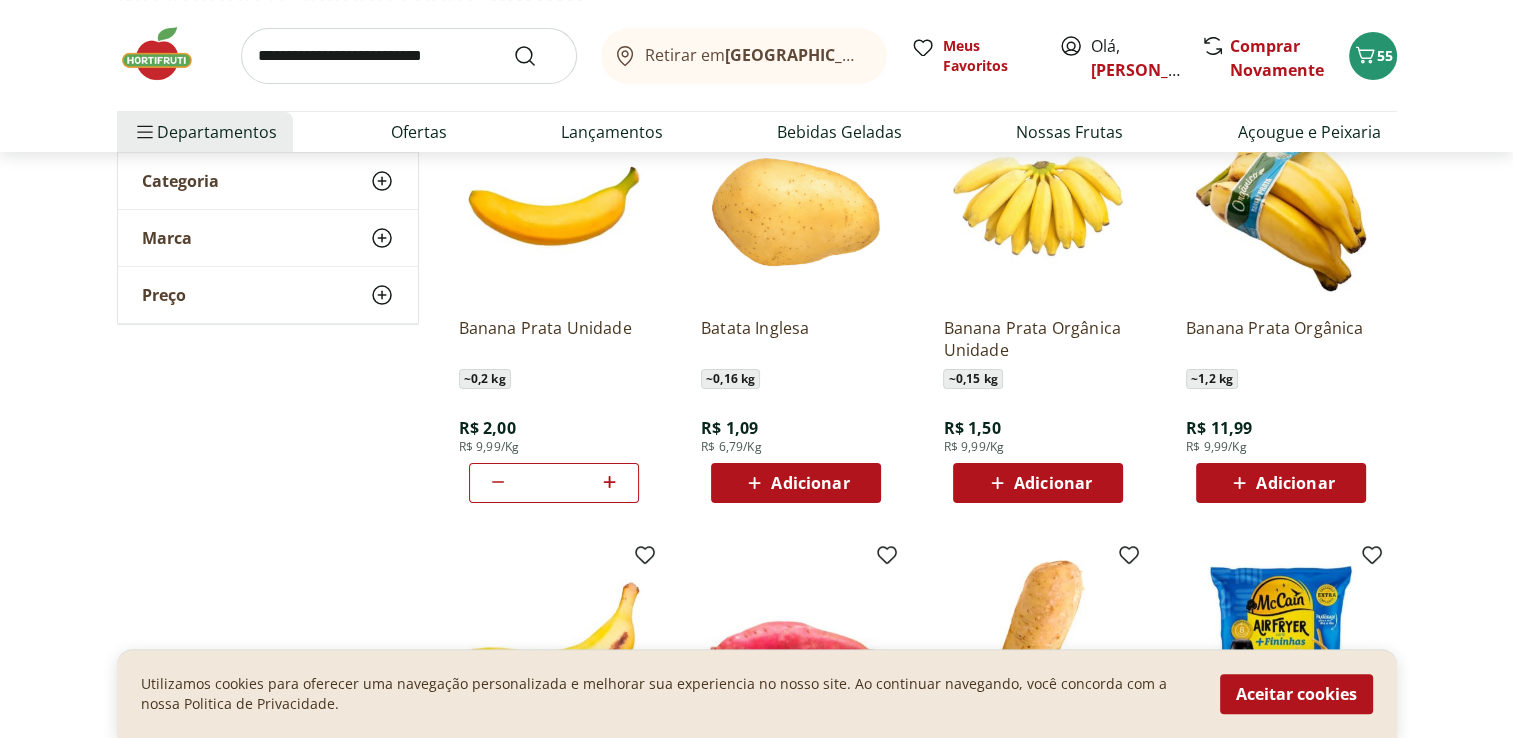 scroll, scrollTop: 200, scrollLeft: 0, axis: vertical 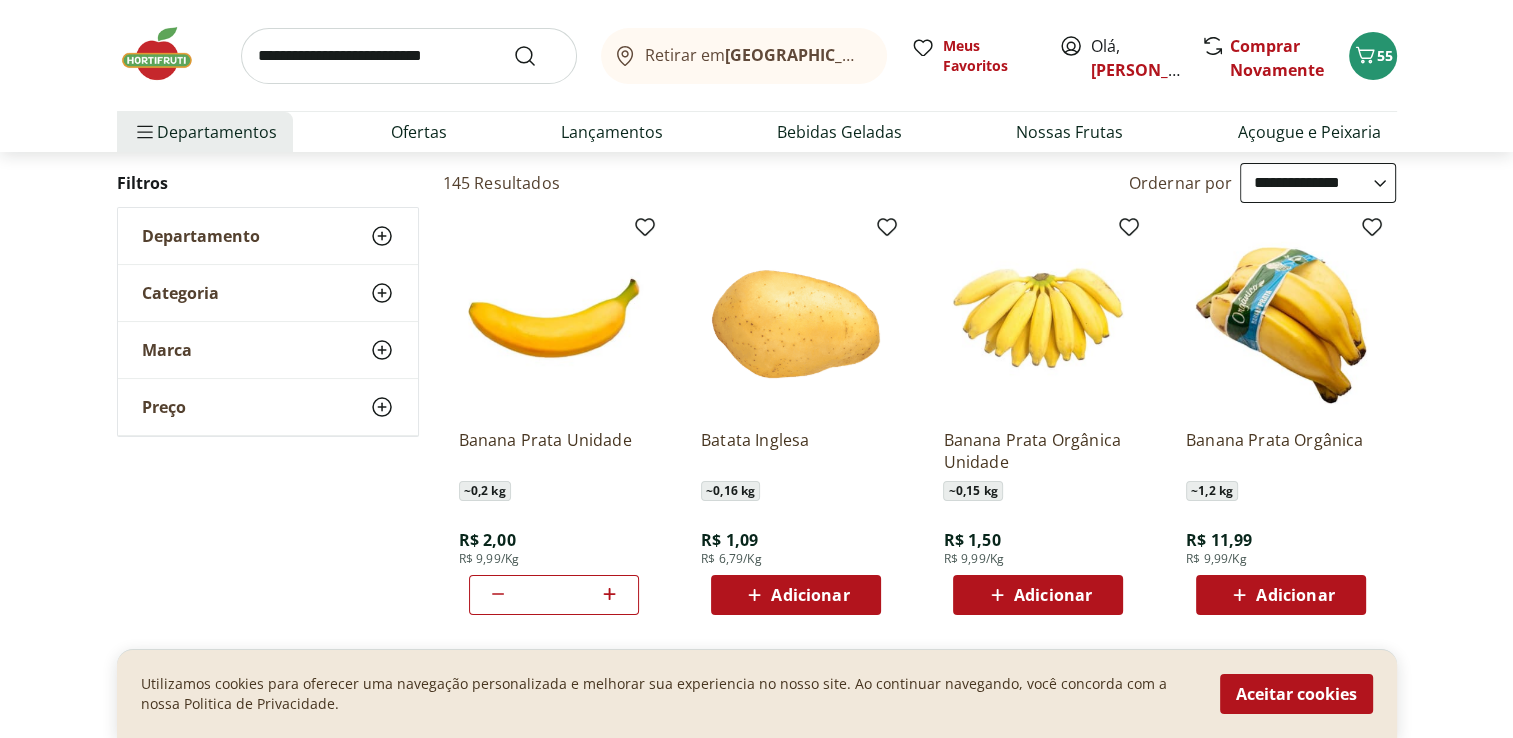 click at bounding box center [409, 56] 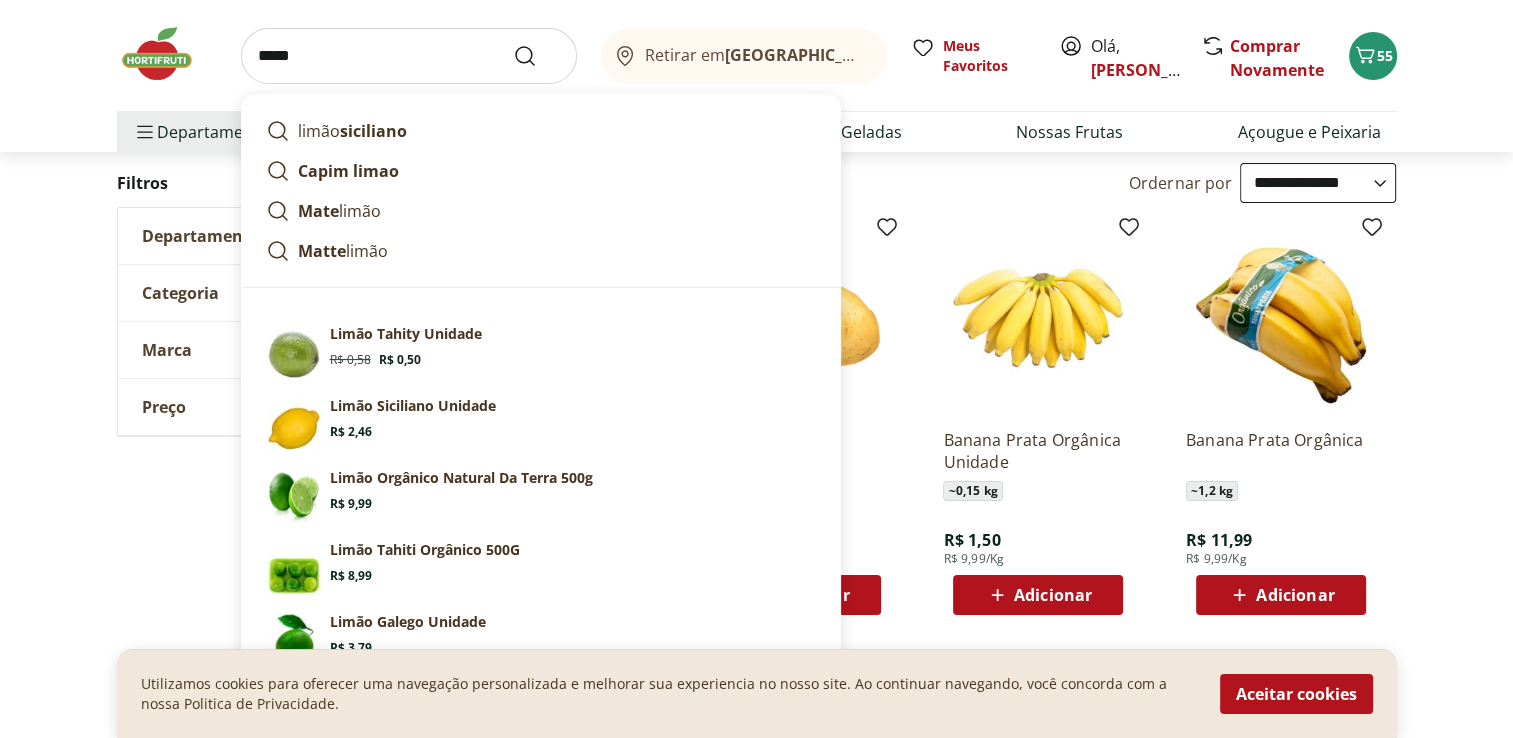 type on "*****" 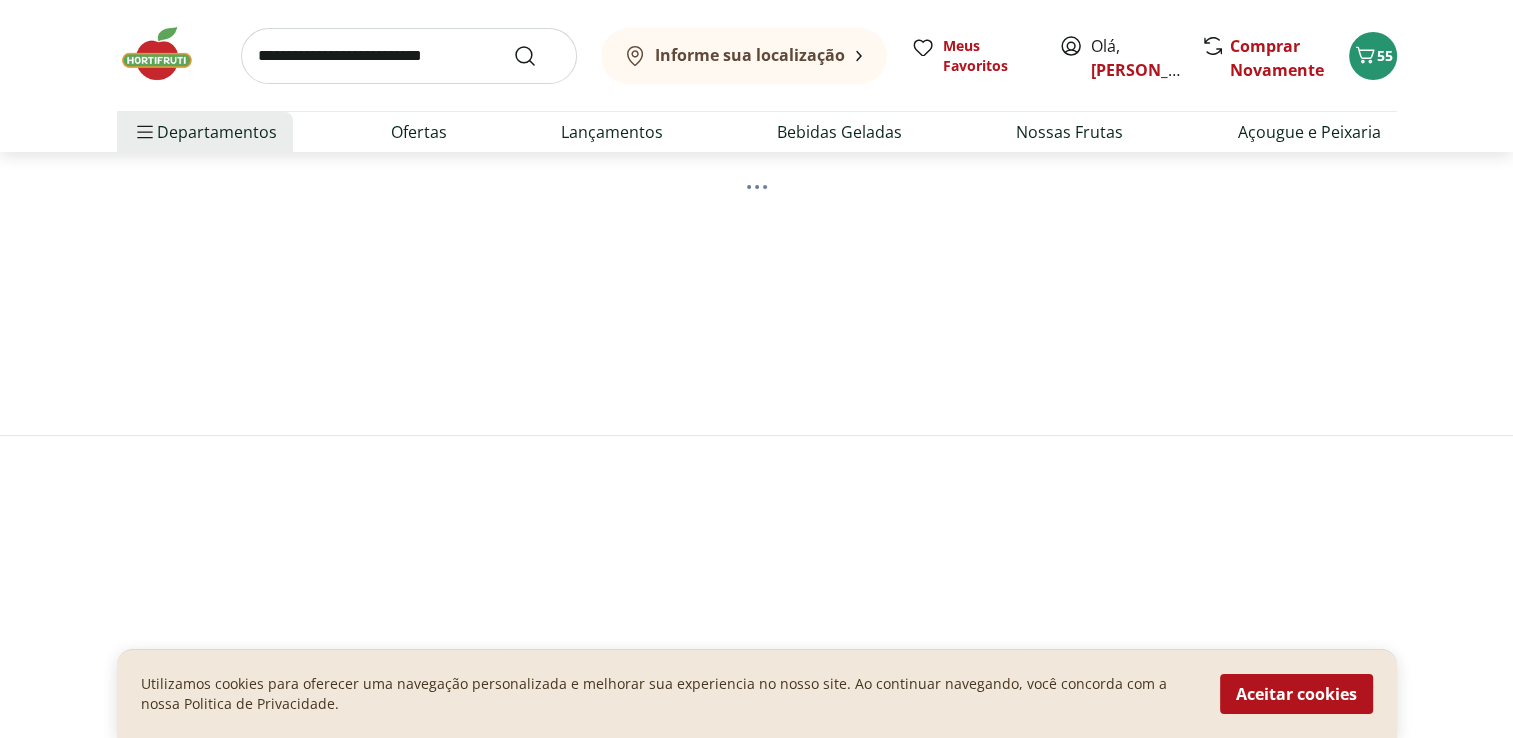 scroll, scrollTop: 0, scrollLeft: 0, axis: both 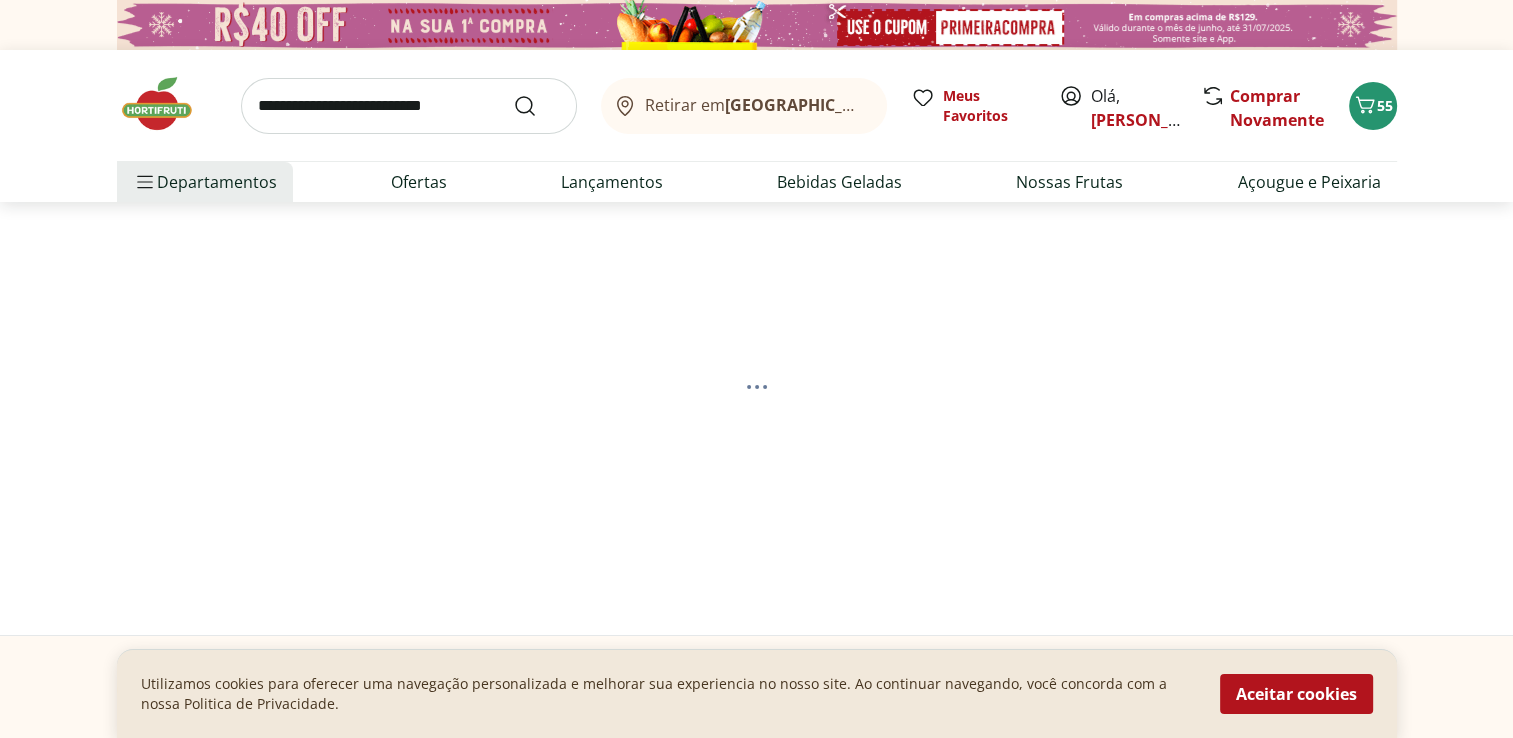 select on "**********" 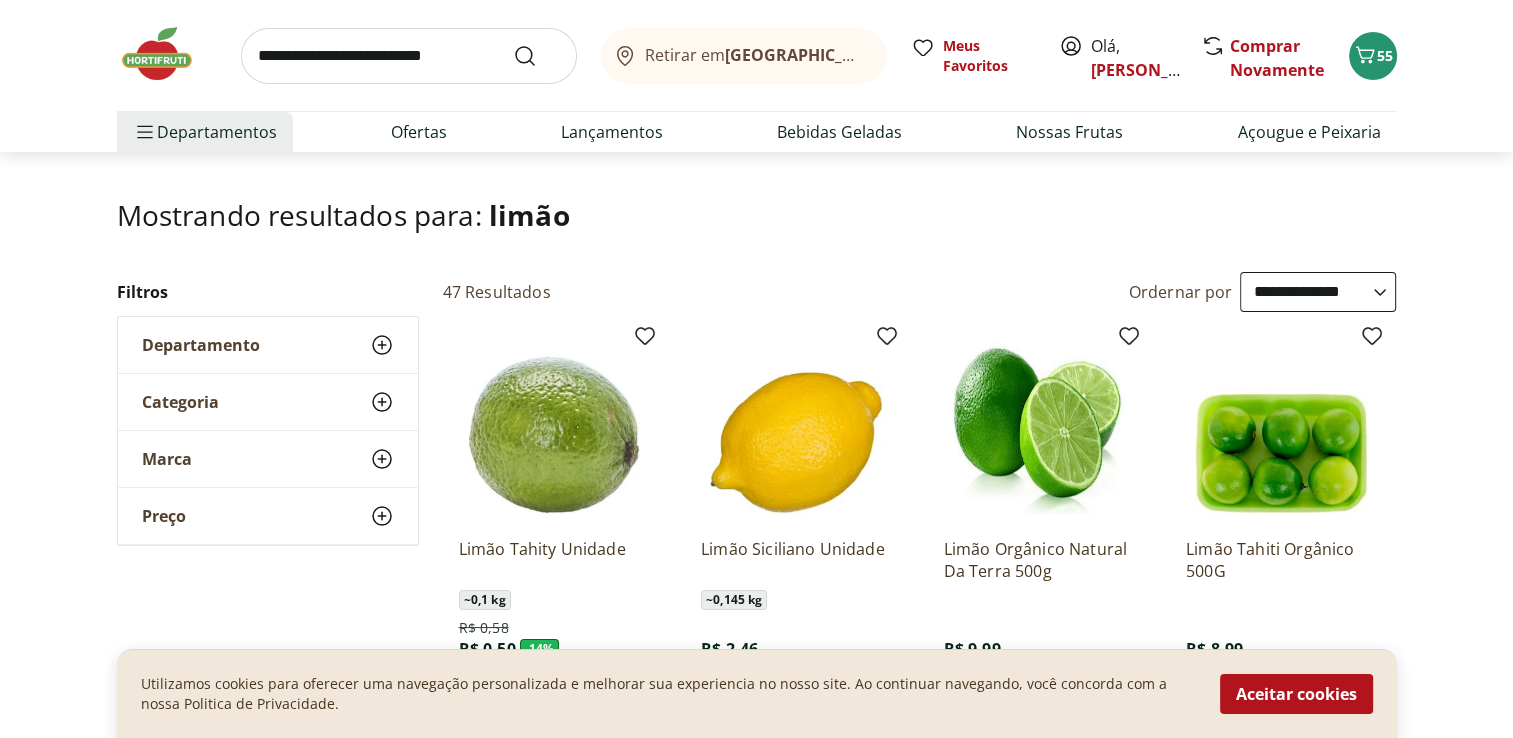 scroll, scrollTop: 200, scrollLeft: 0, axis: vertical 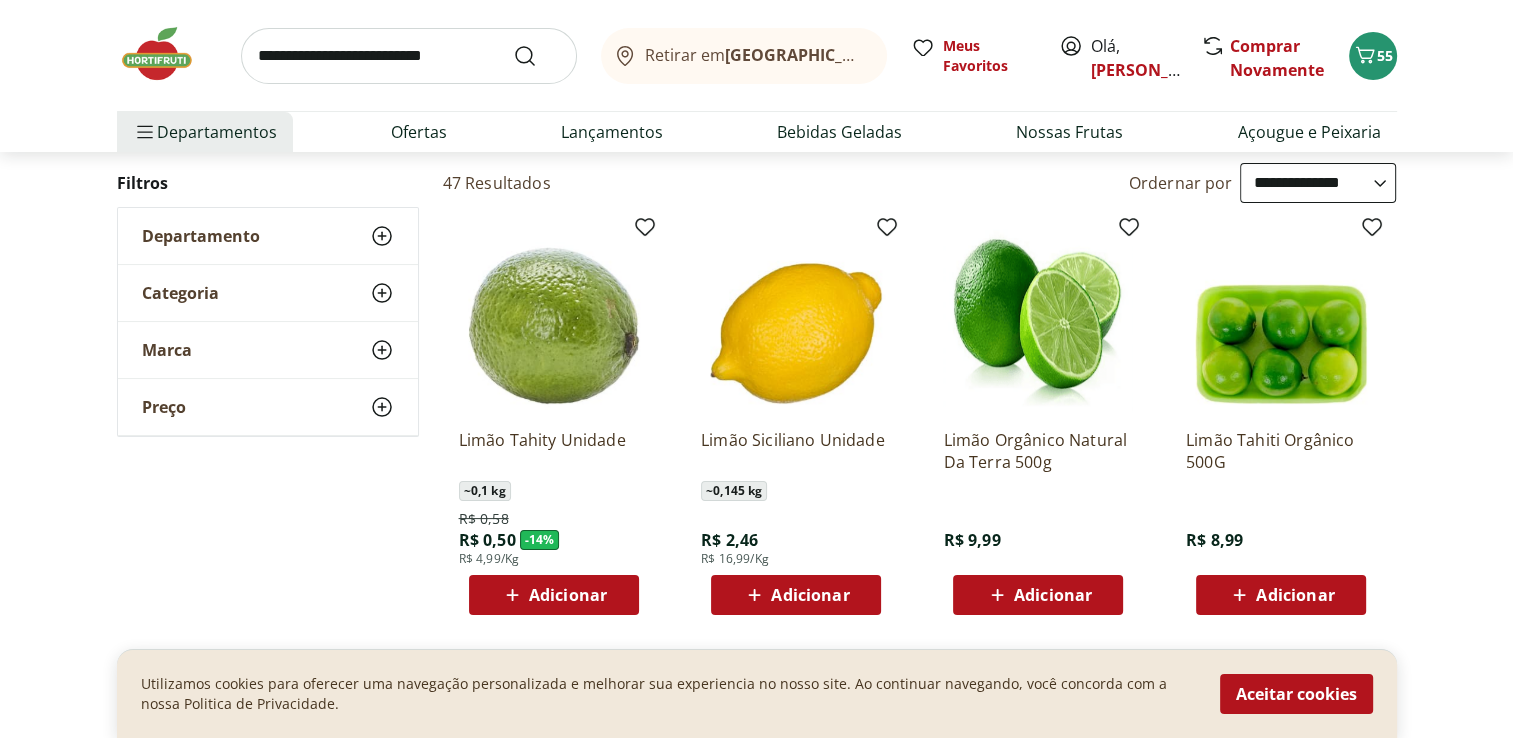 click on "Adicionar" at bounding box center [568, 595] 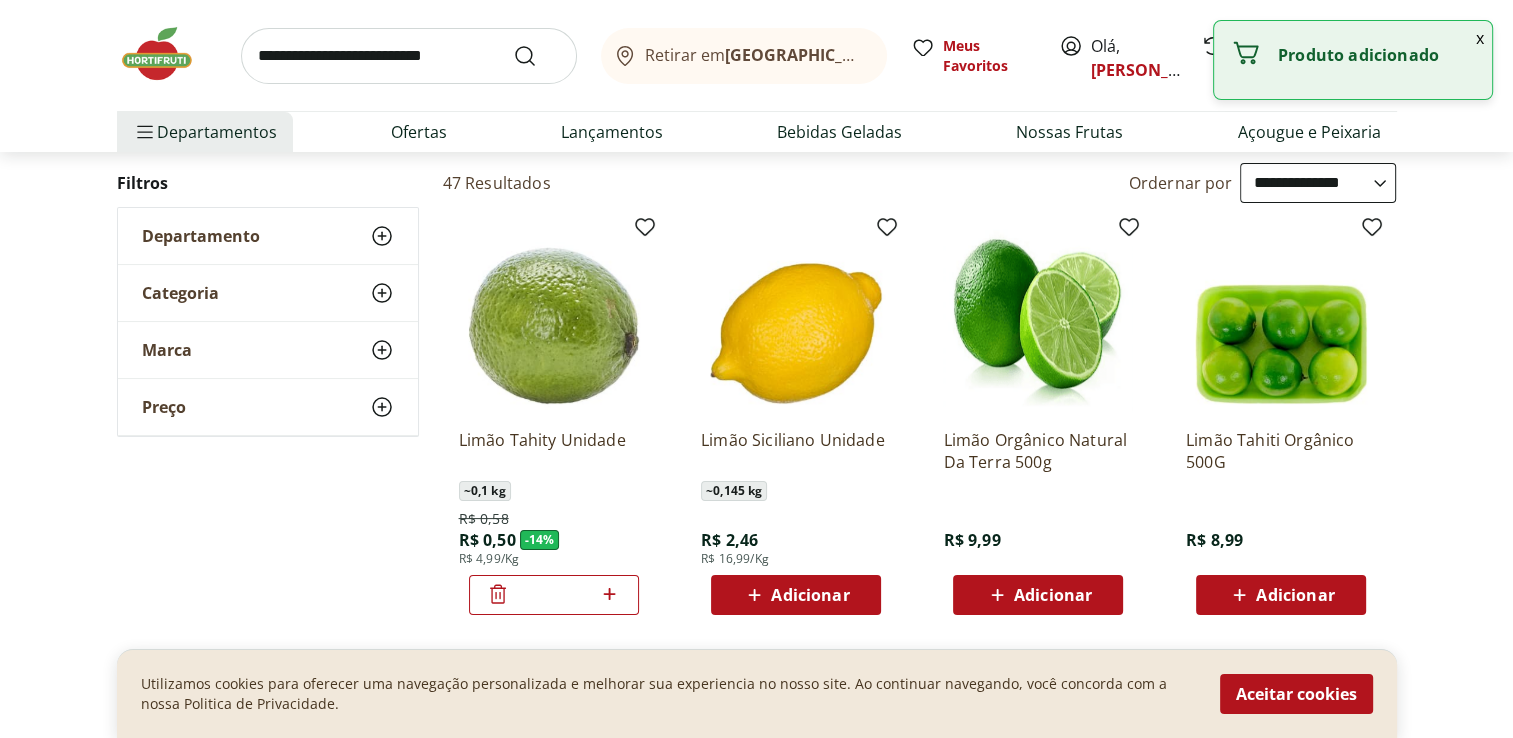 click 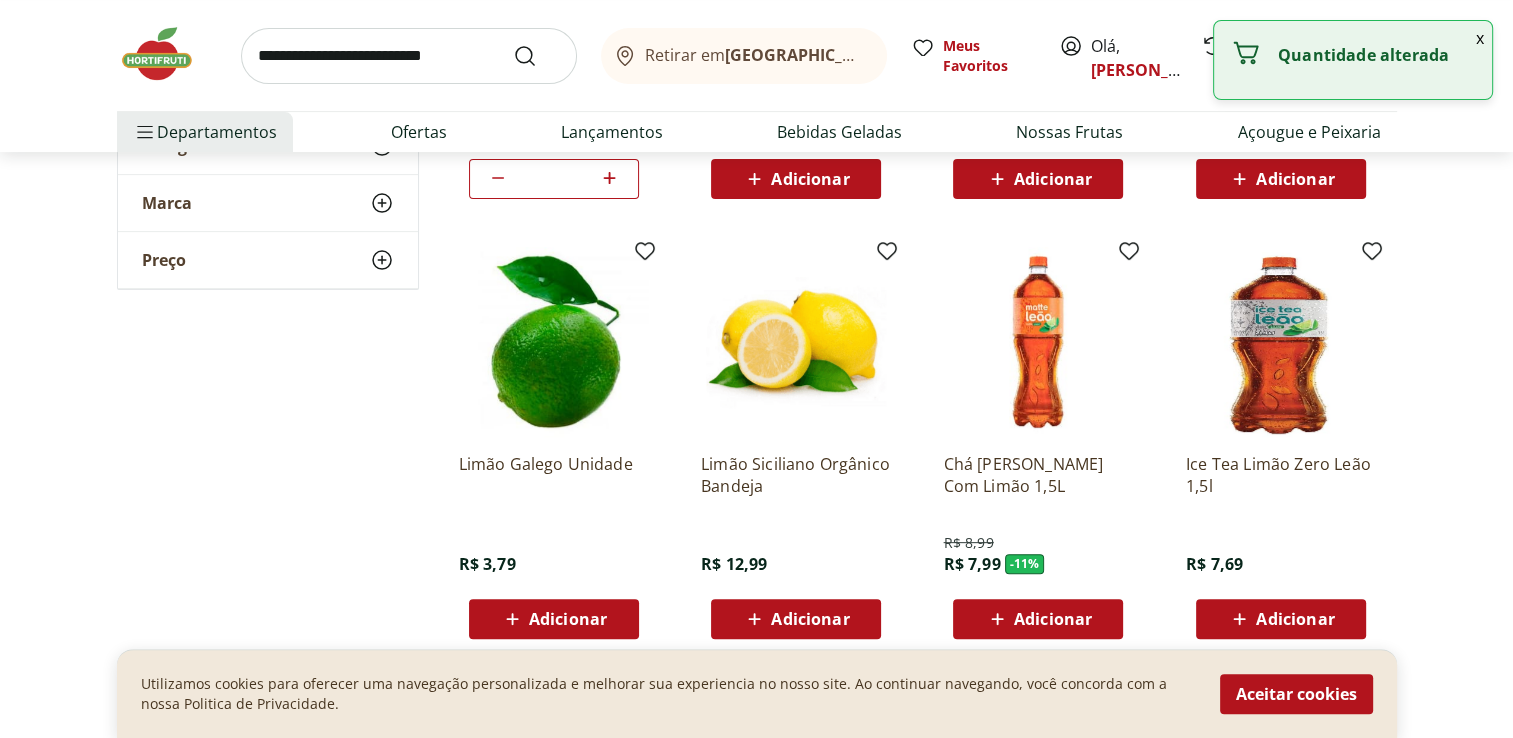 scroll, scrollTop: 700, scrollLeft: 0, axis: vertical 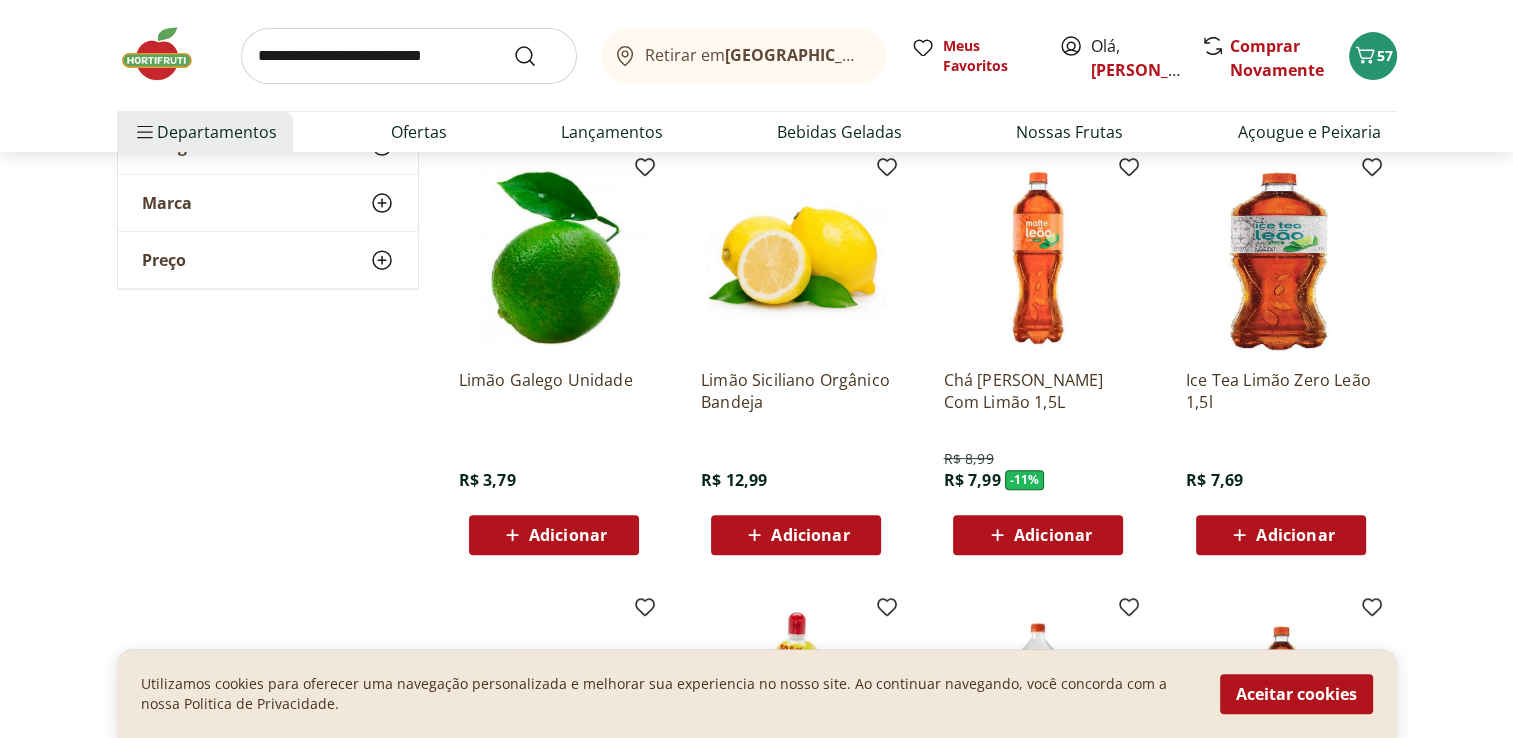 click at bounding box center [409, 56] 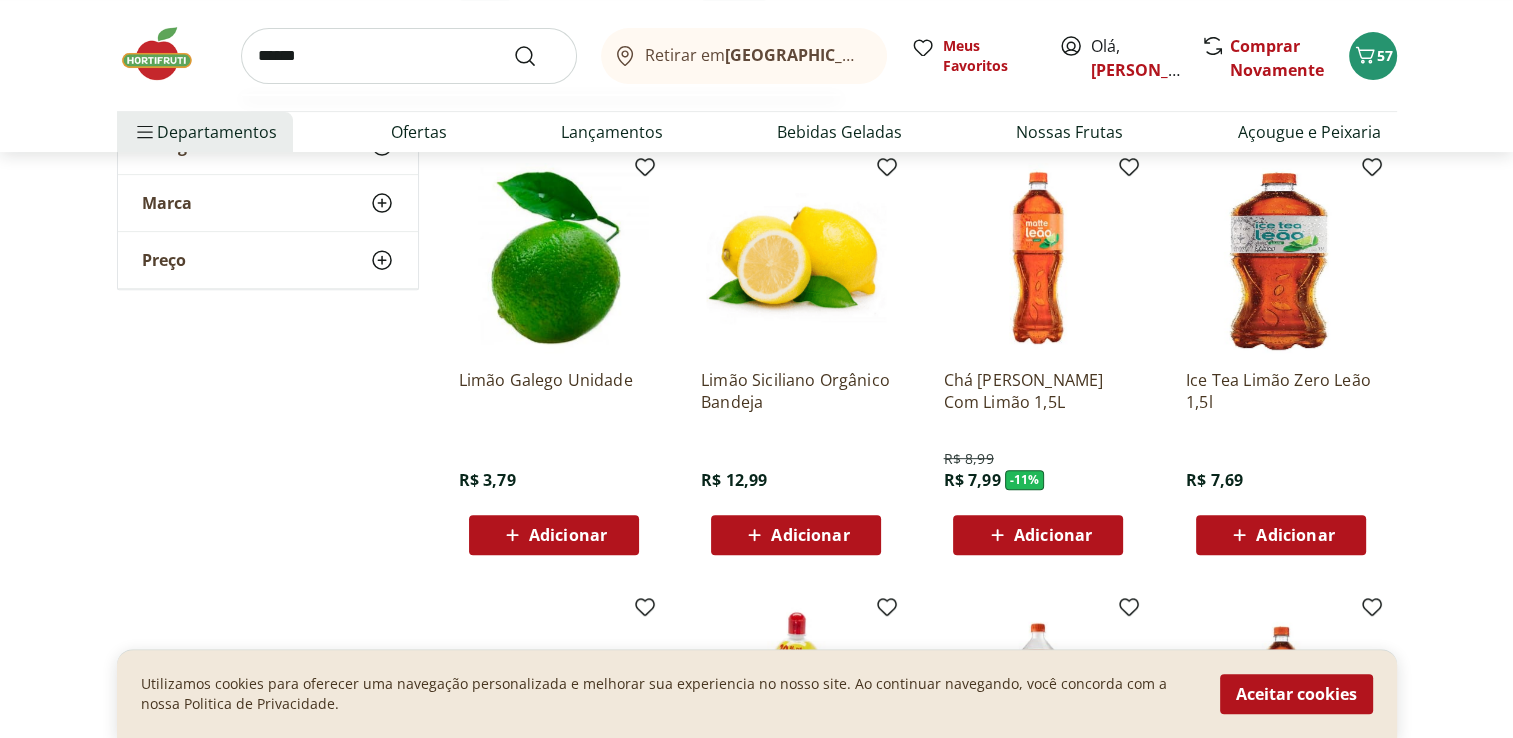 type on "*******" 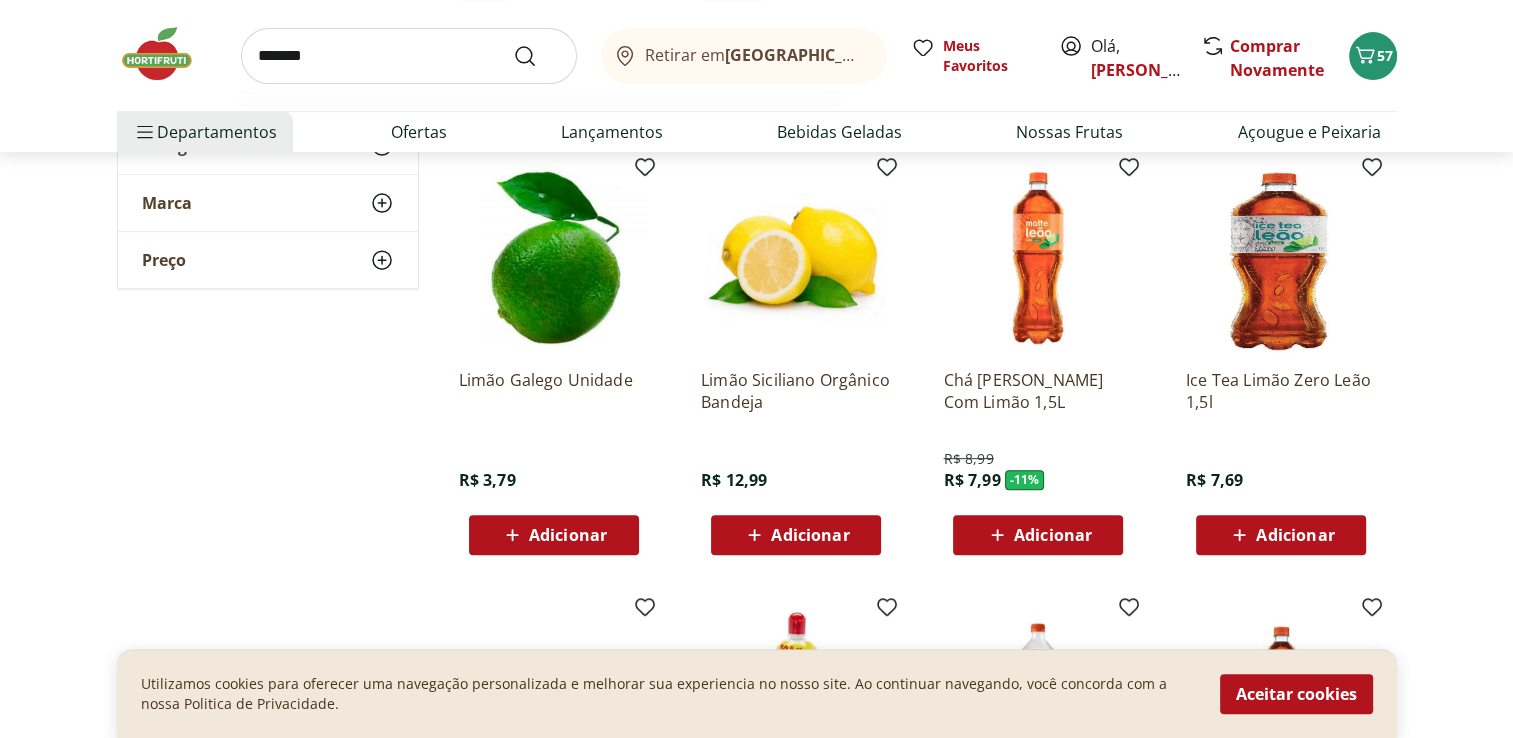 click at bounding box center (537, 56) 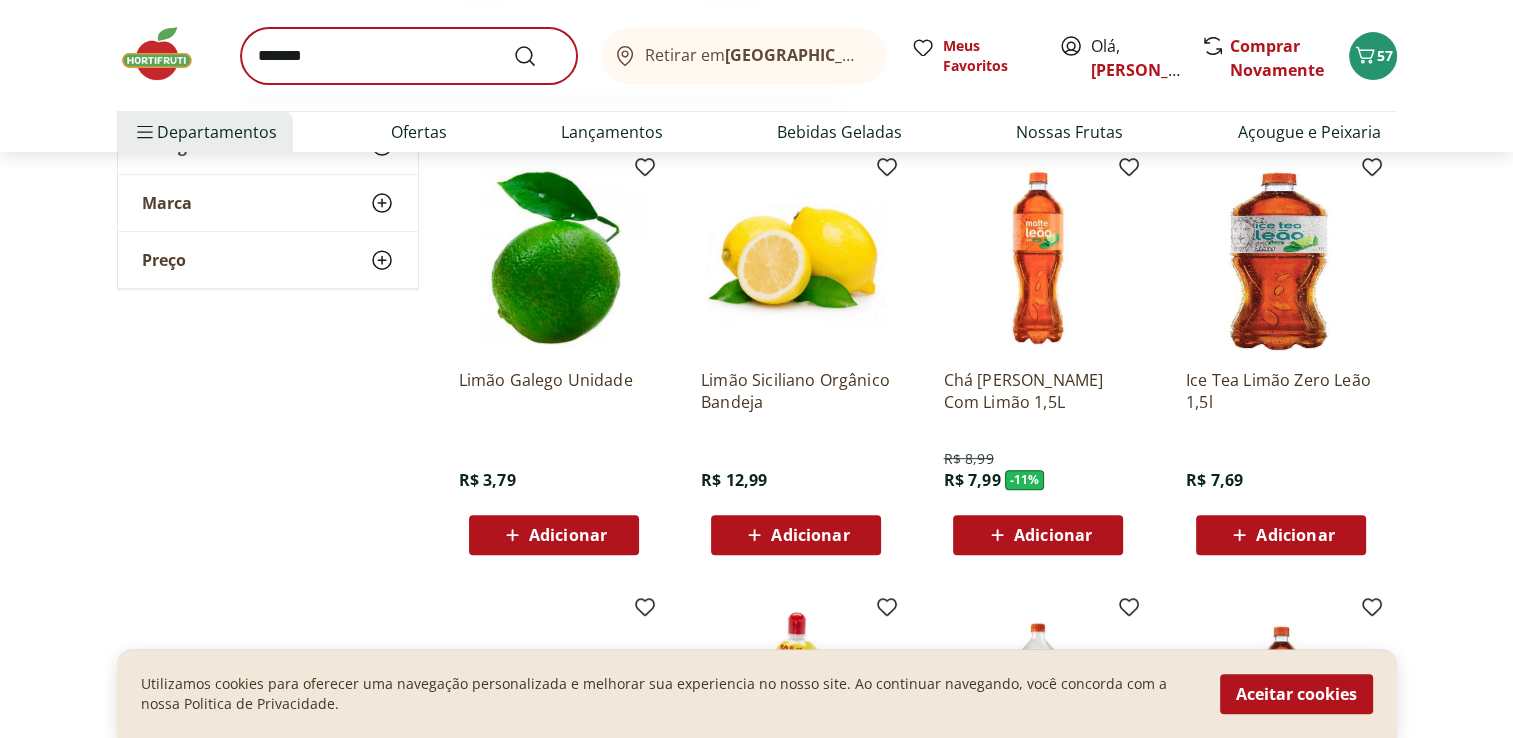 scroll, scrollTop: 0, scrollLeft: 0, axis: both 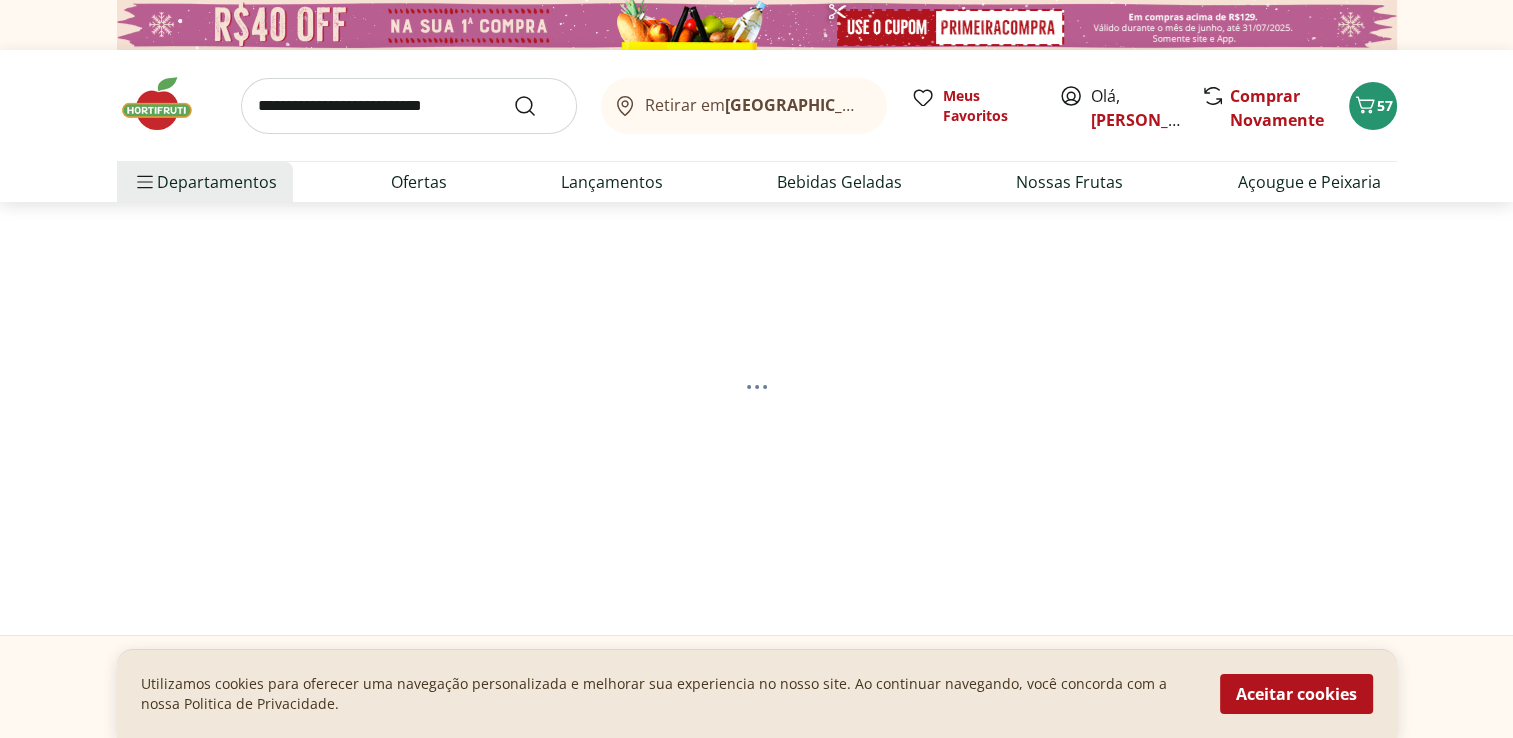 select on "**********" 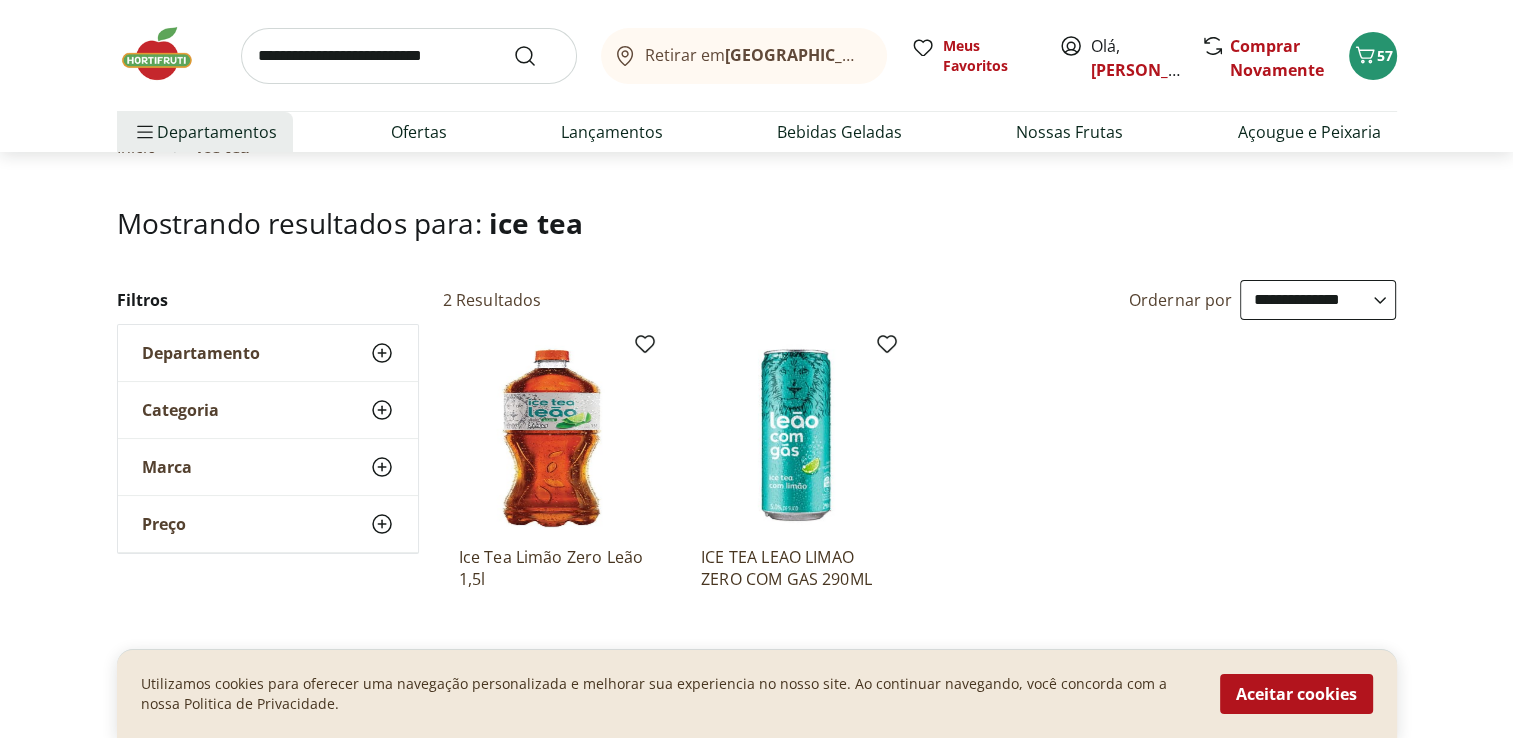 scroll, scrollTop: 200, scrollLeft: 0, axis: vertical 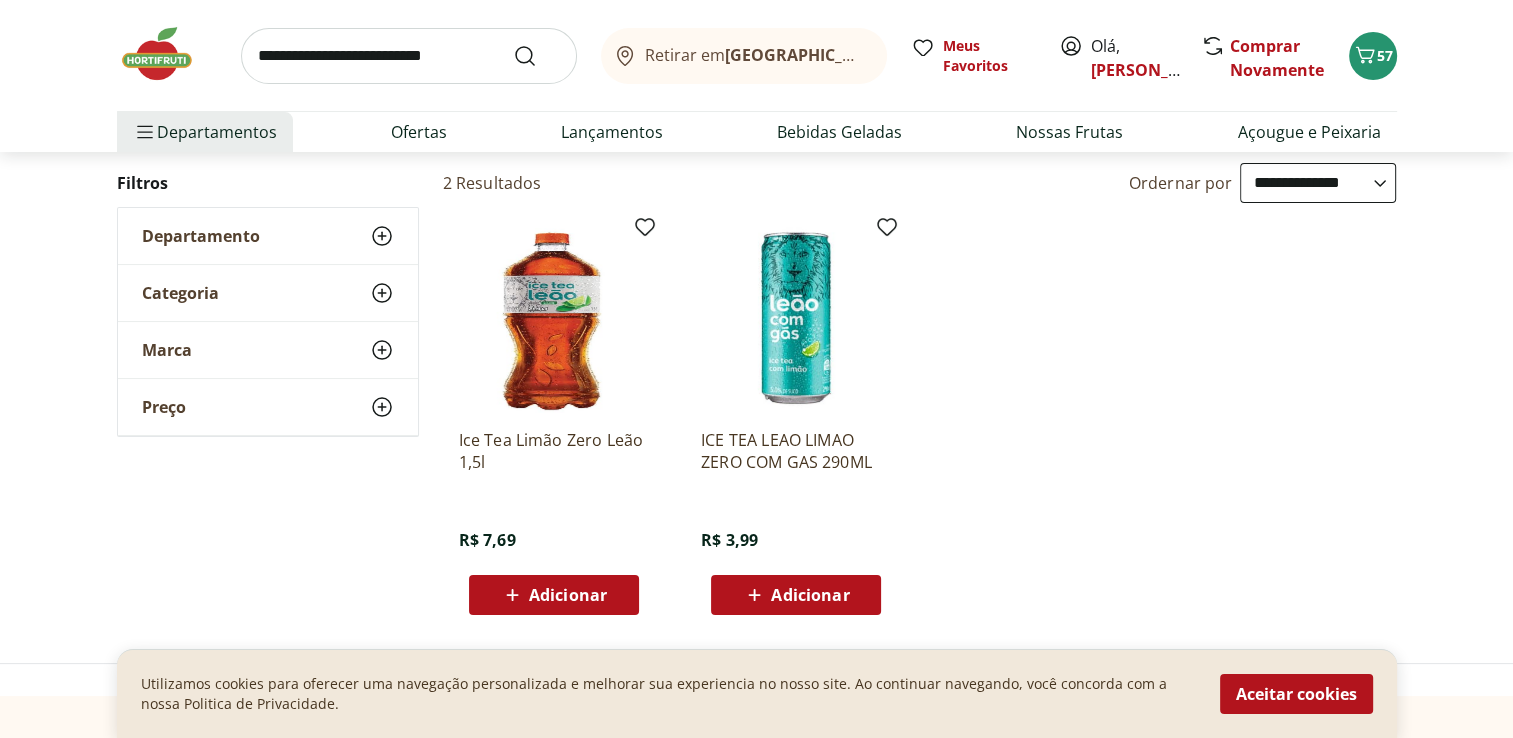 click on "Adicionar" at bounding box center [568, 595] 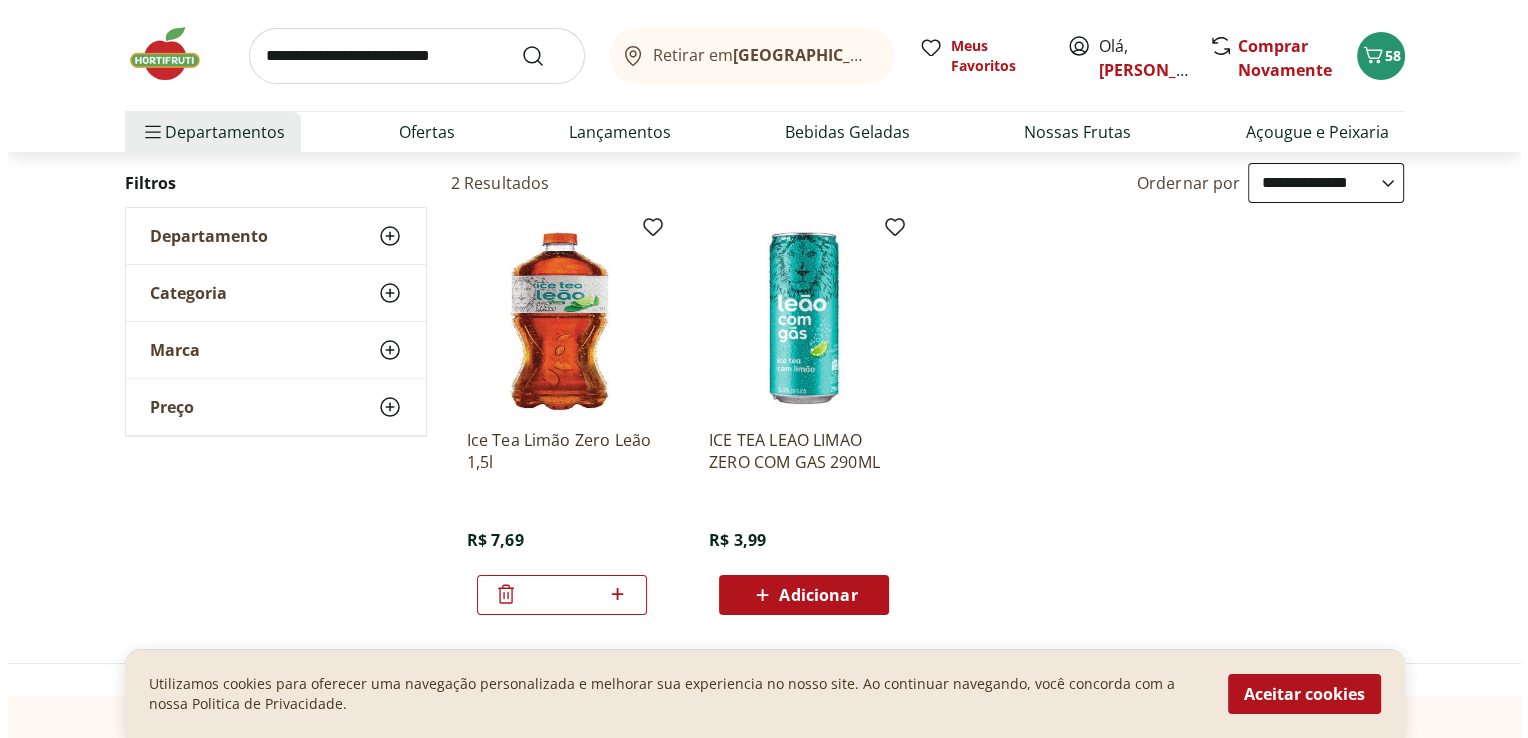 scroll, scrollTop: 0, scrollLeft: 0, axis: both 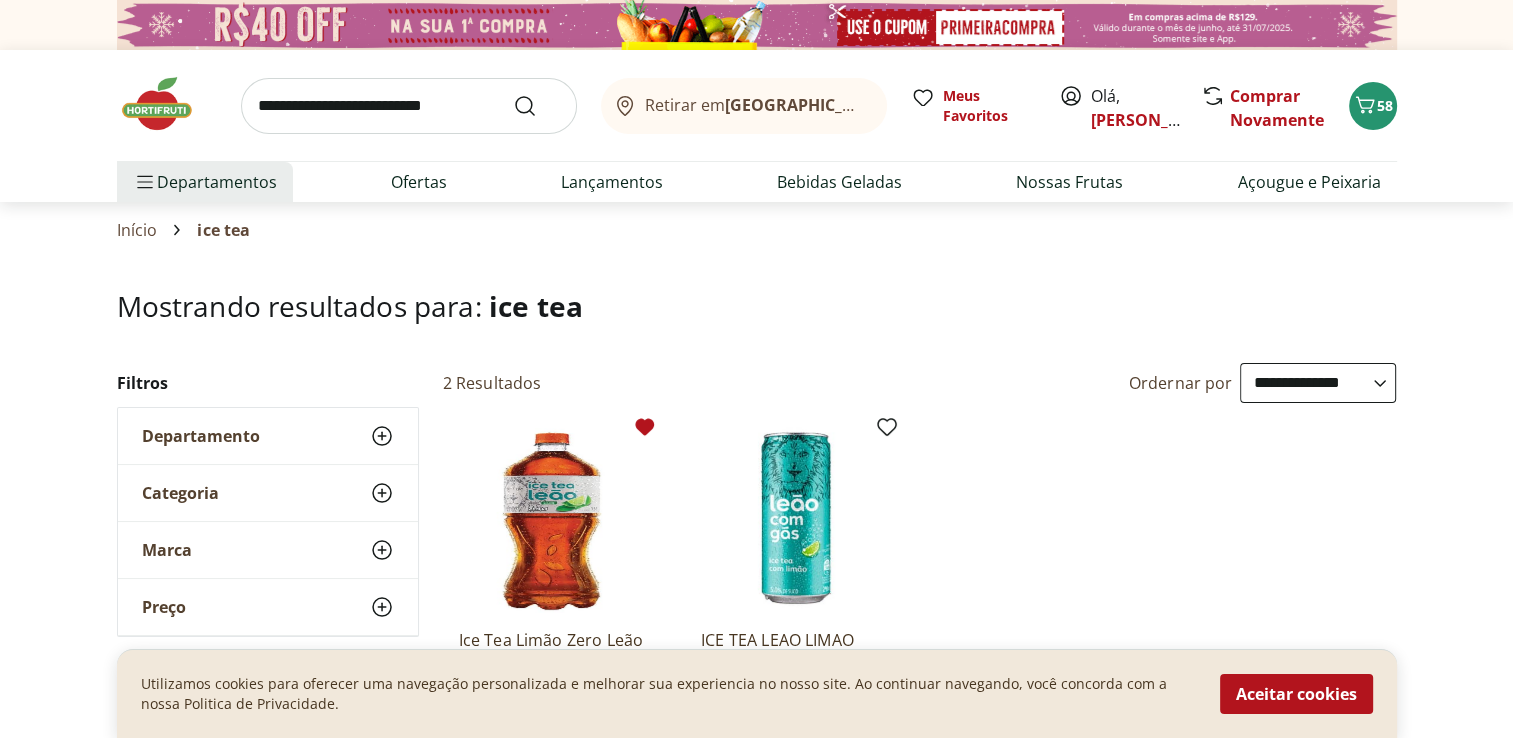 click 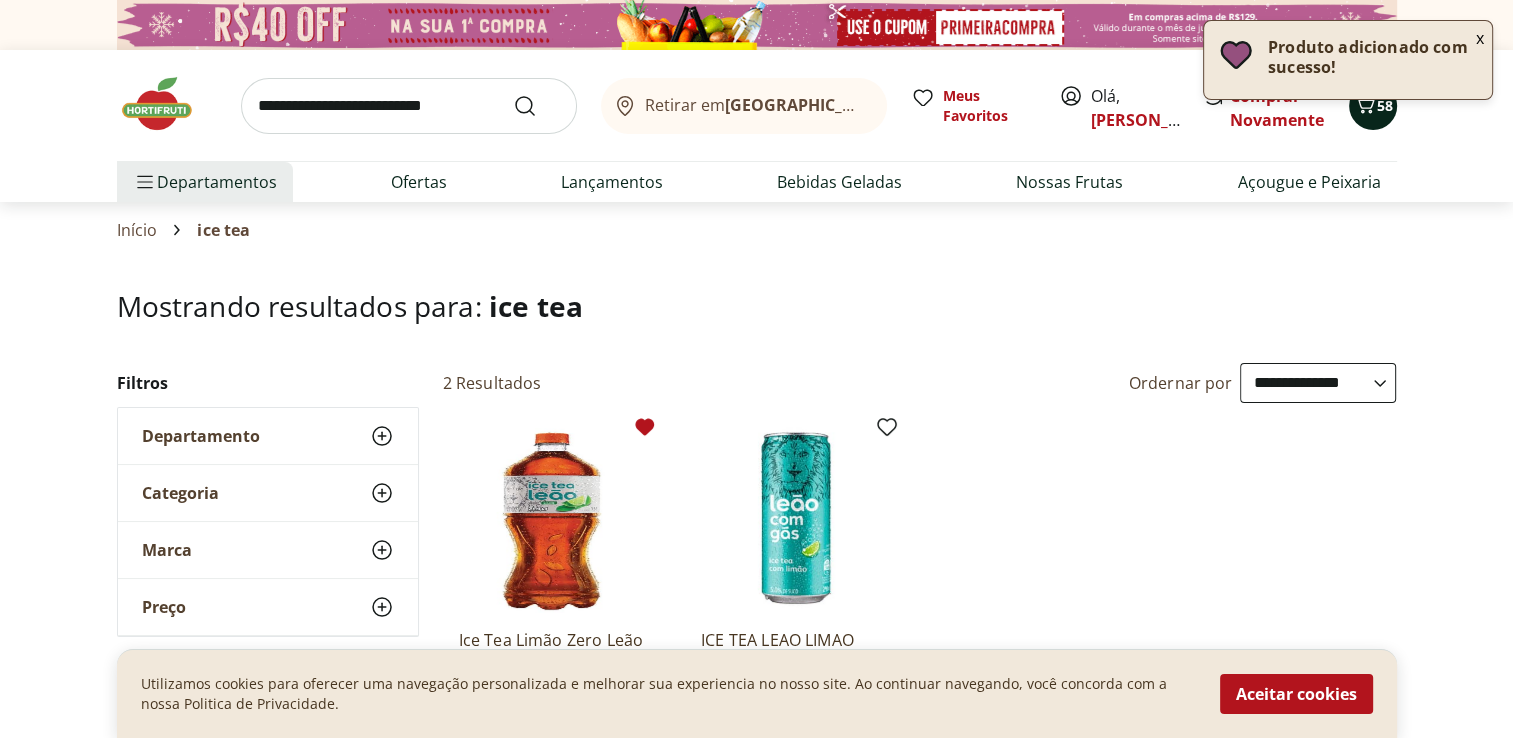 click 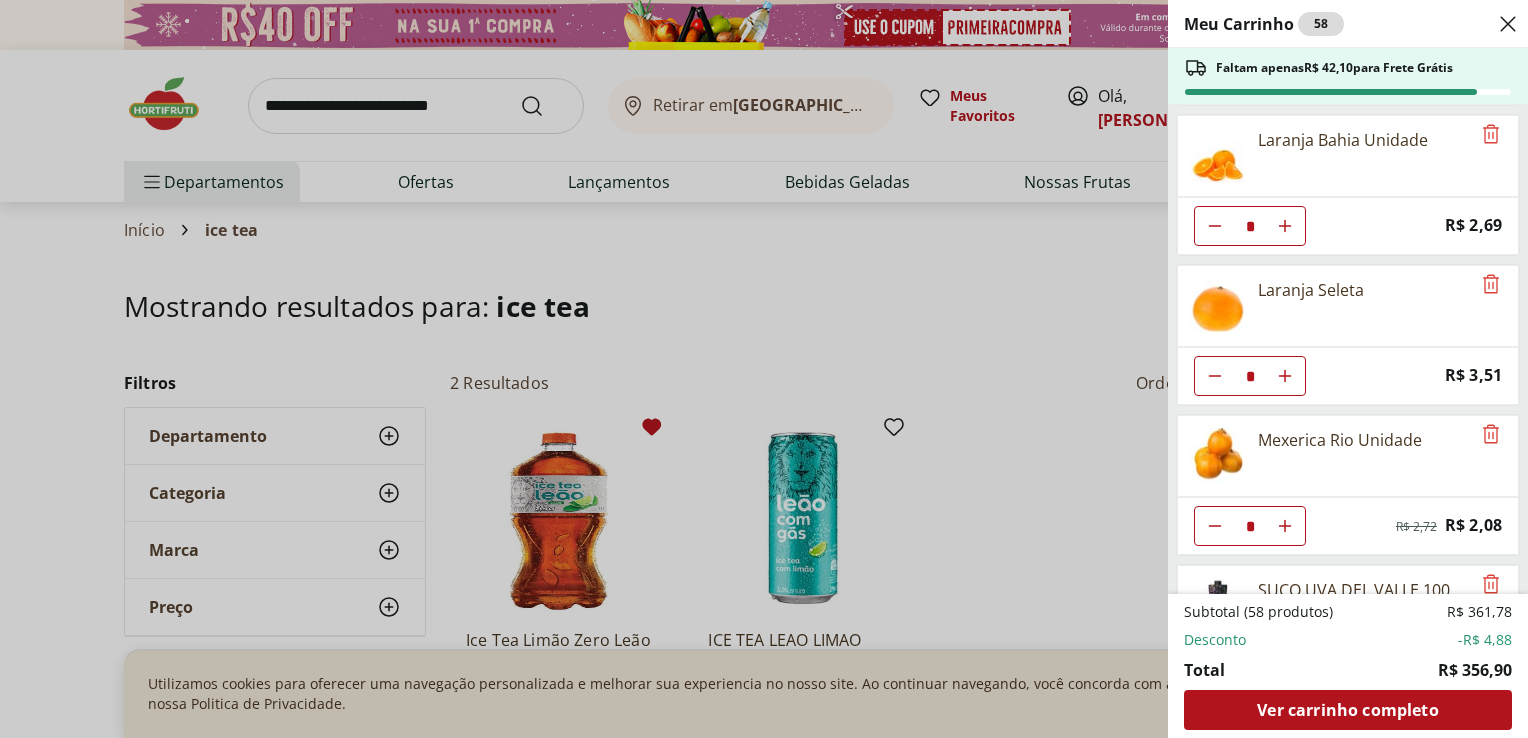 scroll, scrollTop: 400, scrollLeft: 0, axis: vertical 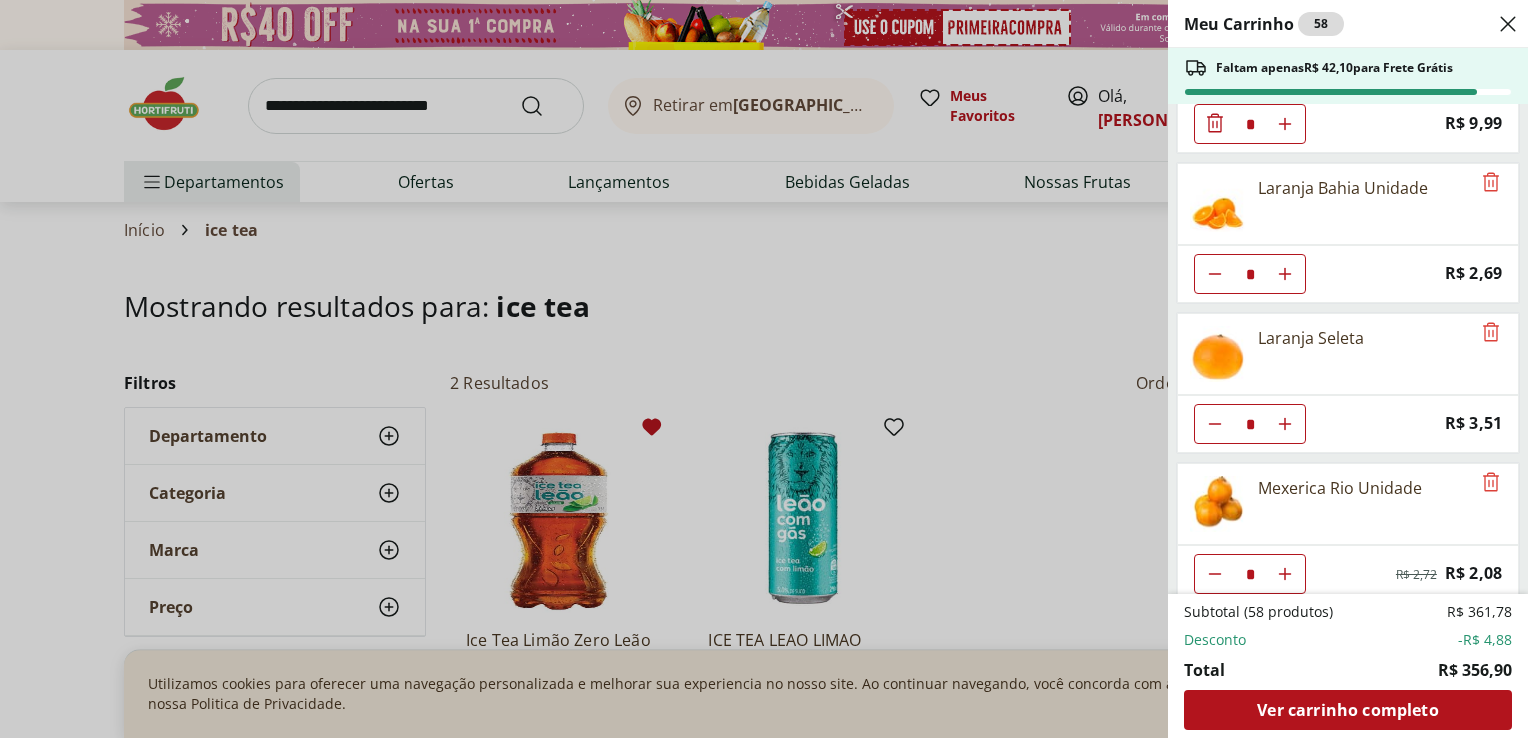click 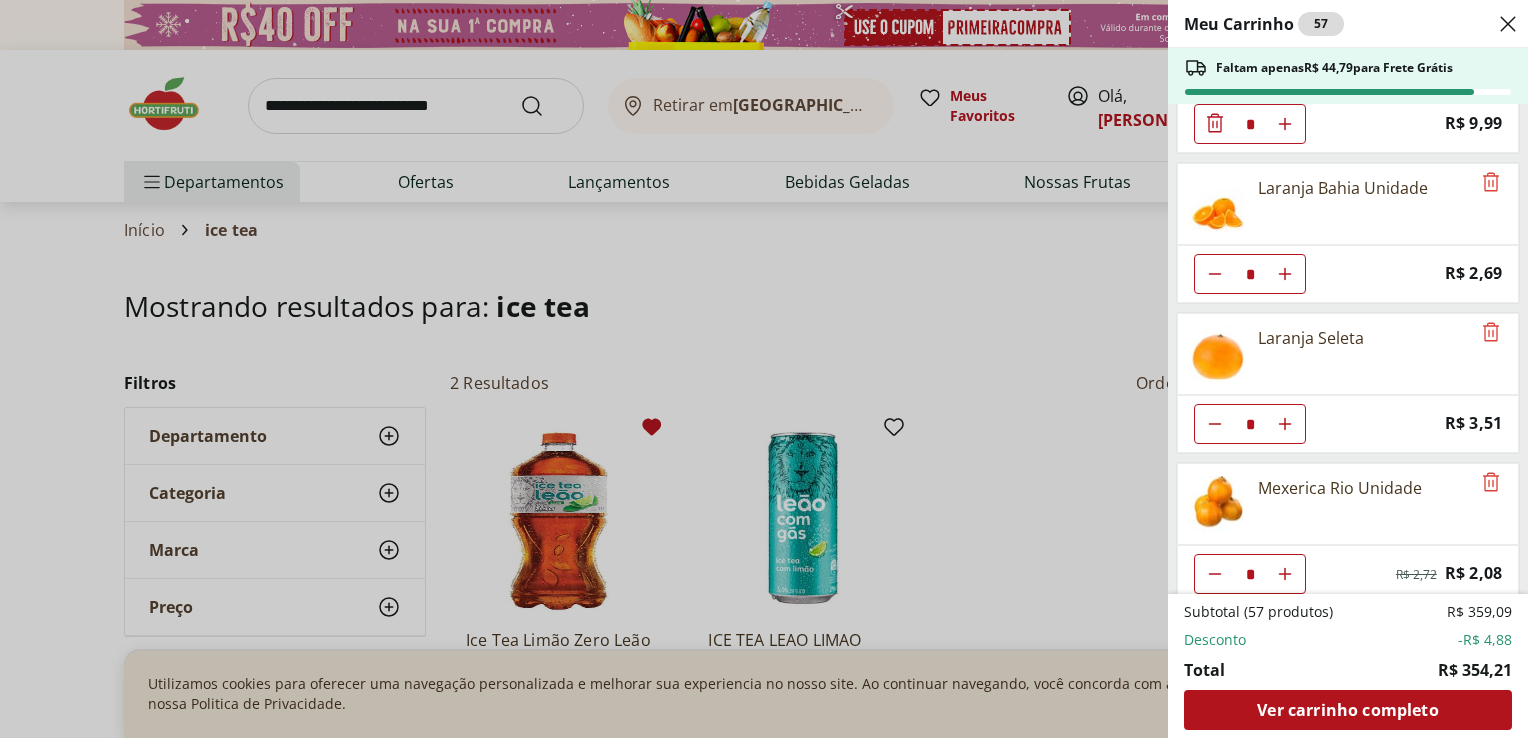 scroll, scrollTop: 600, scrollLeft: 0, axis: vertical 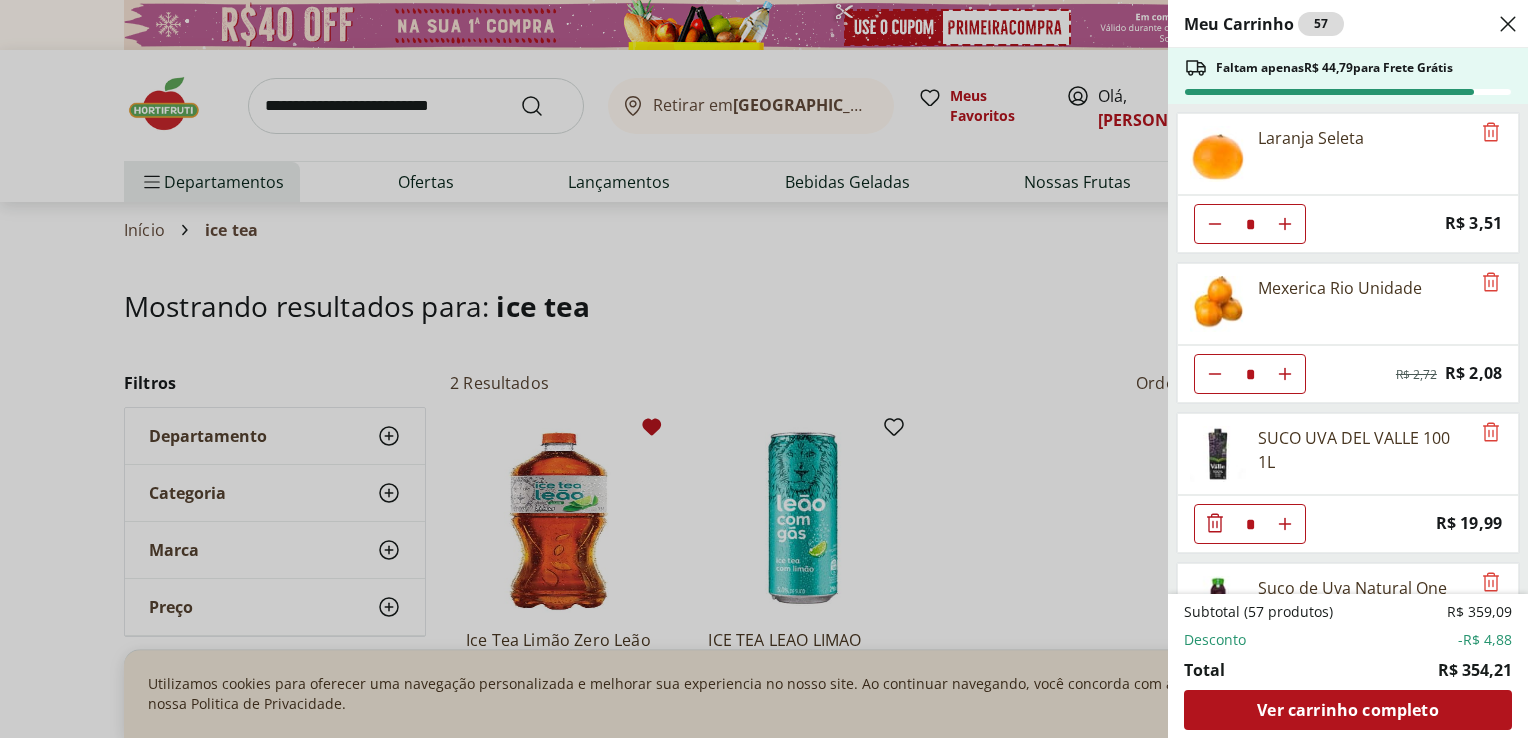 click 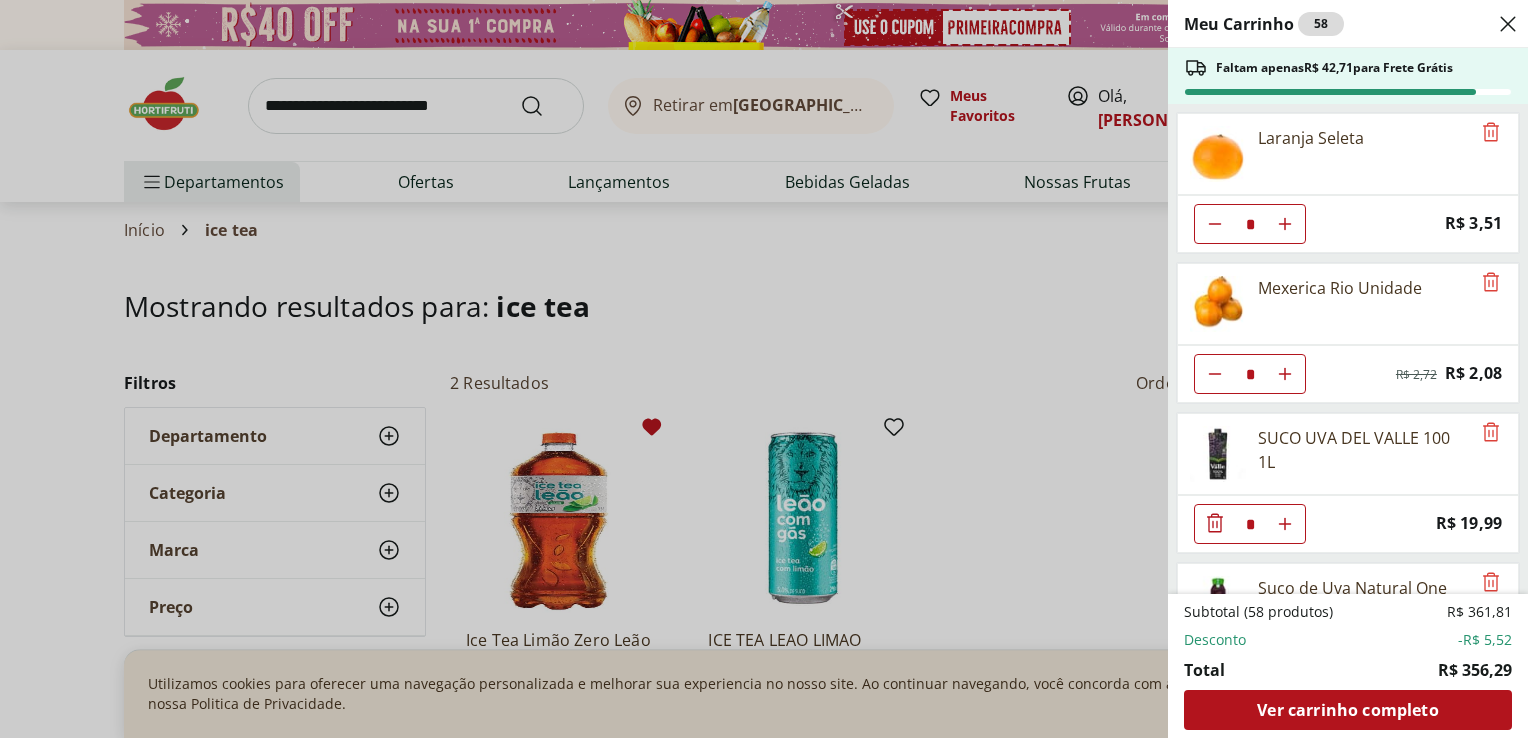 click 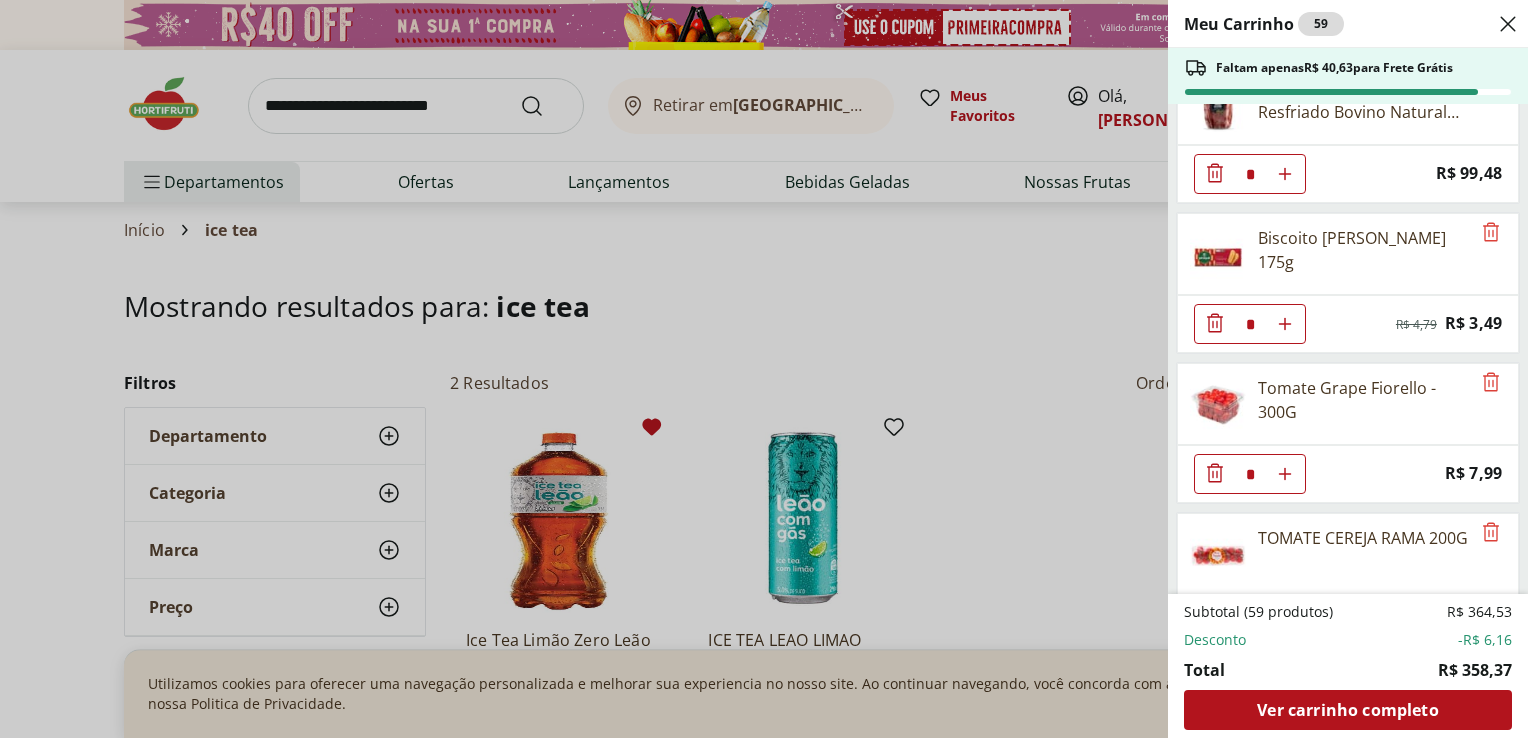 scroll, scrollTop: 1500, scrollLeft: 0, axis: vertical 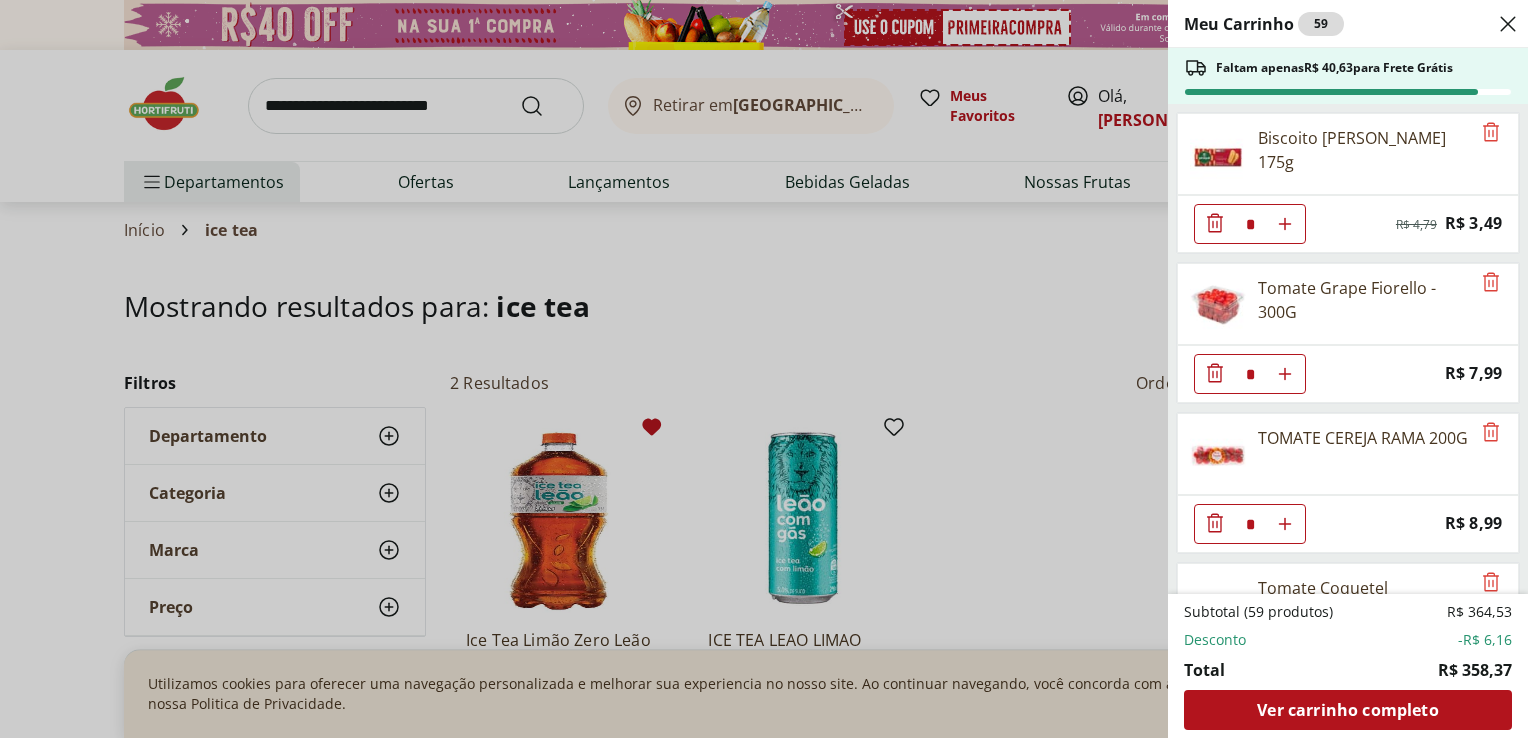 drag, startPoint x: 1285, startPoint y: 360, endPoint x: 1295, endPoint y: 364, distance: 10.770329 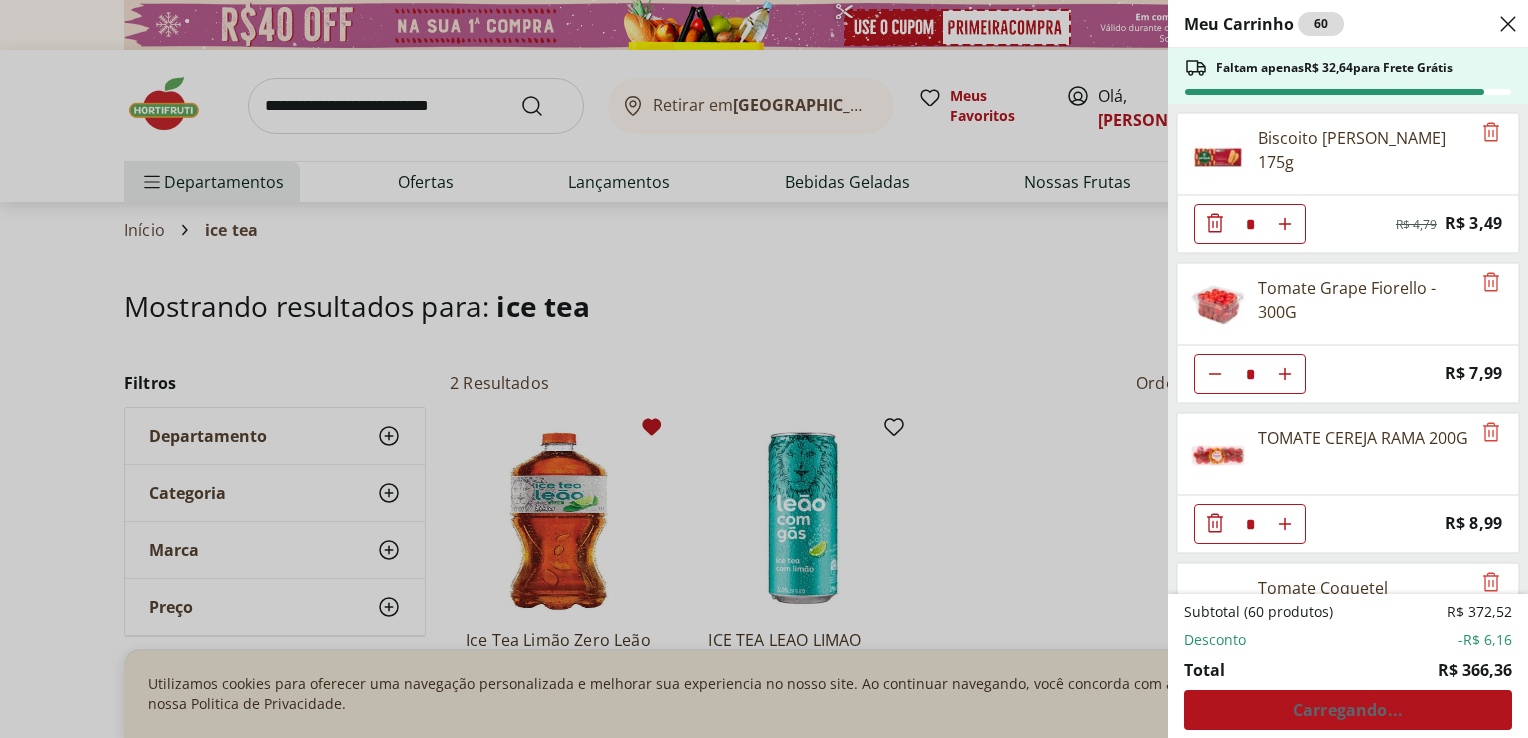 scroll, scrollTop: 1600, scrollLeft: 0, axis: vertical 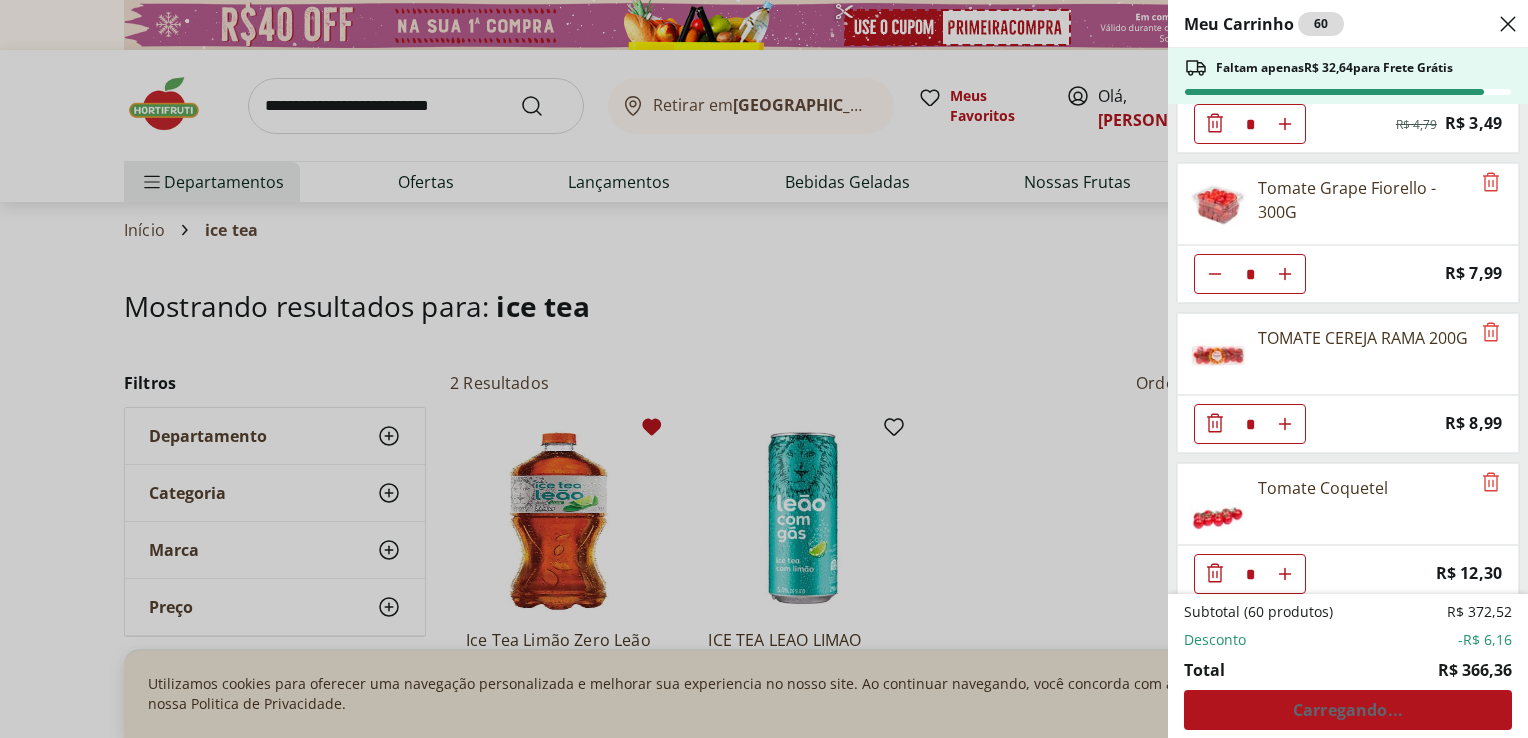 click 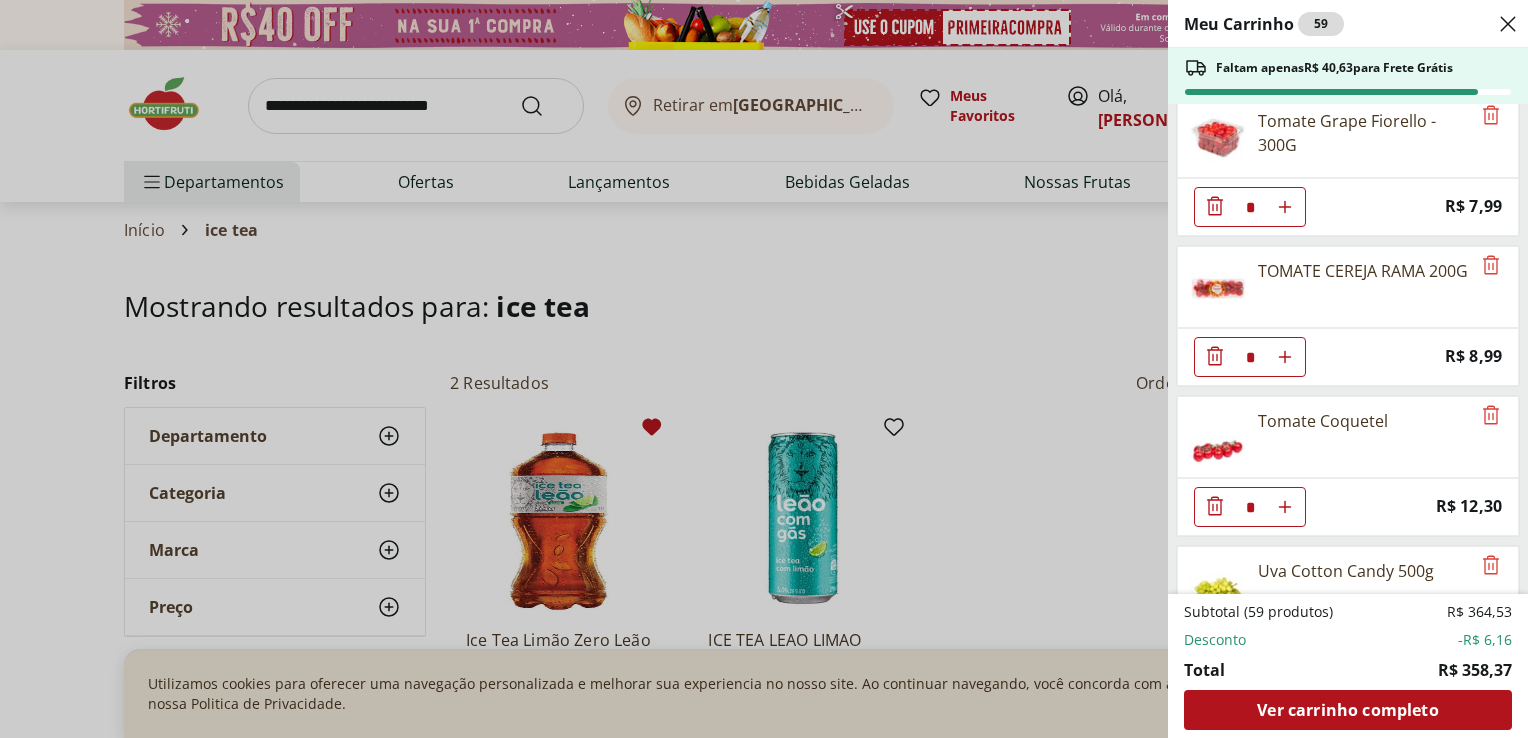 scroll, scrollTop: 1700, scrollLeft: 0, axis: vertical 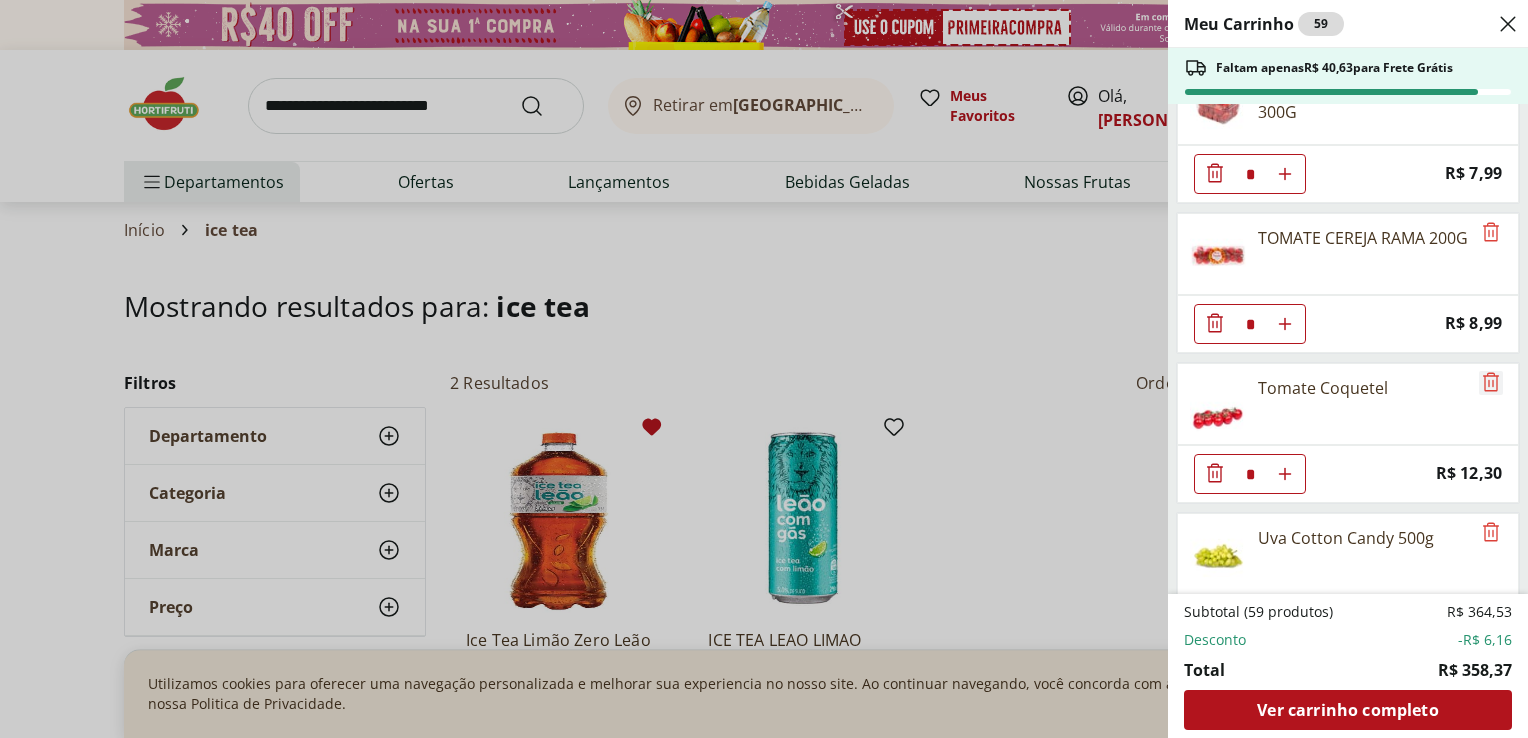 click 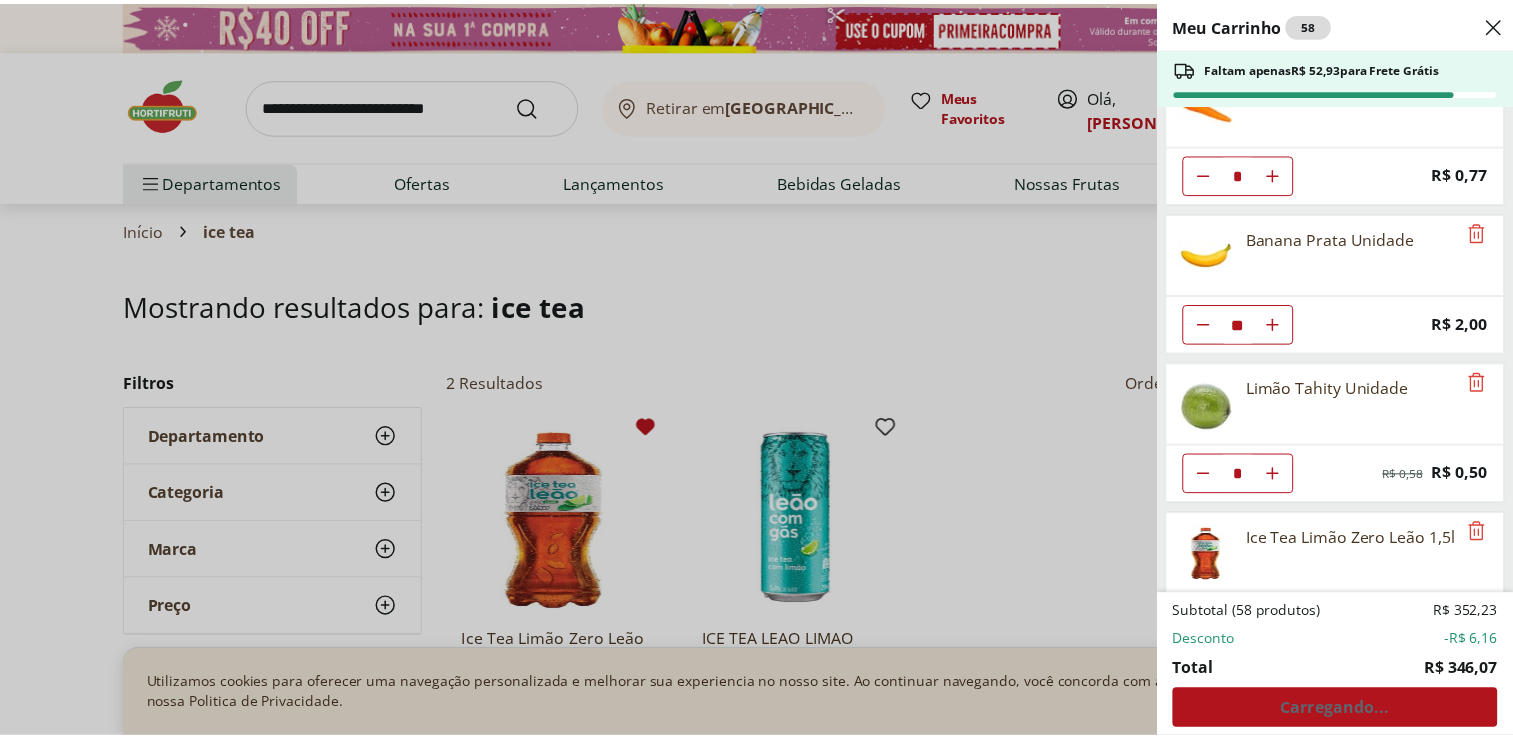 scroll, scrollTop: 2642, scrollLeft: 0, axis: vertical 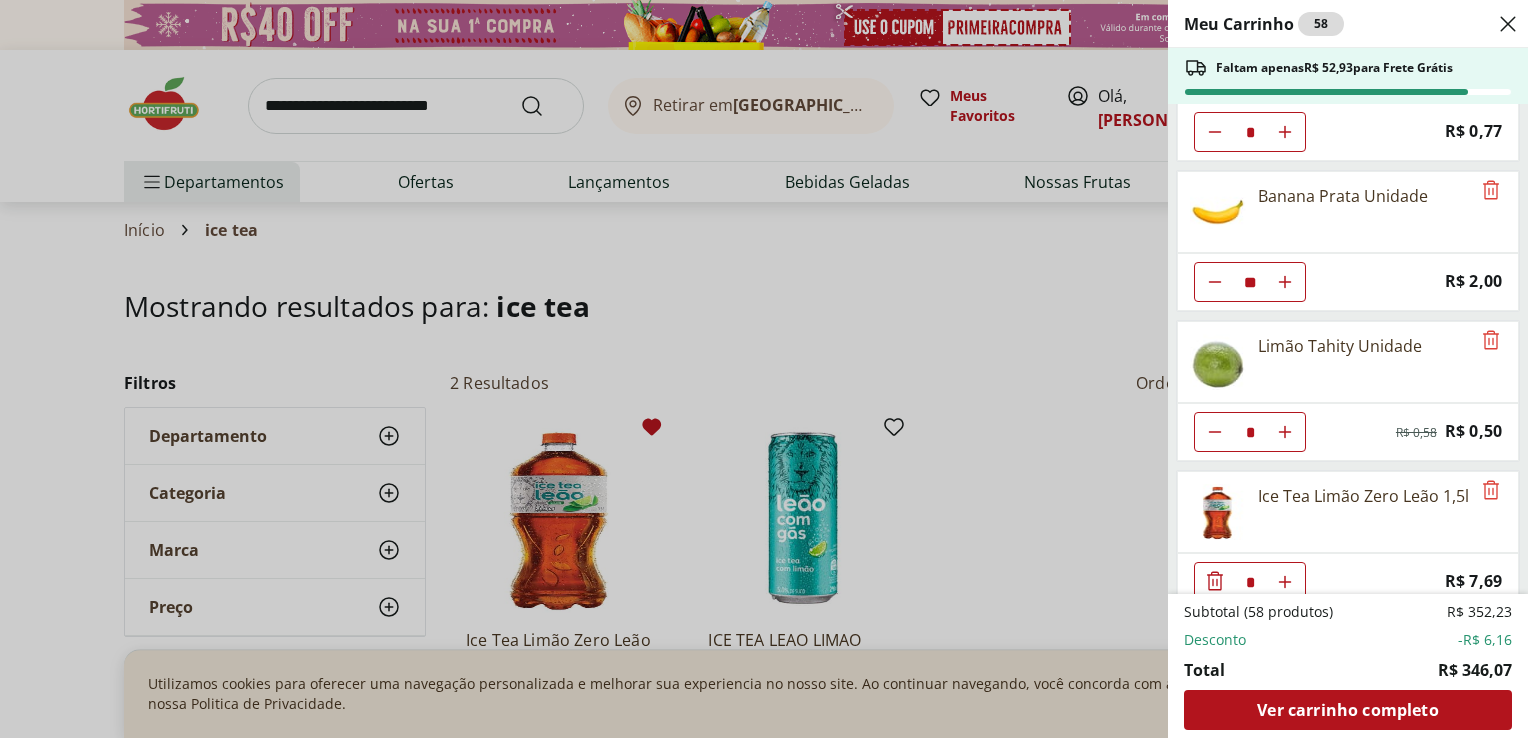 click on "Meu Carrinho 58 Faltam apenas  R$ 52,93  para Frete Grátis Sabão em Barra de Coco Ruth 90g * Price: R$ 4,39 Alface Americana Unidade * Price: R$ 3,99 Mini Rúcula Higienizada Hidrosol 170g * Price: R$ 9,99 Laranja Bahia Unidade * Price: R$ 2,69 Laranja Seleta * Price: R$ 3,51 Mexerica Rio Unidade * Original price: R$ 2,72 Price: R$ 2,08 SUCO UVA DEL VALLE 100 1L * Price: R$ 19,99 Suco de Uva Natural One 900ml * Original price: R$ 19,49 Price: R$ 17,99 Pão Frances * Price: R$ 1,49 Coração da Alcatra Resfriado Bovino Natural Da Terra * Price: R$ 99,48 Biscoito Maizena Piraque 175g * Original price: R$ 4,79 Price: R$ 3,49 Tomate Grape Fiorello - 300G * Price: R$ 7,99 TOMATE CEREJA RAMA 200G * Price: R$ 8,99 Uva Cotton Candy 500g * Price: R$ 19,99 Pão de Abóbora e Linhaça Nutrella 350g * Price: R$ 12,99 Pão de Leite * Price: R$ 11,98 Croissant Tradicional Petrogood 250g * Price: R$ 13,19 Cenoura Unidade * Price: R$ 0,77 Banana Prata Unidade ** Price: R$ 2,00 Limão Tahity Unidade *" at bounding box center (764, 369) 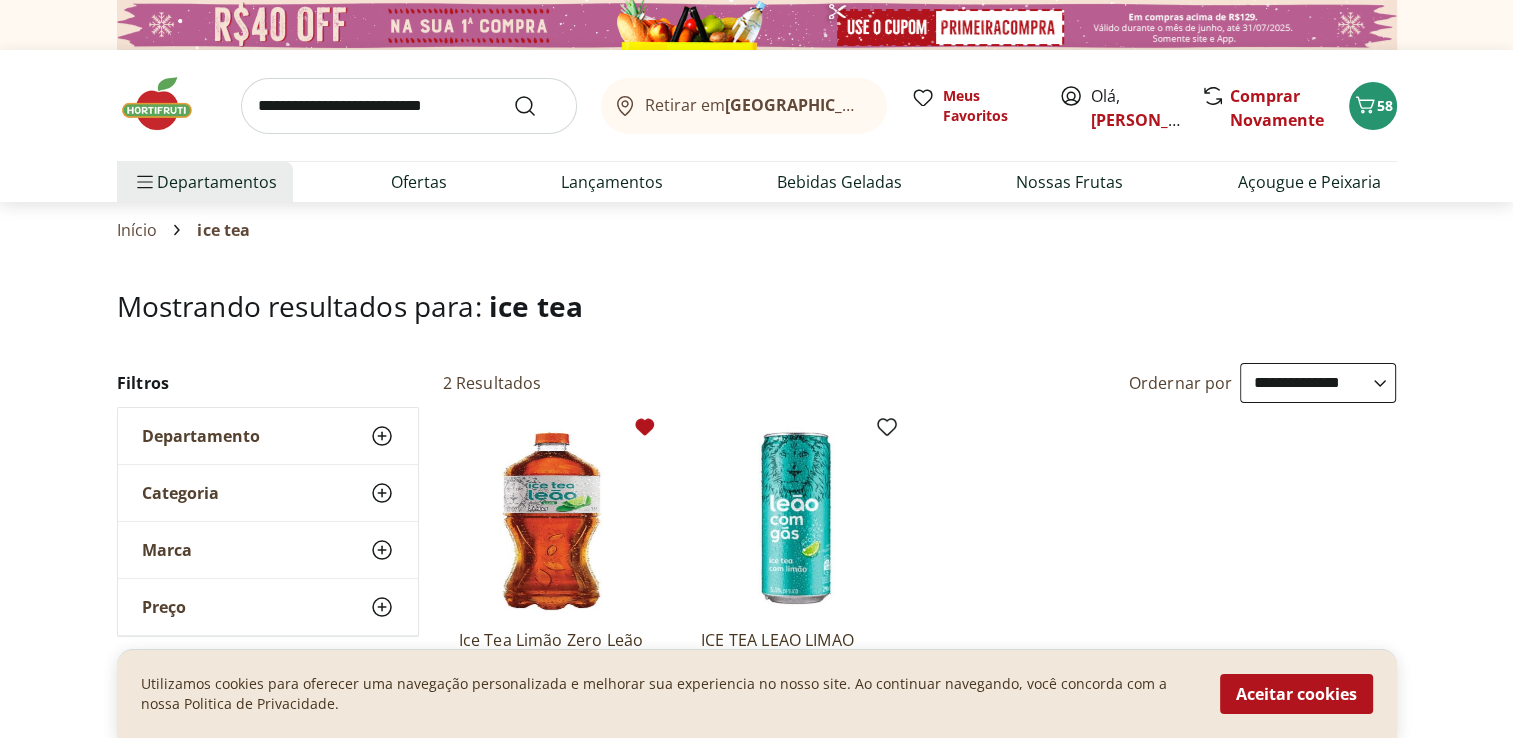 click at bounding box center [409, 106] 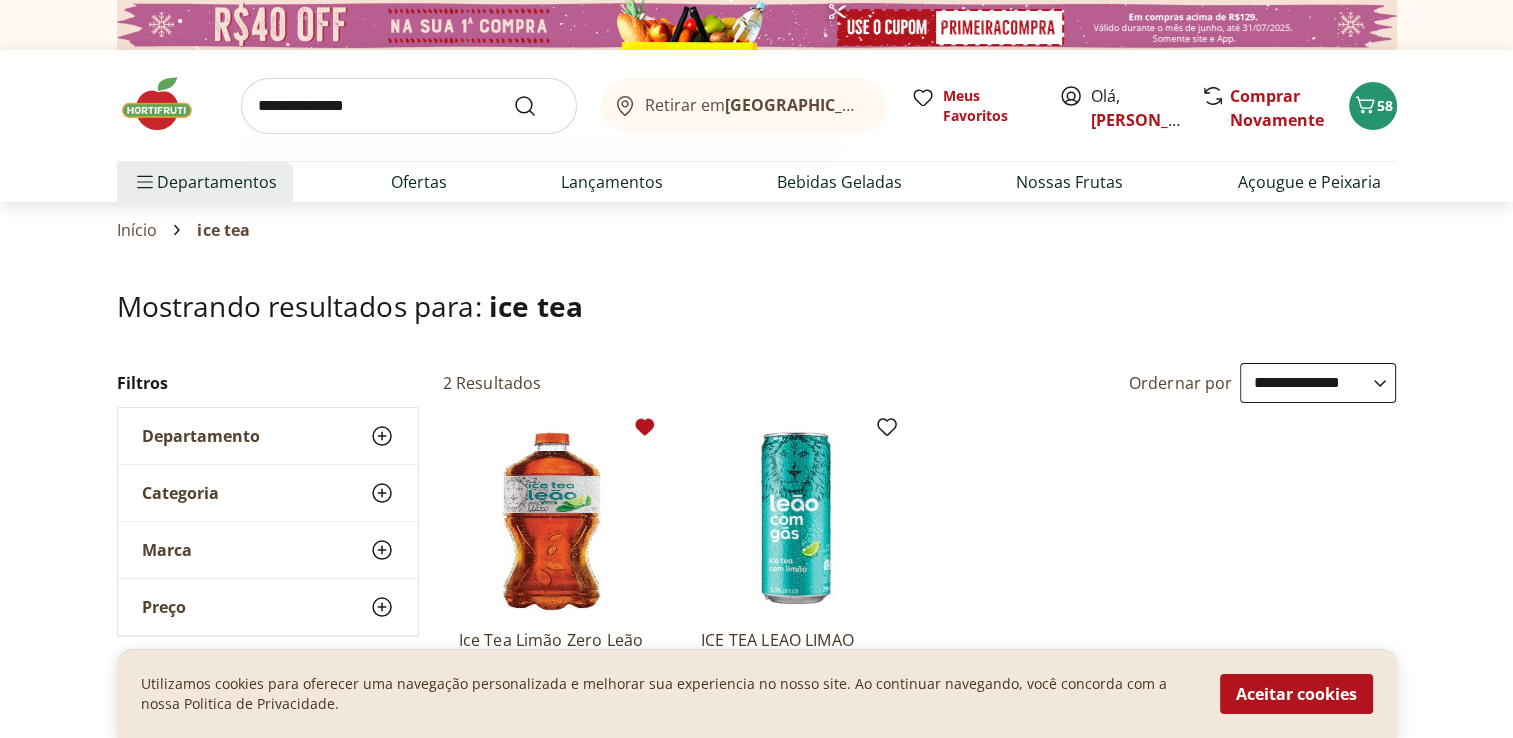 type on "**********" 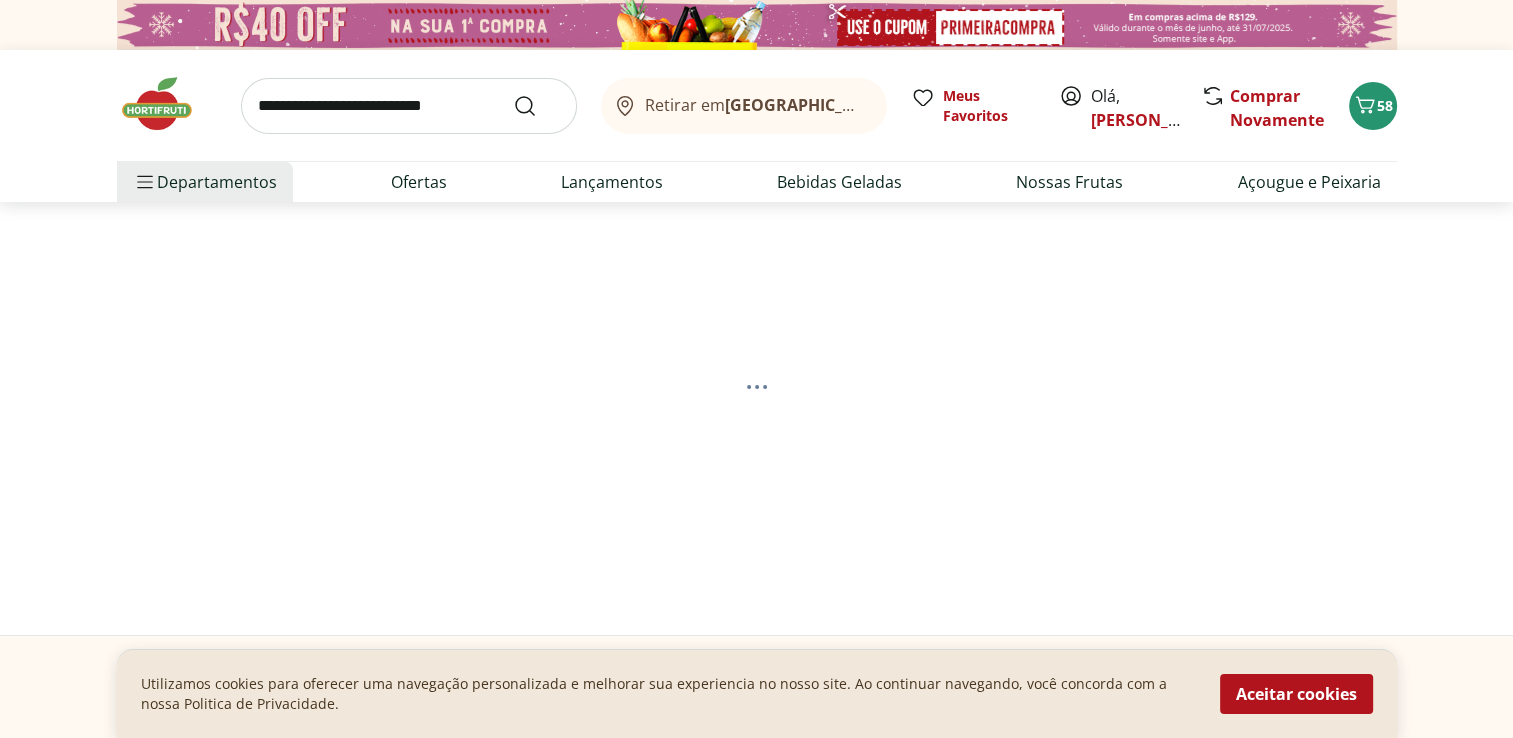 select on "**********" 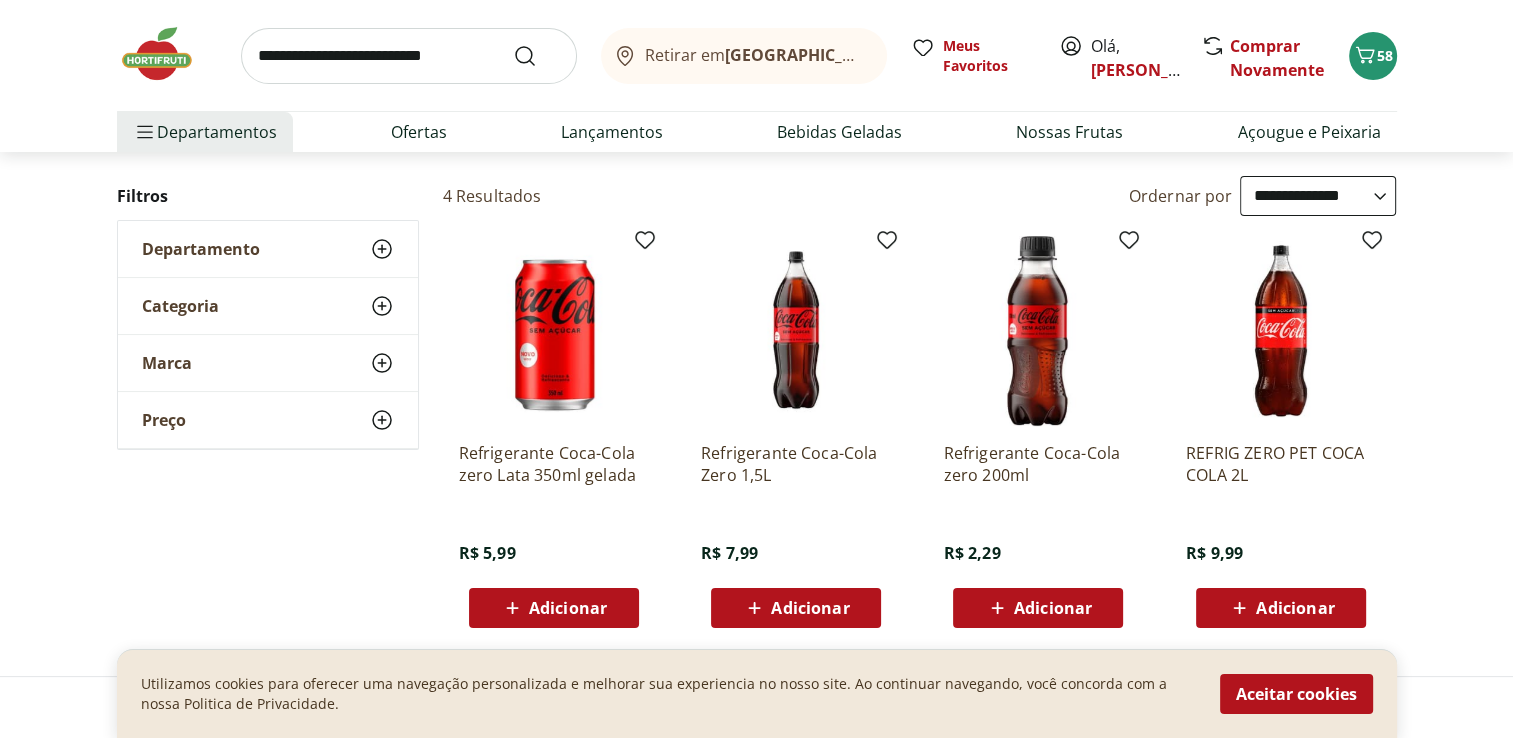 scroll, scrollTop: 200, scrollLeft: 0, axis: vertical 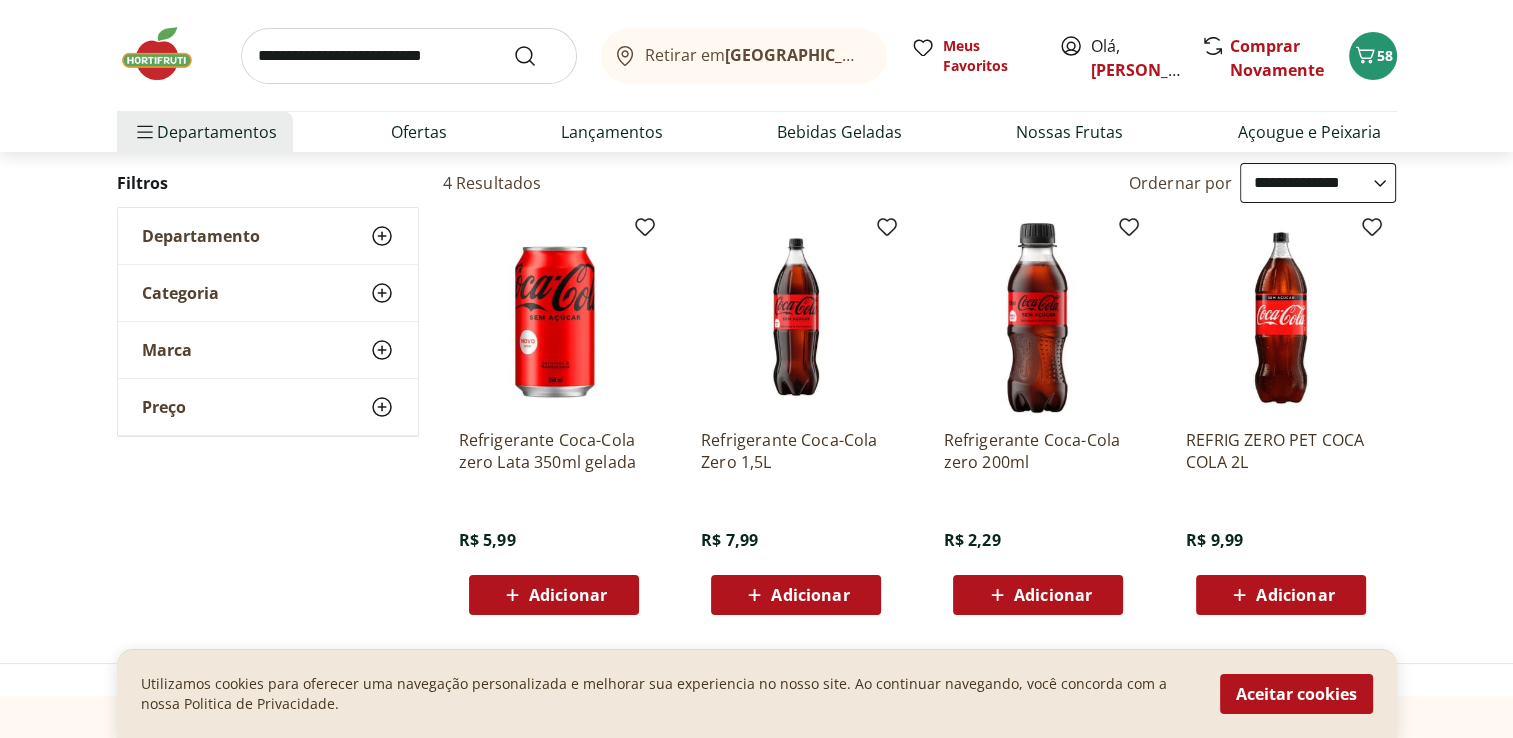 click on "Adicionar" at bounding box center (810, 595) 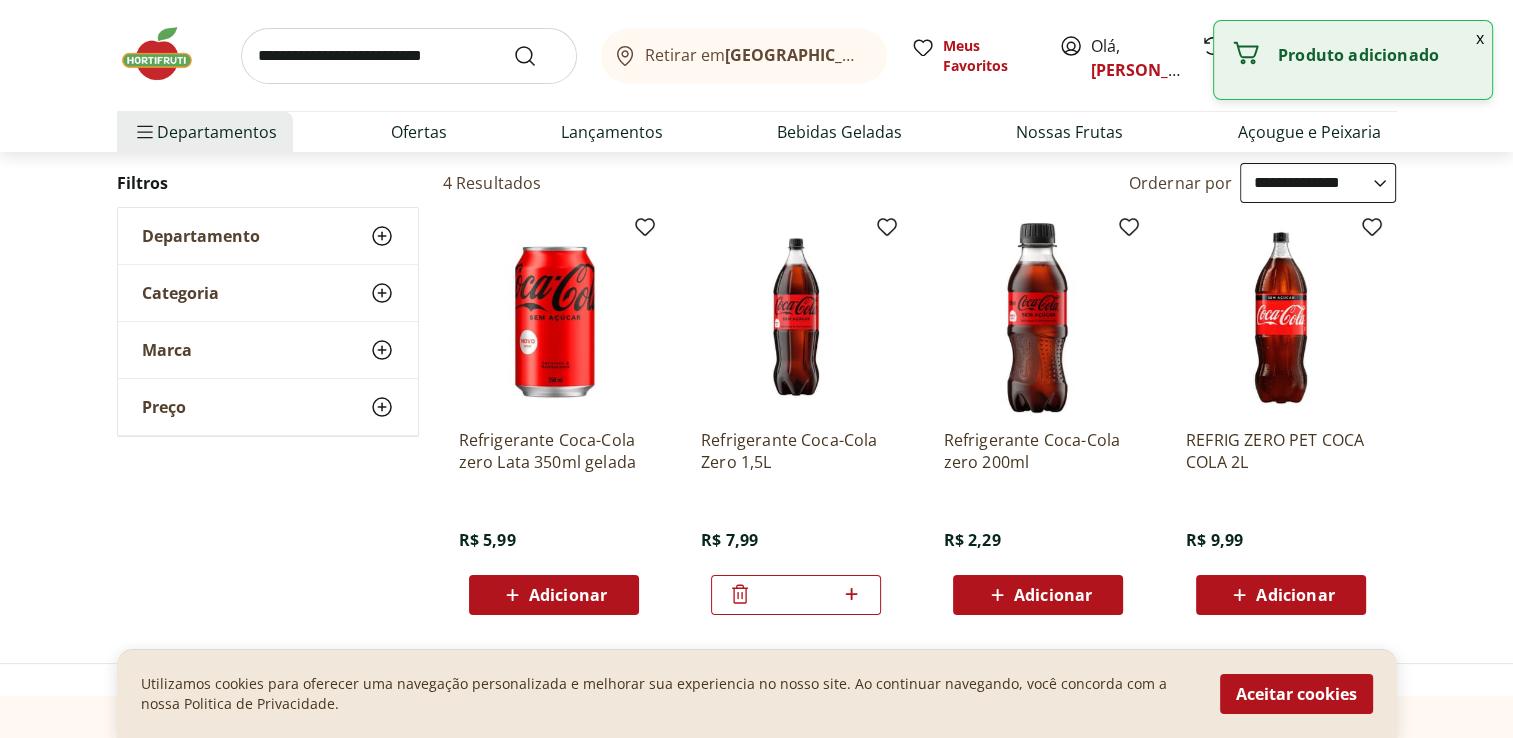 click 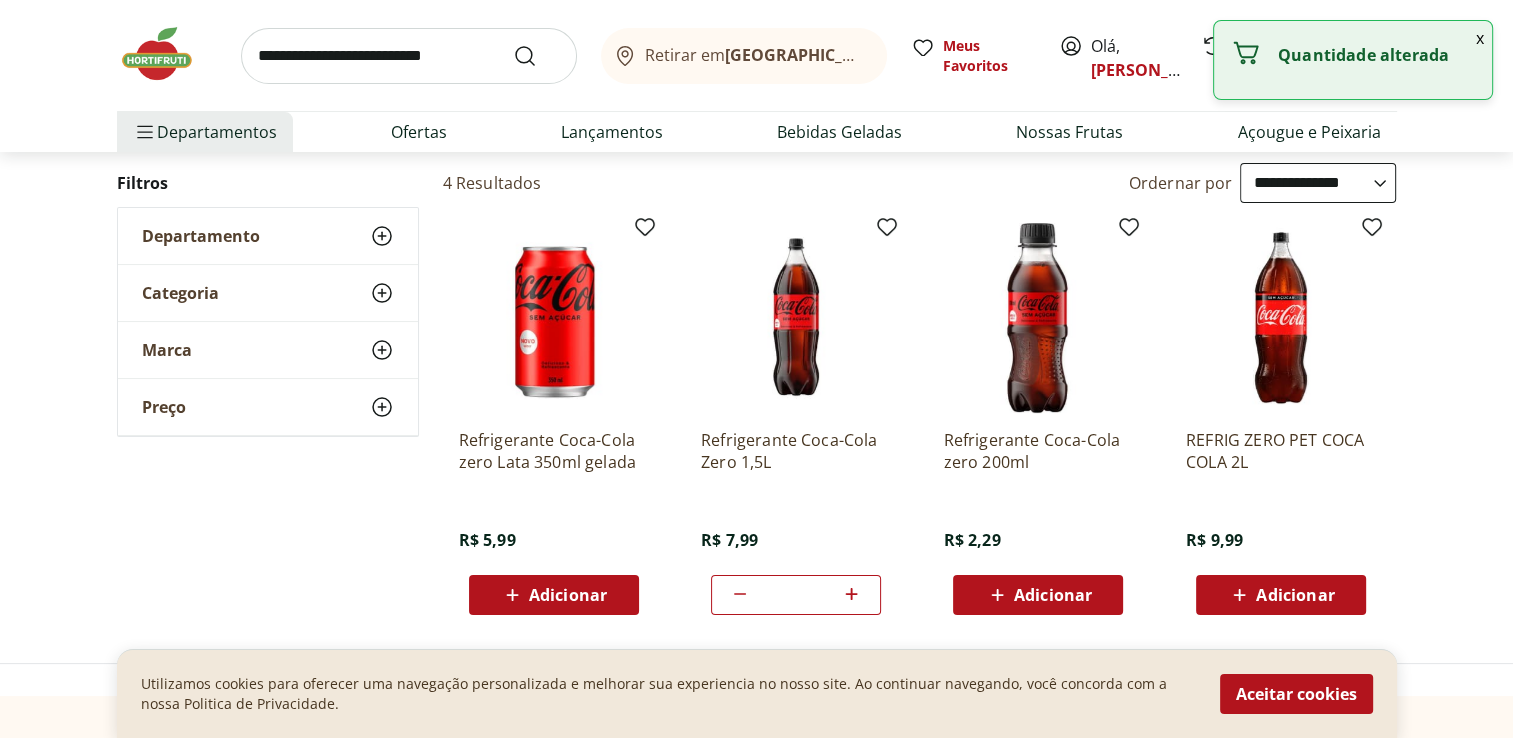 click 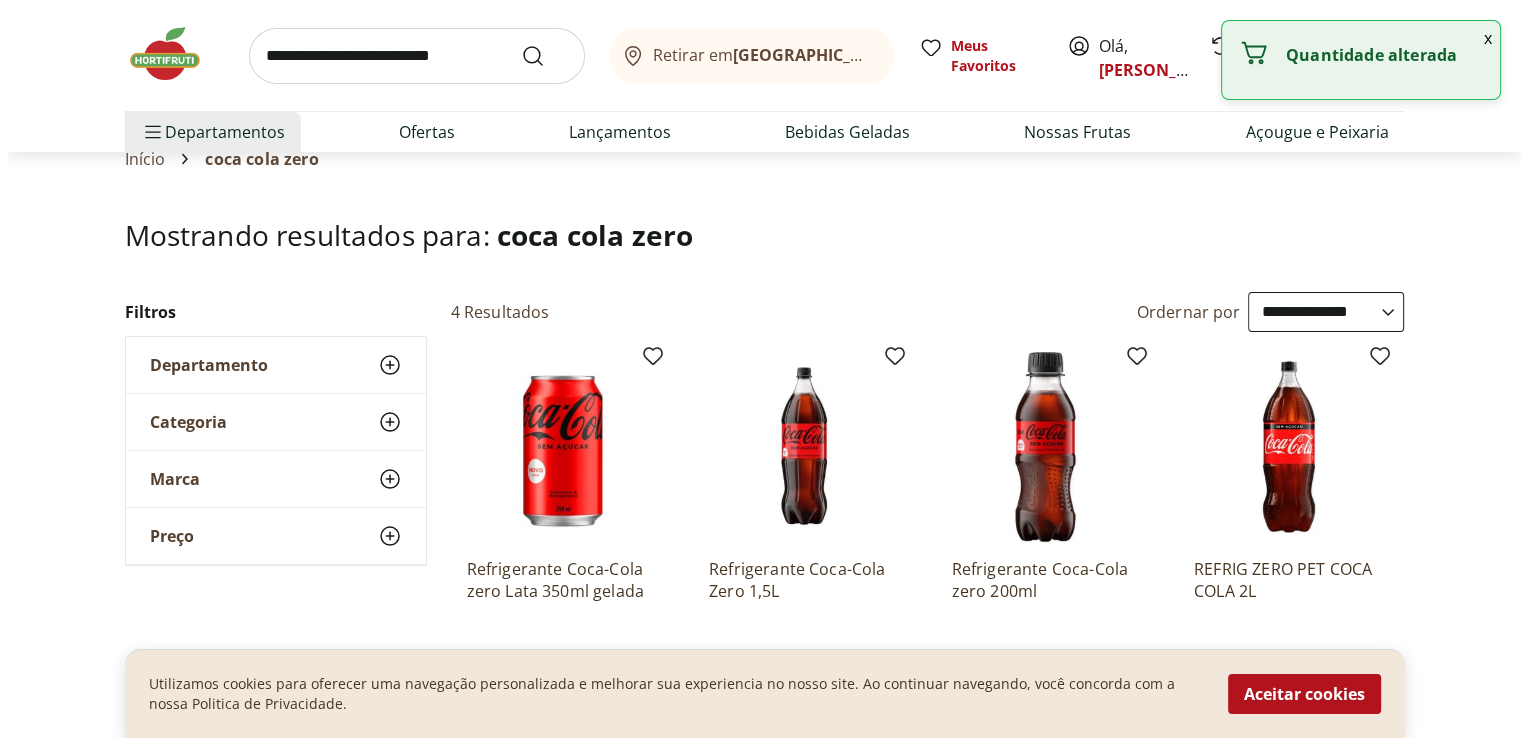 scroll, scrollTop: 0, scrollLeft: 0, axis: both 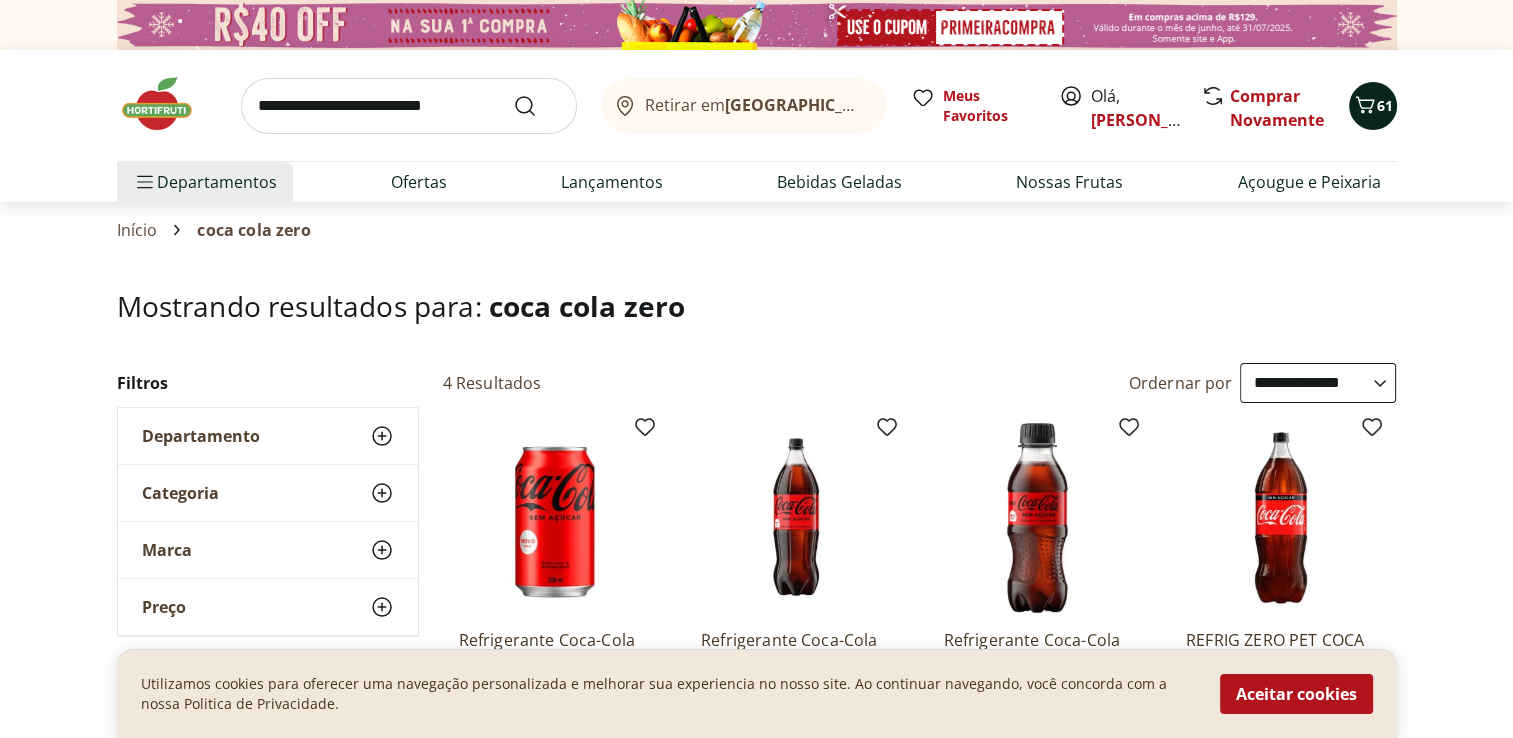 click 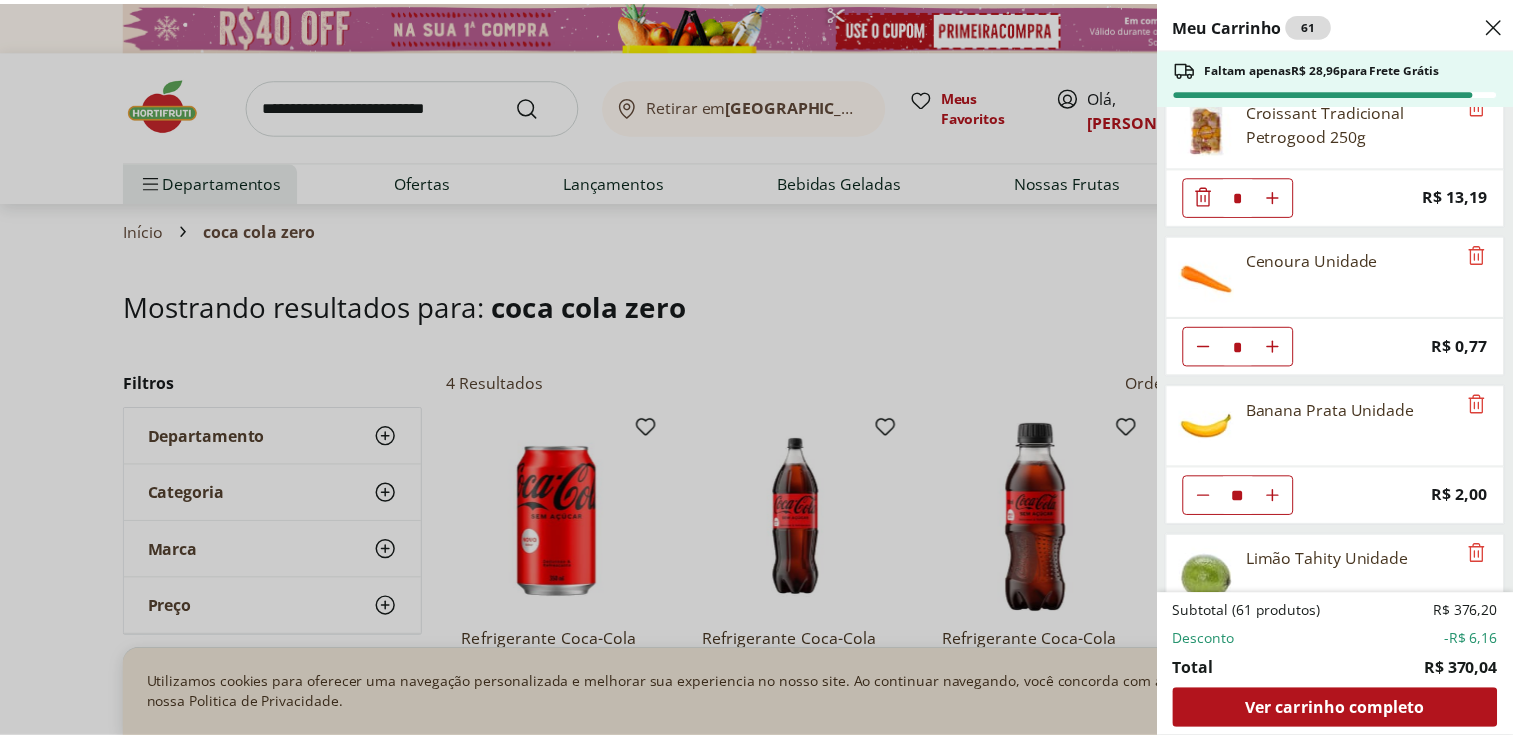 scroll, scrollTop: 2791, scrollLeft: 0, axis: vertical 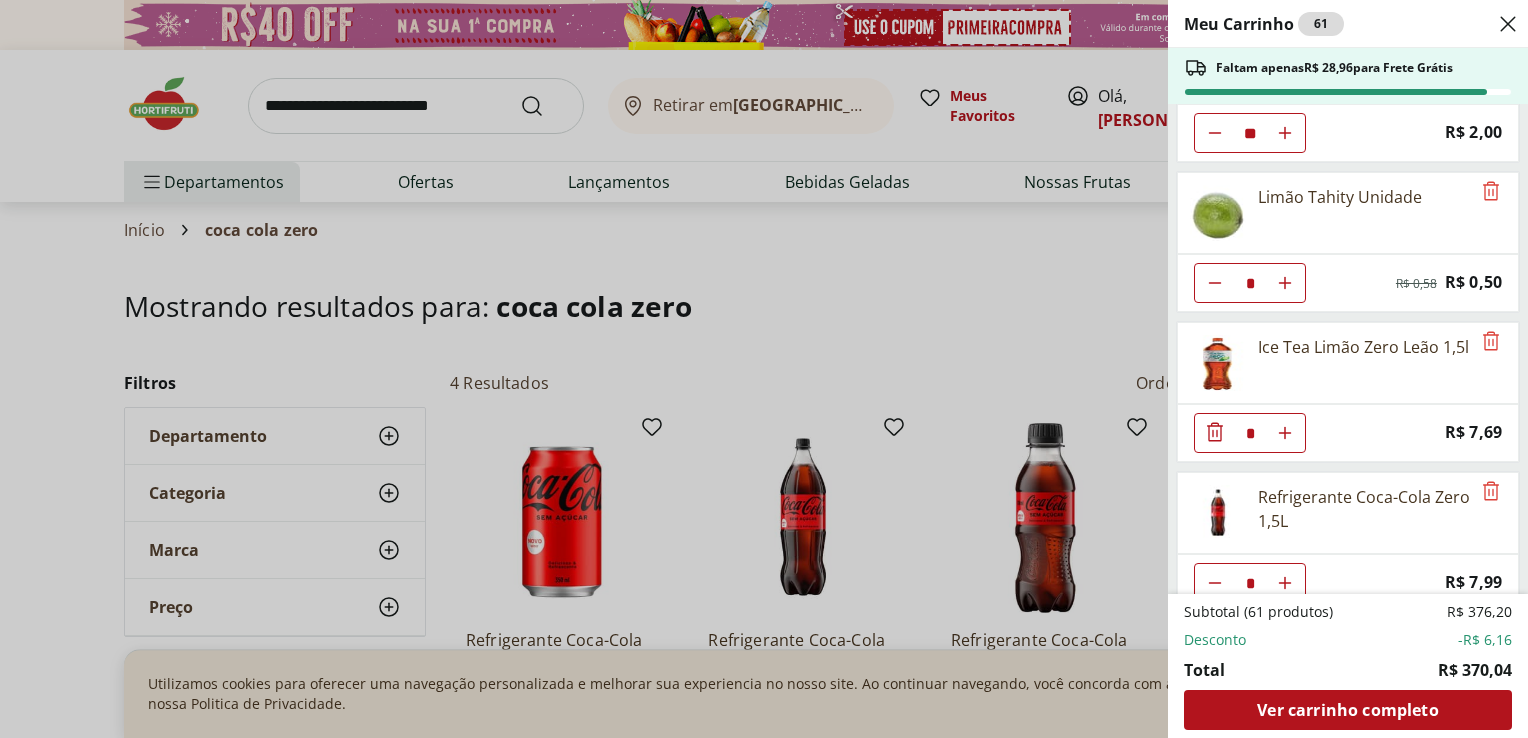 click on "Meu Carrinho 61 Faltam apenas  R$ 28,96  para Frete Grátis Sabão em Barra de Coco Ruth 90g * Price: R$ 4,39 Alface Americana Unidade * Price: R$ 3,99 Mini Rúcula Higienizada Hidrosol 170g * Price: R$ 9,99 Laranja Bahia Unidade * Price: R$ 2,69 Laranja Seleta * Price: R$ 3,51 Mexerica Rio Unidade * Original price: R$ 2,72 Price: R$ 2,08 SUCO UVA DEL VALLE 100 1L * Price: R$ 19,99 Suco de Uva Natural One 900ml * Original price: R$ 19,49 Price: R$ 17,99 Pão Frances * Price: R$ 1,49 Coração da Alcatra Resfriado Bovino Natural Da Terra * Price: R$ 99,48 Biscoito Maizena Piraque 175g * Original price: R$ 4,79 Price: R$ 3,49 Tomate Grape Fiorello - 300G * Price: R$ 7,99 TOMATE CEREJA RAMA 200G * Price: R$ 8,99 Uva Cotton Candy 500g * Price: R$ 19,99 Pão de Abóbora e Linhaça Nutrella 350g * Price: R$ 12,99 Pão de Leite * Price: R$ 11,98 Croissant Tradicional Petrogood 250g * Price: R$ 13,19 Cenoura Unidade * Price: R$ 0,77 Banana Prata Unidade ** Price: R$ 2,00 Limão Tahity Unidade *" at bounding box center (764, 369) 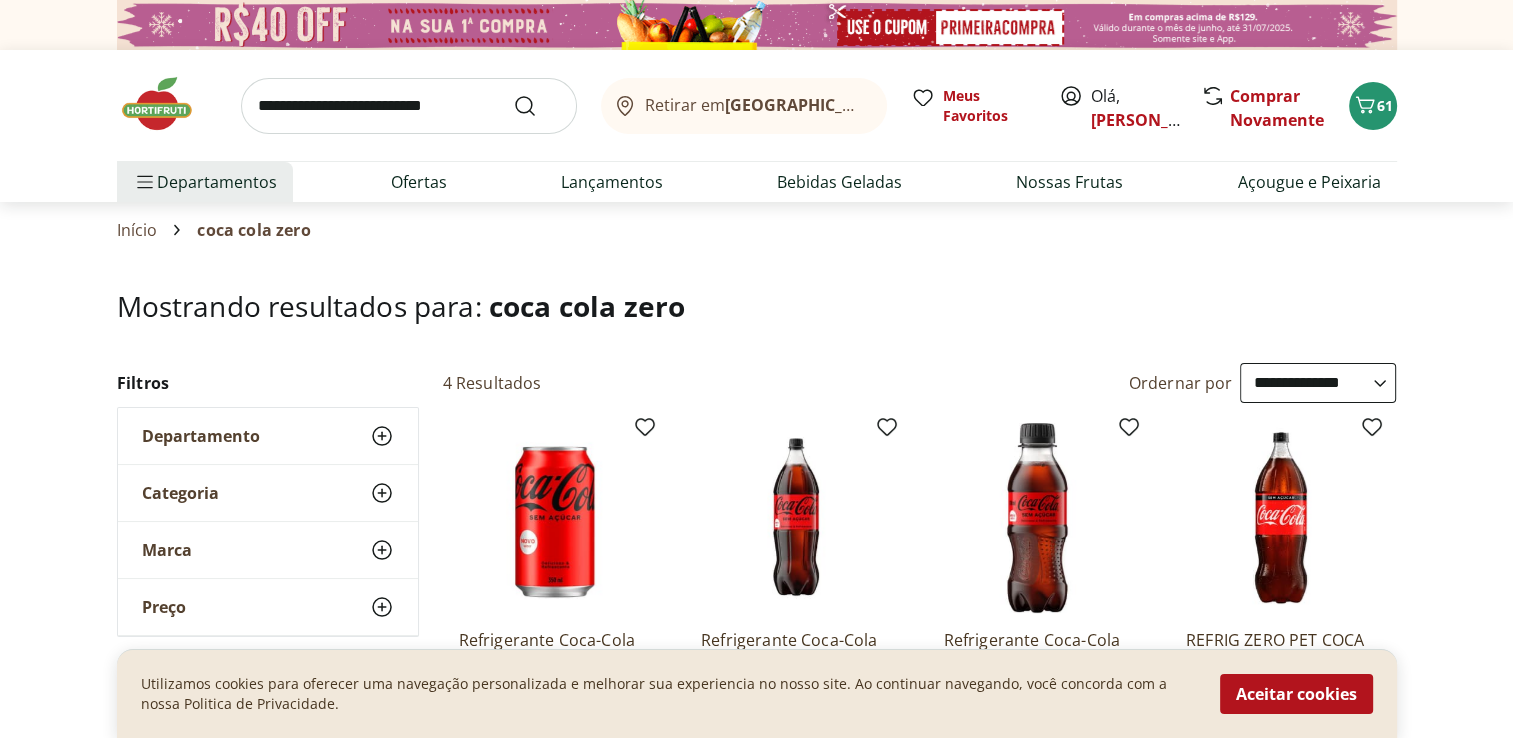 click at bounding box center [409, 106] 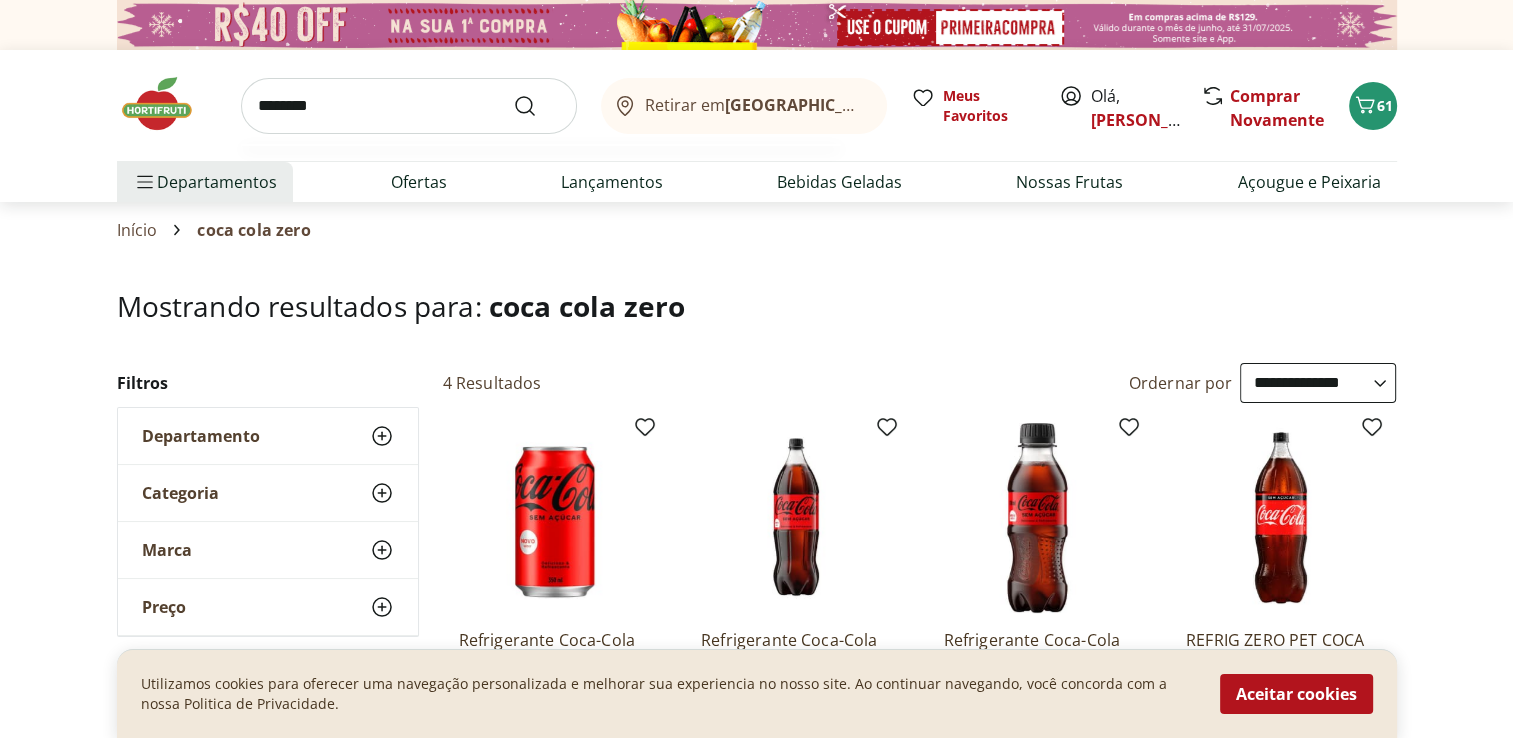 type on "********" 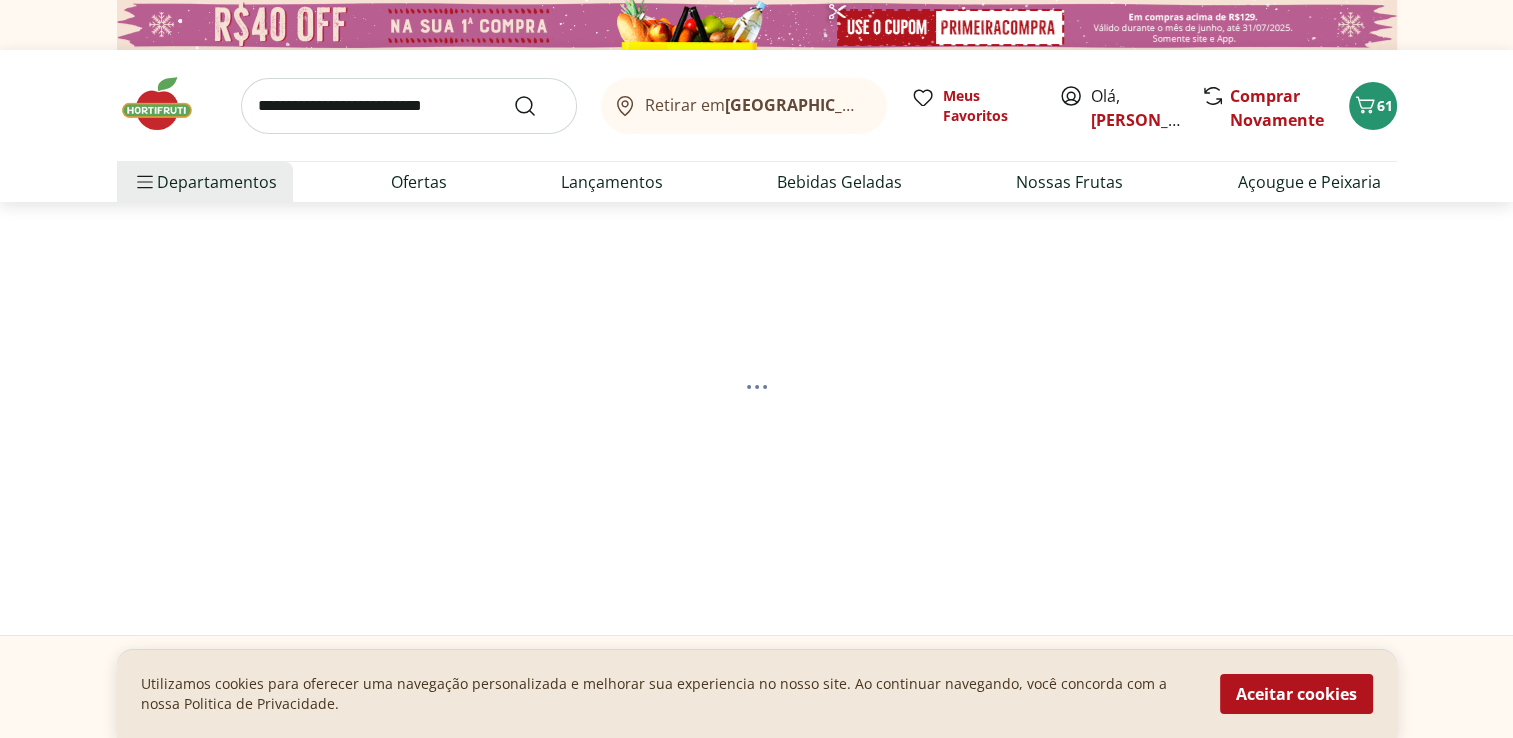 select on "**********" 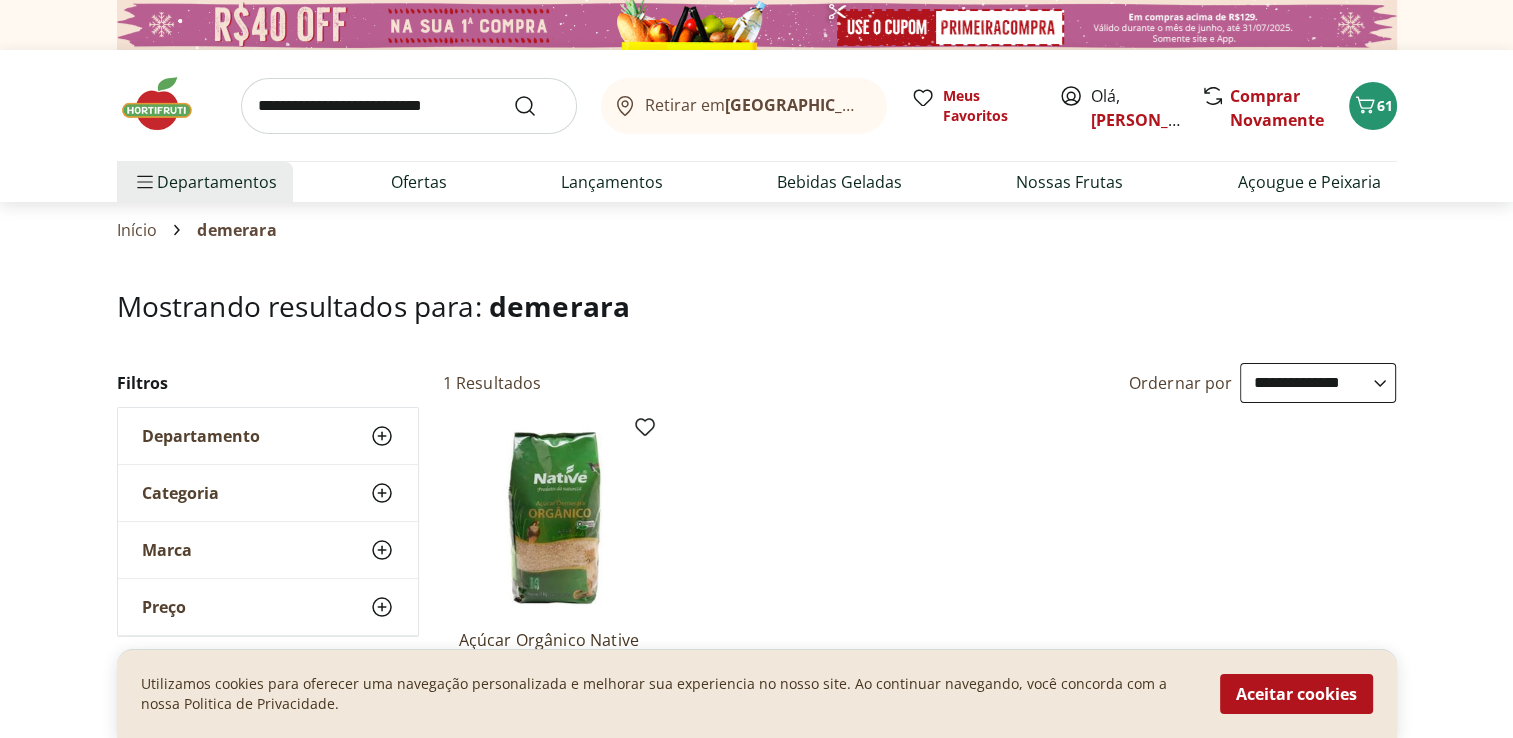 scroll, scrollTop: 0, scrollLeft: 0, axis: both 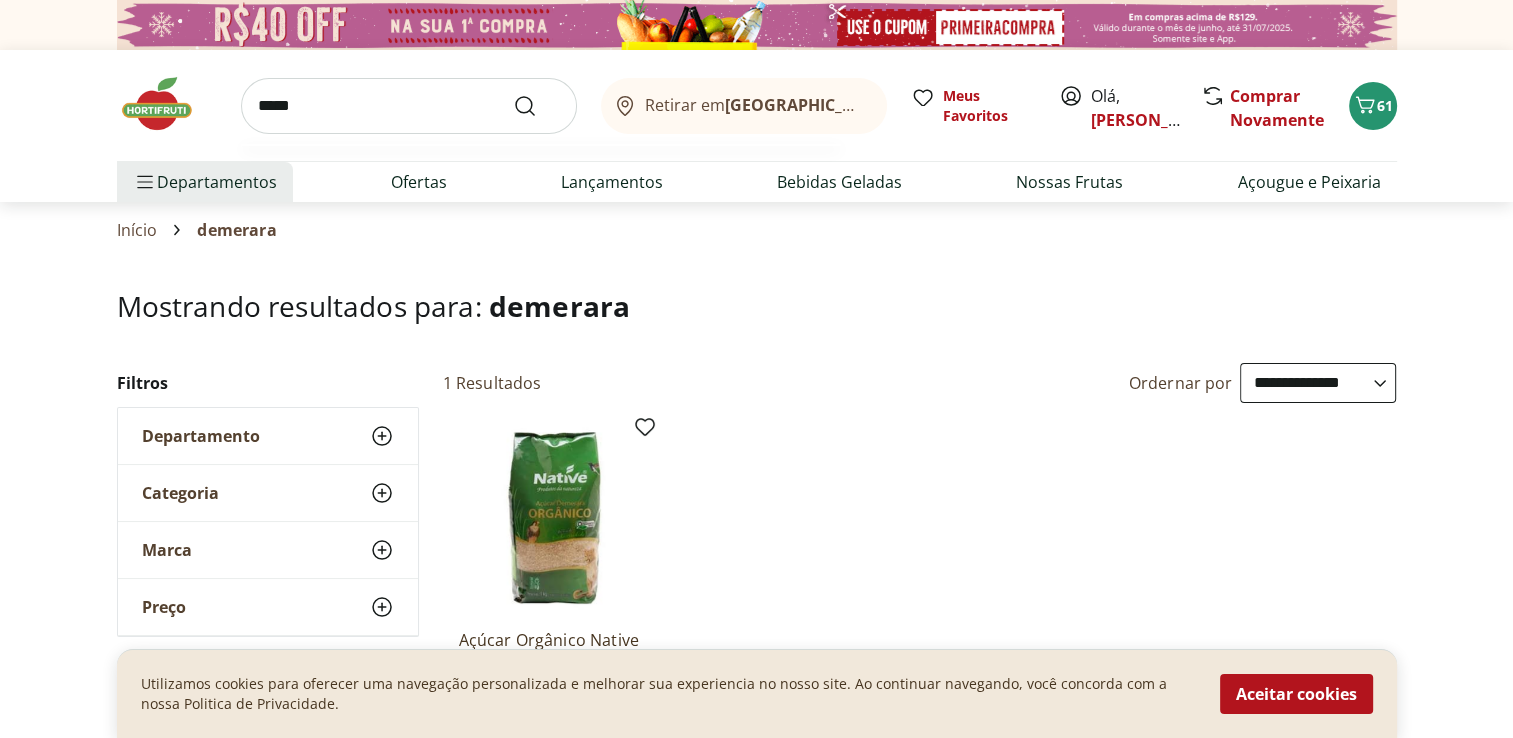 type on "*****" 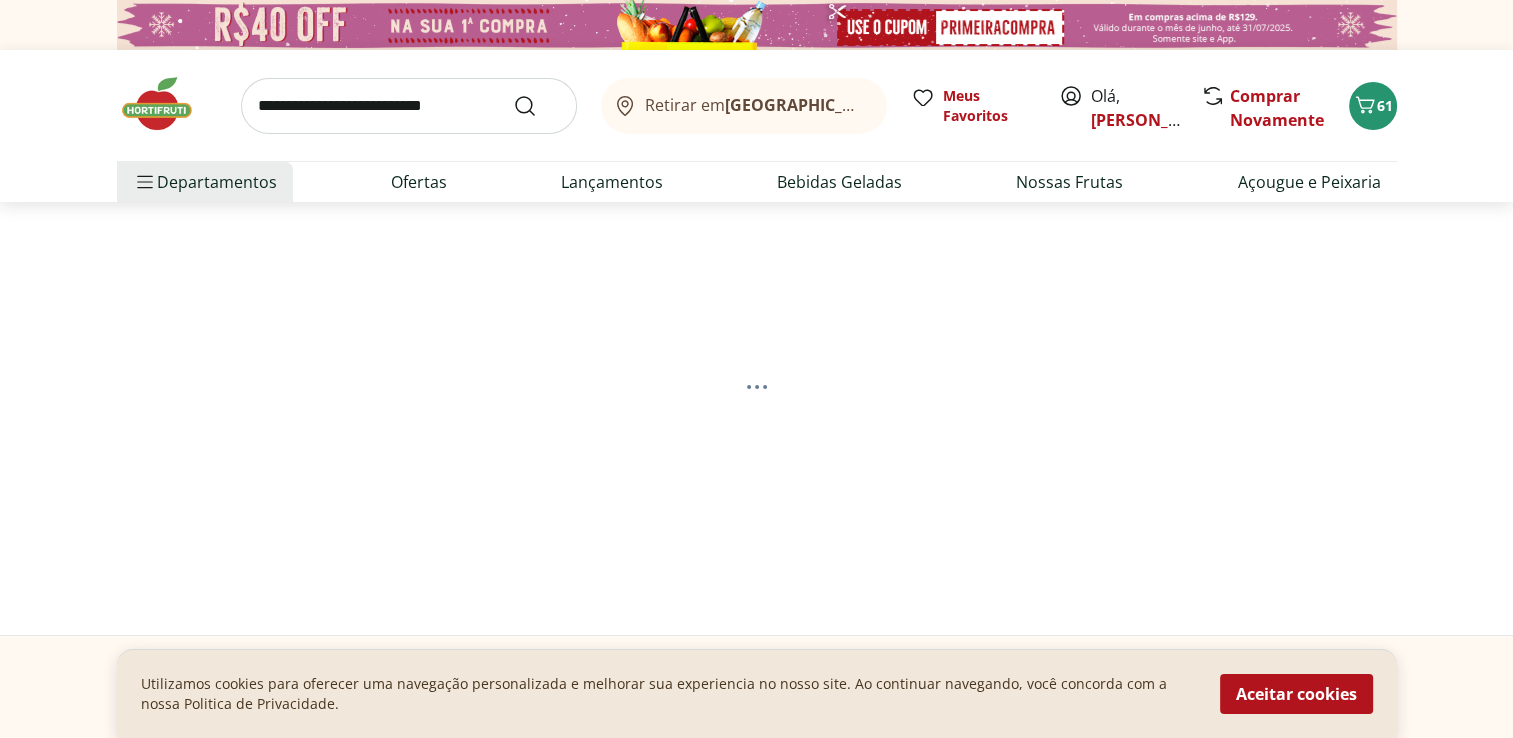 select on "**********" 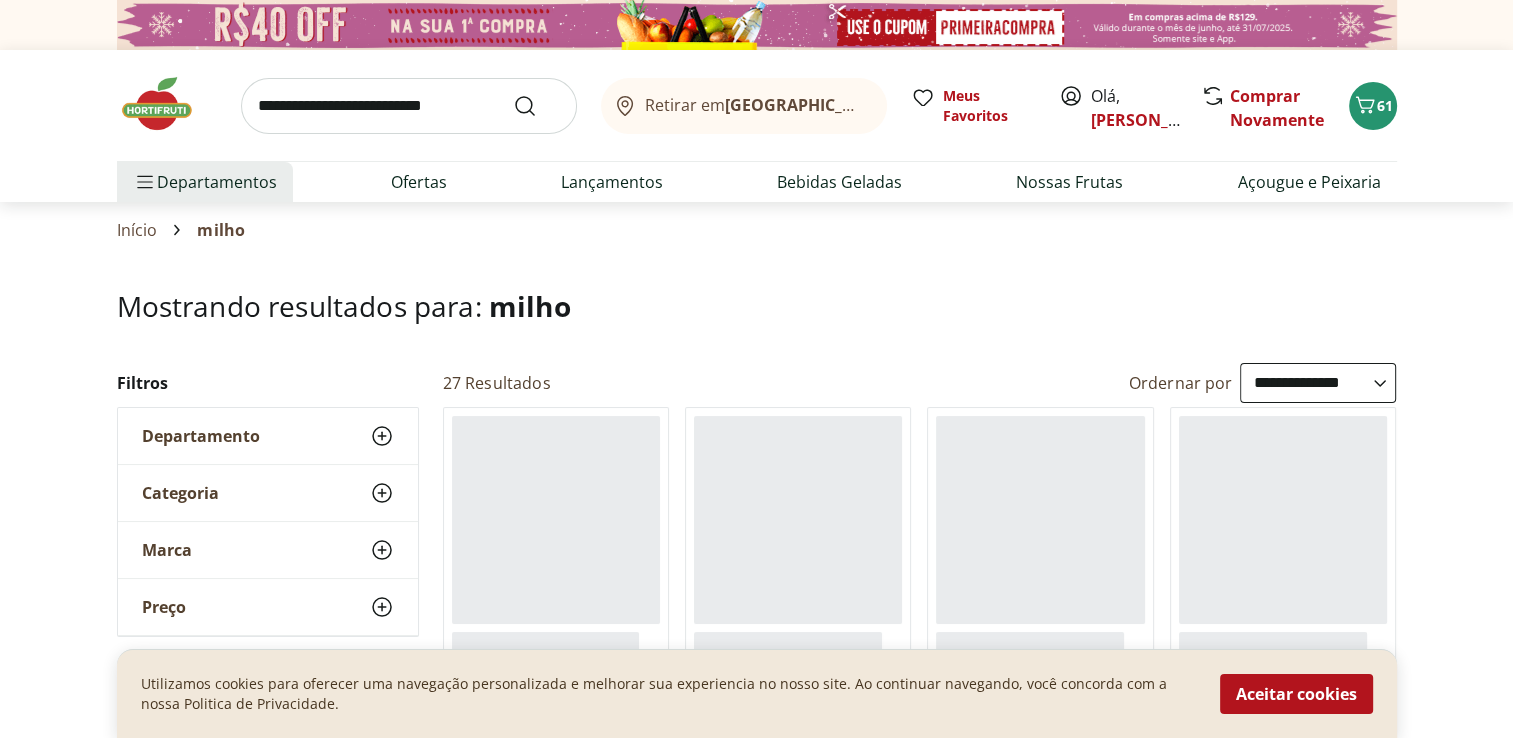 scroll, scrollTop: 200, scrollLeft: 0, axis: vertical 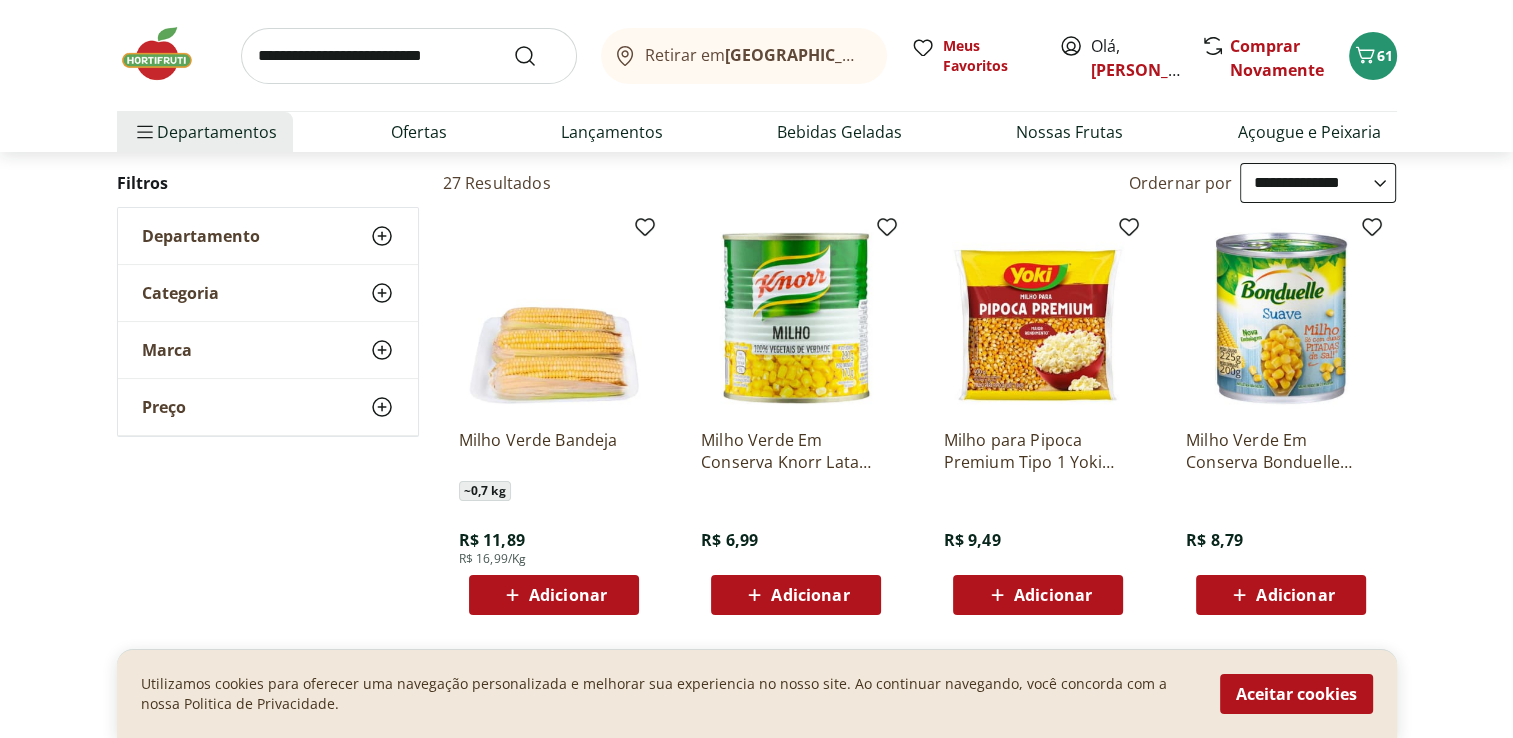 click on "Adicionar" at bounding box center (568, 595) 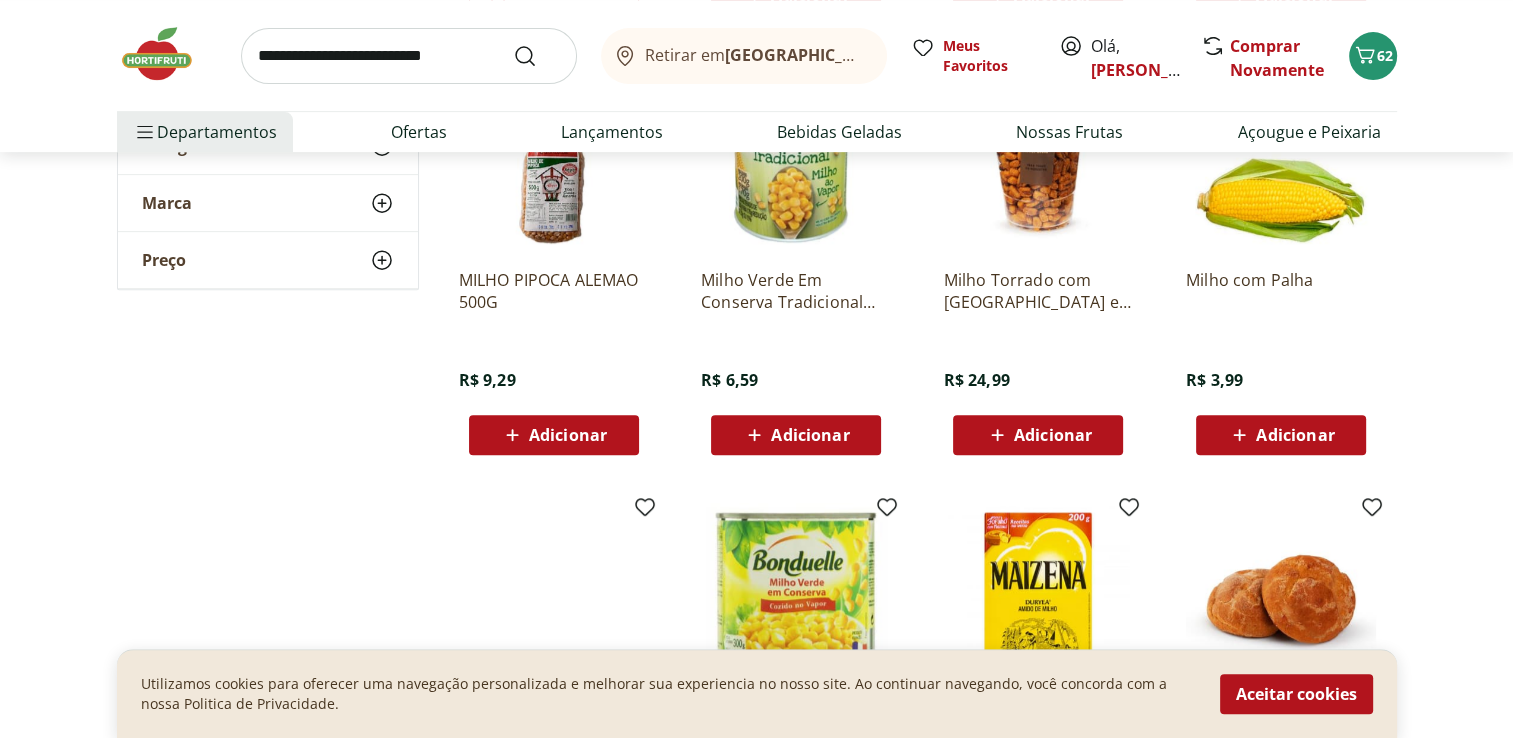 scroll, scrollTop: 700, scrollLeft: 0, axis: vertical 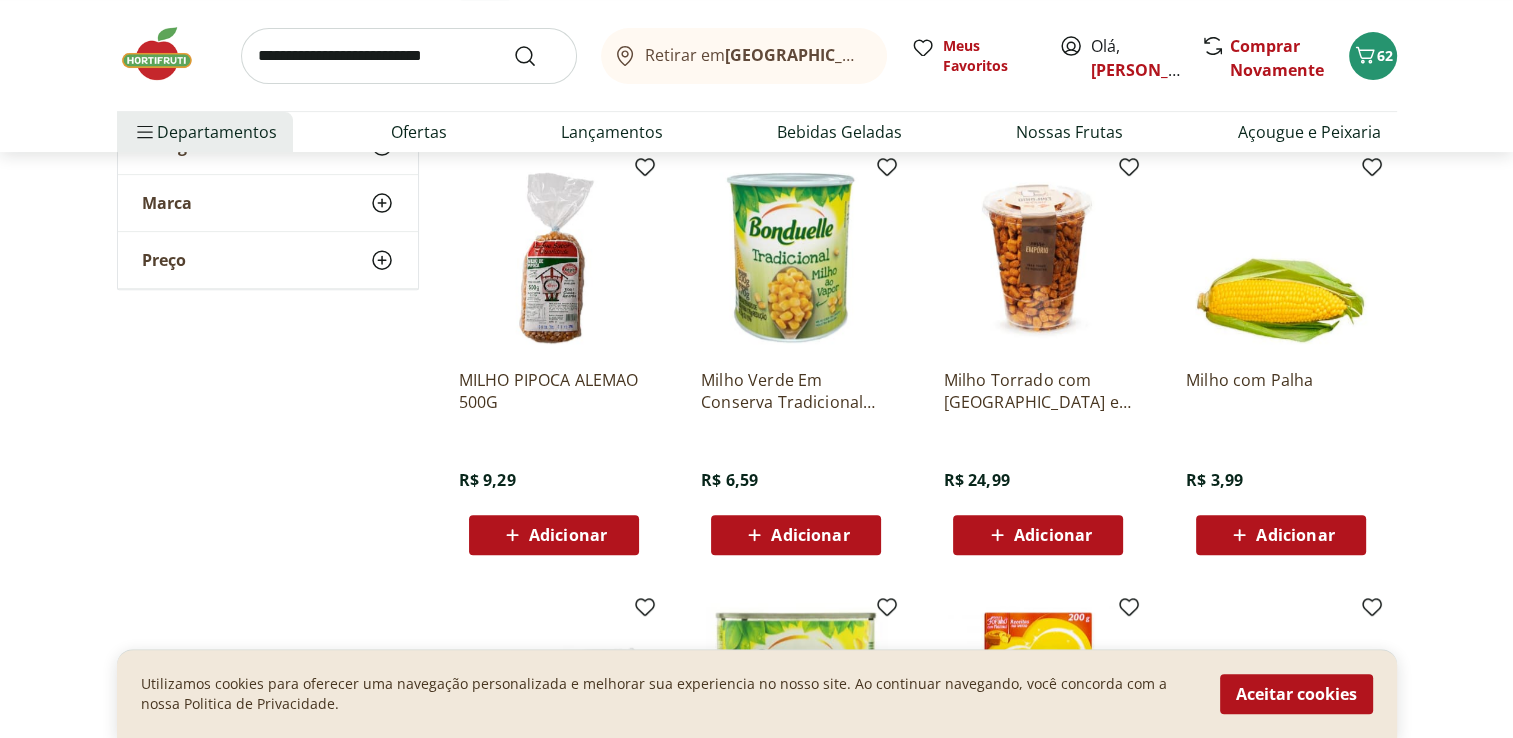 click on "Adicionar" at bounding box center [810, 535] 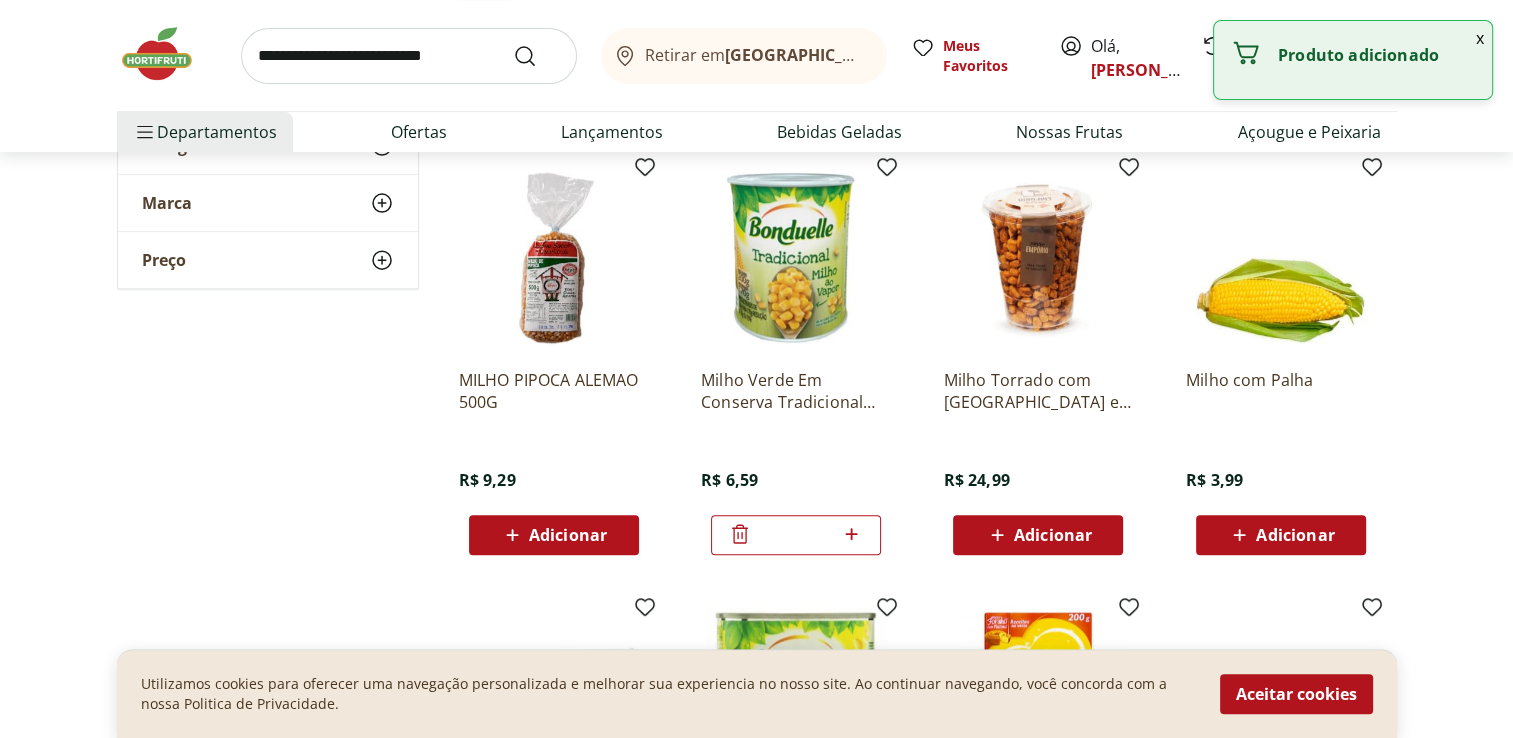 click 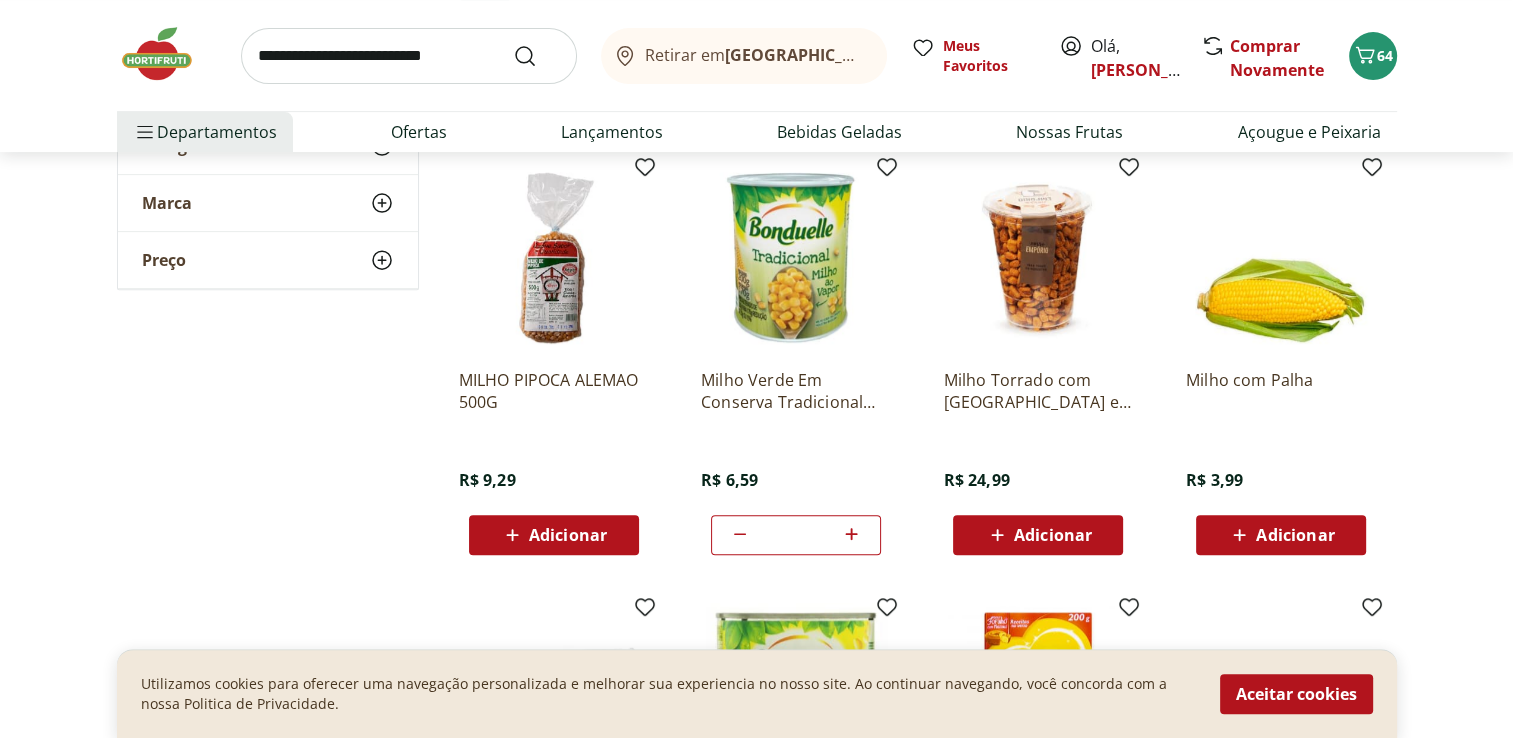 click 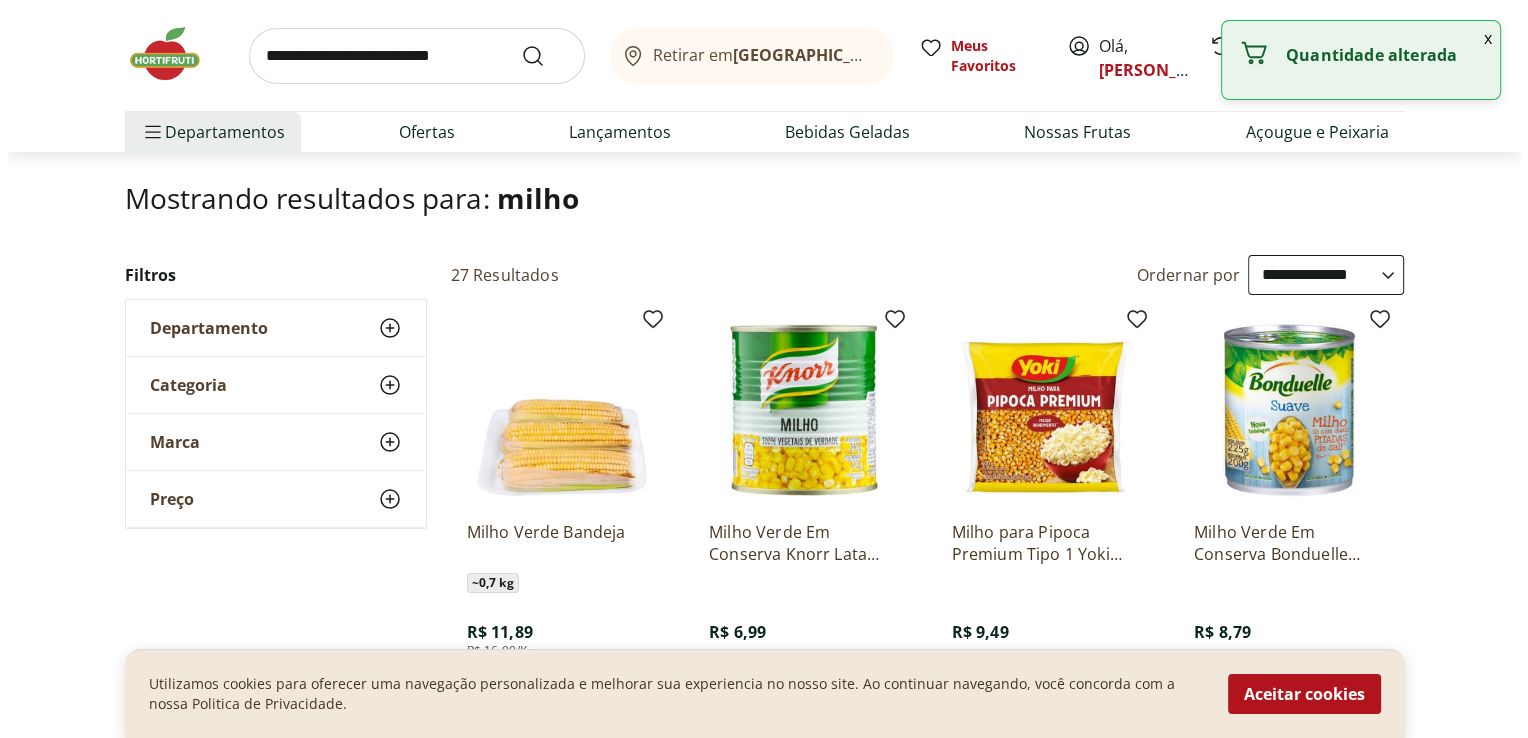 scroll, scrollTop: 100, scrollLeft: 0, axis: vertical 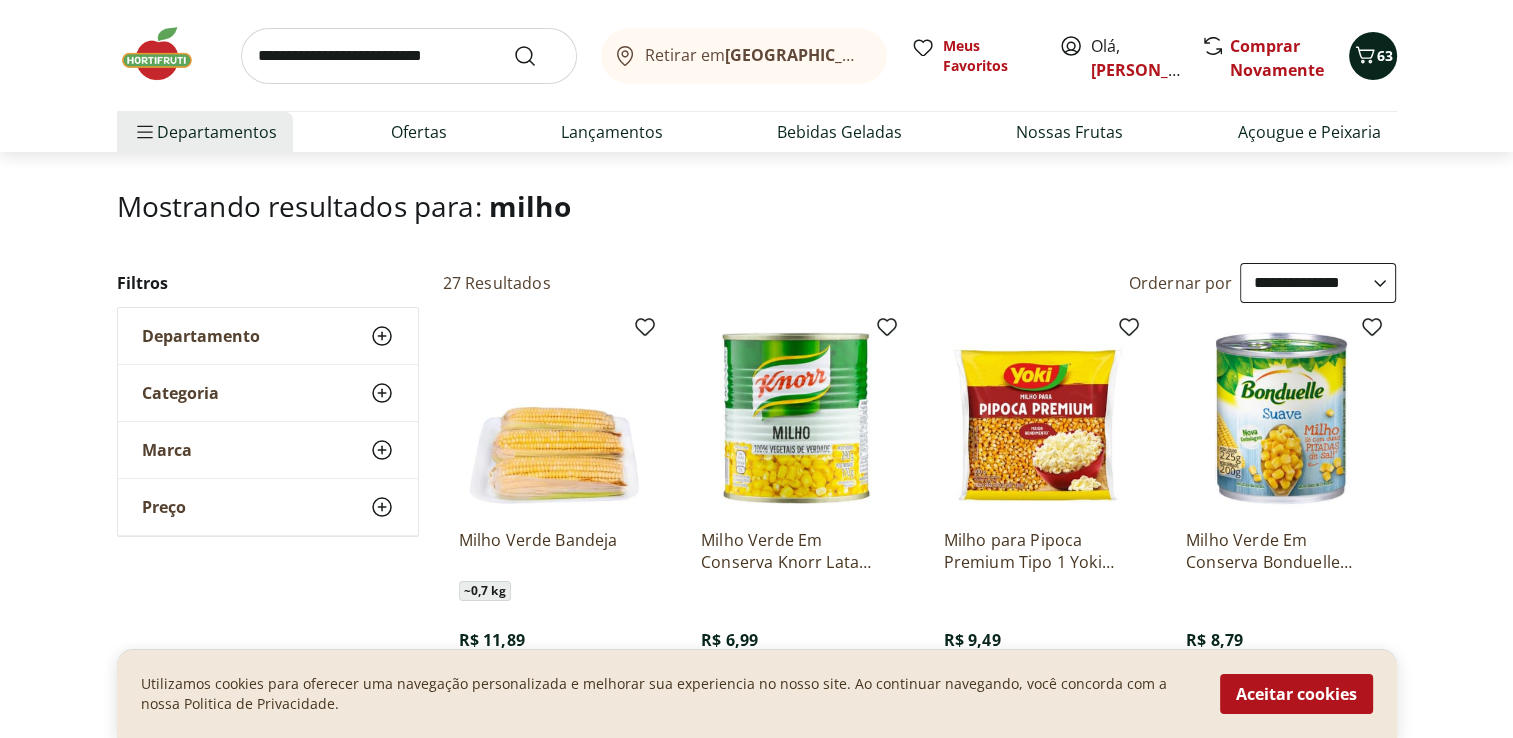 click 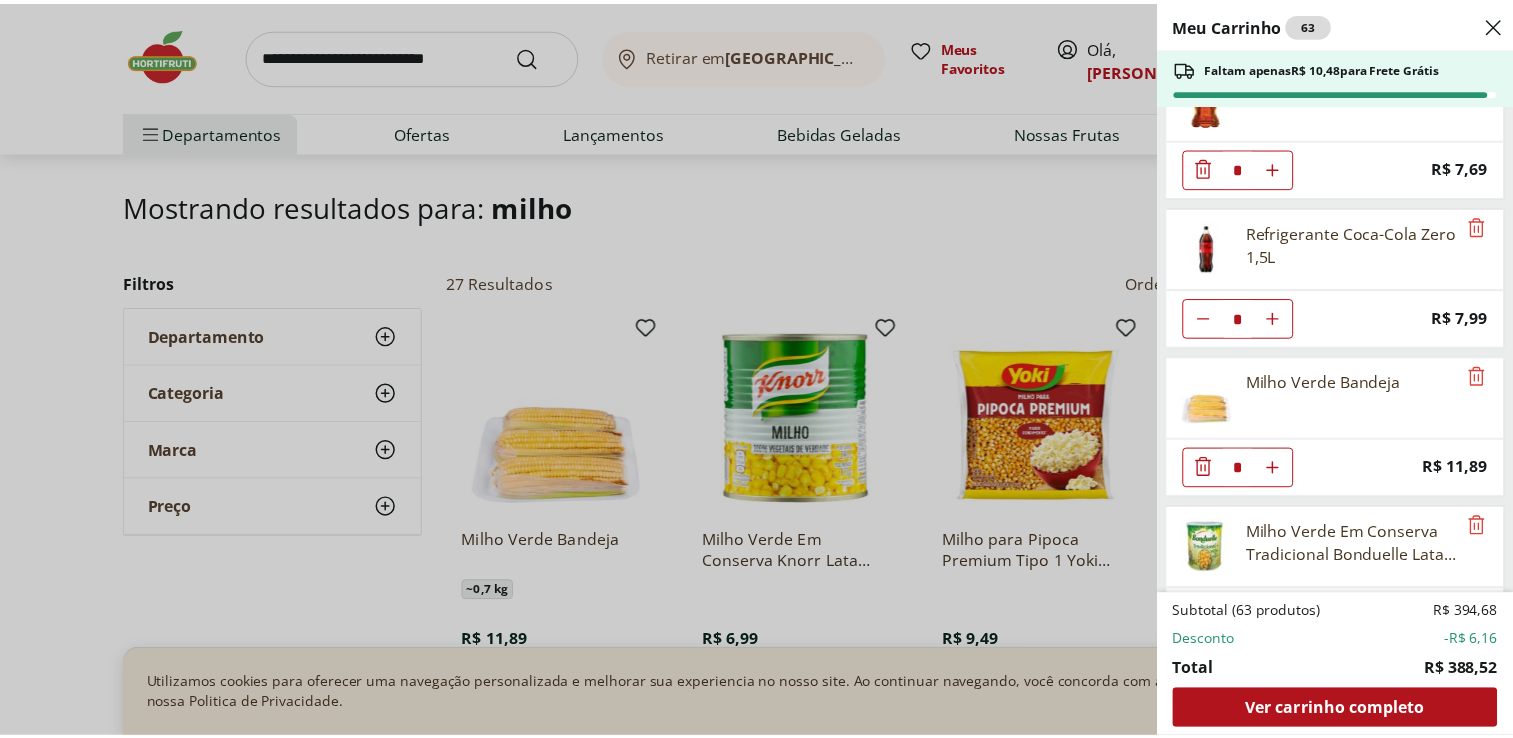 scroll, scrollTop: 3088, scrollLeft: 0, axis: vertical 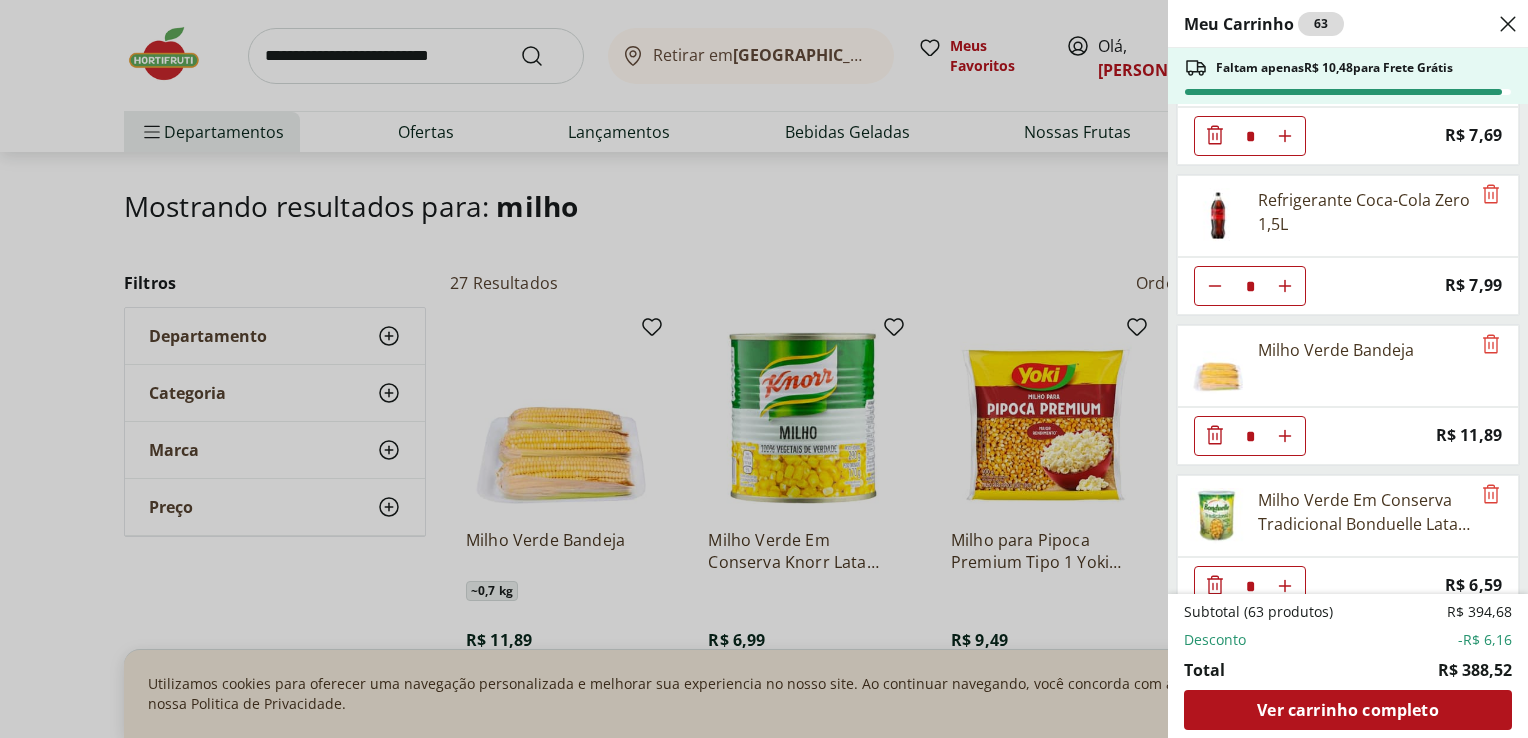 click on "Meu Carrinho 63 Faltam apenas  R$ 10,48  para Frete Grátis Sabão em Barra de Coco Ruth 90g * Price: R$ 4,39 Alface Americana Unidade * Price: R$ 3,99 Mini Rúcula Higienizada Hidrosol 170g * Price: R$ 9,99 Laranja Bahia Unidade * Price: R$ 2,69 Laranja Seleta * Price: R$ 3,51 Mexerica Rio Unidade * Original price: R$ 2,72 Price: R$ 2,08 SUCO UVA DEL VALLE 100 1L * Price: R$ 19,99 Suco de Uva Natural One 900ml * Original price: R$ 19,49 Price: R$ 17,99 Pão Frances * Price: R$ 1,49 Coração da Alcatra Resfriado Bovino Natural Da Terra * Price: R$ 99,48 Biscoito Maizena Piraque 175g * Original price: R$ 4,79 Price: R$ 3,49 Tomate Grape Fiorello - 300G * Price: R$ 7,99 TOMATE CEREJA RAMA 200G * Price: R$ 8,99 Uva Cotton Candy 500g * Price: R$ 19,99 Pão de Abóbora e Linhaça Nutrella 350g * Price: R$ 12,99 Pão de Leite * Price: R$ 11,98 Croissant Tradicional Petrogood 250g * Price: R$ 13,19 Cenoura Unidade * Price: R$ 0,77 Banana Prata Unidade ** Price: R$ 2,00 Limão Tahity Unidade *" at bounding box center (764, 369) 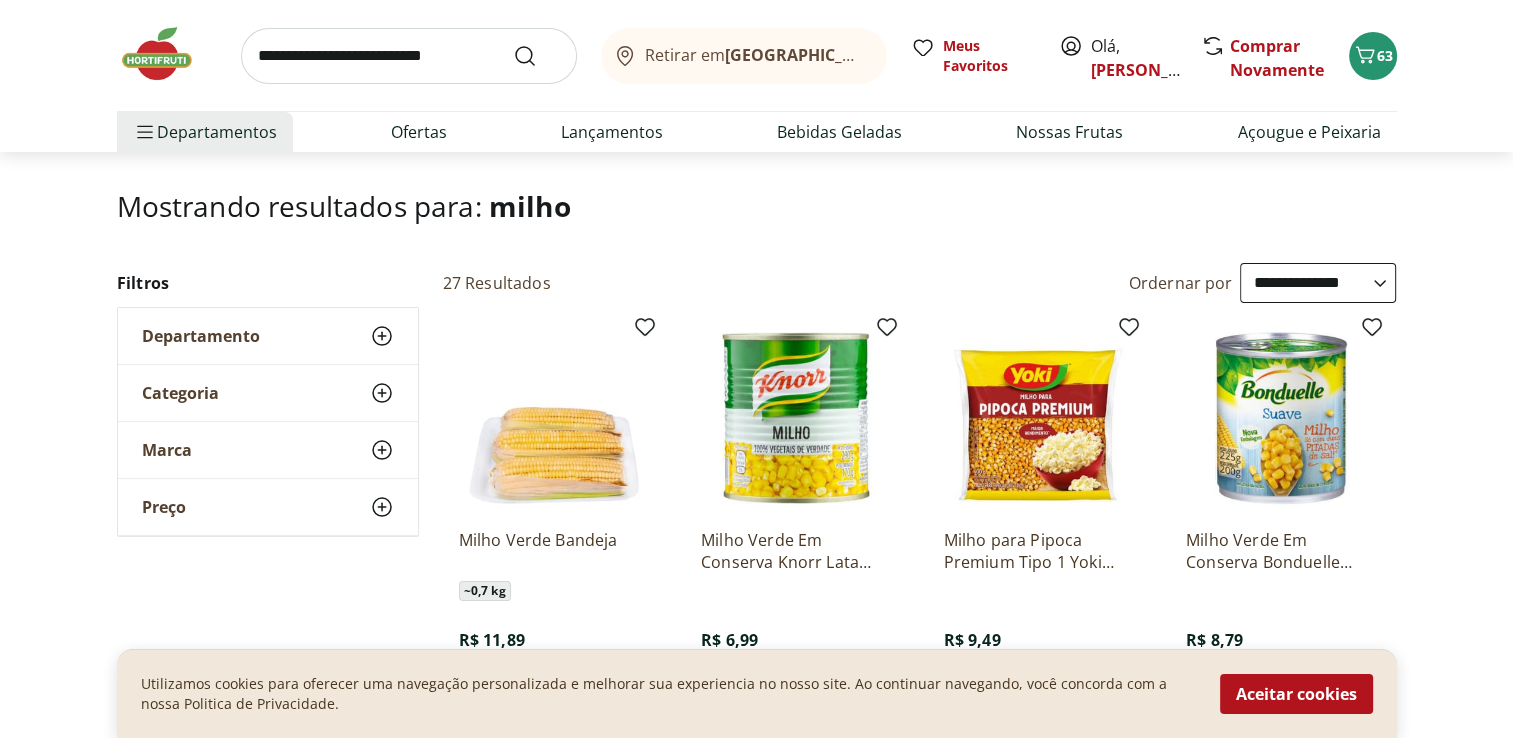 scroll, scrollTop: 300, scrollLeft: 0, axis: vertical 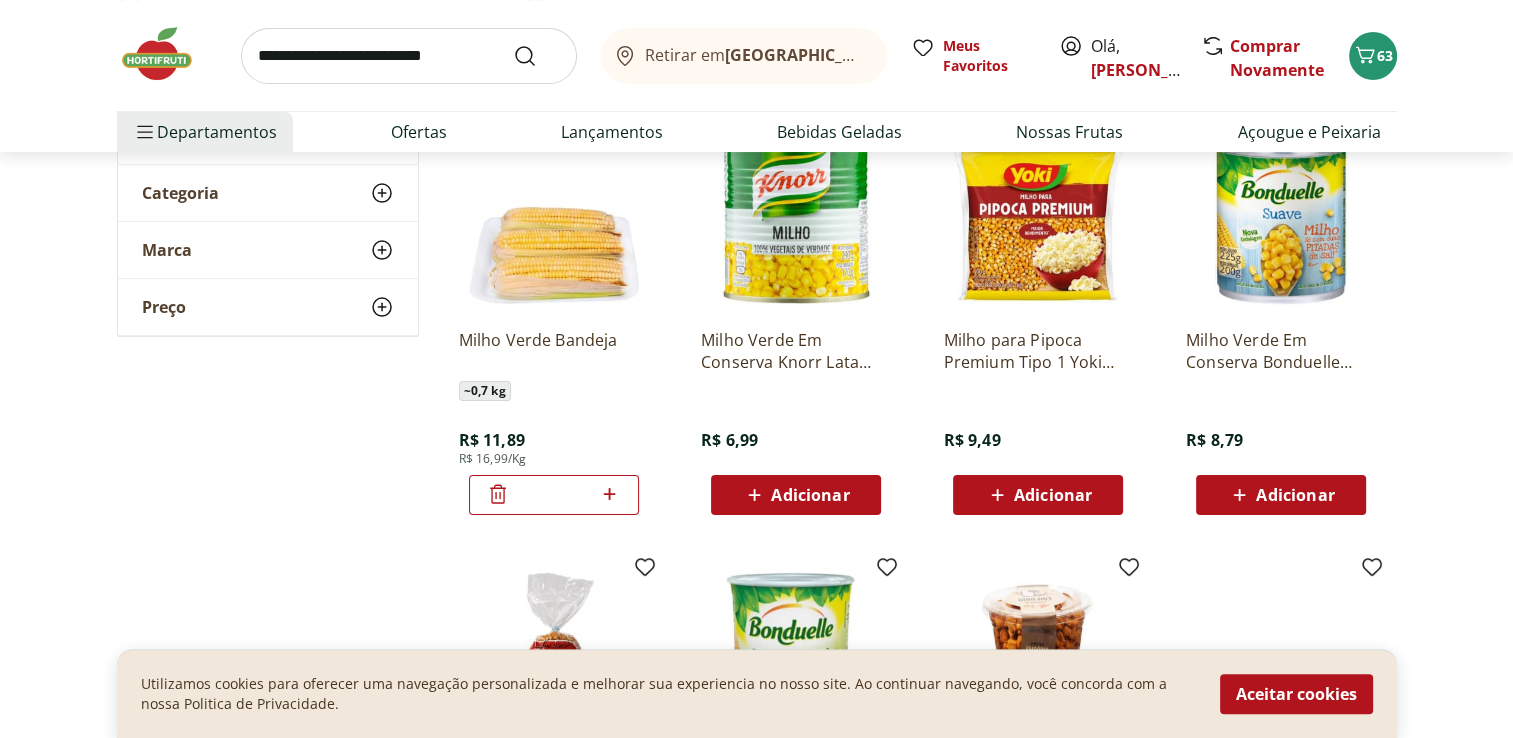 click on "Adicionar" at bounding box center [810, 495] 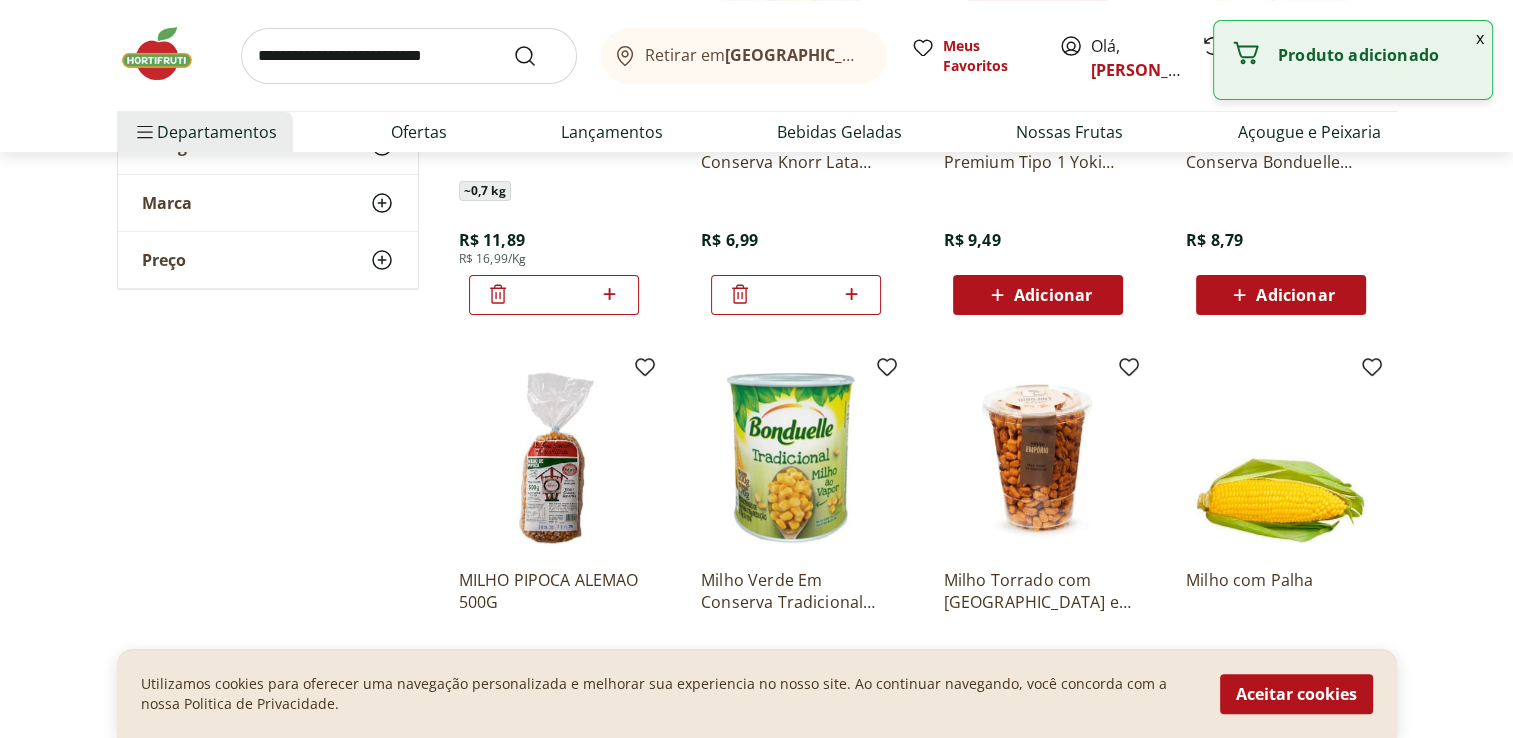 scroll, scrollTop: 700, scrollLeft: 0, axis: vertical 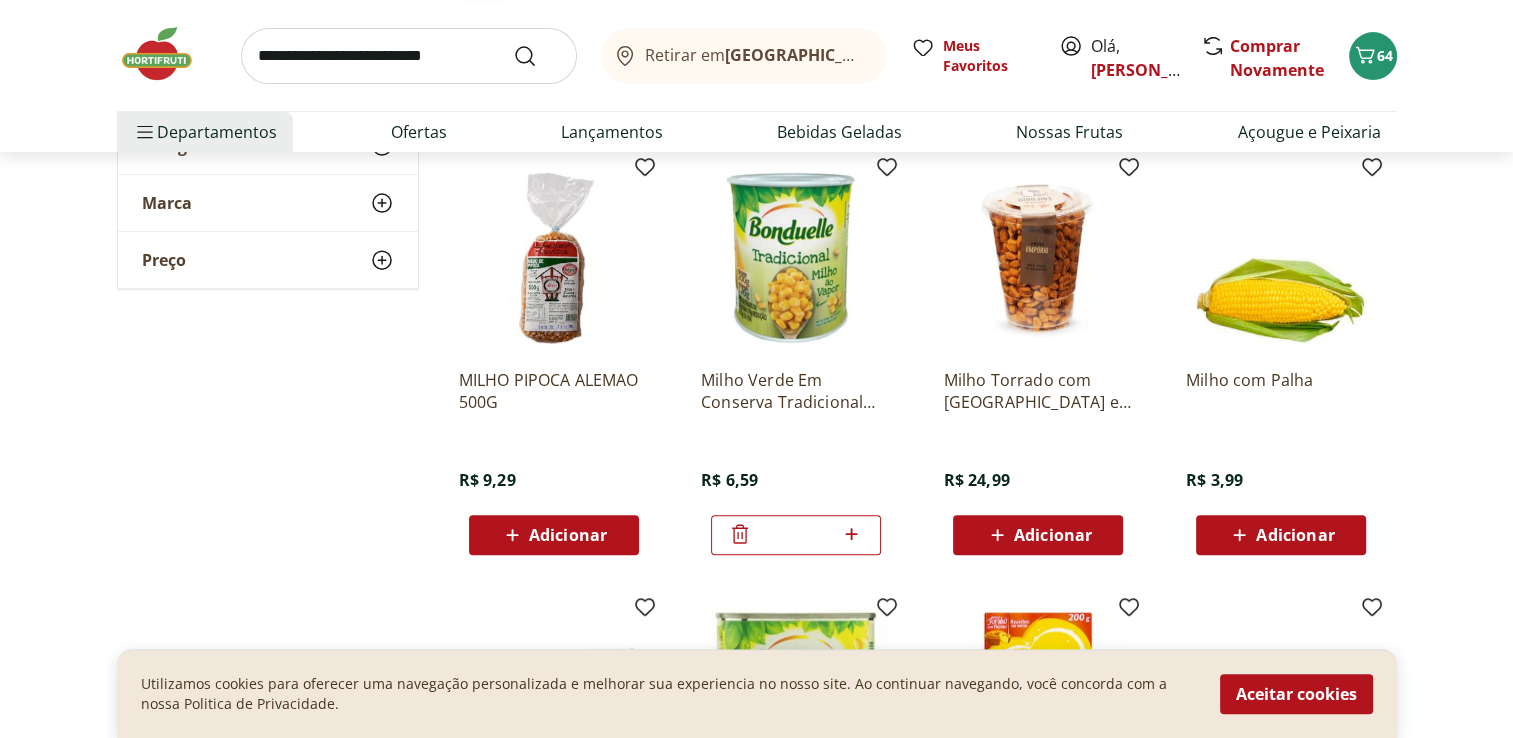 click 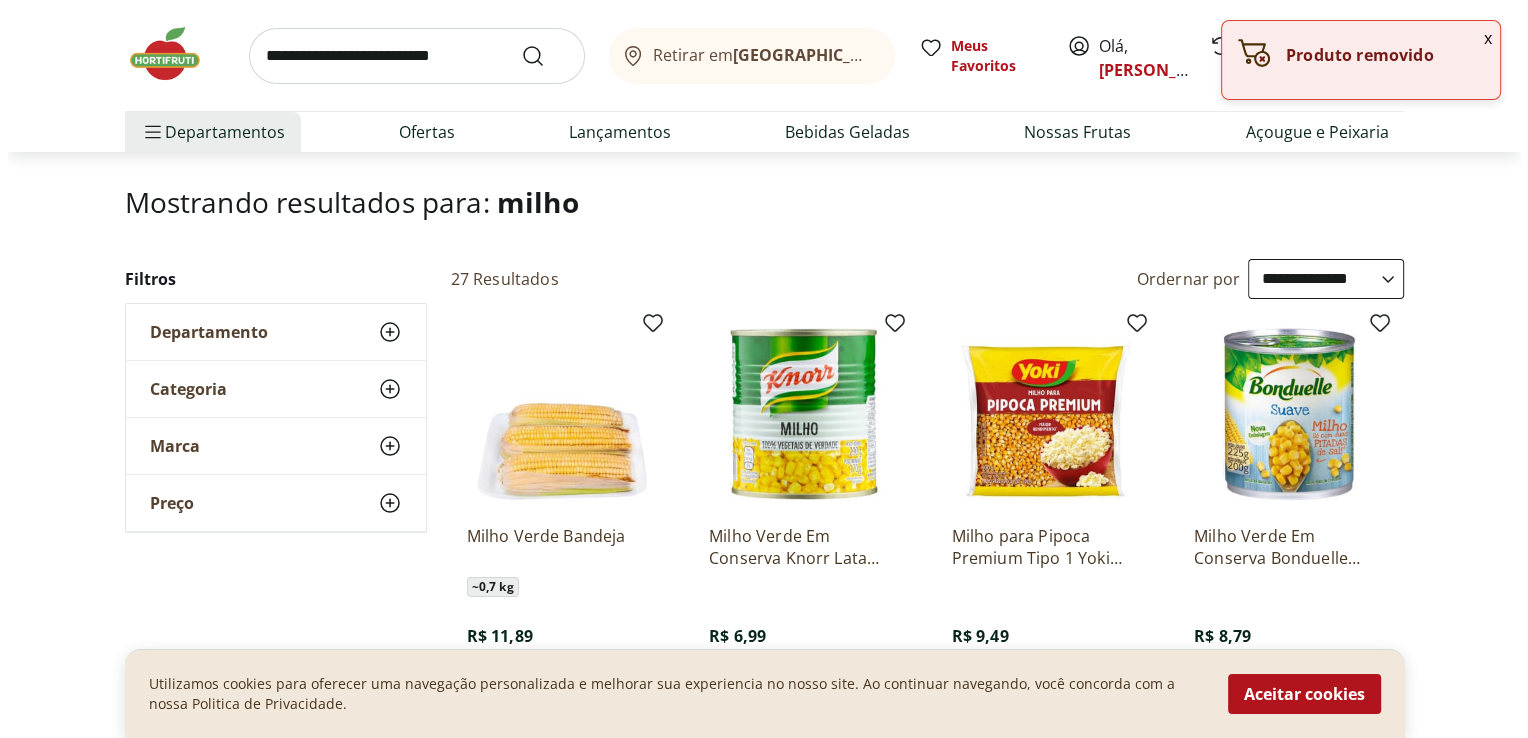scroll, scrollTop: 100, scrollLeft: 0, axis: vertical 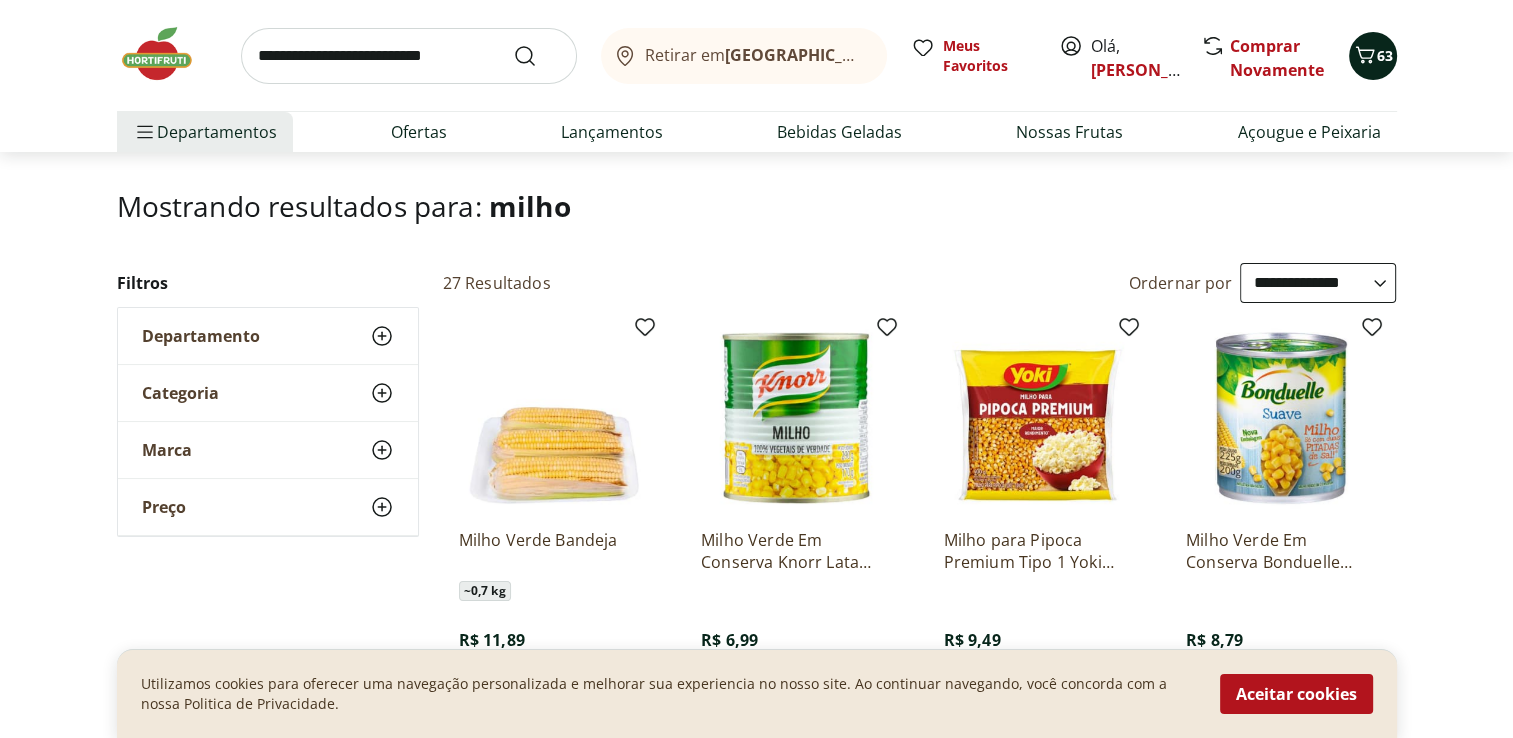 click on "63" at bounding box center (1385, 55) 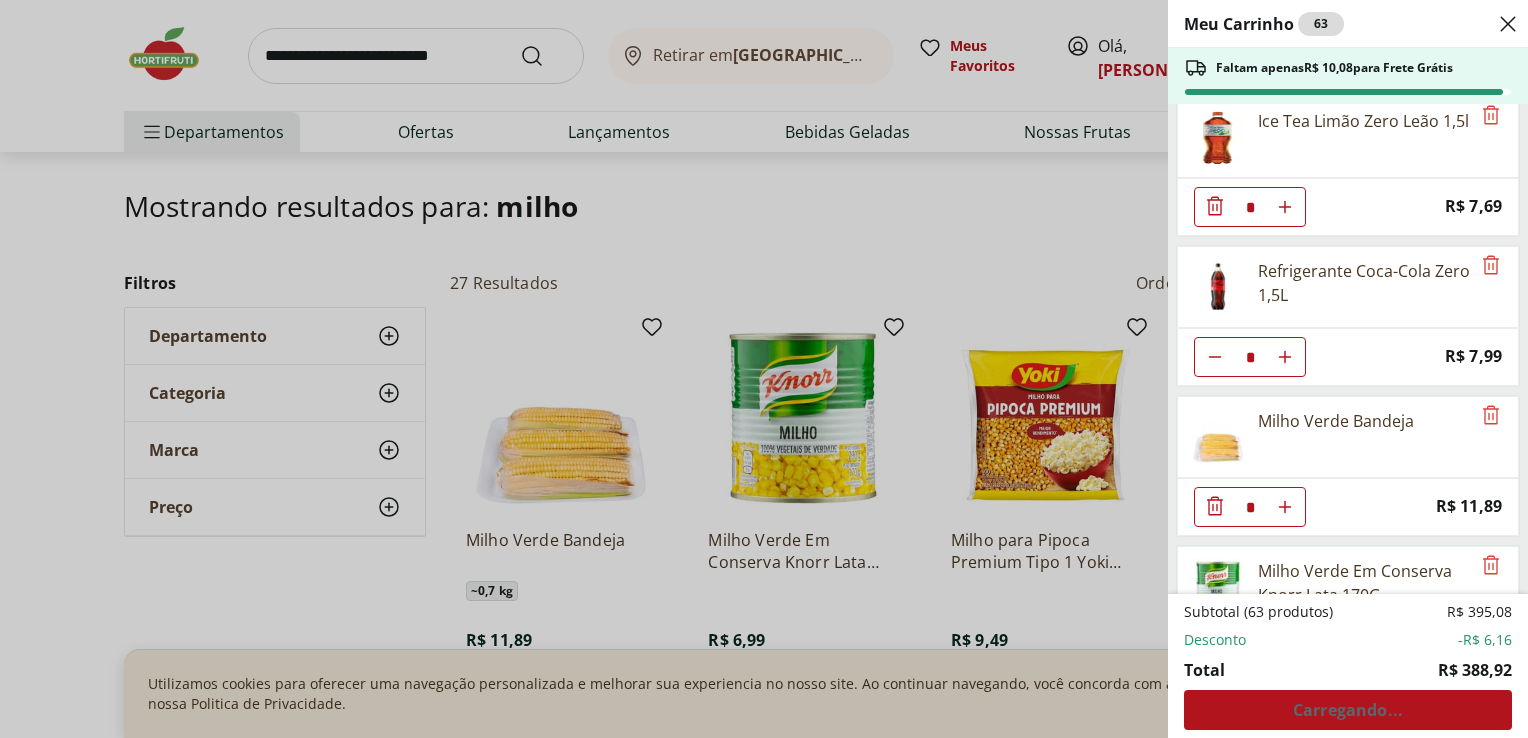 scroll, scrollTop: 3088, scrollLeft: 0, axis: vertical 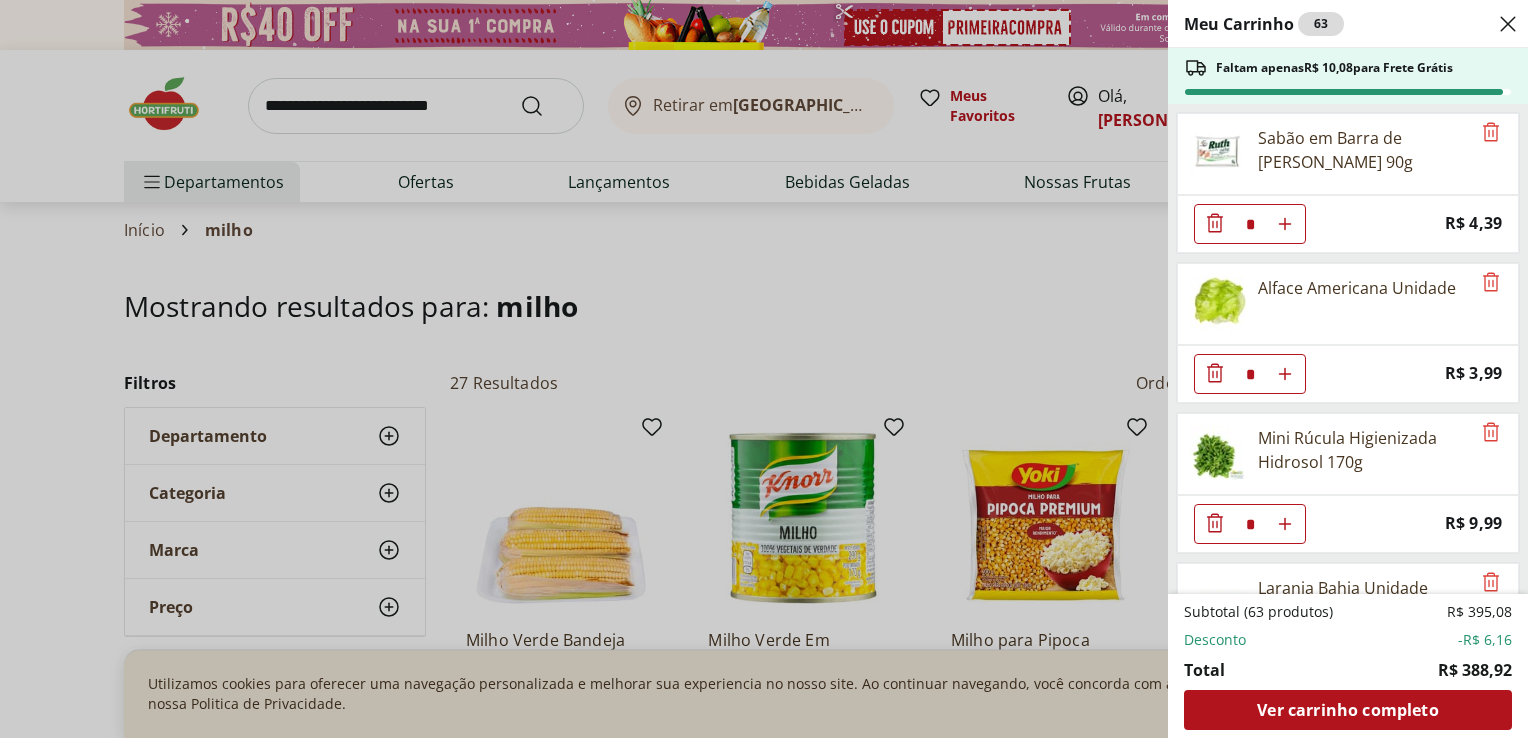 select on "**********" 